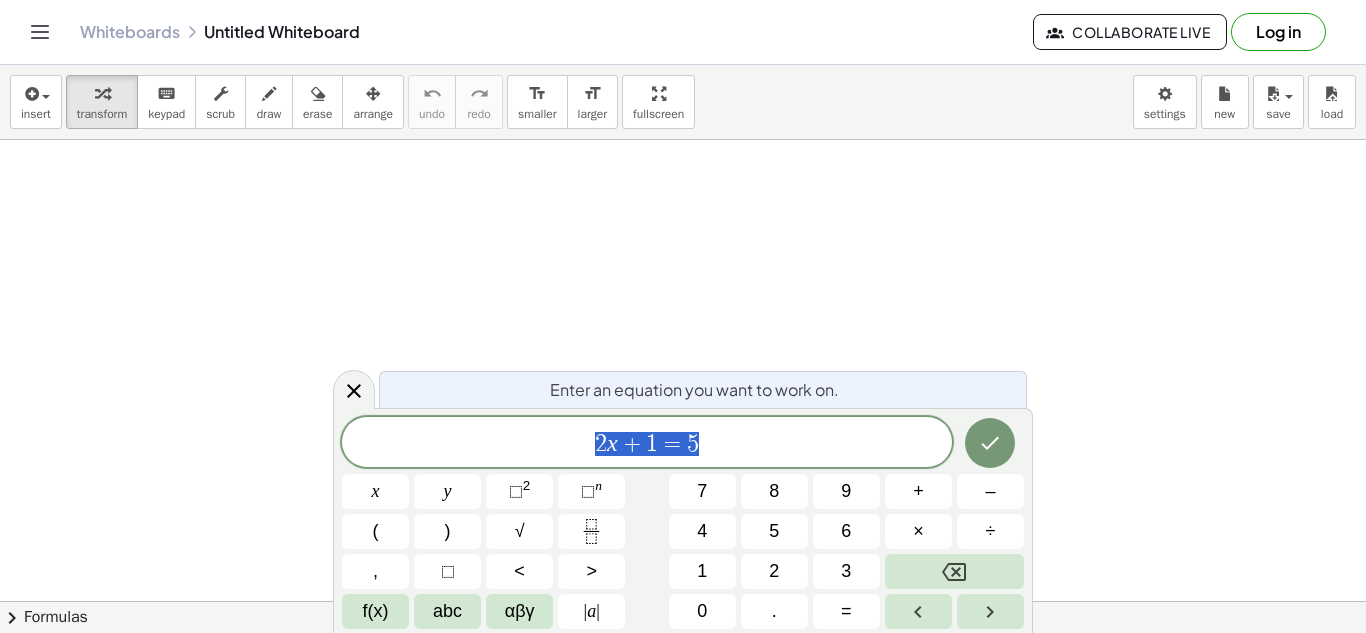 scroll, scrollTop: 0, scrollLeft: 0, axis: both 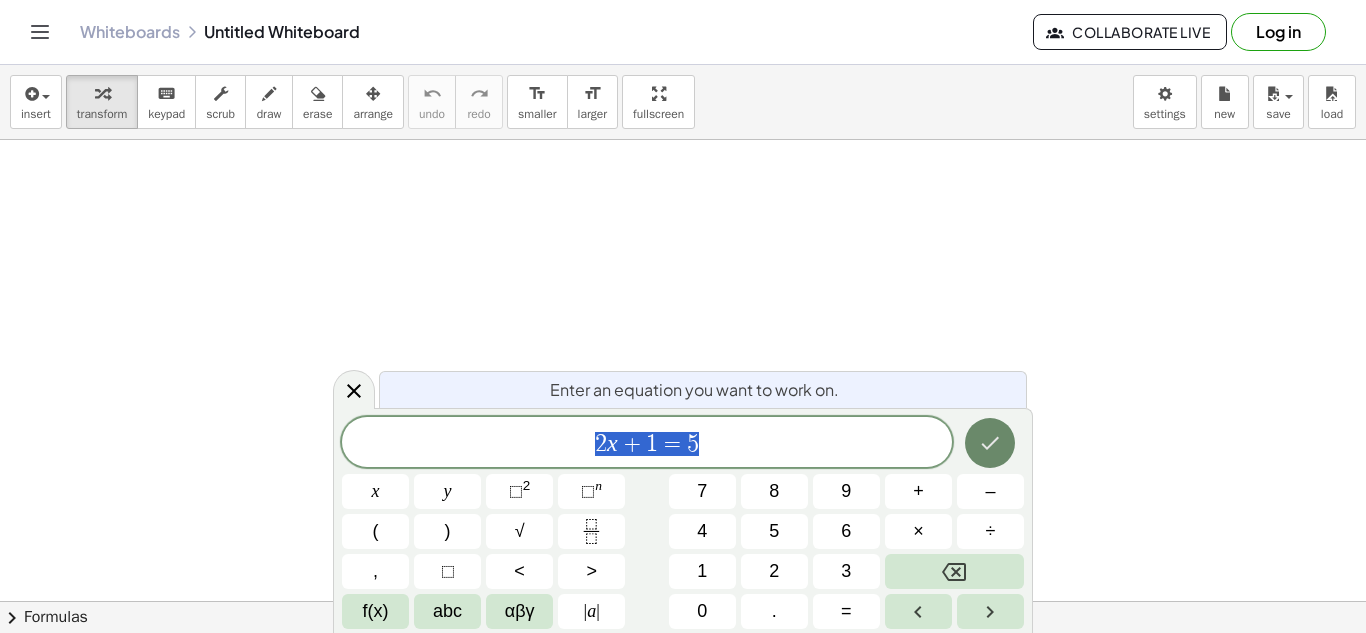 click 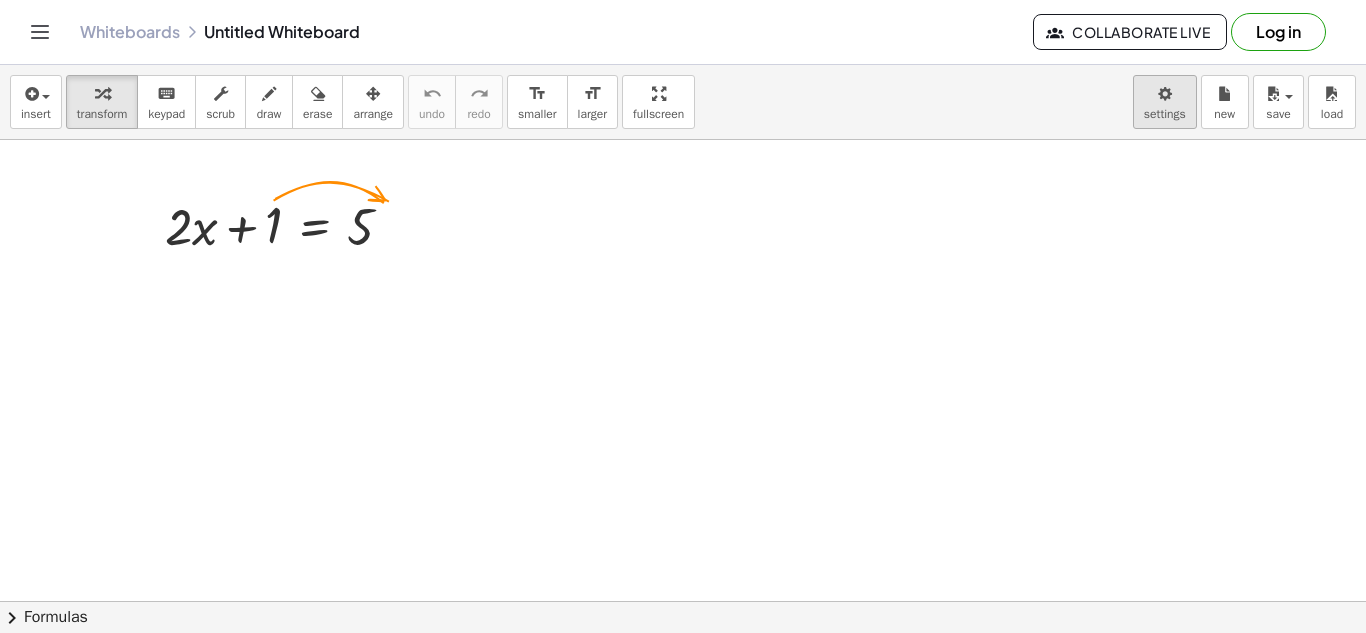 click on "Graspable Math Activities Get Started Activity Bank Assigned Work Classes Whiteboards Reference v1.28.2 | Privacy policy © 2025 | Graspable, Inc. Whiteboards Untitled Whiteboard Collaborate Live  Log in    insert select one: Math Expression Function Text Youtube Video Graphing Geometry Geometry 3D transform keyboard keypad scrub draw erase arrange undo undo redo redo format_size smaller format_size larger fullscreen load   save new settings + · 2 · x + 1 = 5 × chevron_right  Formulas
Drag one side of a formula onto a highlighted expression on the canvas to apply it.
Quadratic Formula
+ · a · x 2 + · b · x + c = 0
⇔
x = · ( − b ± 2 √ ( + b 2 − · 4 · a · c ) ) · 2 · a
+ x 2 + · p · x + q = 0
⇔
x = − ·" at bounding box center (683, 316) 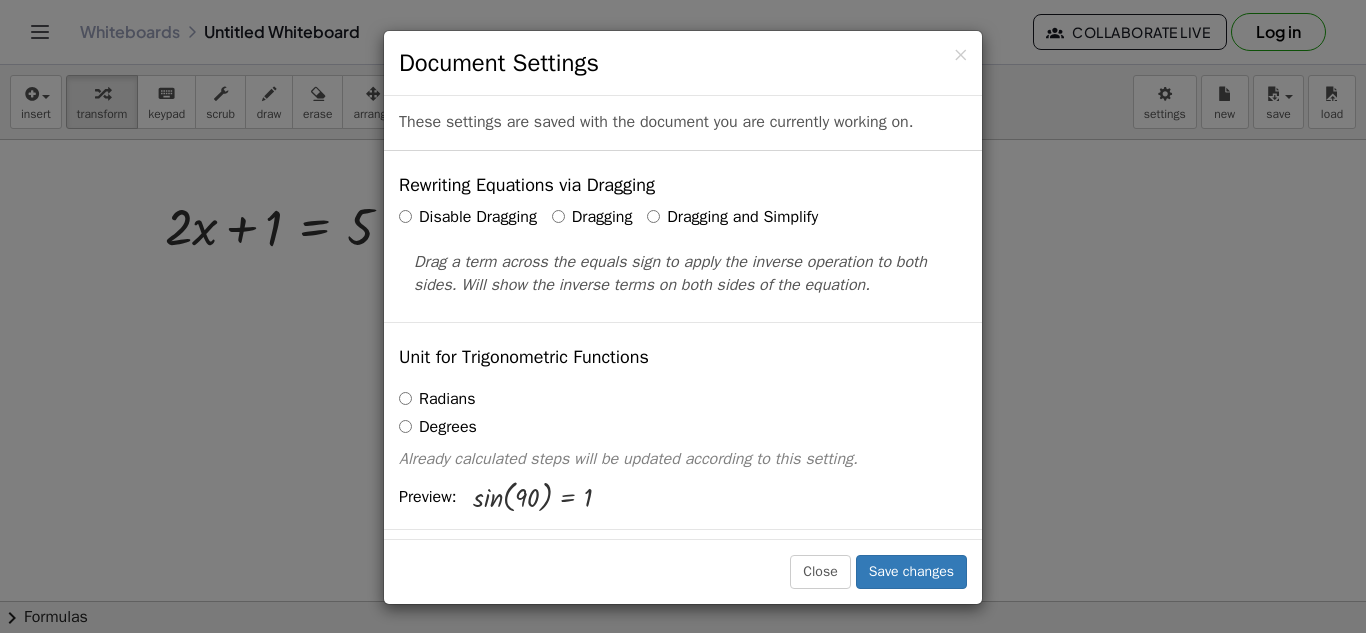 click on "Dragging and Simplify" at bounding box center (732, 217) 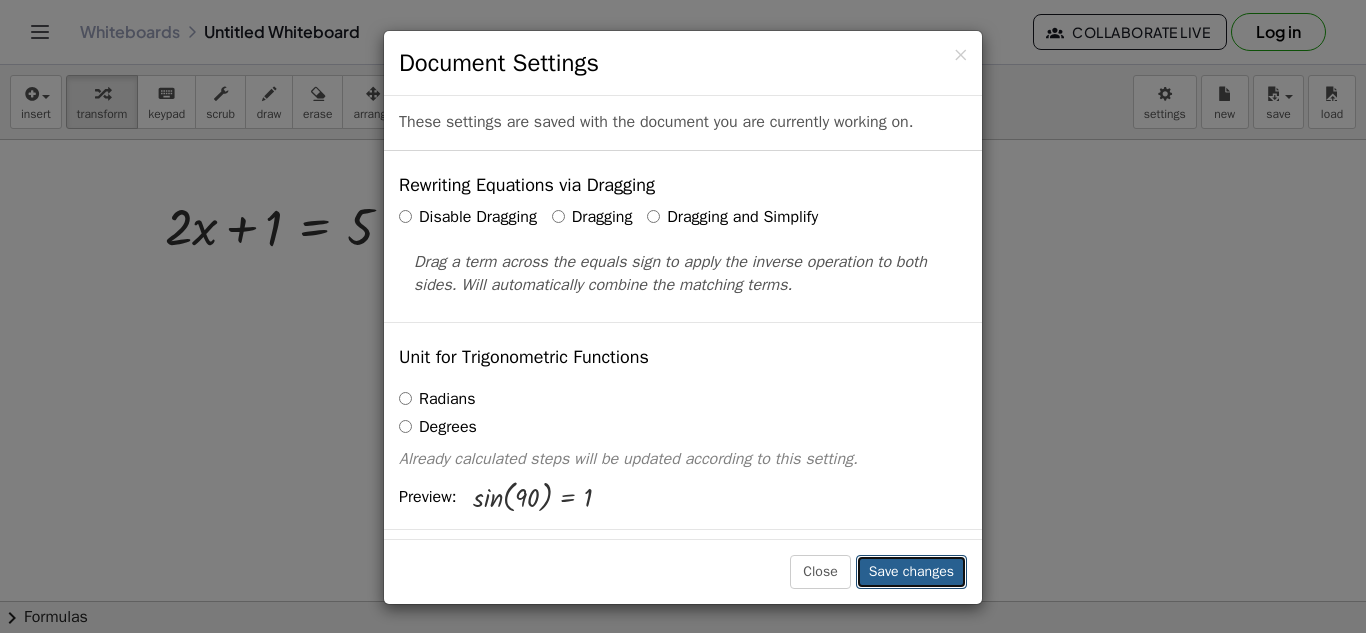 click on "Save changes" at bounding box center (911, 572) 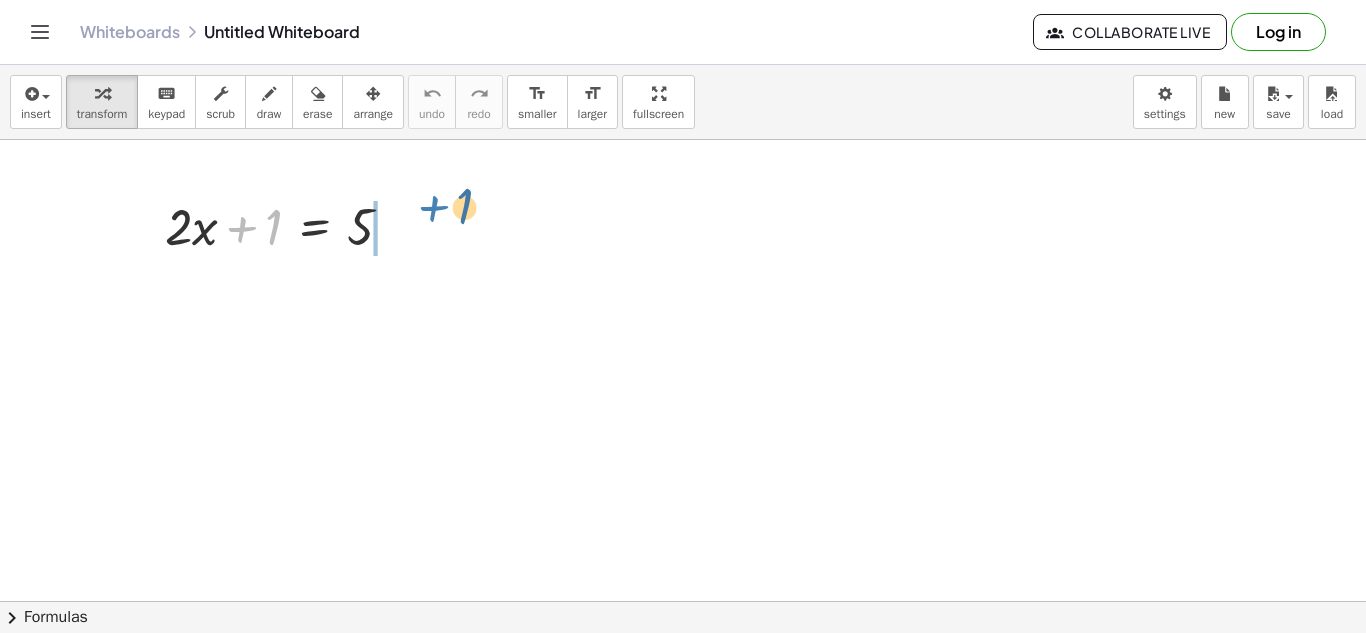 drag, startPoint x: 244, startPoint y: 233, endPoint x: 435, endPoint y: 223, distance: 191.2616 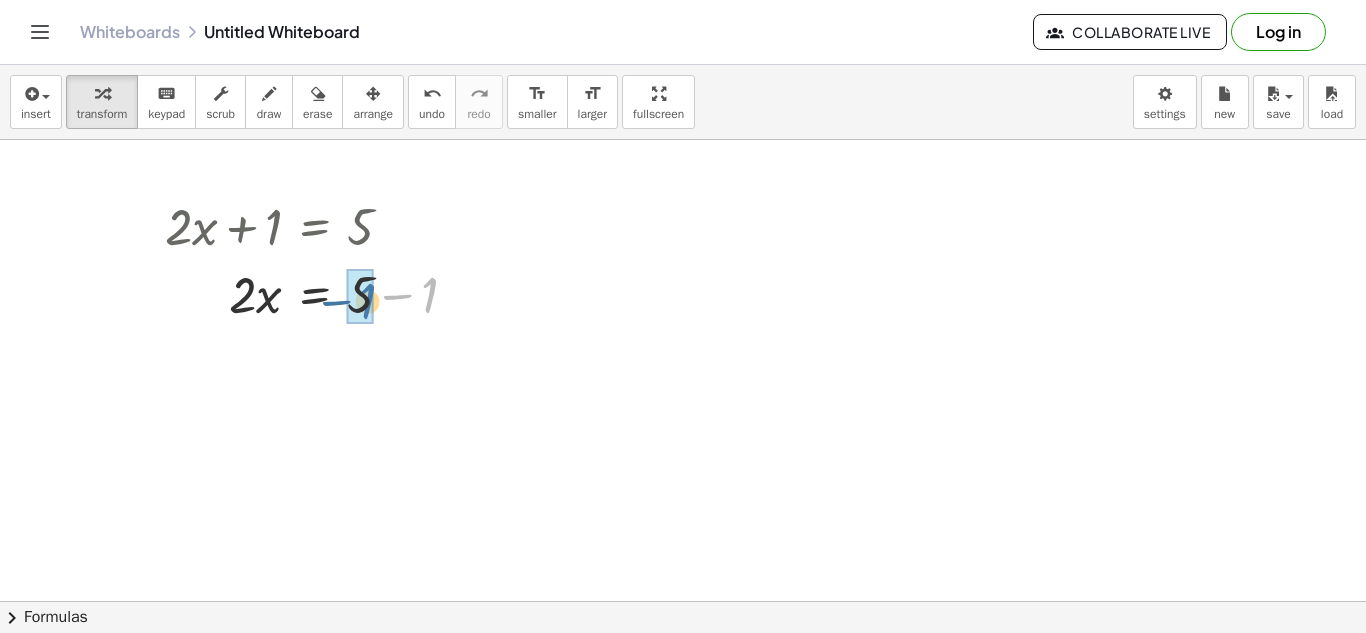 drag, startPoint x: 429, startPoint y: 291, endPoint x: 356, endPoint y: 296, distance: 73.171036 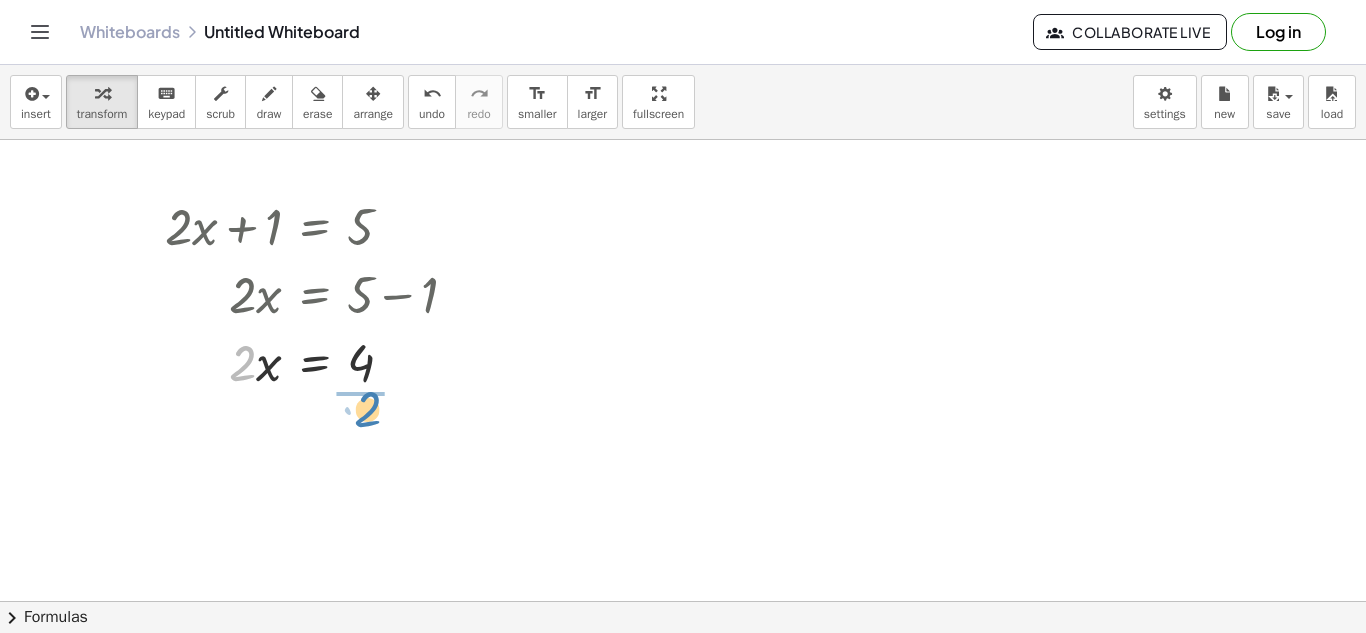 drag, startPoint x: 235, startPoint y: 374, endPoint x: 360, endPoint y: 418, distance: 132.51793 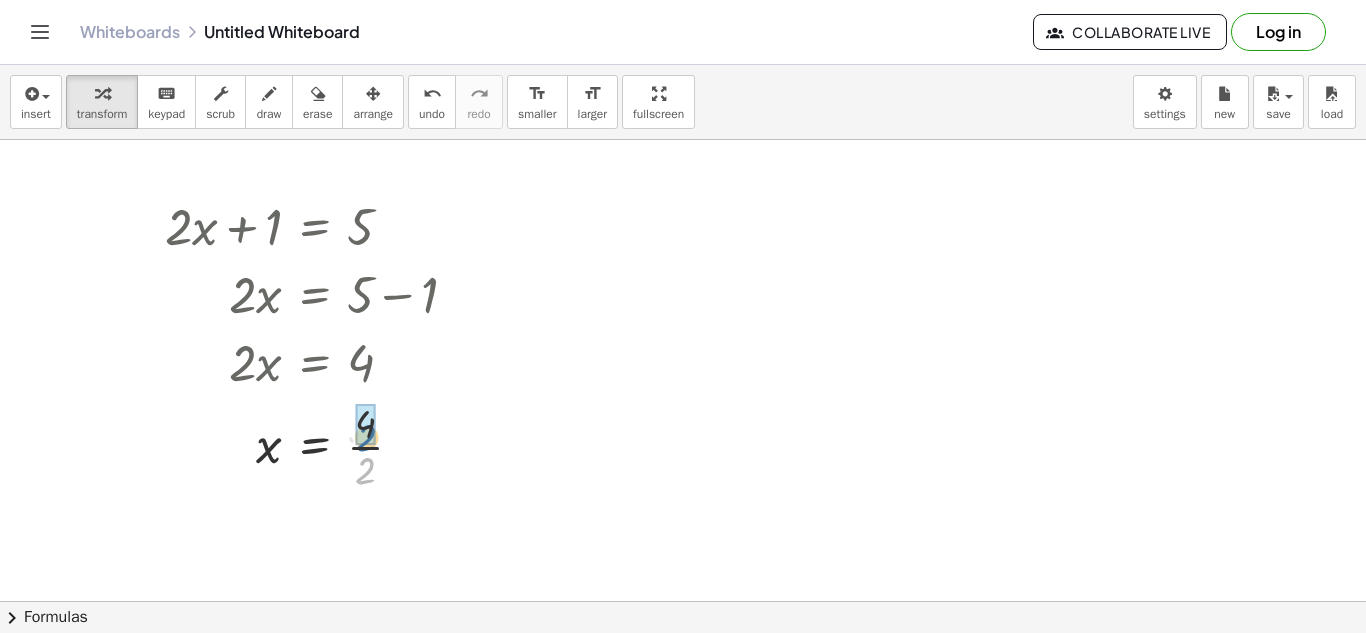 drag, startPoint x: 367, startPoint y: 482, endPoint x: 368, endPoint y: 445, distance: 37.01351 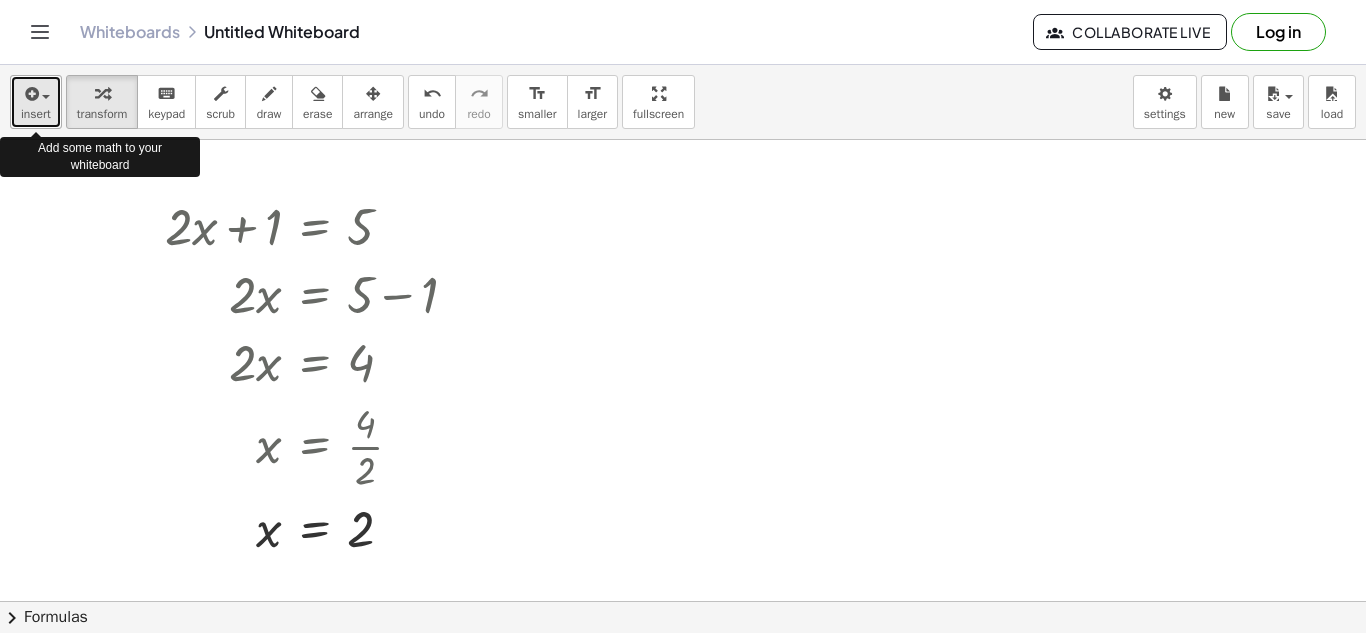 click at bounding box center [36, 93] 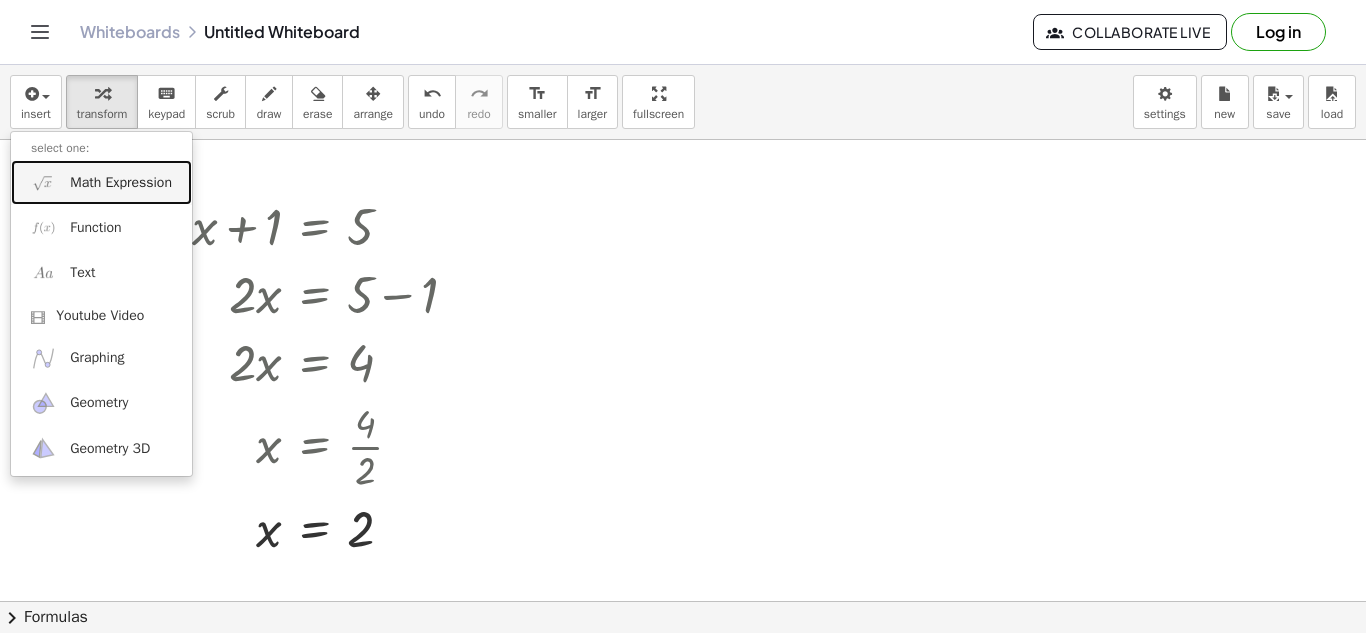 click on "Math Expression" at bounding box center [101, 182] 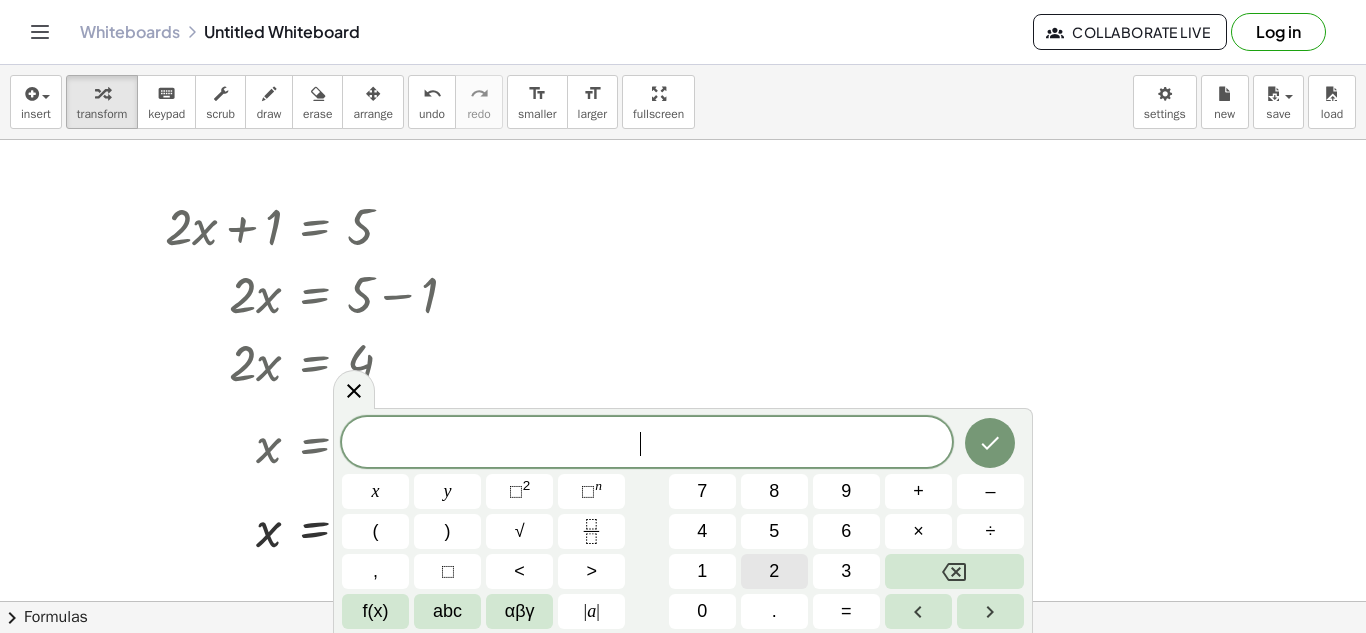 click on "2" at bounding box center (774, 571) 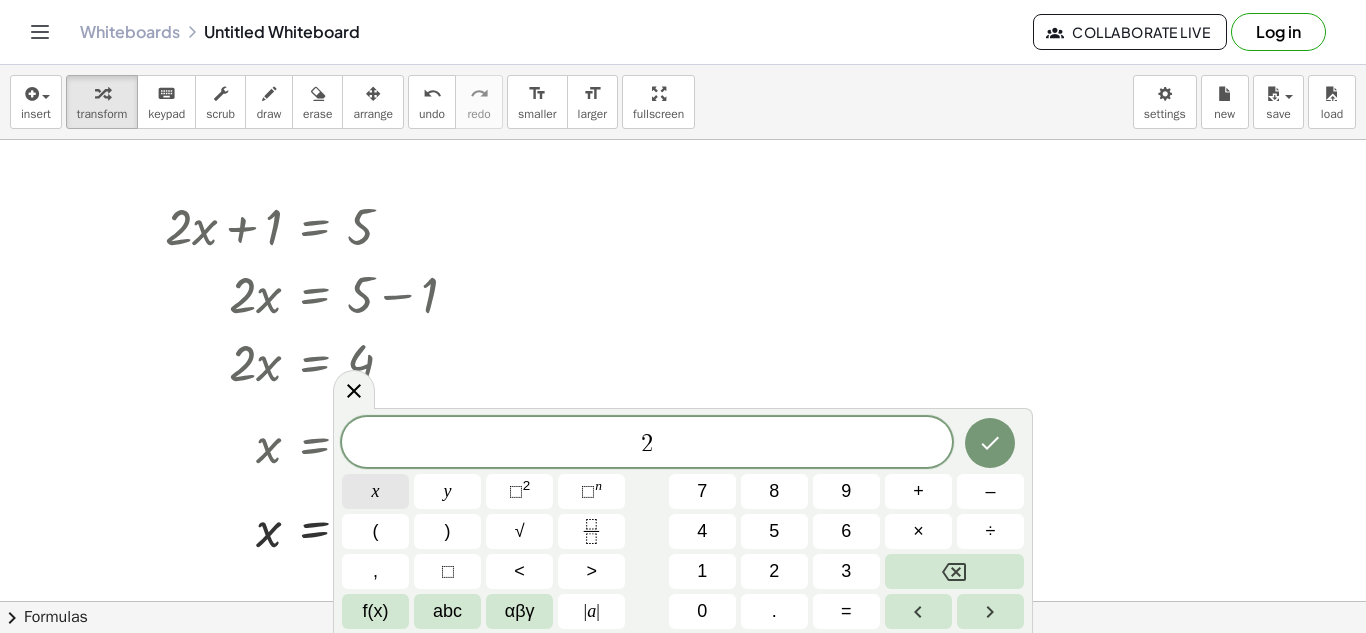 click on "x" at bounding box center (376, 491) 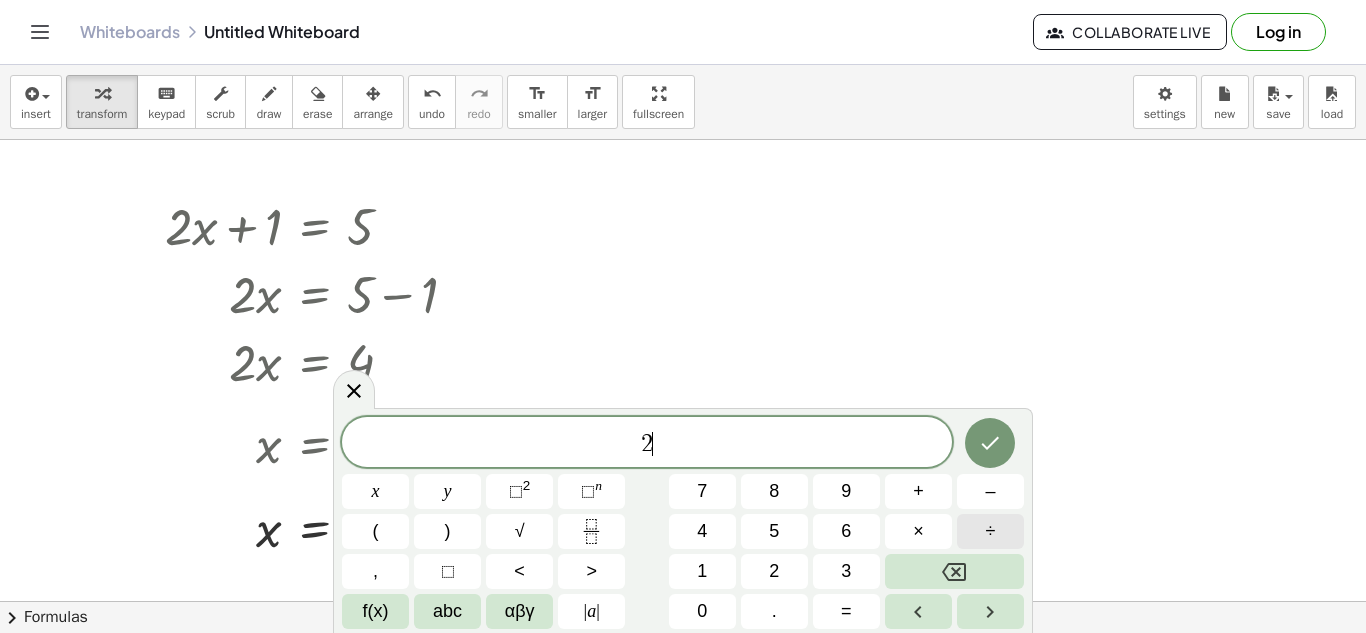 click on "÷" at bounding box center (991, 531) 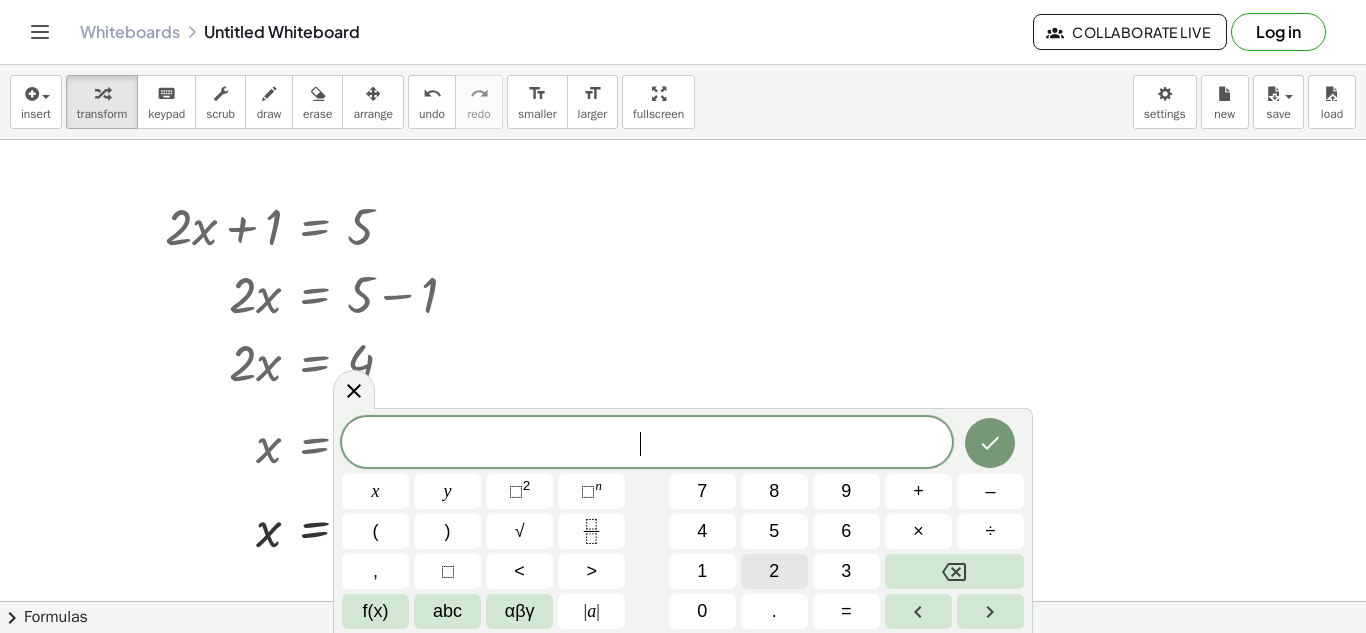 click on "2" at bounding box center [774, 571] 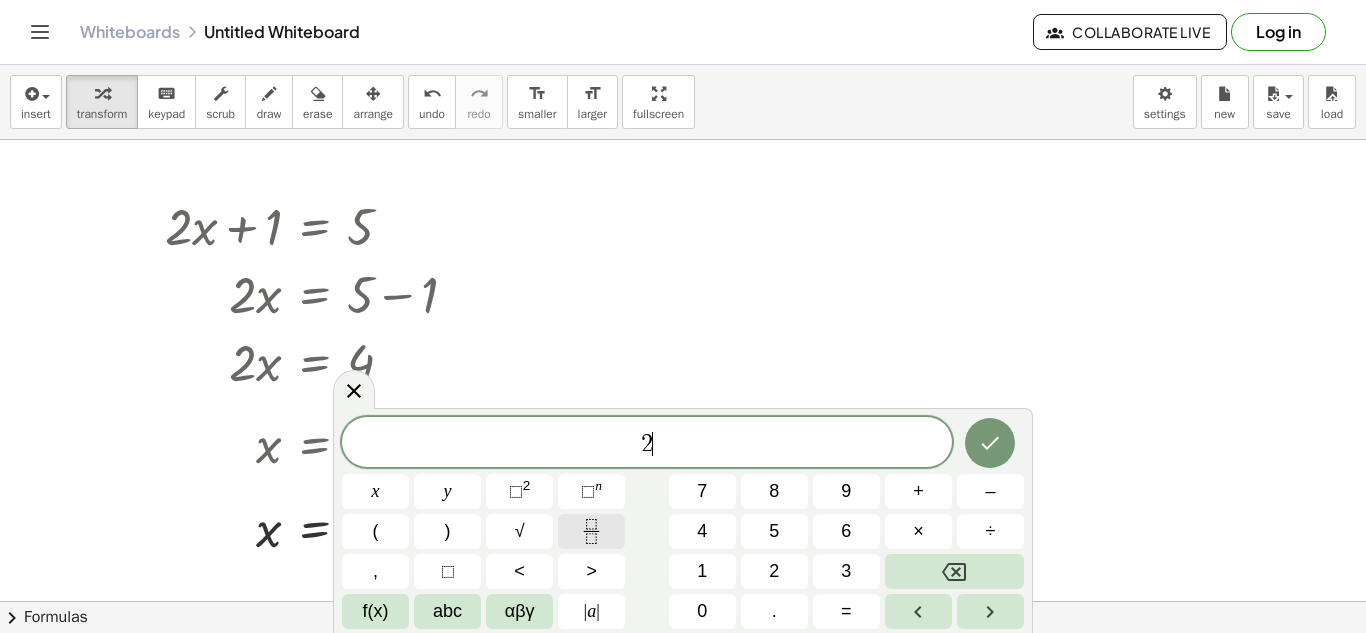 click at bounding box center (591, 531) 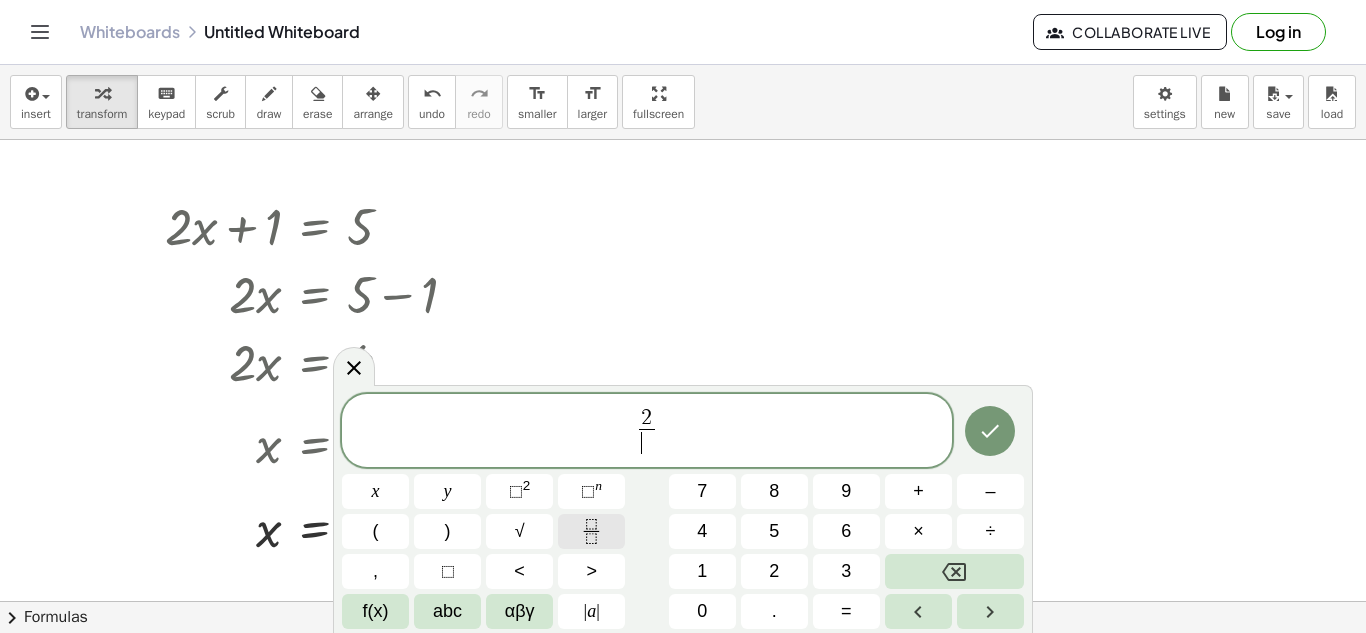 click 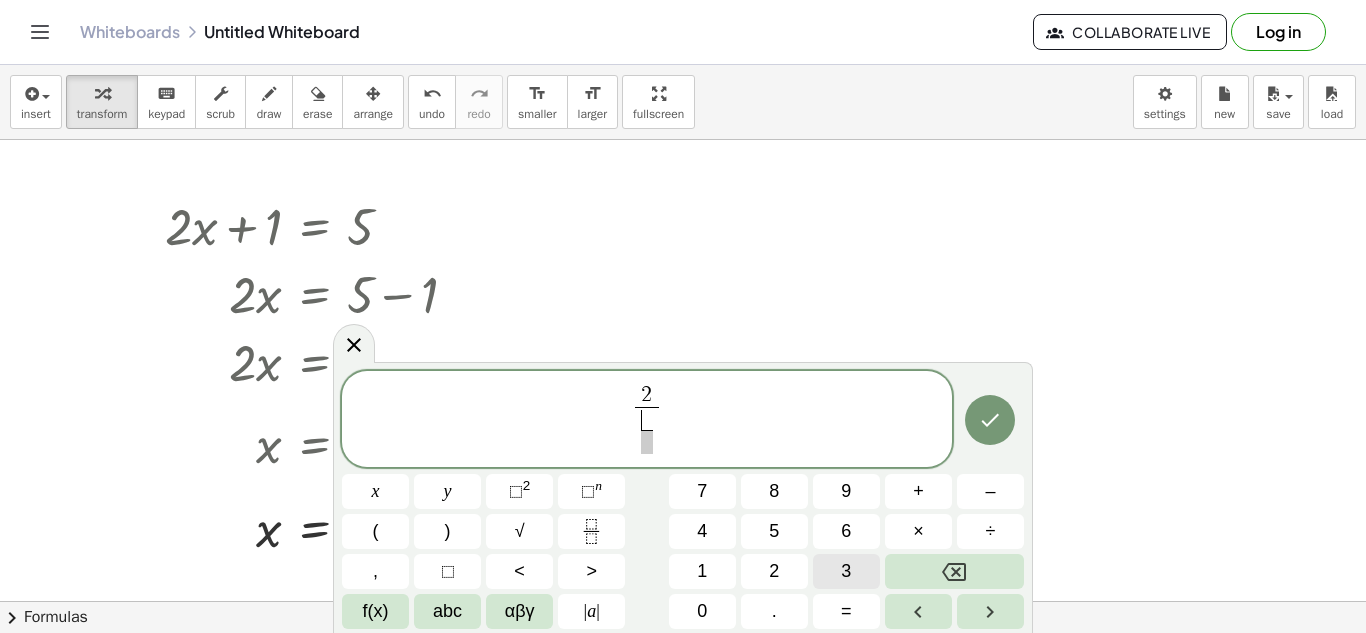 click on "3" at bounding box center (846, 571) 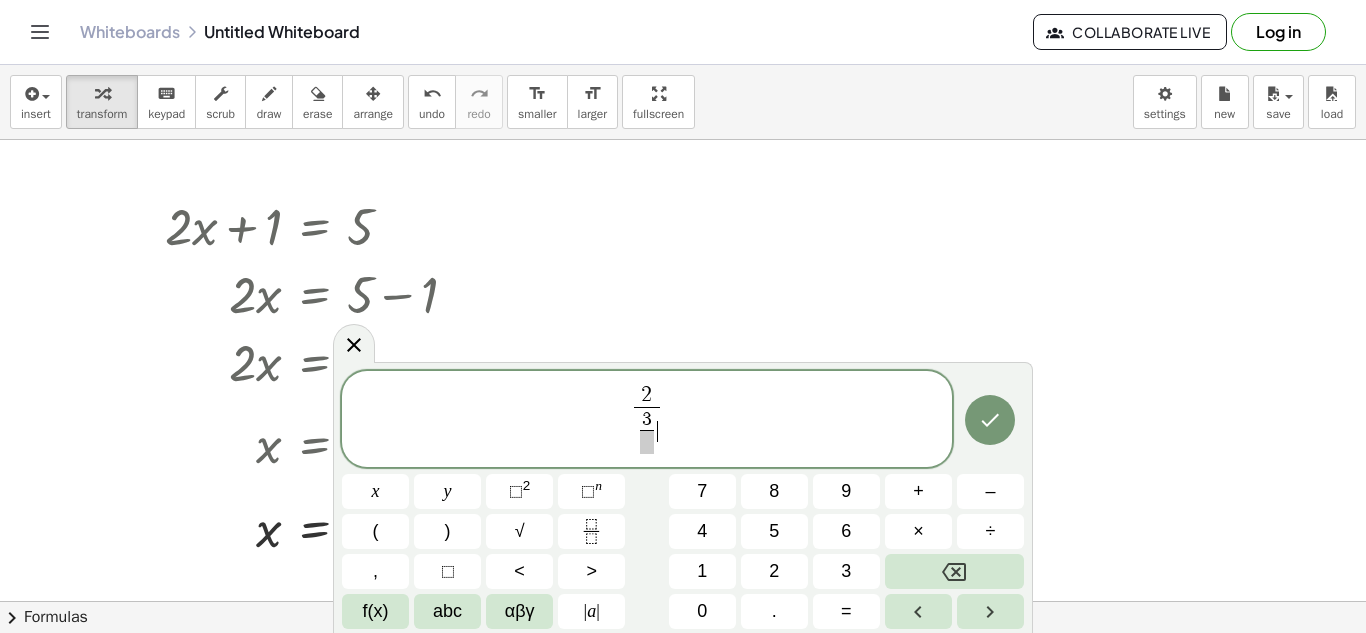click on "2 3 ​ ​ ​" at bounding box center (647, 420) 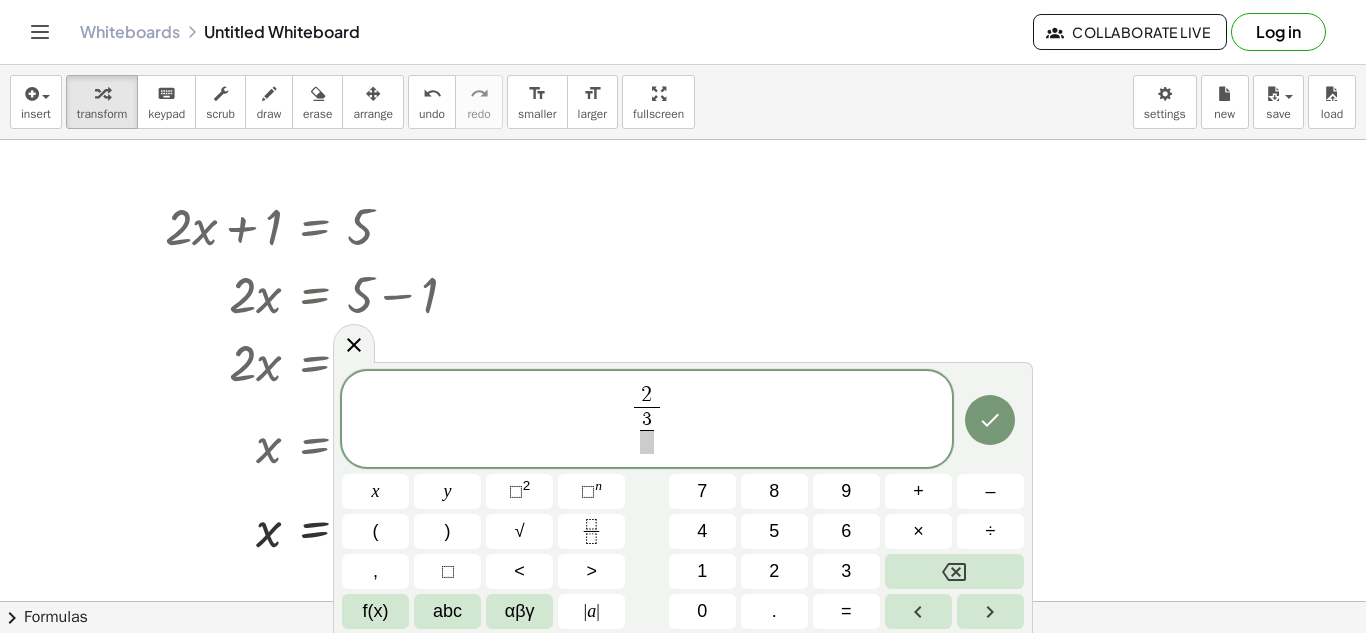 click on "2 3 ​ ​ ​" at bounding box center [647, 420] 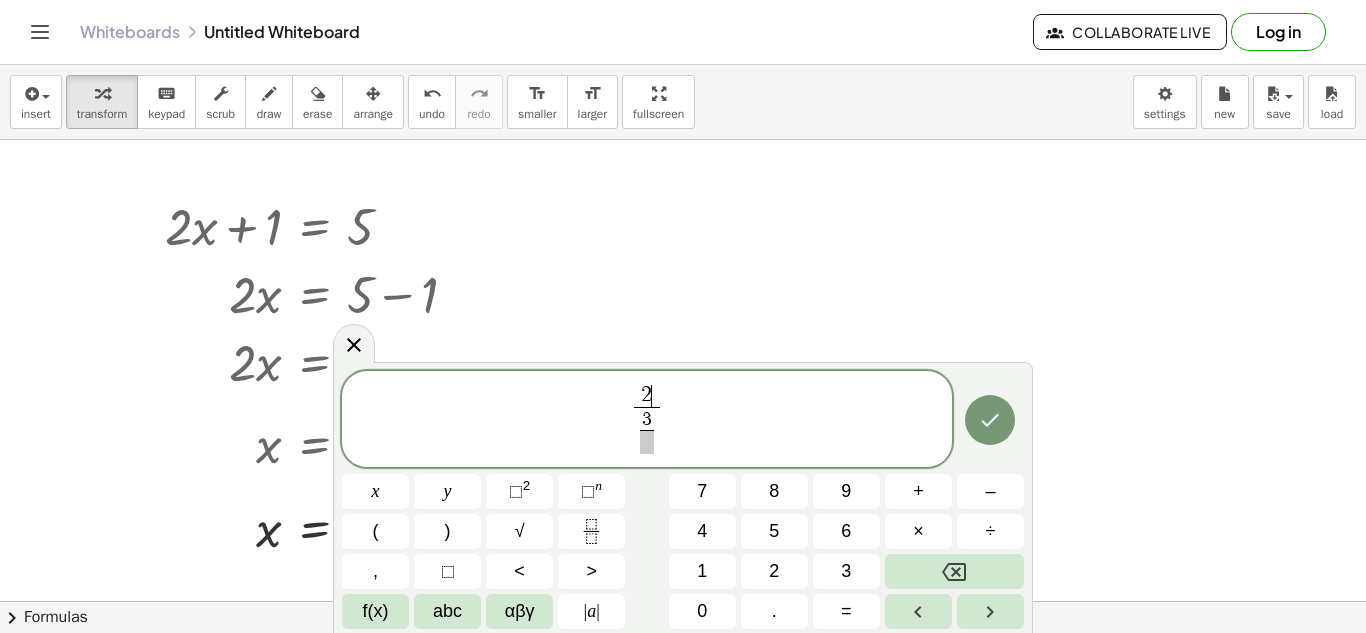 click on "2 ​" at bounding box center (647, 396) 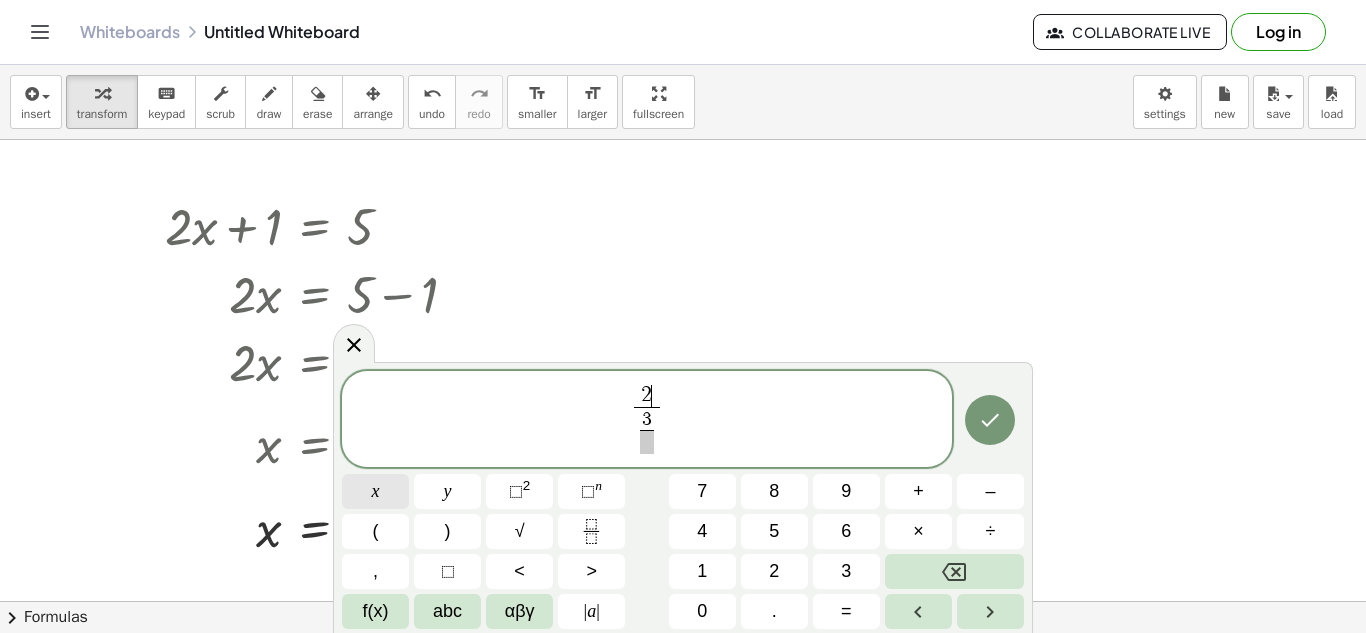 click on "x" at bounding box center (376, 491) 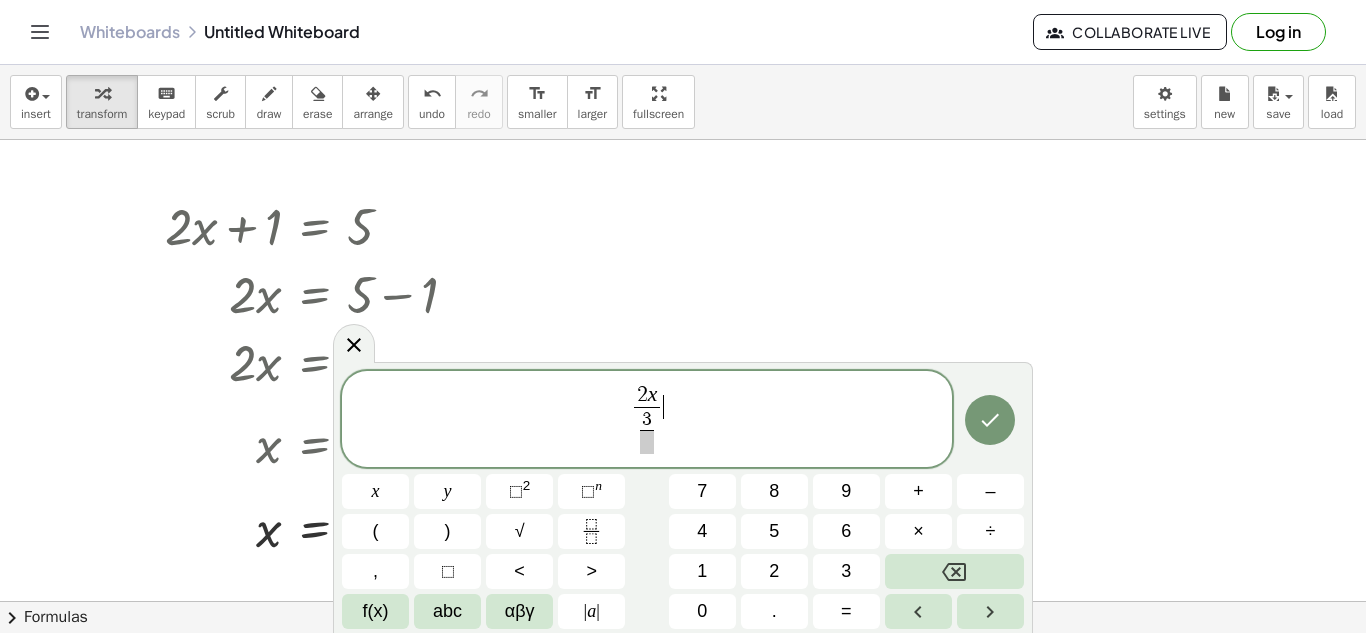 click on "2 x 3 ​ ​ ​" at bounding box center [647, 420] 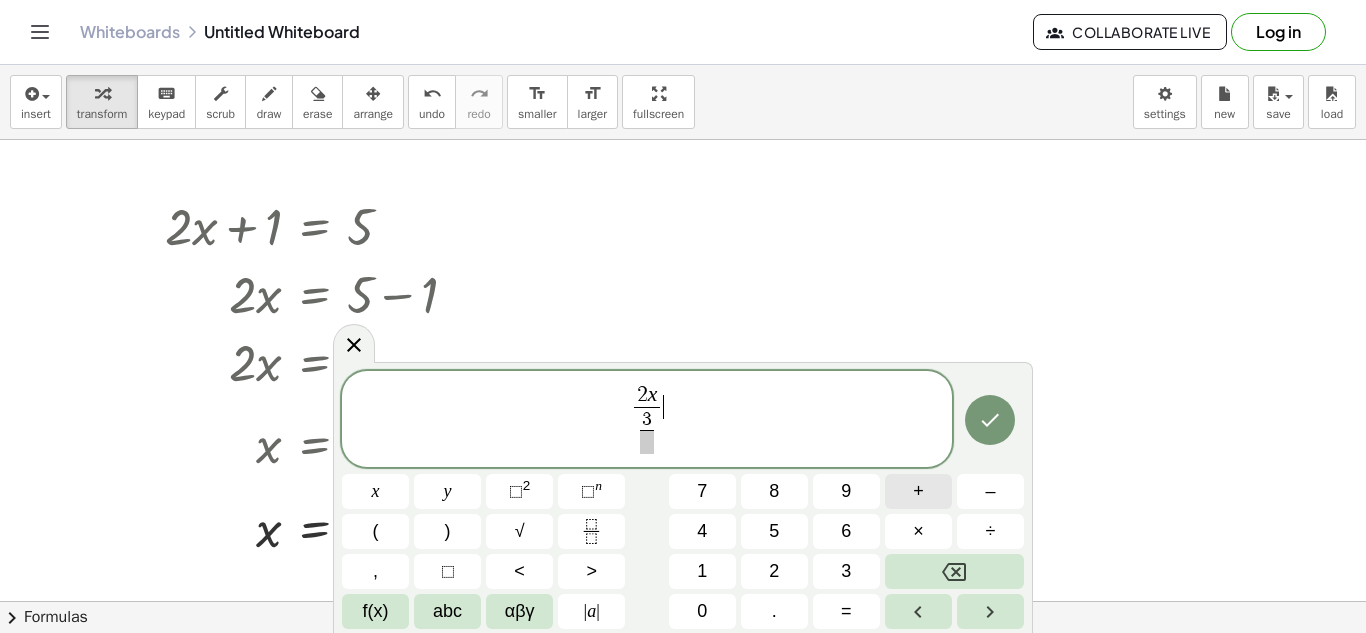 click on "+" at bounding box center (918, 491) 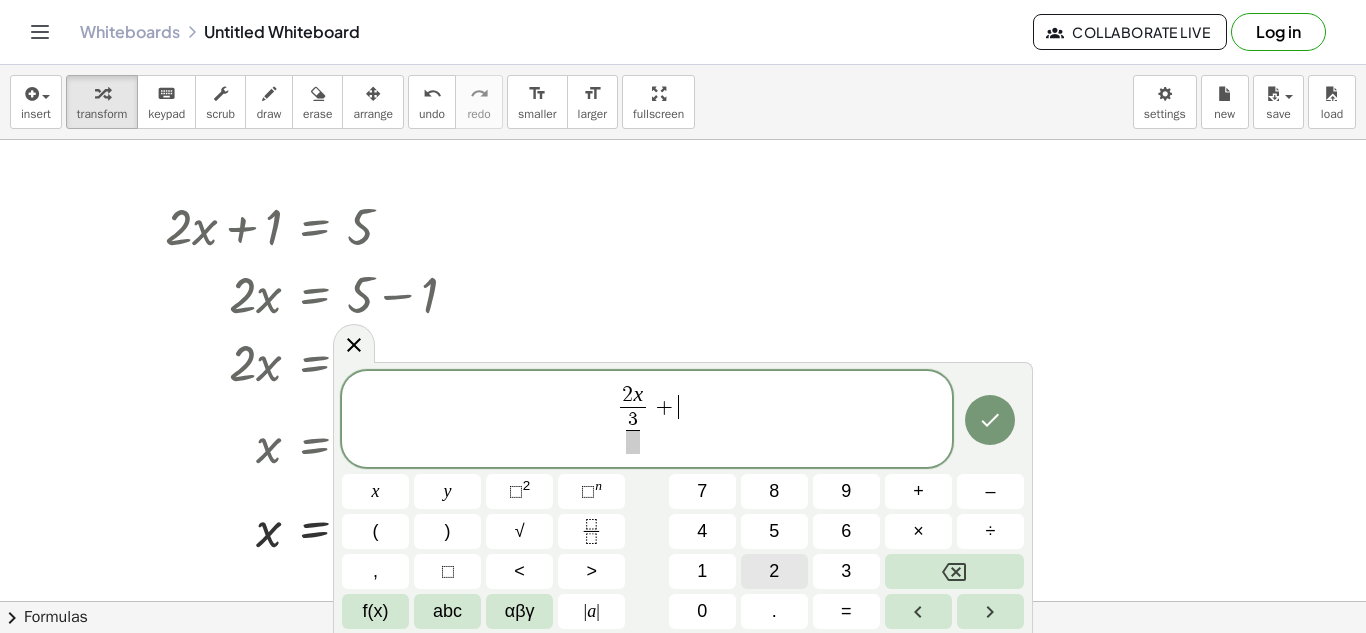 click on "2" at bounding box center (774, 571) 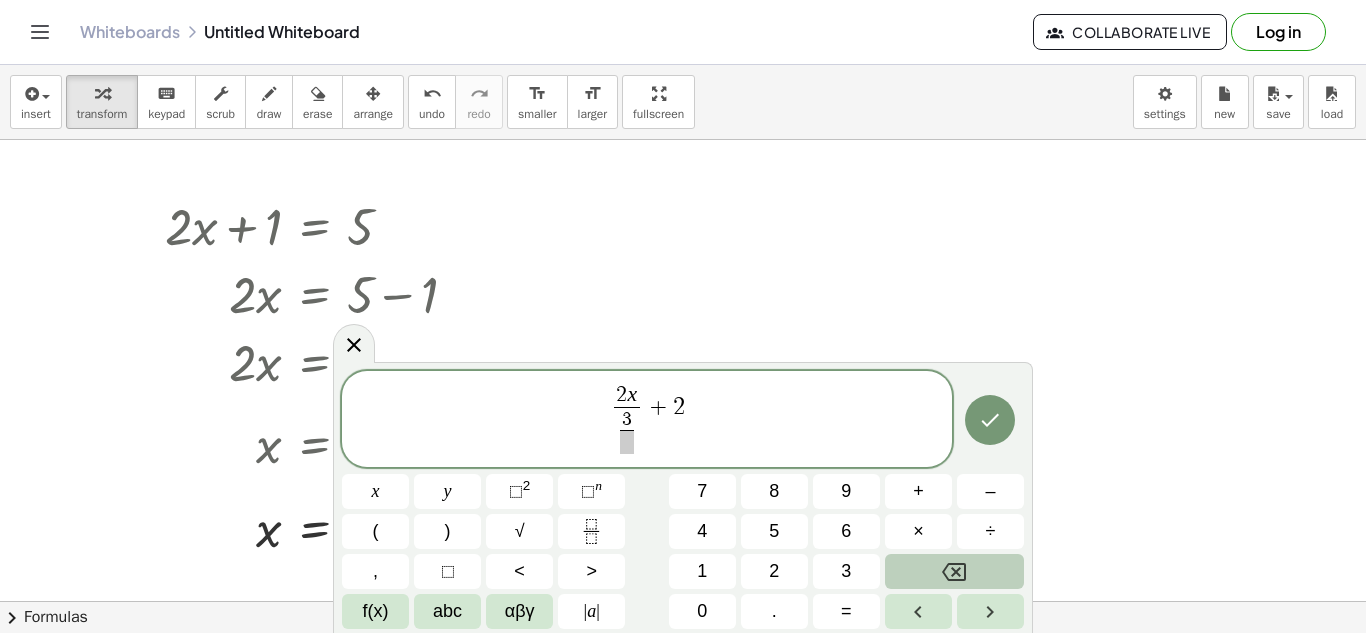 click 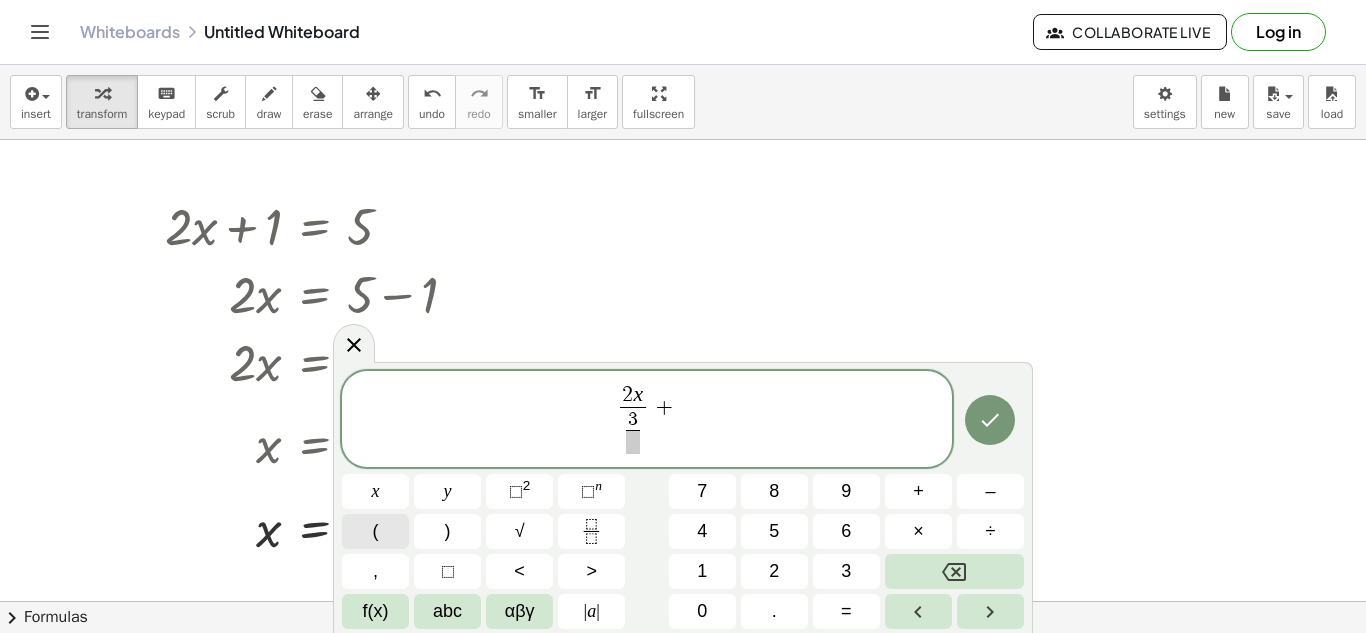 click on "(" at bounding box center [375, 531] 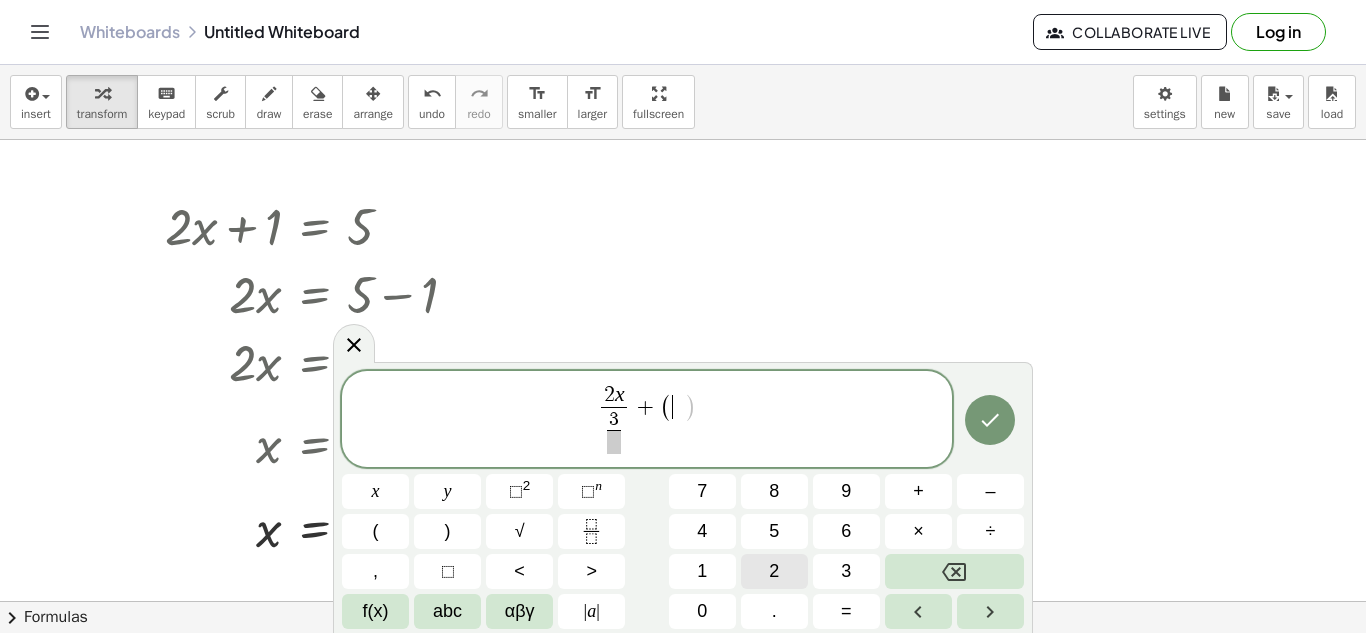 click on "2" at bounding box center [774, 571] 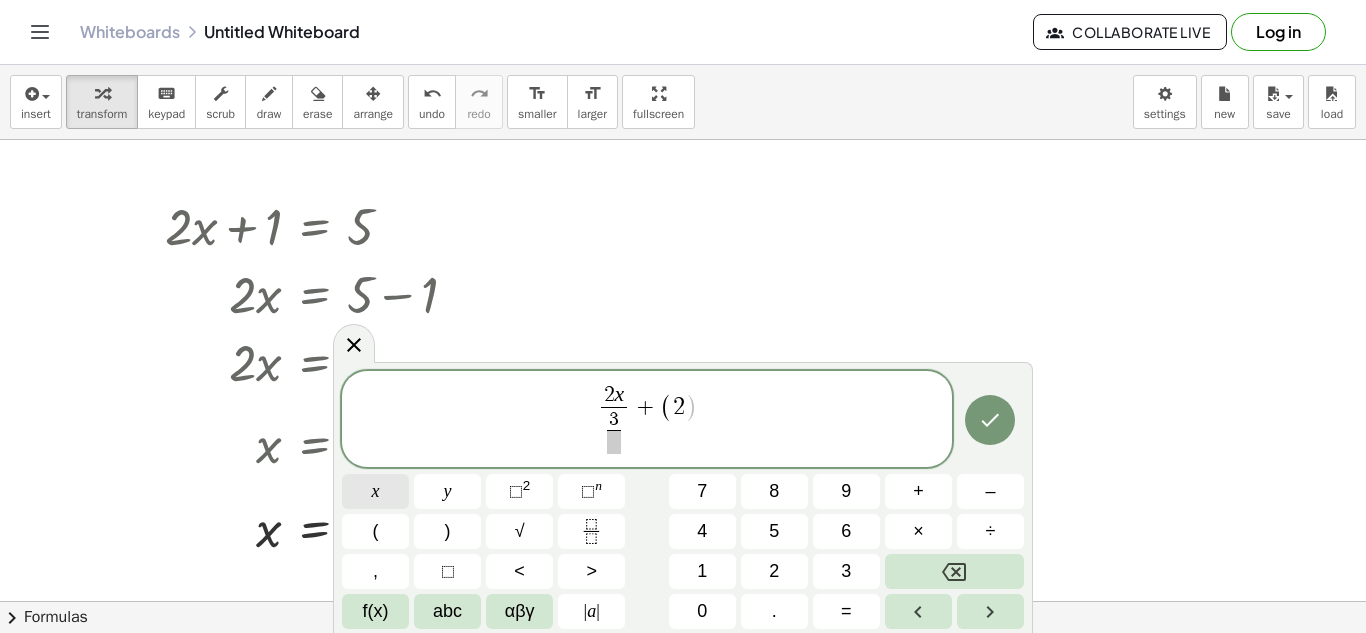 click on "x" at bounding box center [376, 491] 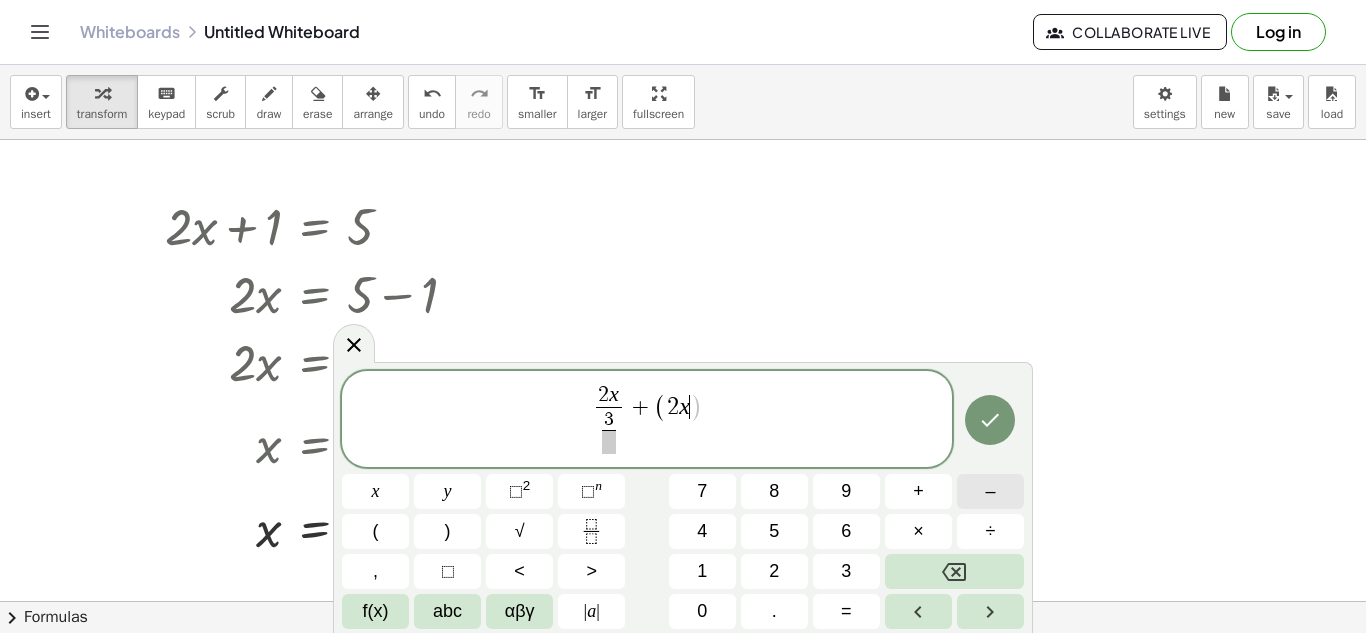 click on "–" at bounding box center (990, 491) 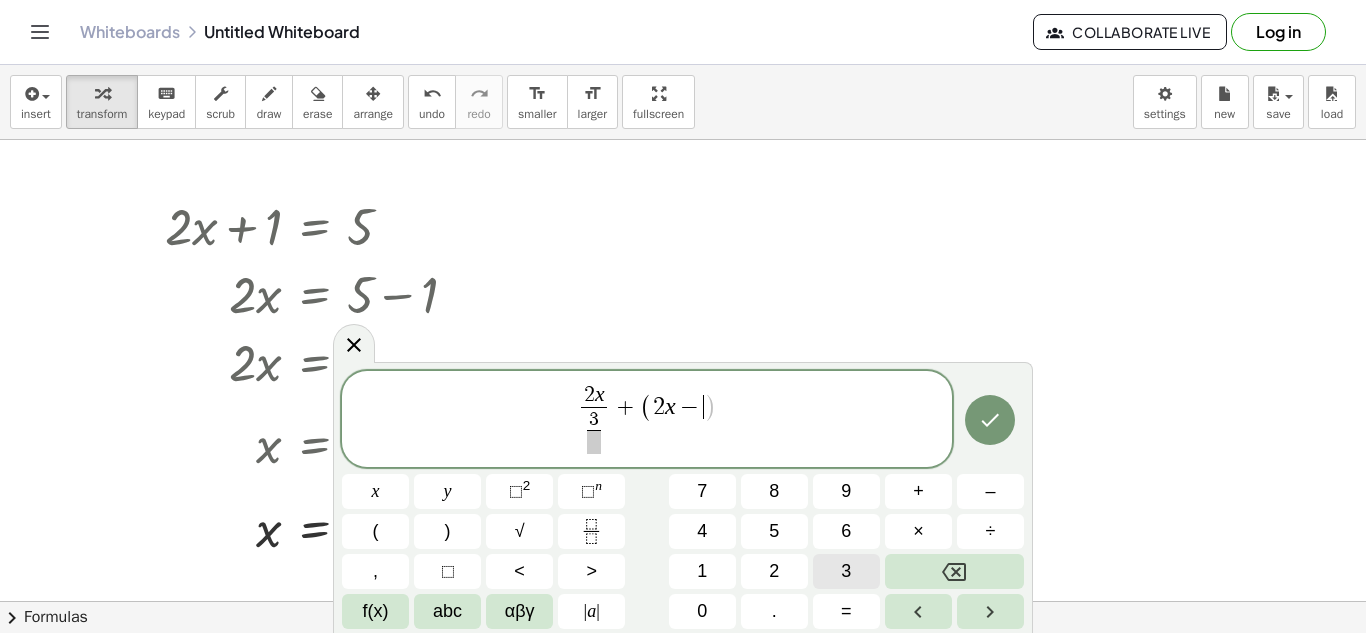 click on "3" at bounding box center (846, 571) 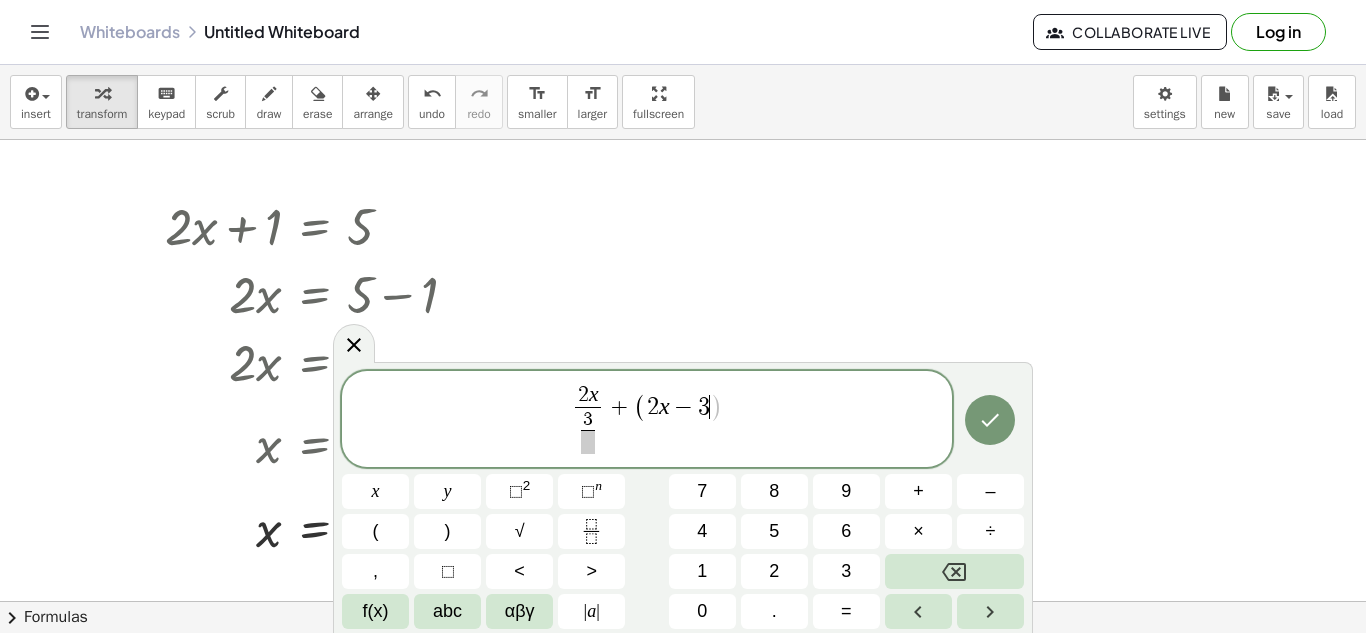 click on "2 x 3 ​ ​ + ( 2 x − 3 ​ )" at bounding box center [647, 420] 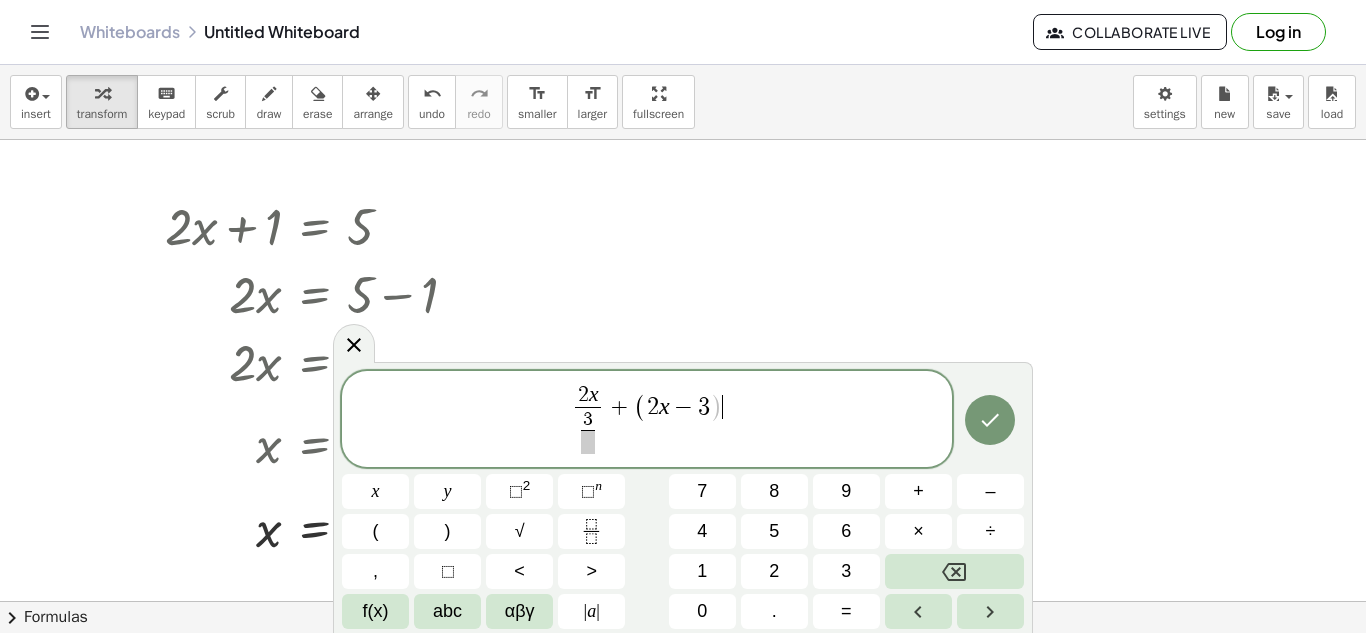 click on "2 x 3 ​ ​ + ( 2 x − 3 ) ​" at bounding box center [647, 420] 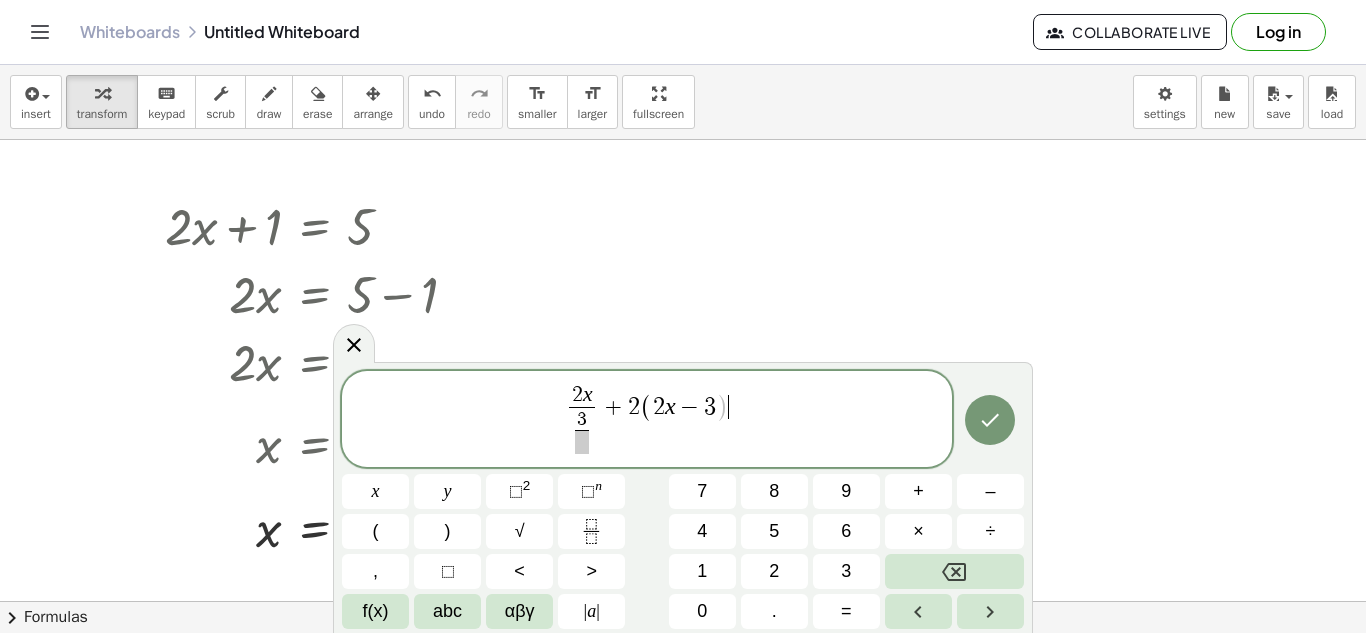 click on "2 x 3 ​ ​ + 2 ( 2 x − 3 ) ​" at bounding box center [647, 420] 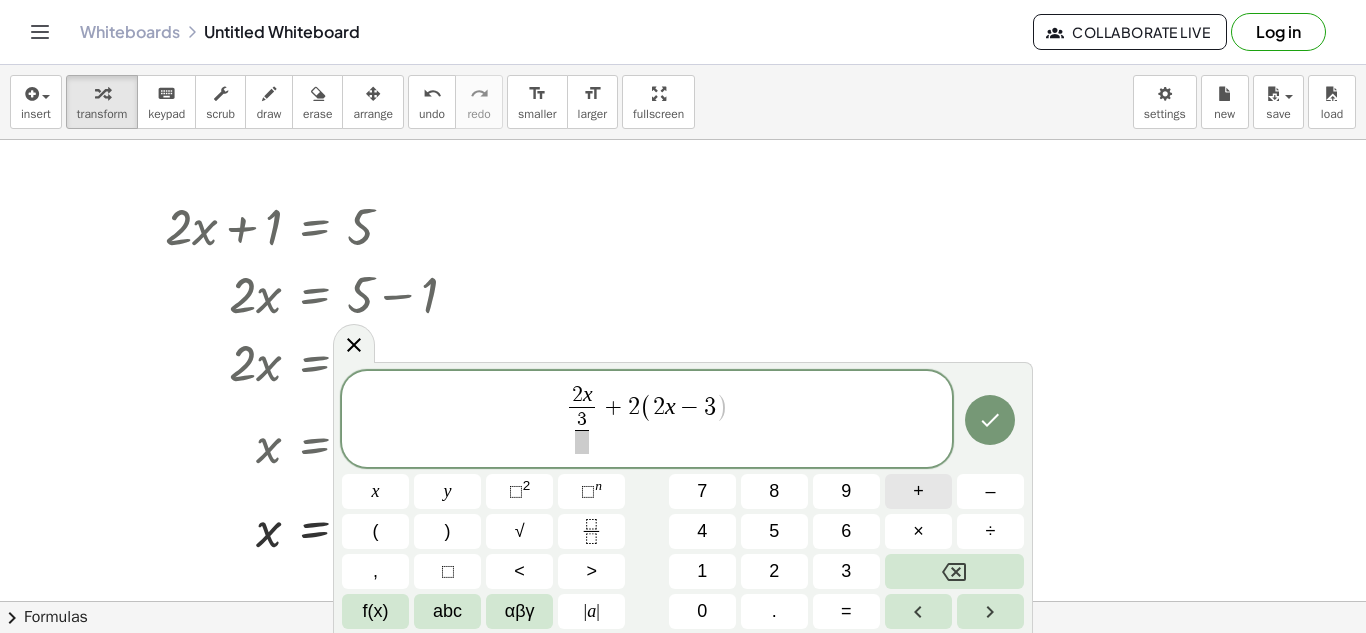 click on "+" at bounding box center [918, 491] 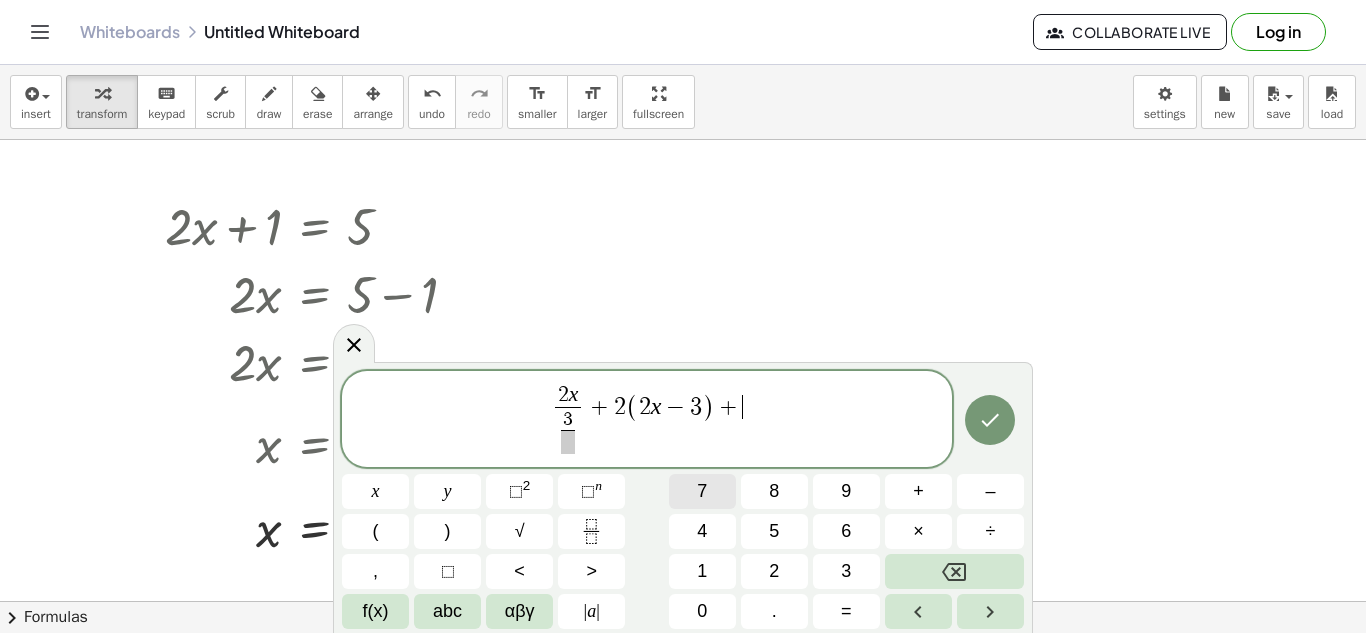 click on "7" at bounding box center (702, 491) 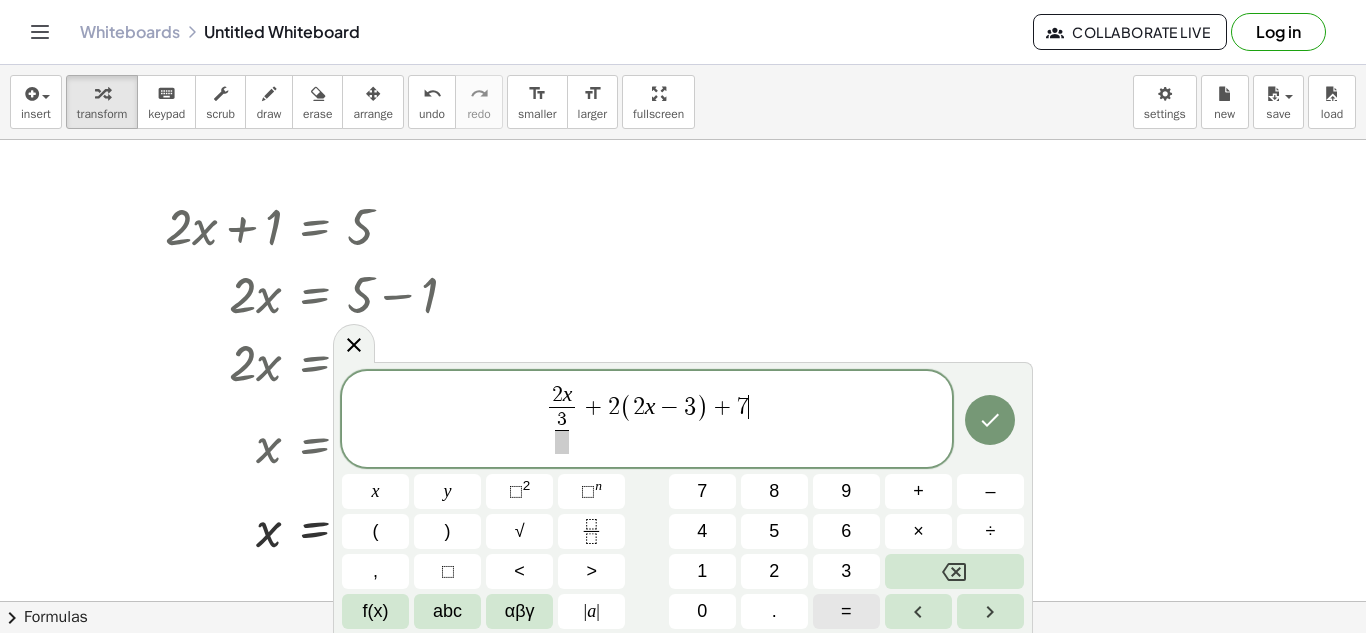click on "=" at bounding box center [846, 611] 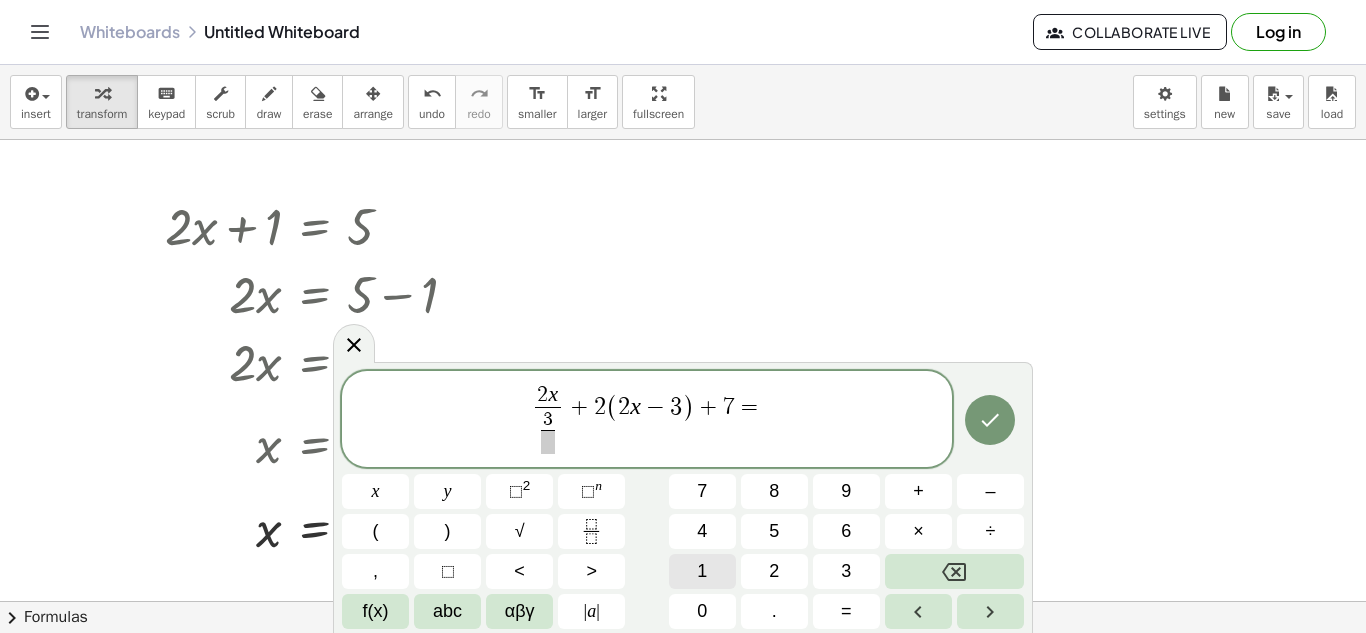 click on "1" at bounding box center (702, 571) 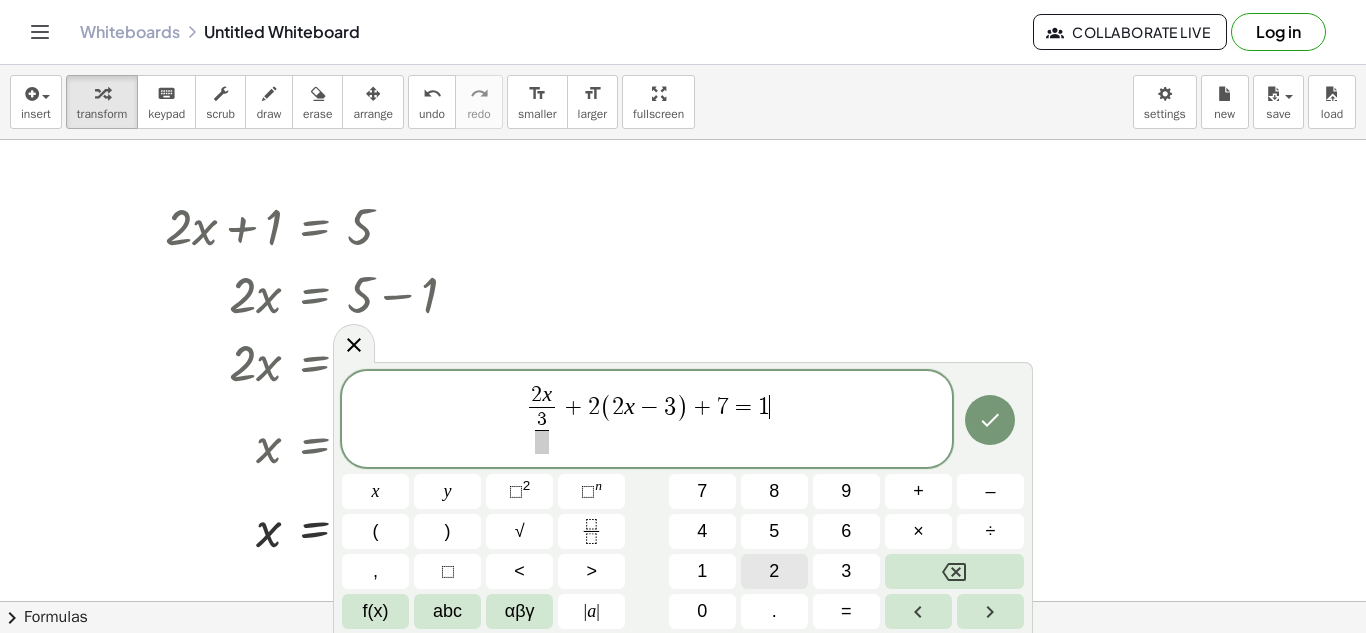 click on "2" at bounding box center (774, 571) 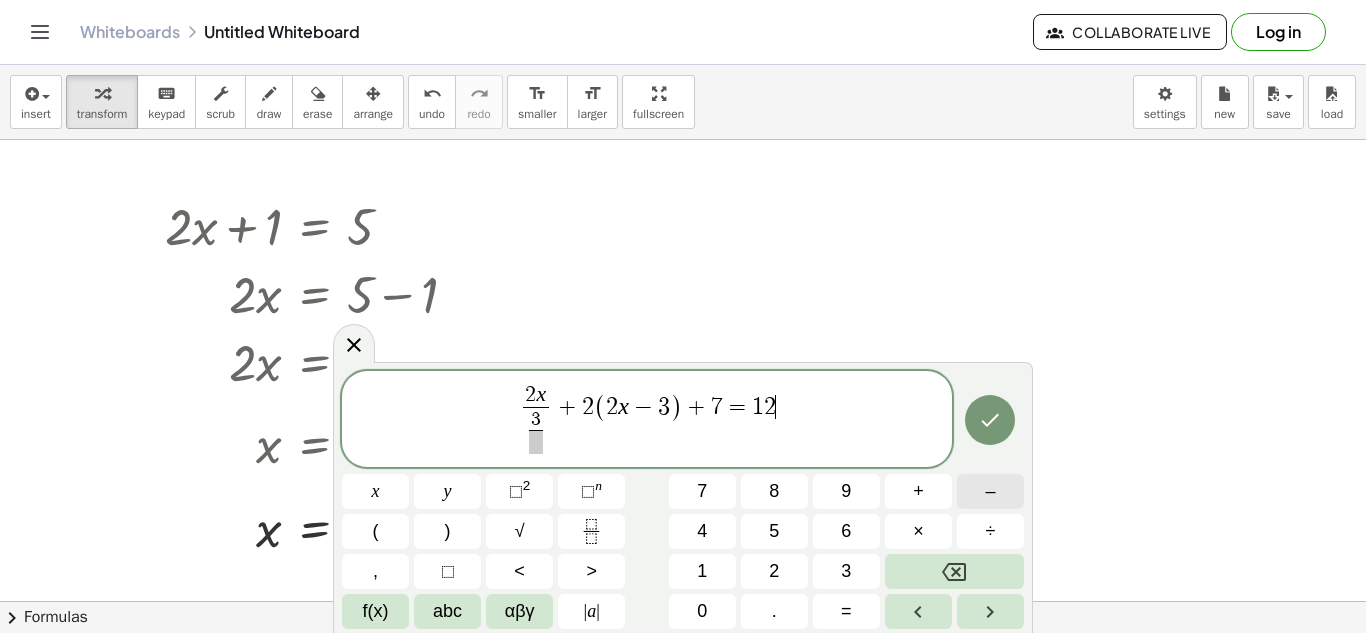 click on "–" at bounding box center [990, 491] 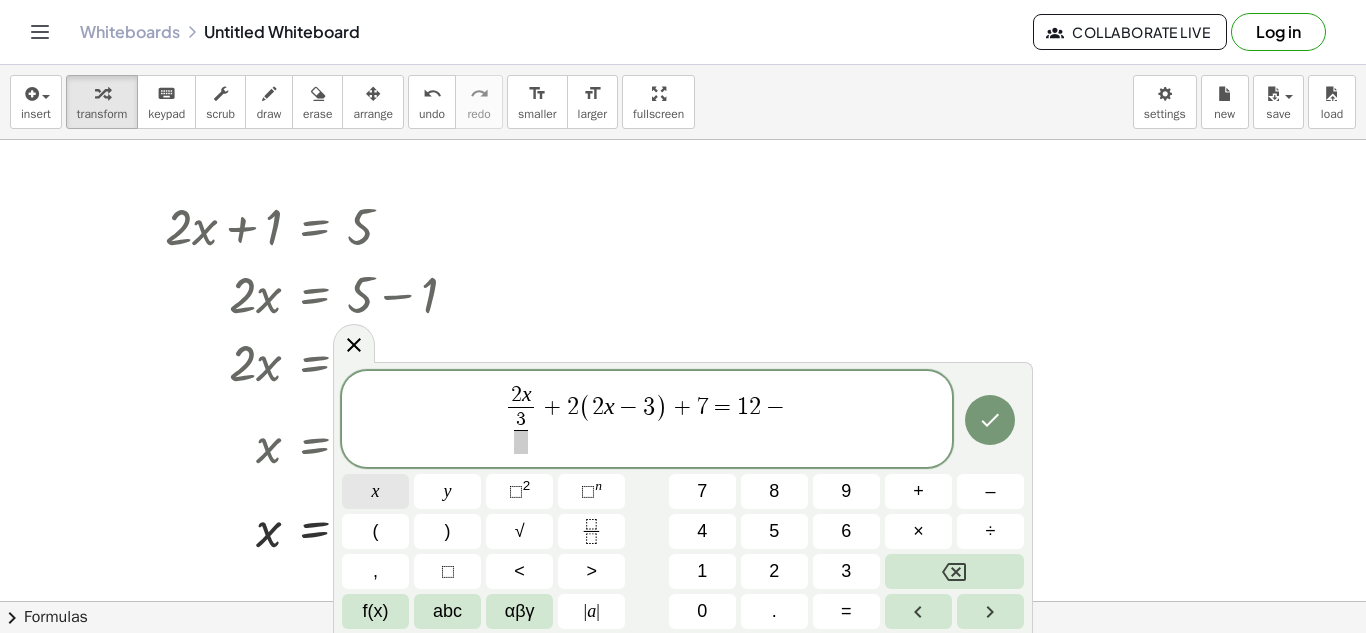 click on "x" at bounding box center [376, 491] 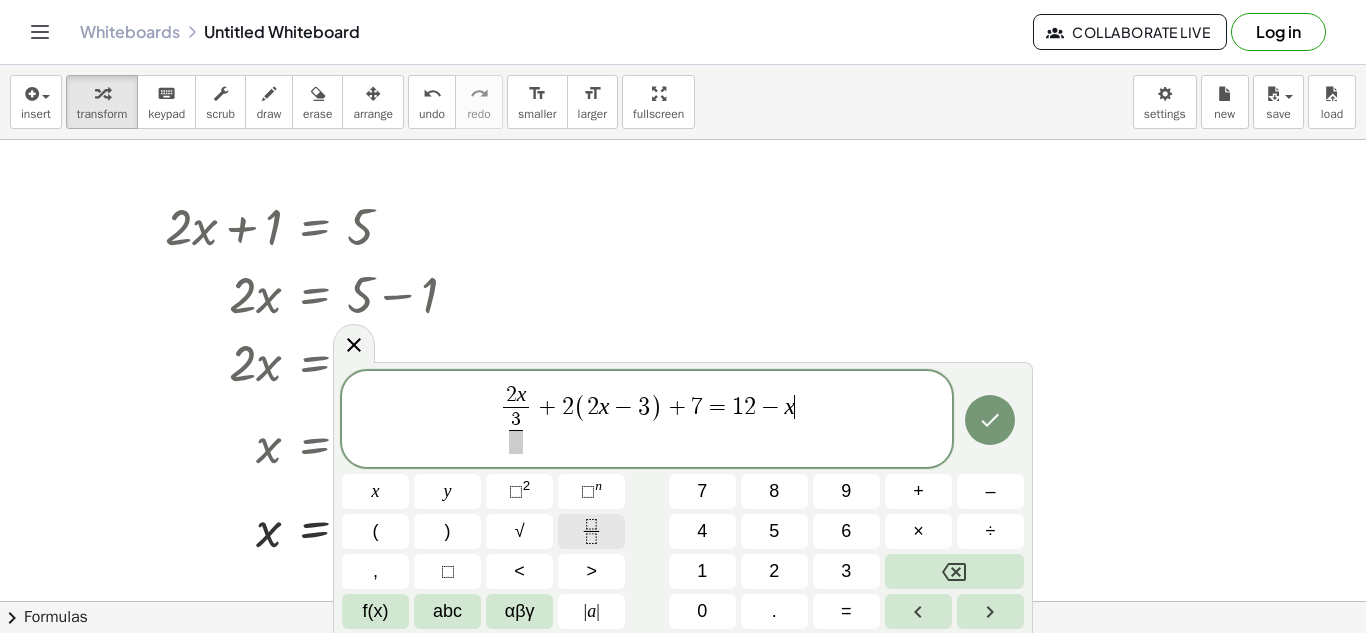 click 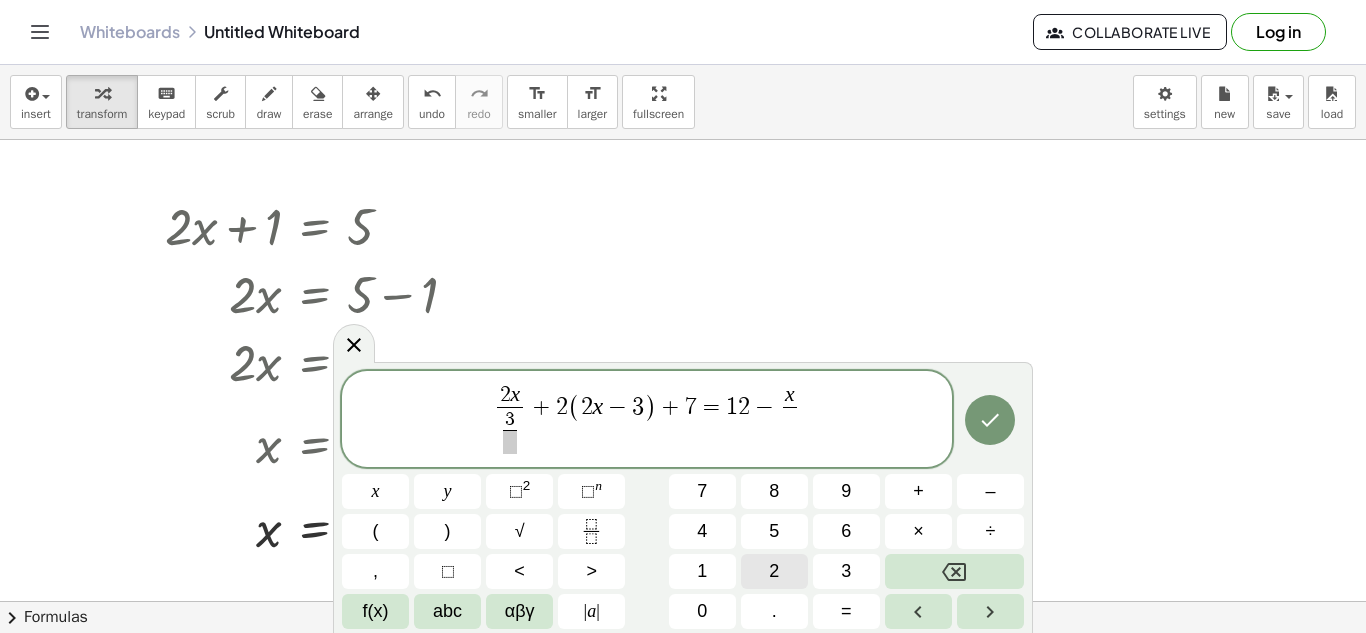 click on "2" at bounding box center (774, 571) 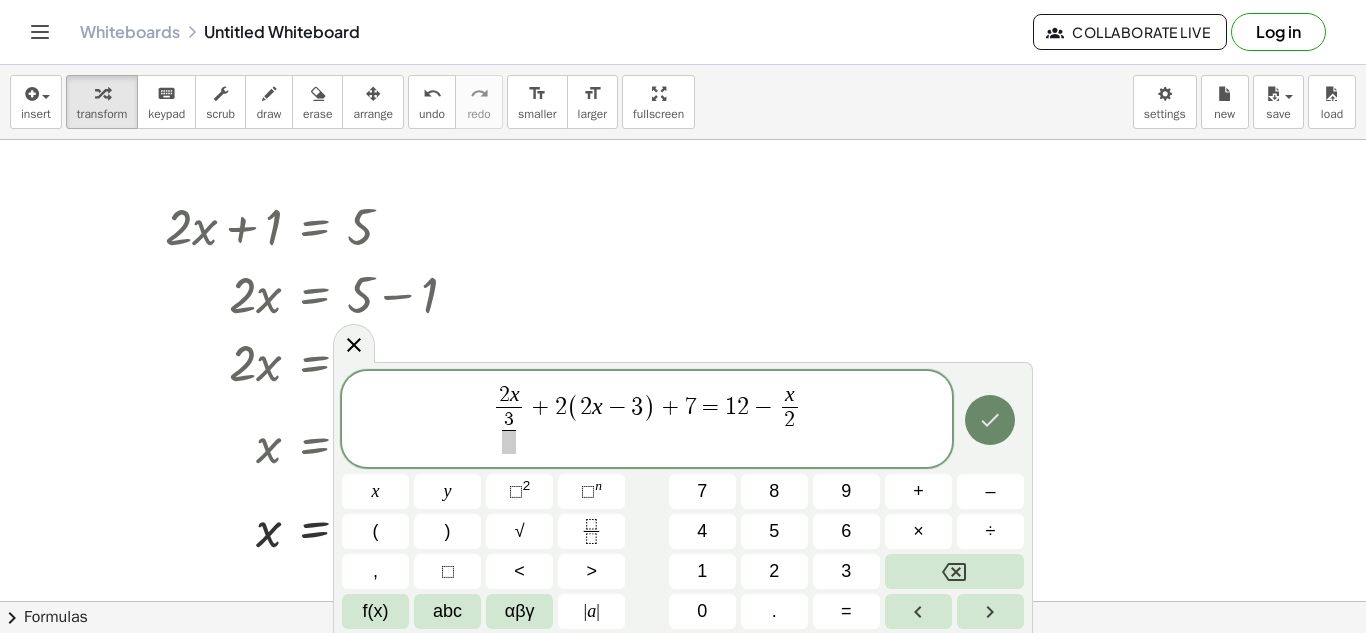click 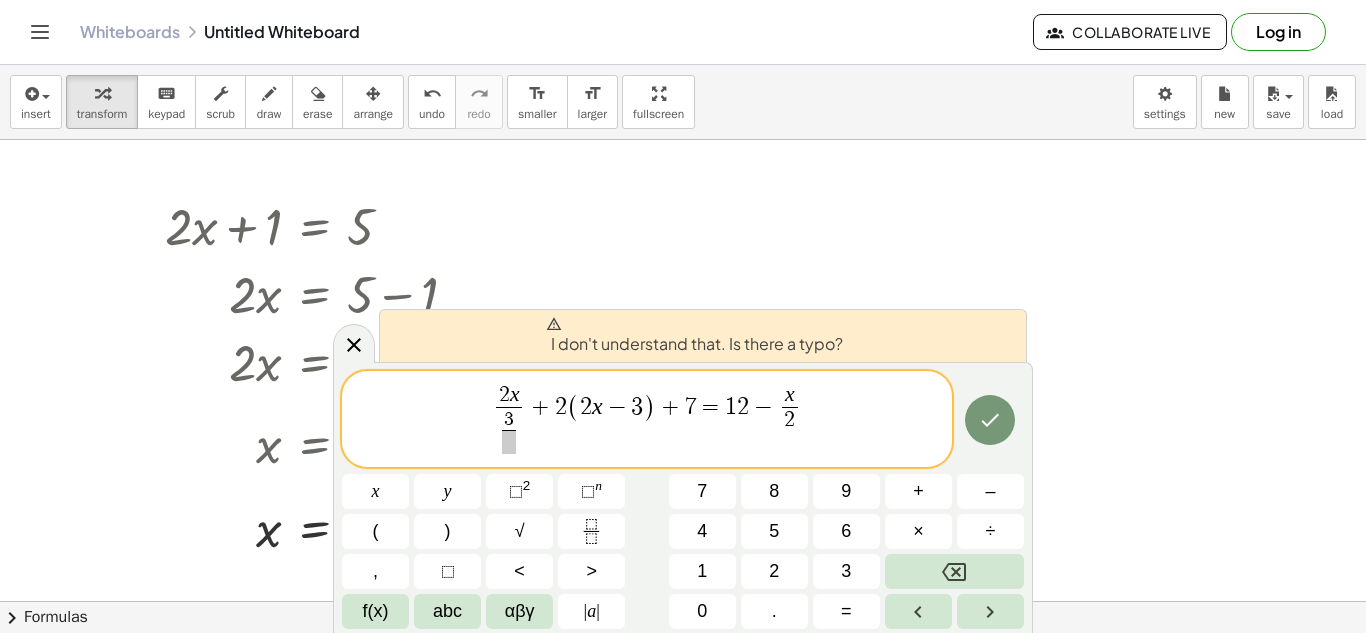 click on "I don't understand that. Is there a typo?" at bounding box center (694, 336) 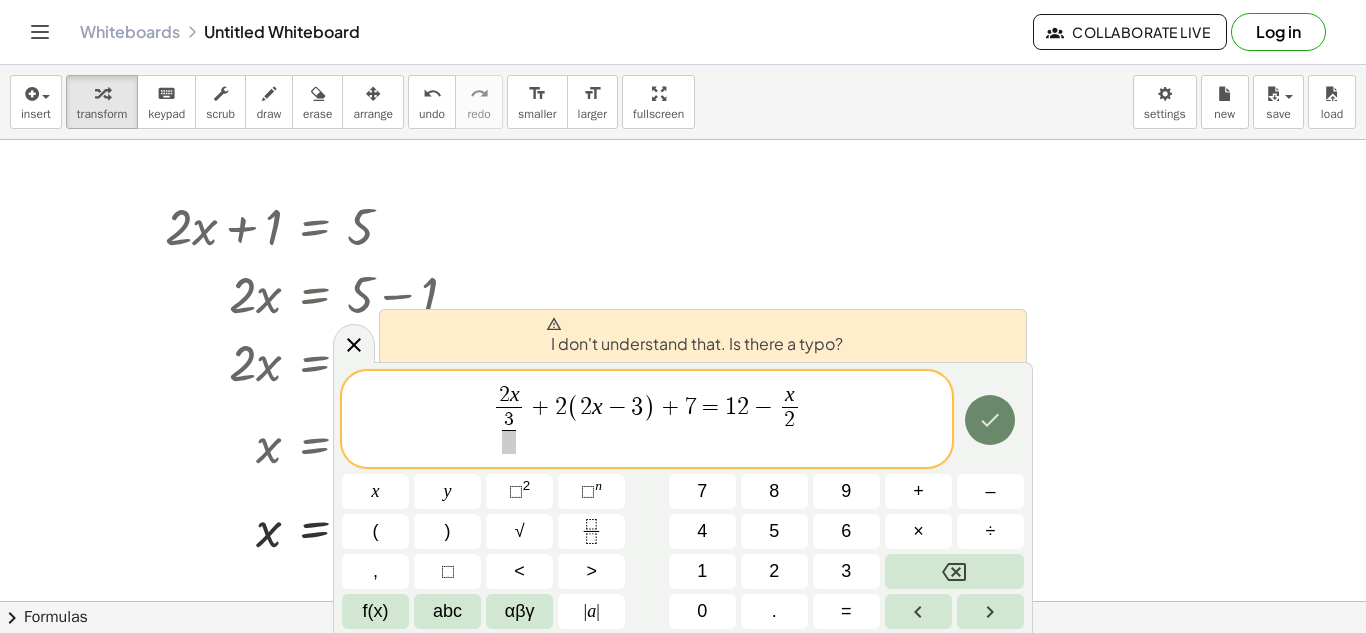 click 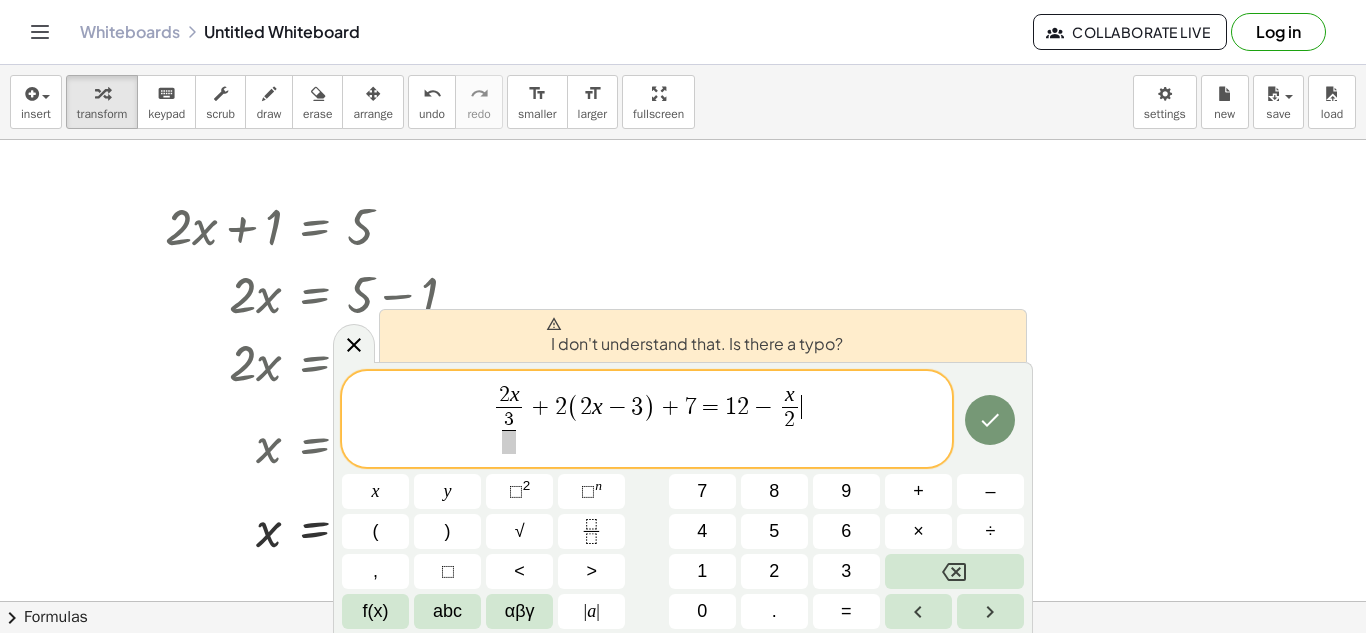 click on "2 x 3 ​ ​ + 2 ( 2 x − 3 ) + 7 = 1 2 − x 2 ​ ​" at bounding box center [647, 420] 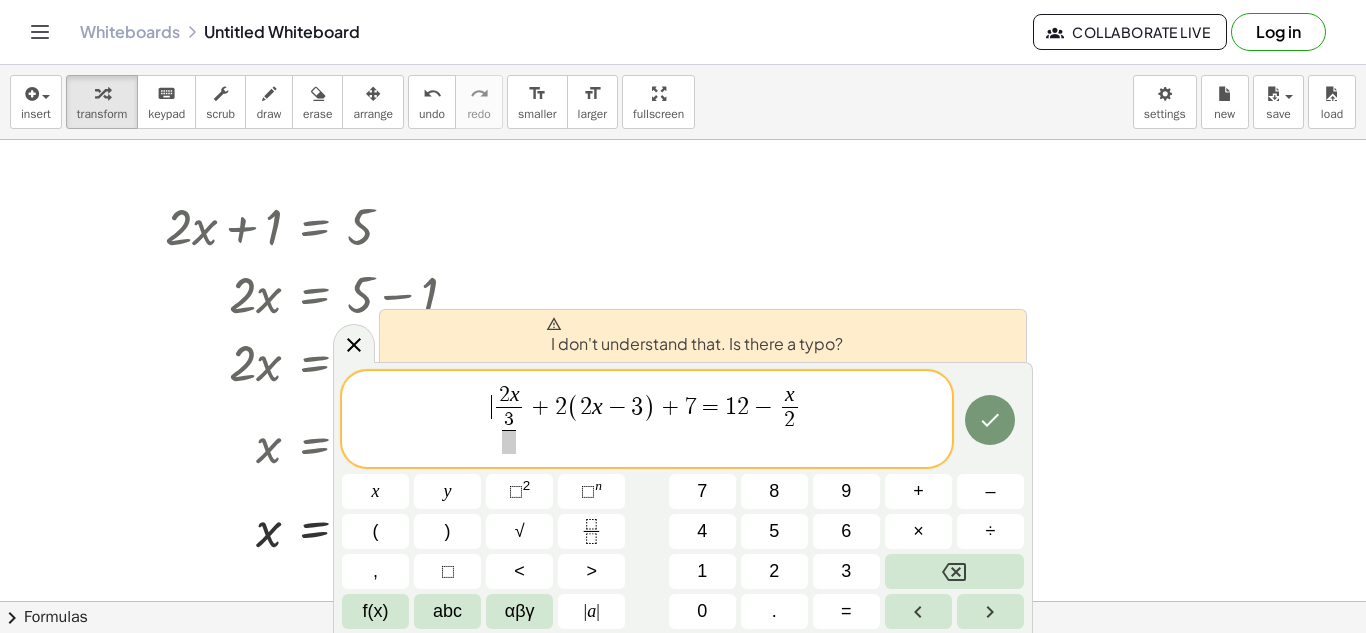 click on "​ 2 x 3 ​ ​ + 2 ( 2 x − 3 ) + 7 = 1 2 − x 2 ​" at bounding box center [647, 420] 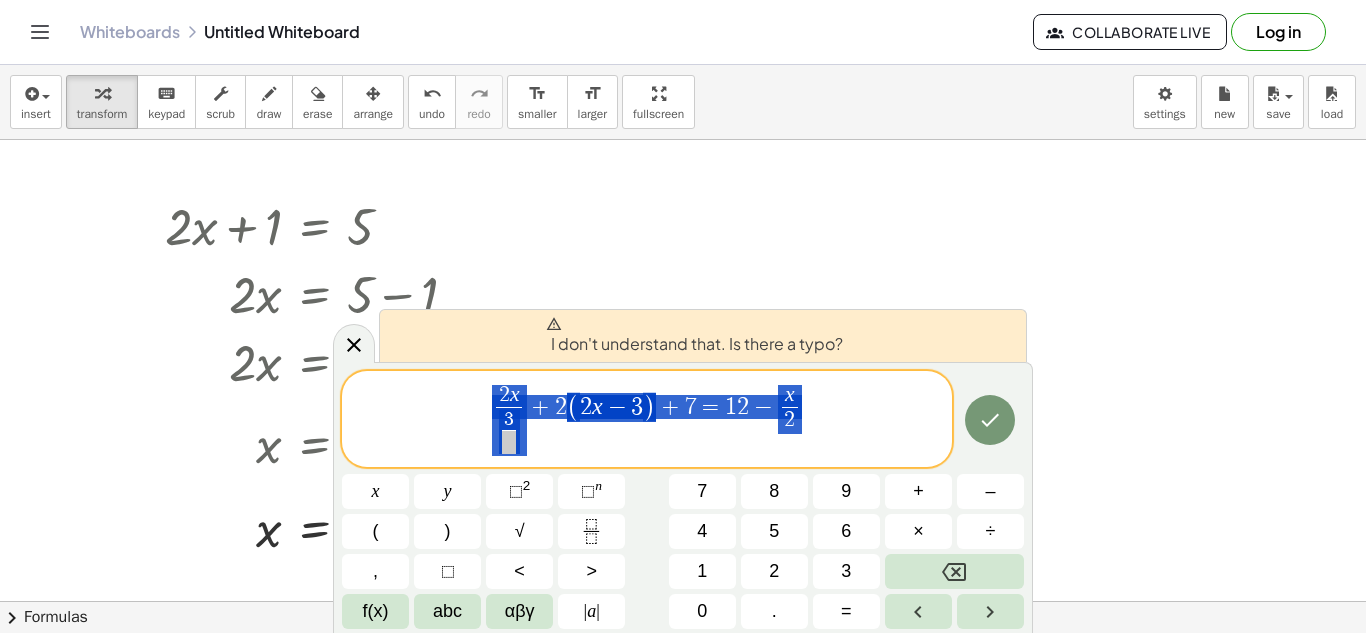 drag, startPoint x: 489, startPoint y: 389, endPoint x: 807, endPoint y: 397, distance: 318.10062 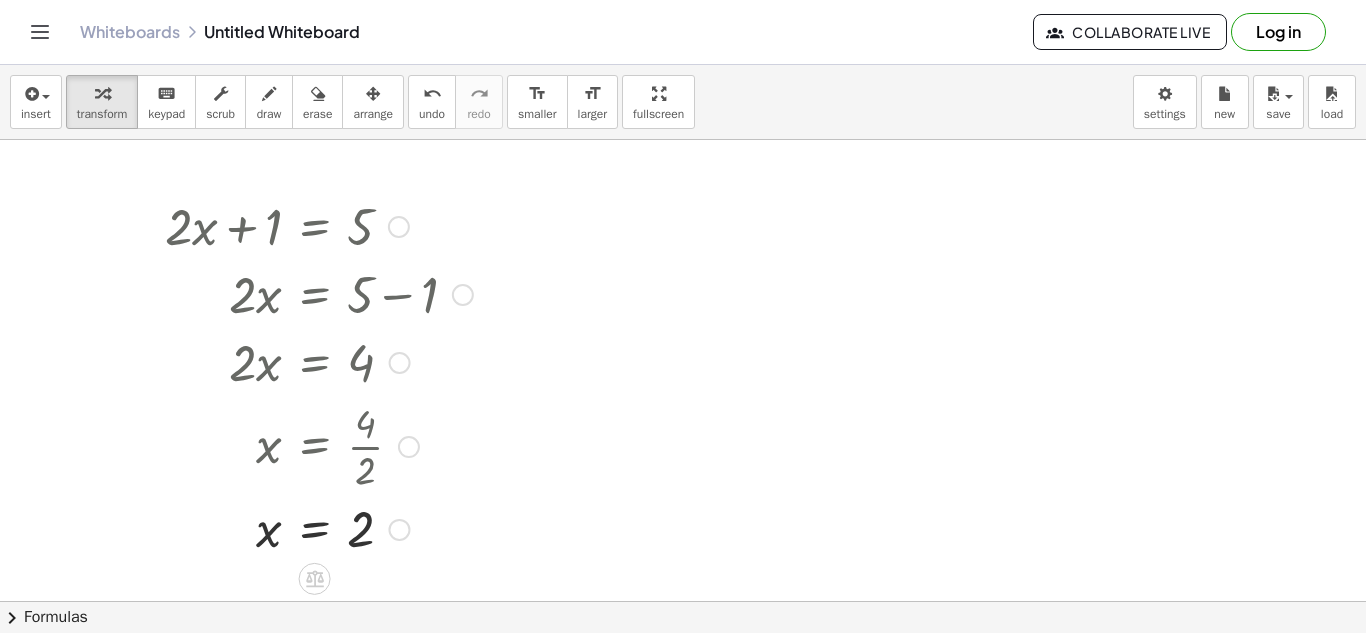 click at bounding box center [319, 225] 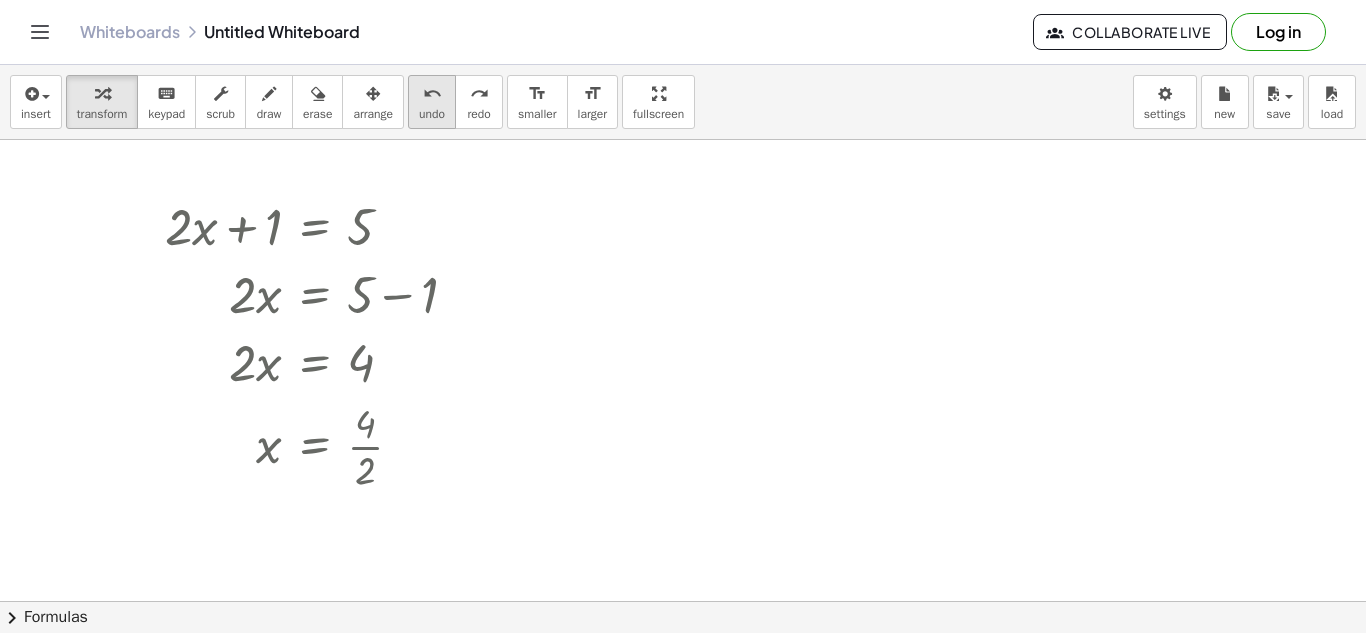 click on "undo" at bounding box center [432, 114] 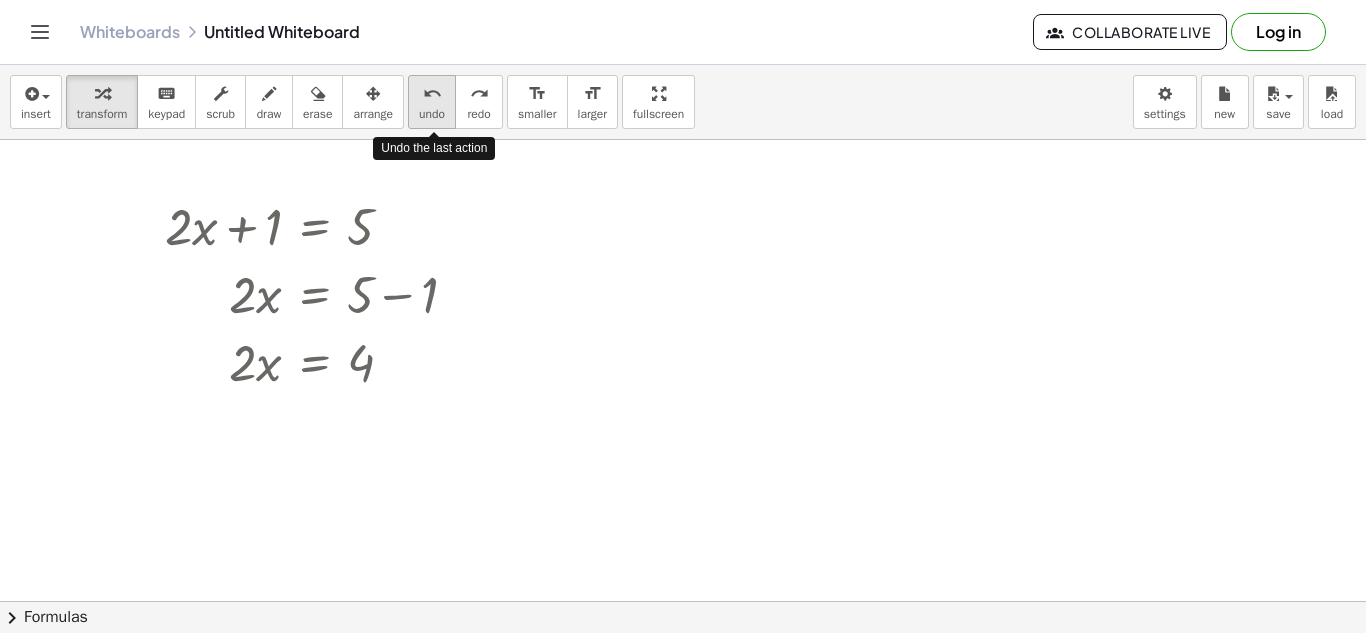 click on "undo" at bounding box center [432, 114] 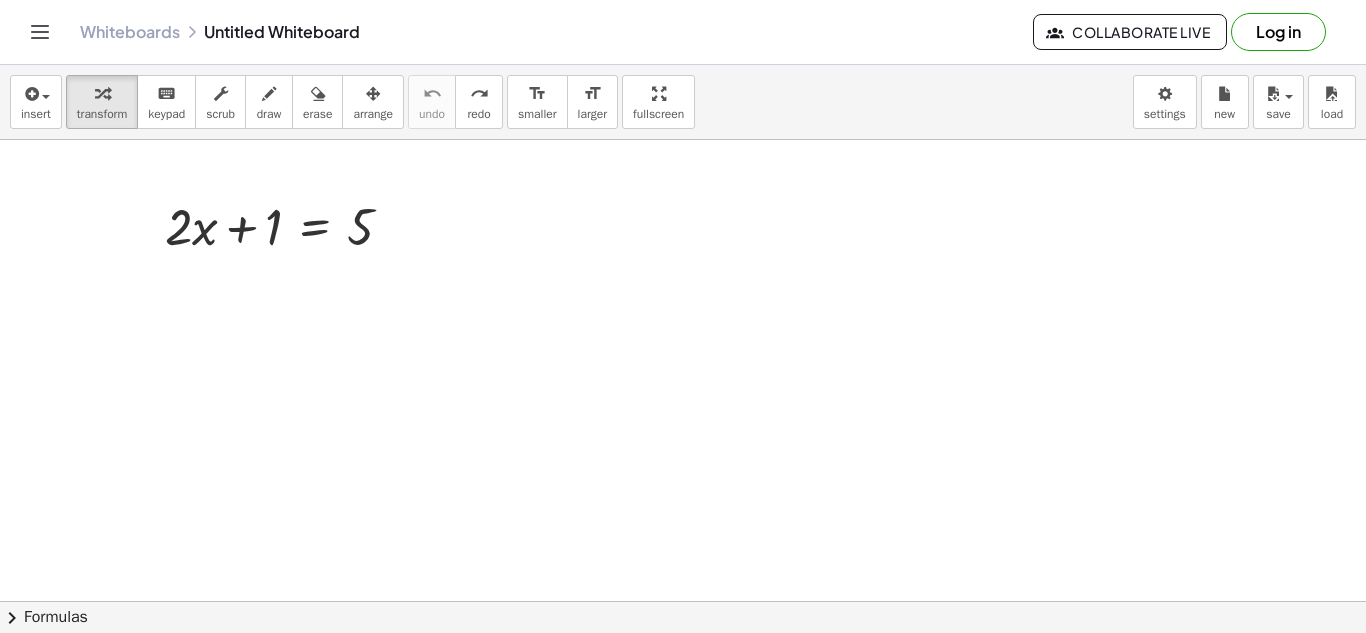 click at bounding box center (683, 666) 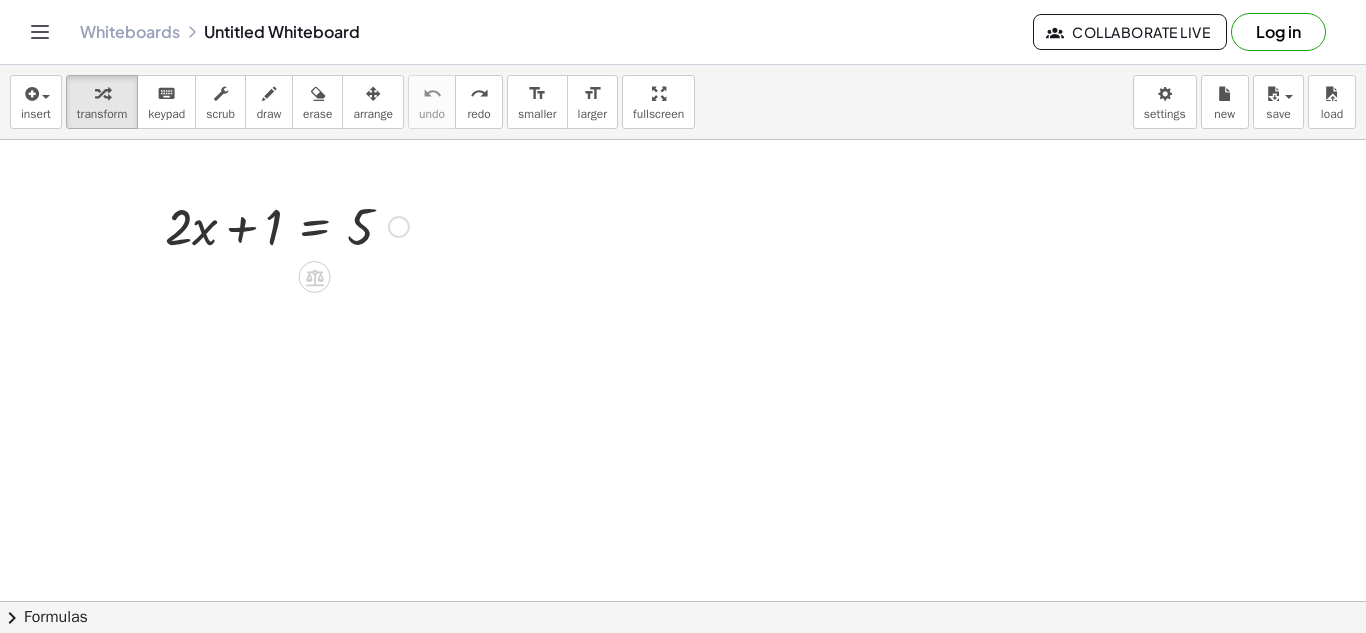 click at bounding box center [399, 227] 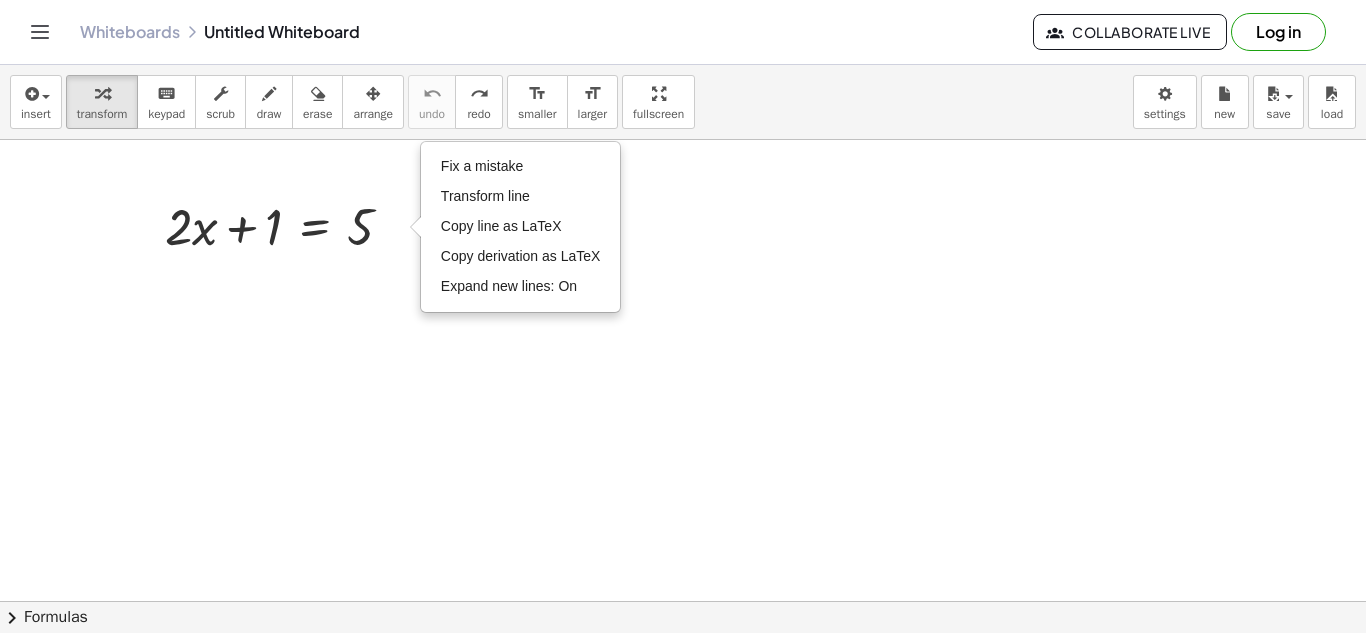 click at bounding box center [683, 666] 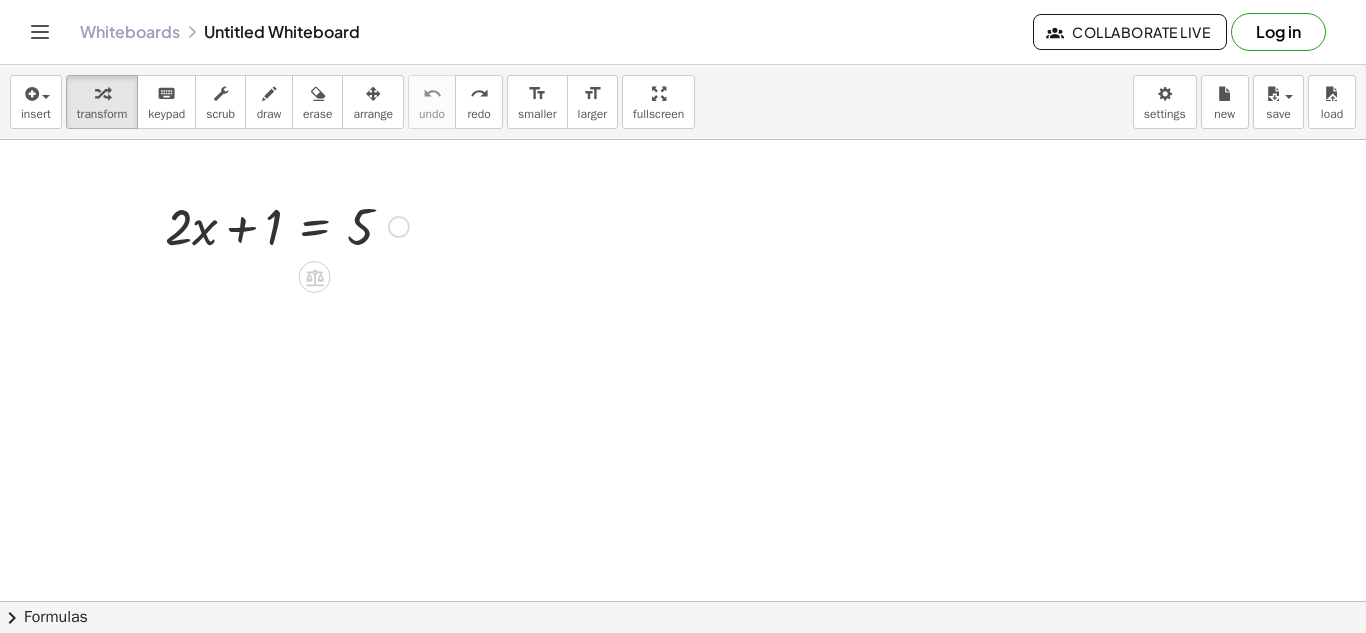 click at bounding box center [287, 225] 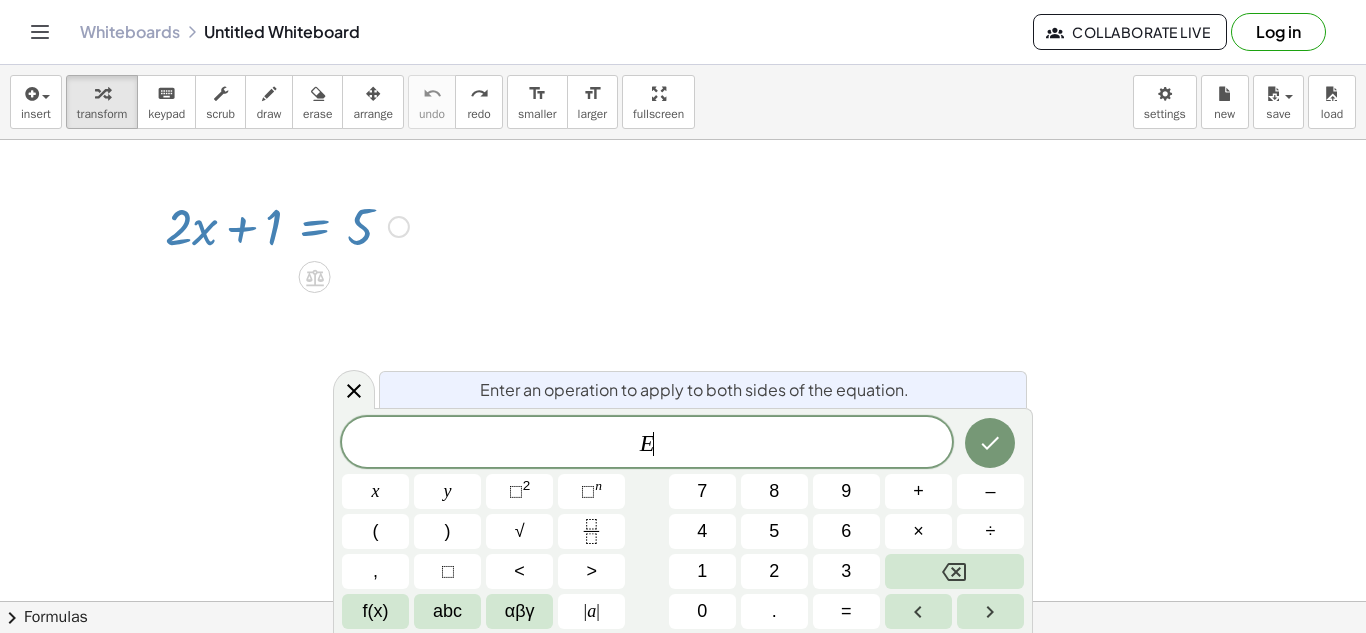 click on "Fix a mistake Transform line Copy line as LaTeX Copy derivation as LaTeX Expand new lines: On" at bounding box center [399, 227] 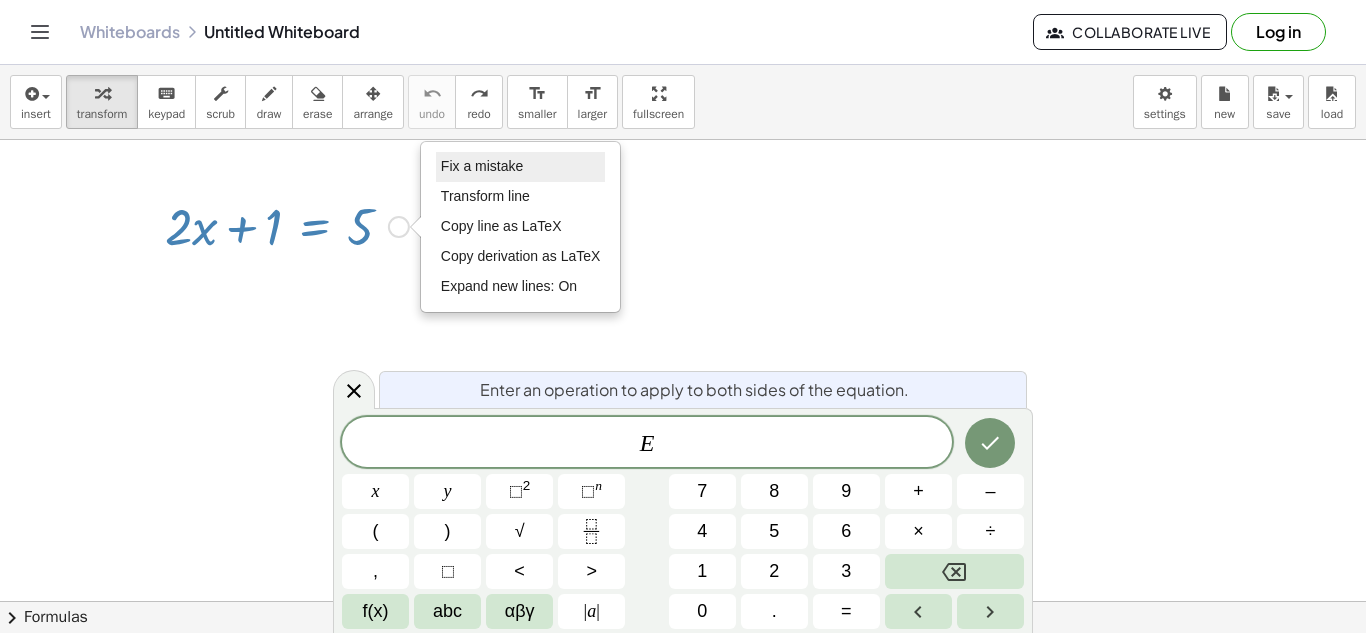 click on "Fix a mistake" at bounding box center (521, 167) 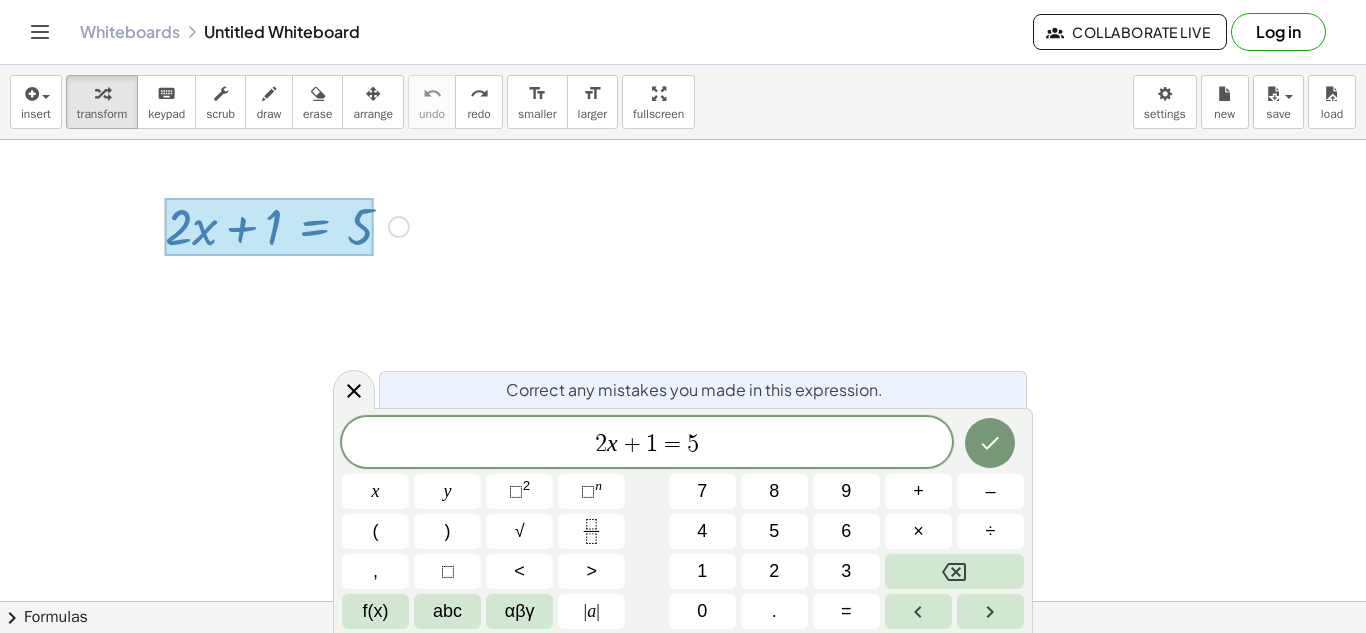 click at bounding box center (683, 666) 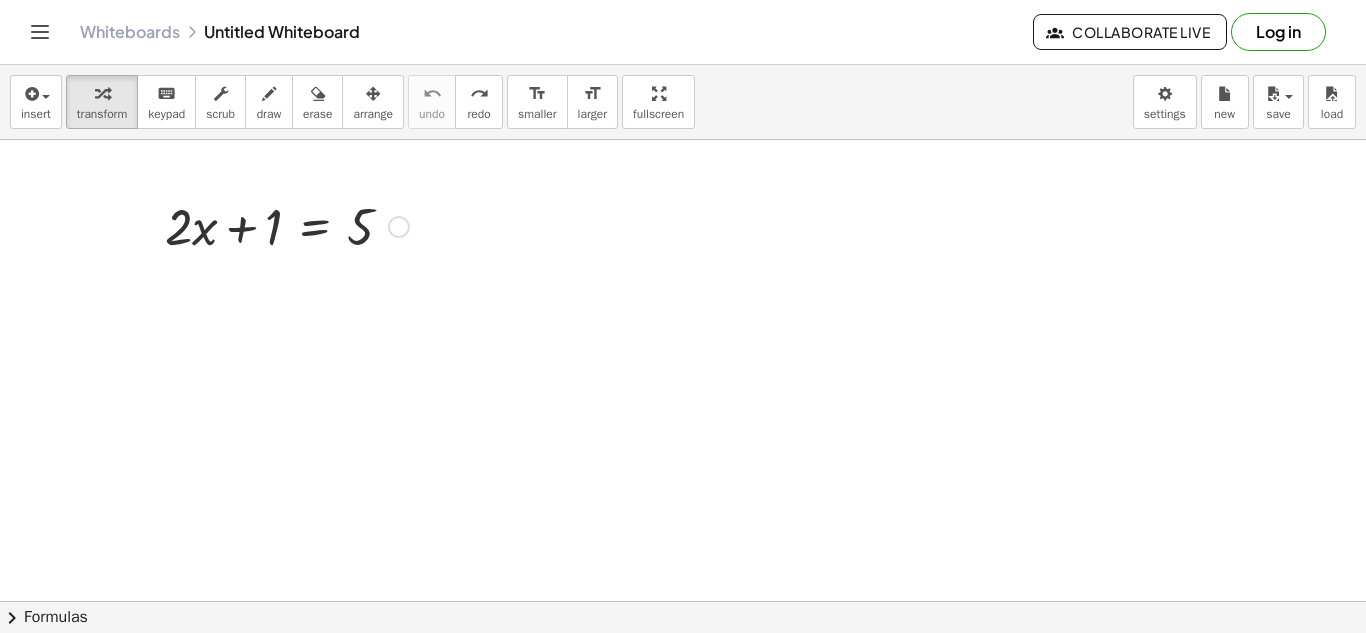 click at bounding box center (287, 225) 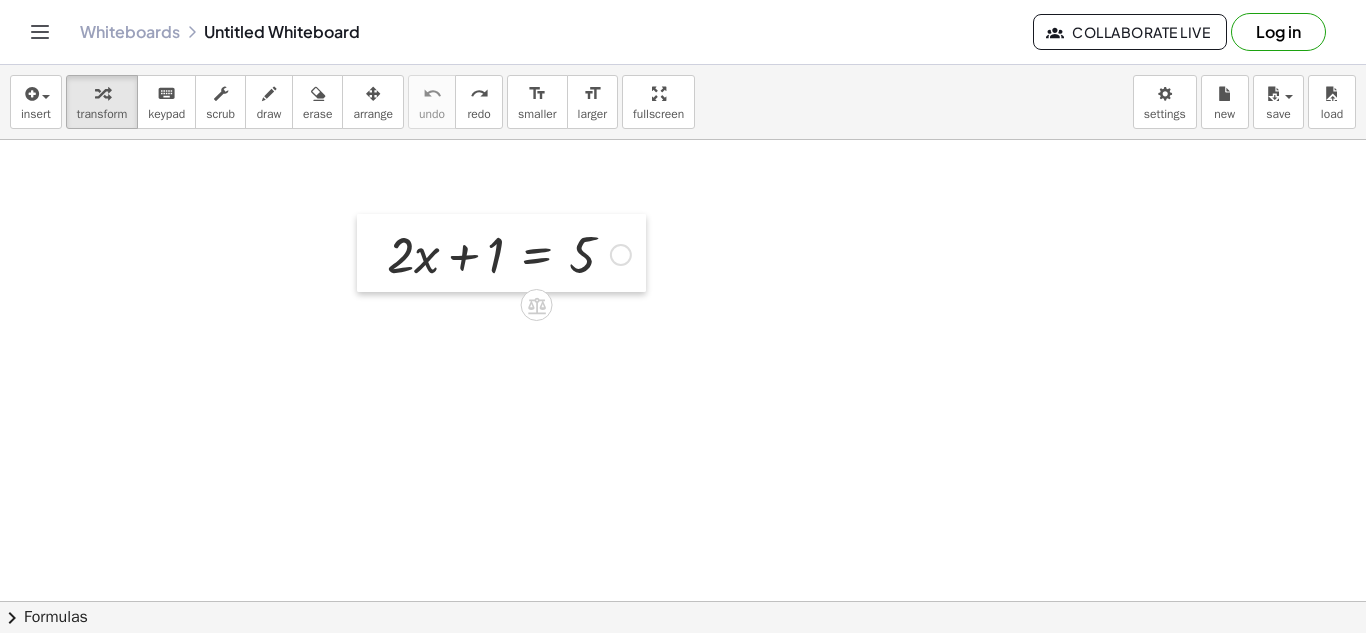 drag, startPoint x: 139, startPoint y: 209, endPoint x: 361, endPoint y: 237, distance: 223.7588 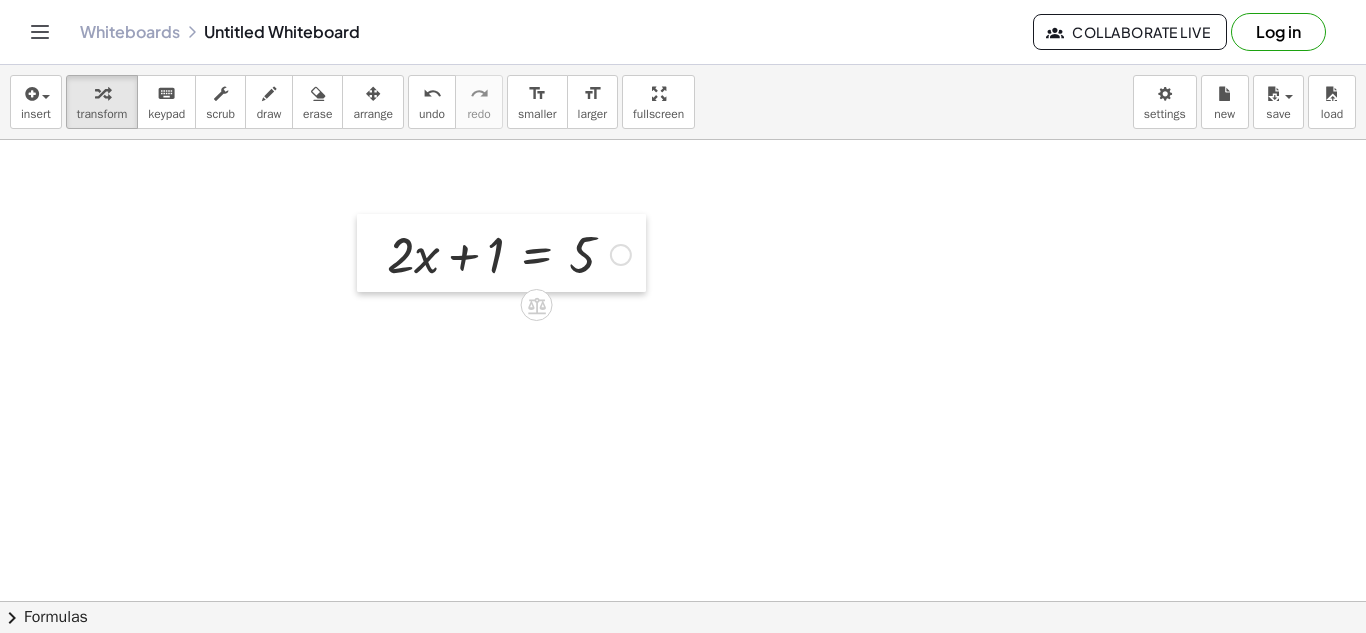 click at bounding box center [372, 253] 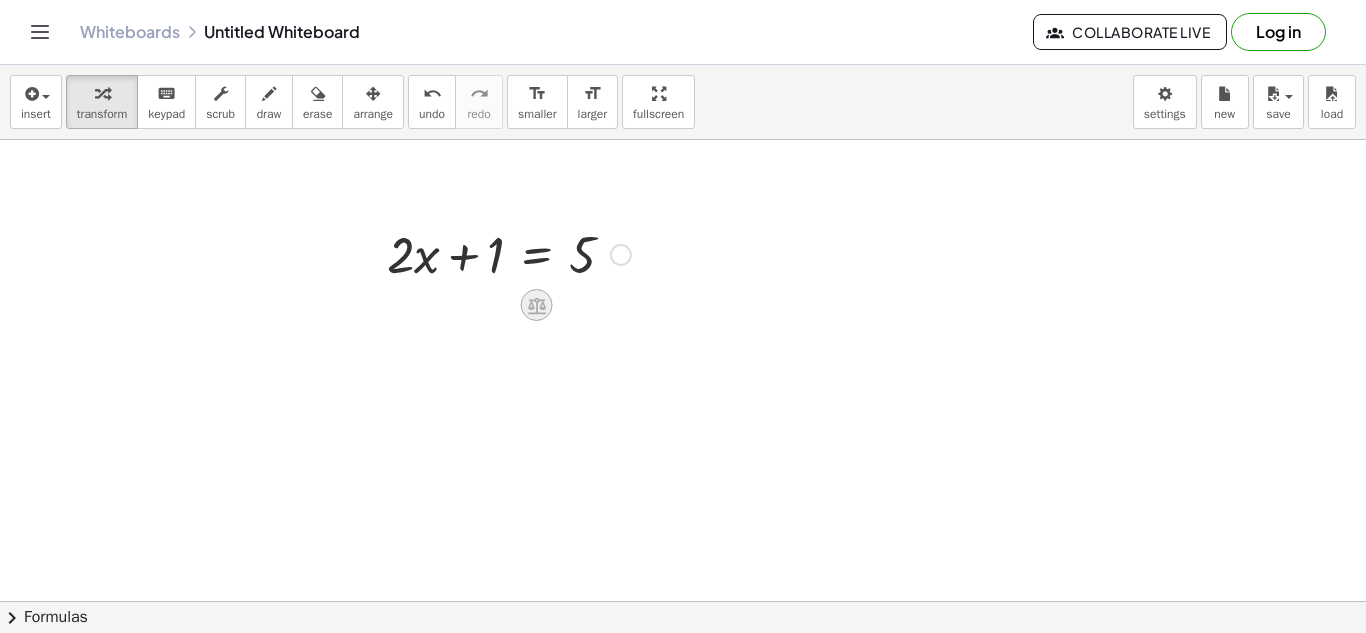 click at bounding box center [537, 305] 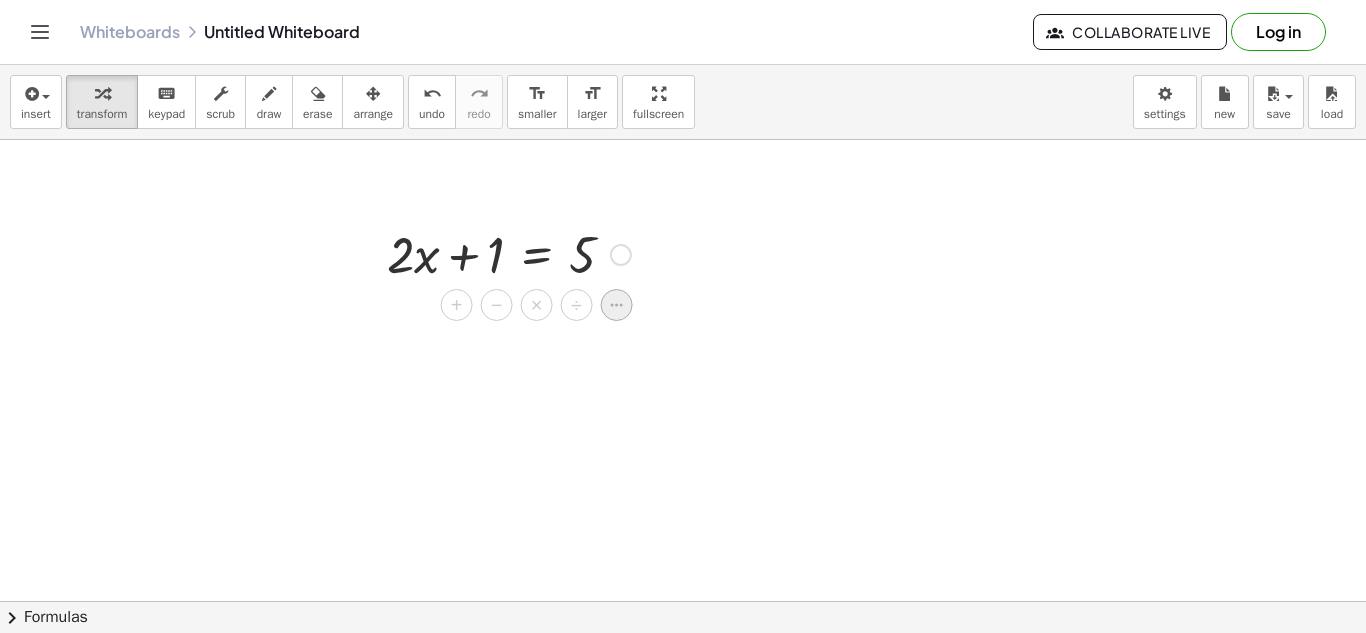 click 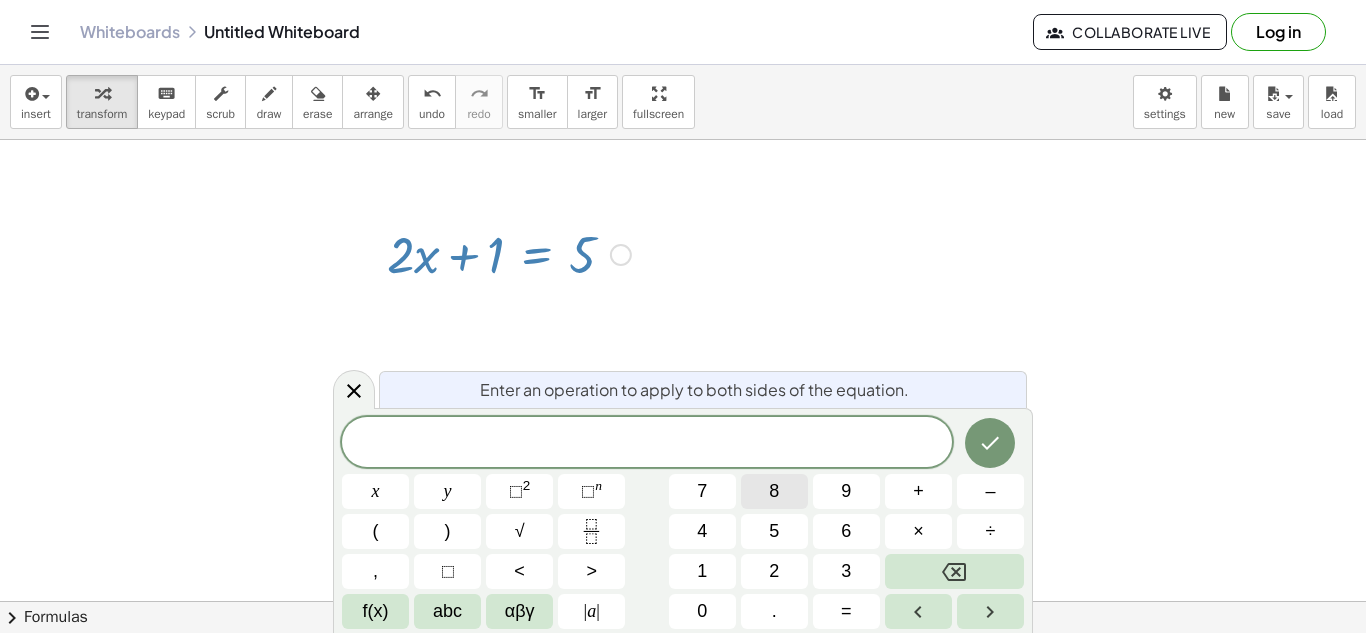 click on "8" at bounding box center (774, 491) 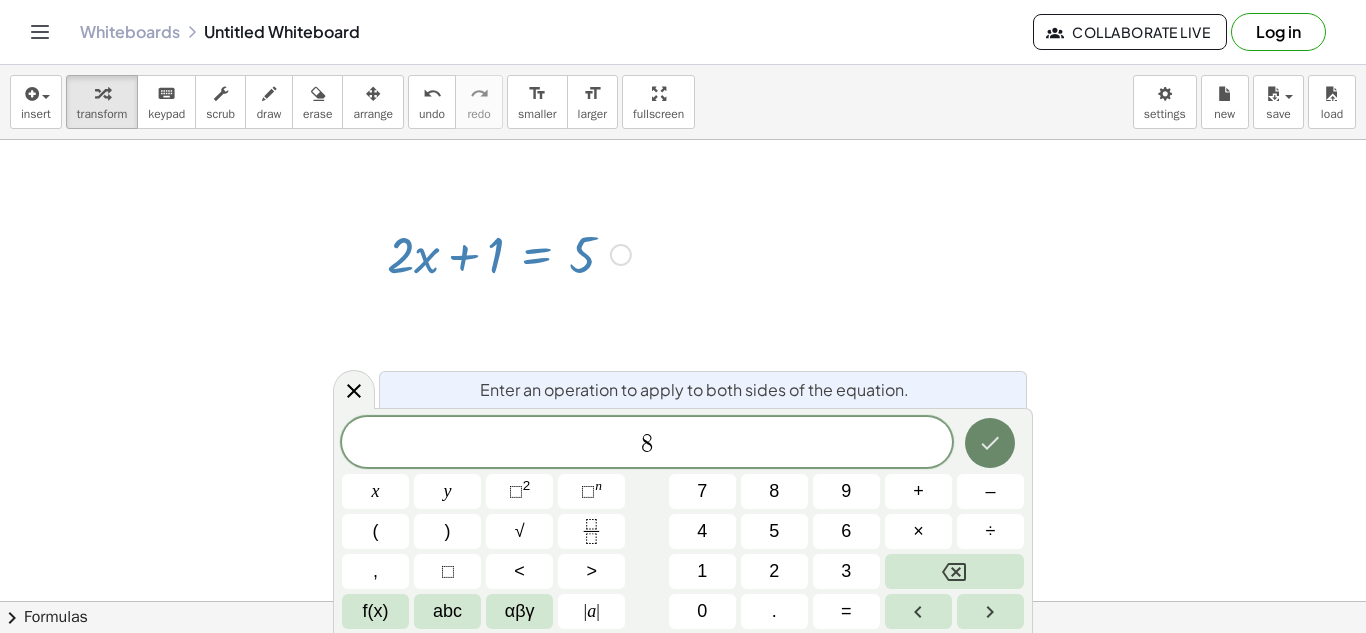 click 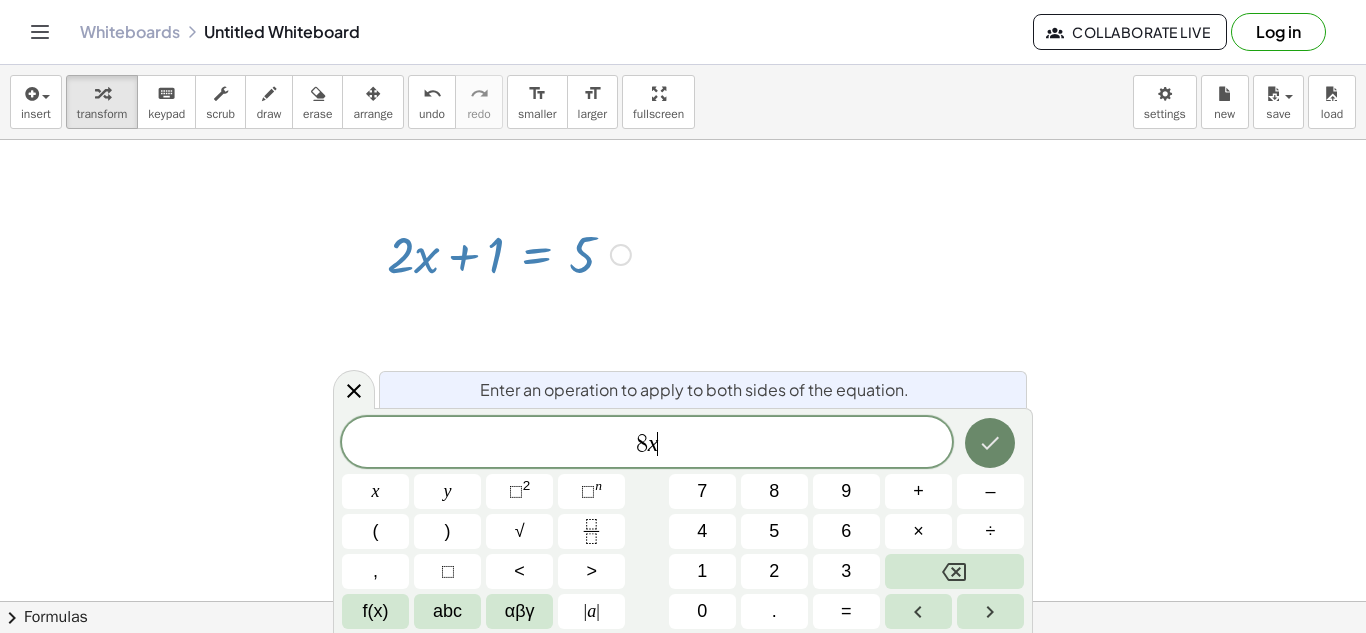 click 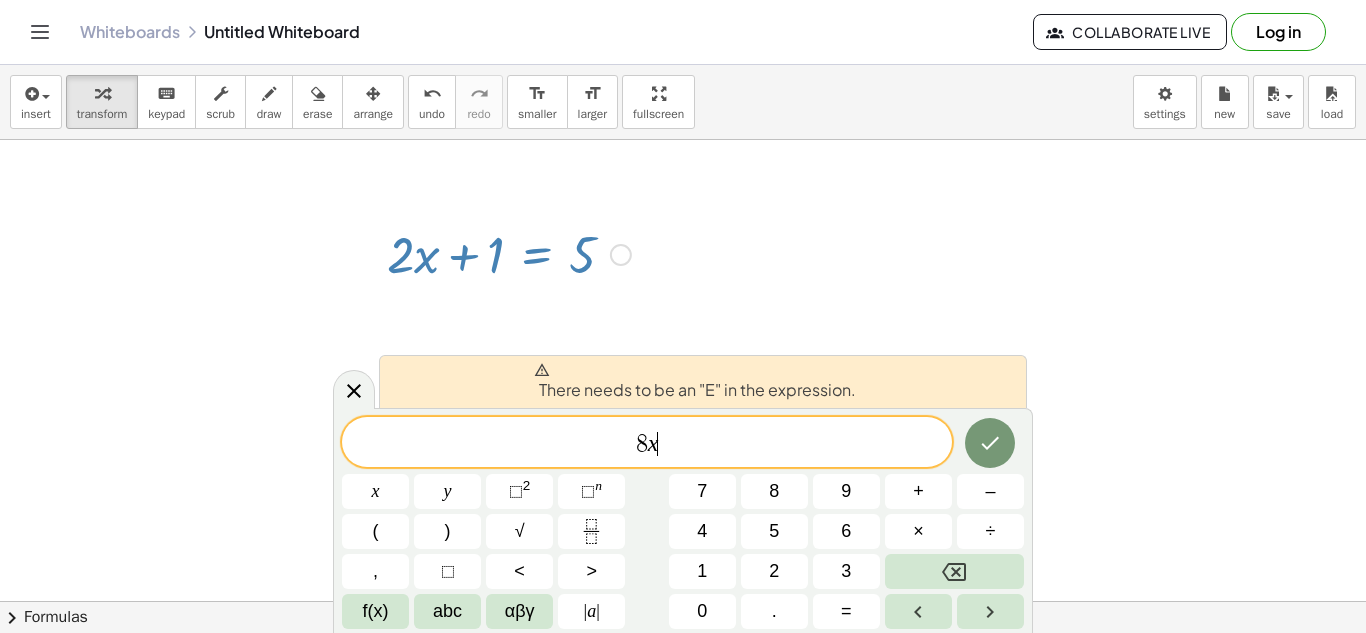 click on "Fix a mistake Transform line Copy line as LaTeX Copy derivation as LaTeX Expand new lines: On" at bounding box center (621, 255) 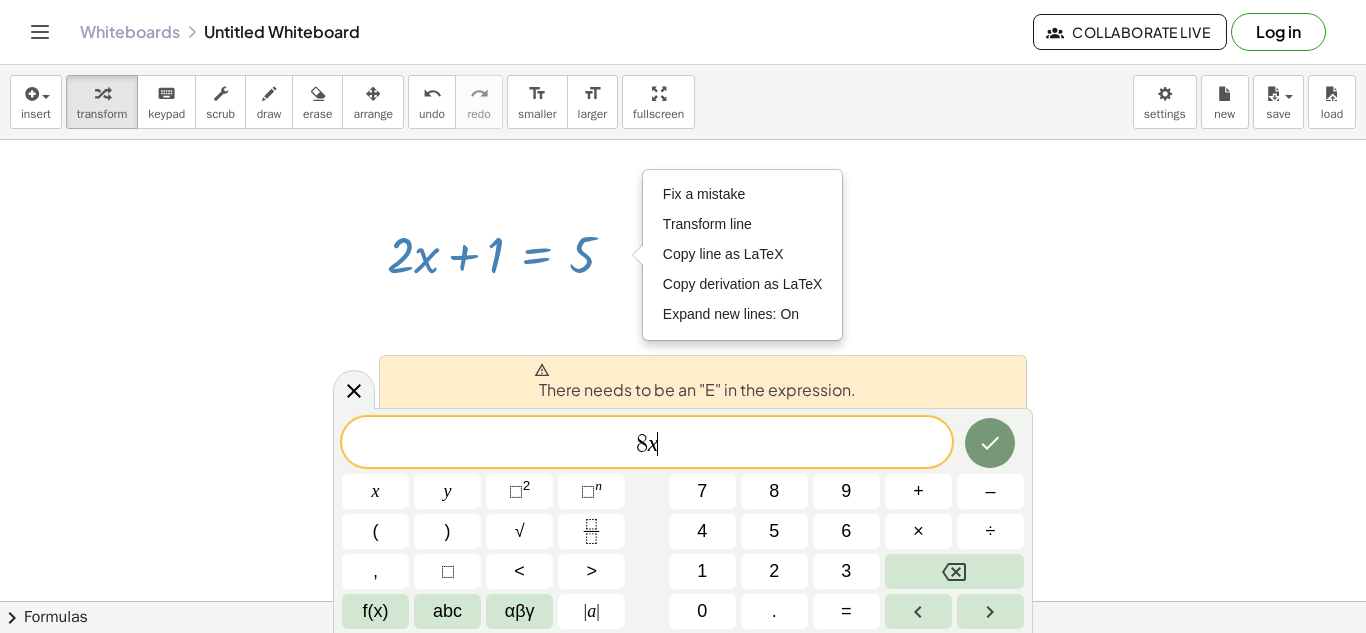 click at bounding box center [683, 666] 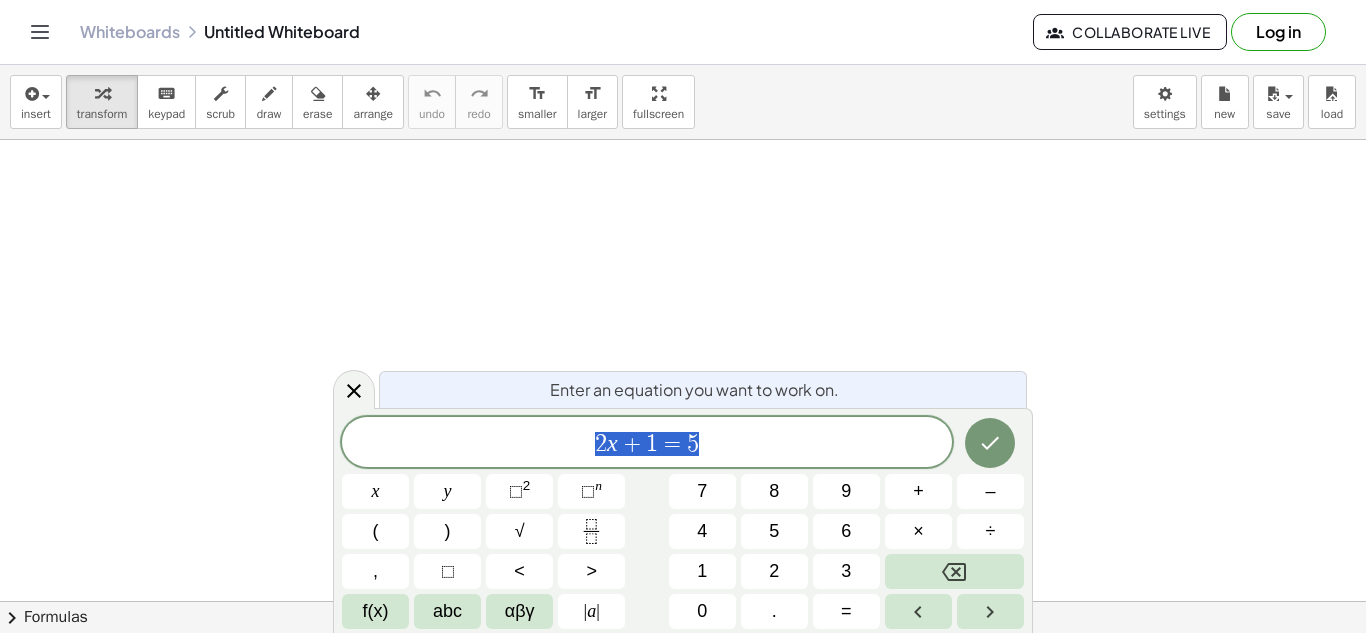 scroll, scrollTop: 0, scrollLeft: 0, axis: both 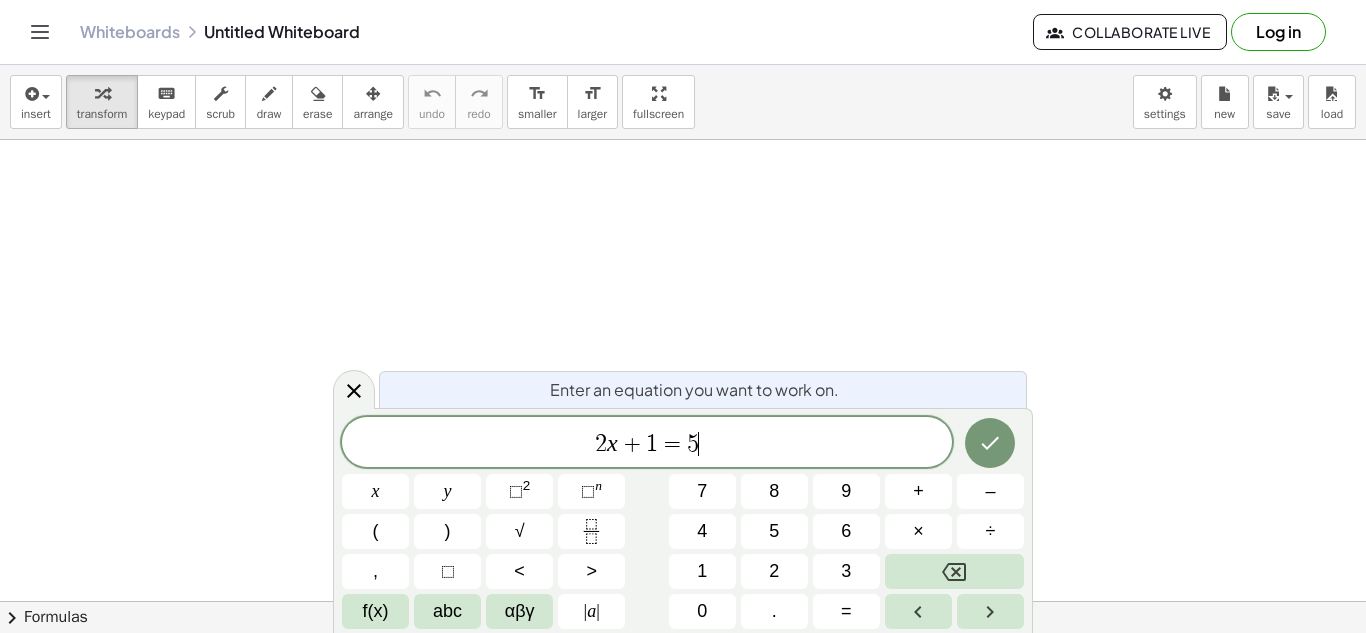 click on "2 x + 1 = 5 ​" at bounding box center (647, 444) 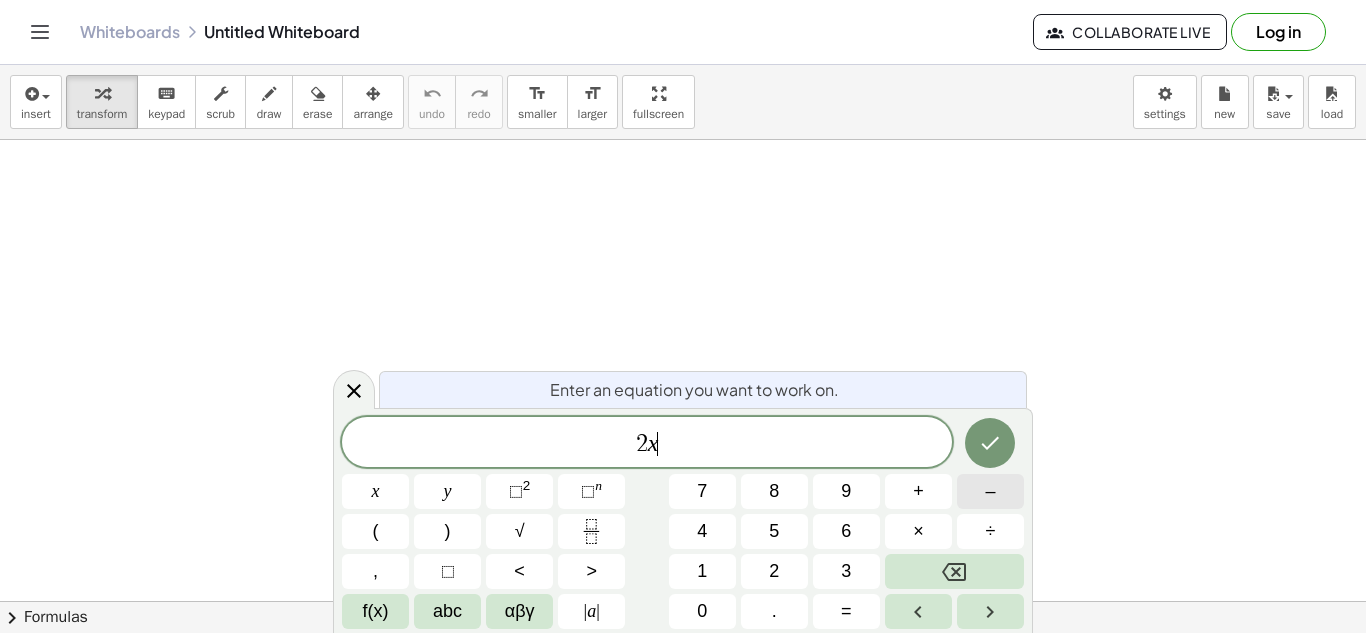 click on "–" at bounding box center (990, 491) 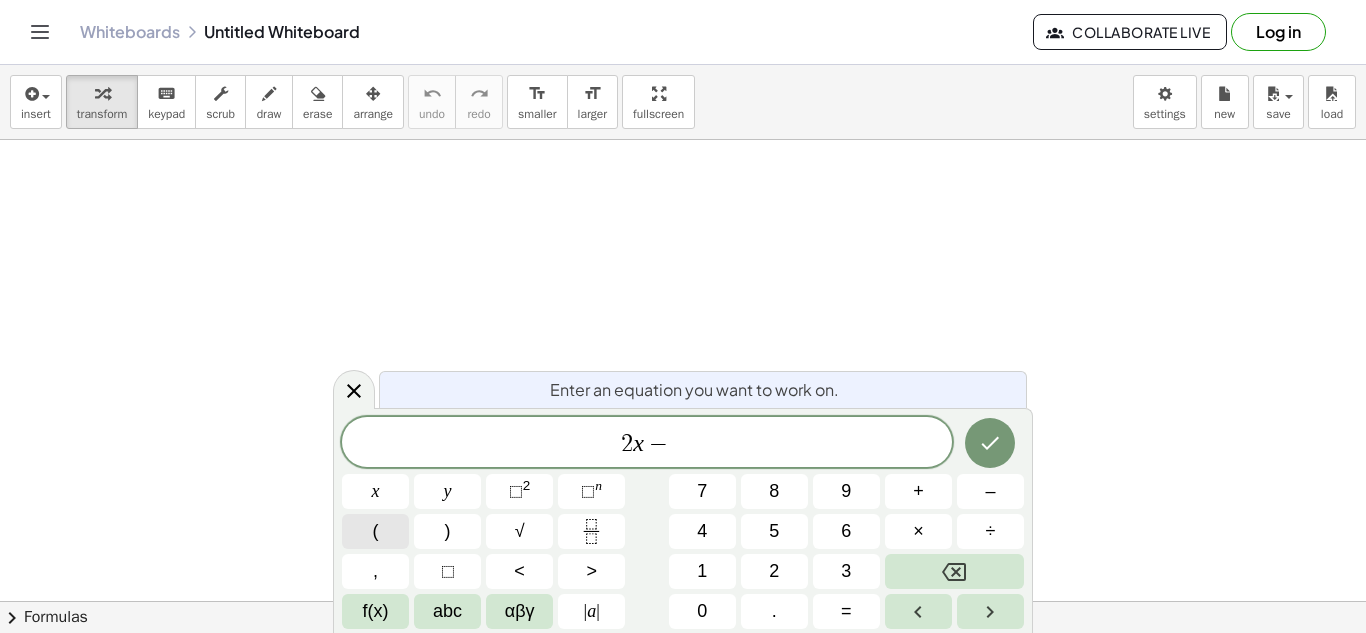 click on "(" at bounding box center (375, 531) 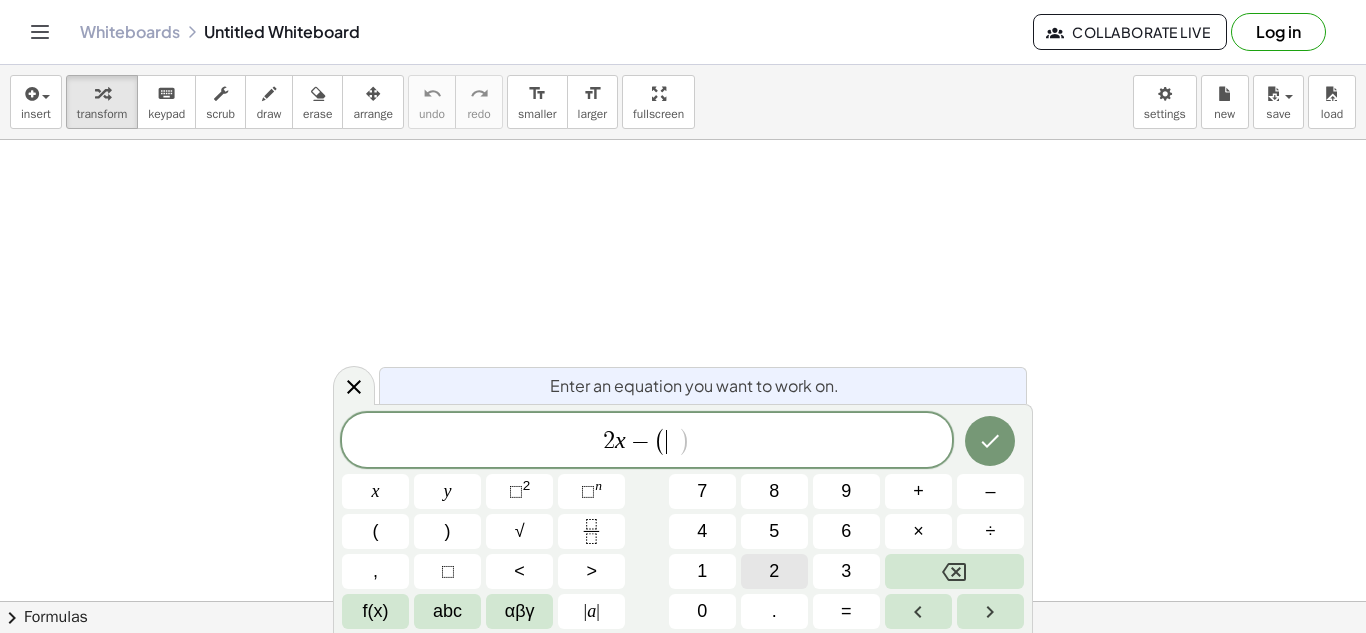 click on "2" at bounding box center (774, 571) 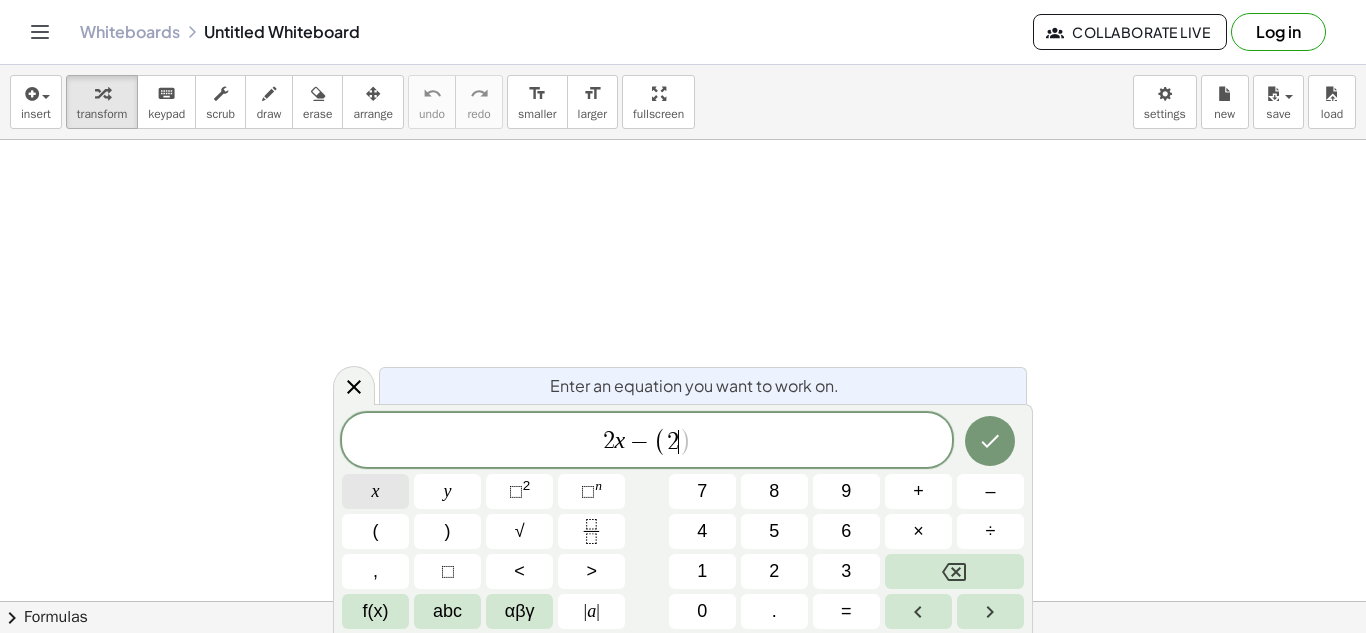 click on "x" at bounding box center (376, 491) 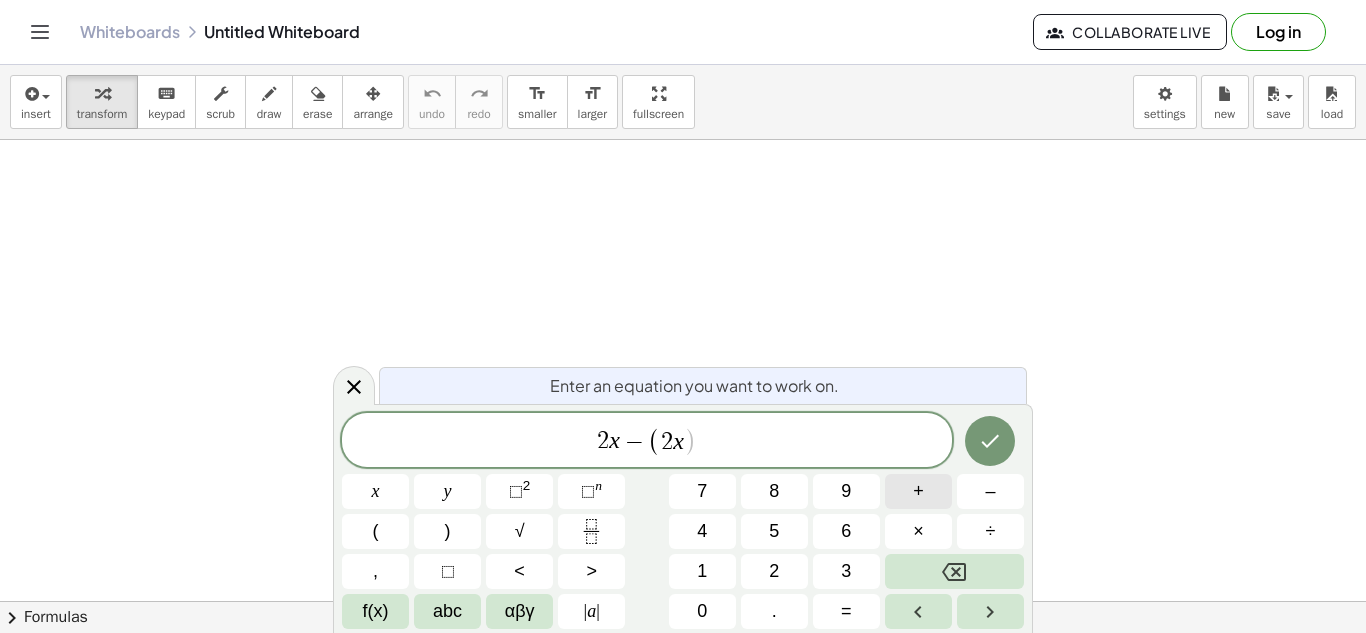 click on "+" at bounding box center [918, 491] 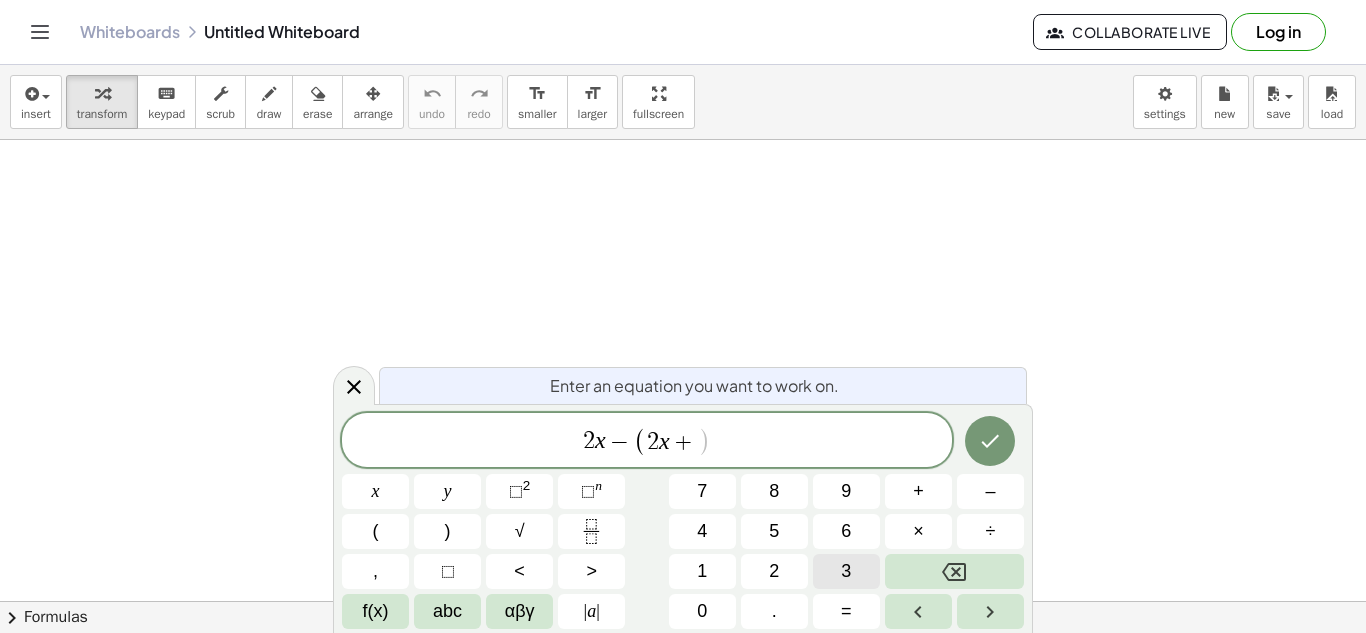 click on "3" at bounding box center (846, 571) 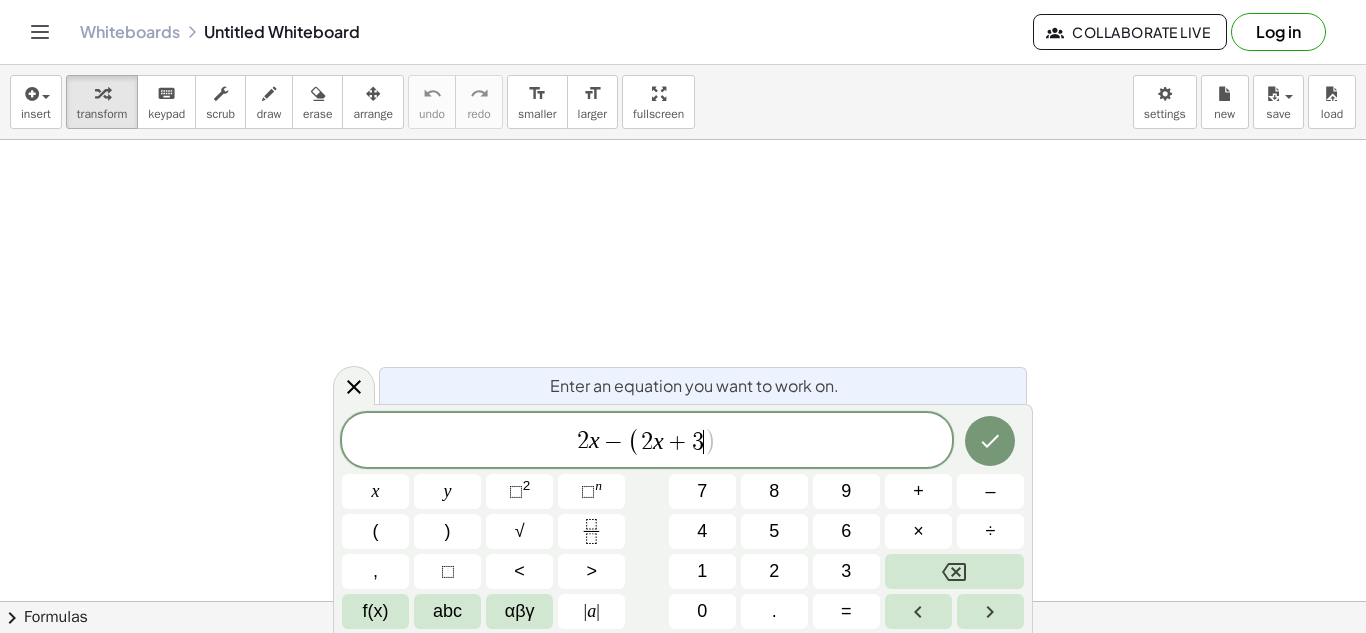 click on "(" at bounding box center [634, 441] 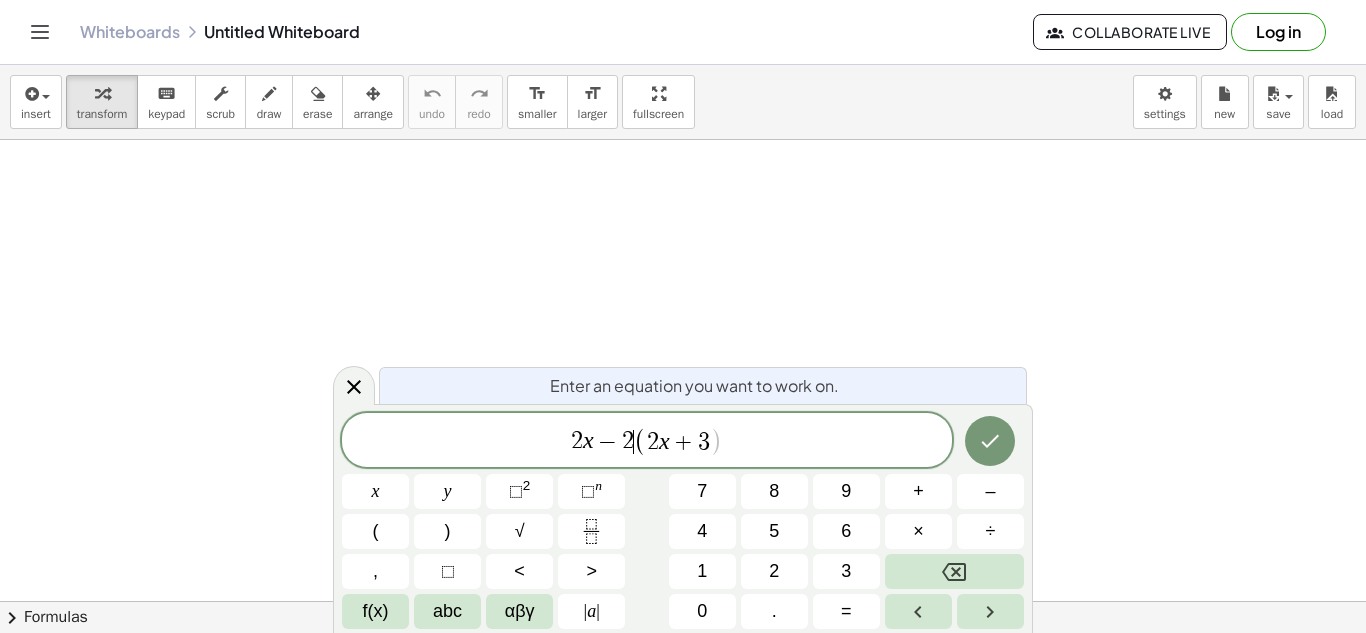 click on "[NUMBER] x − [NUMBER] ​ ( [NUMBER] x + [NUMBER] )" at bounding box center (647, 441) 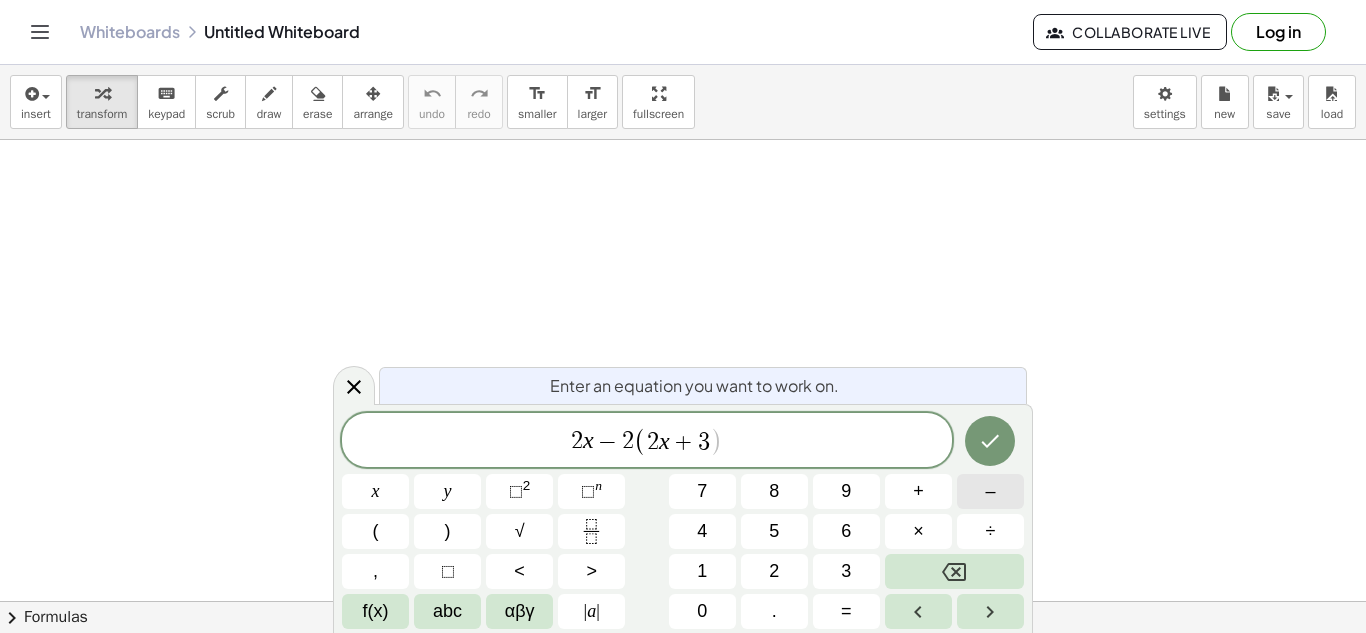 click on "–" at bounding box center [990, 491] 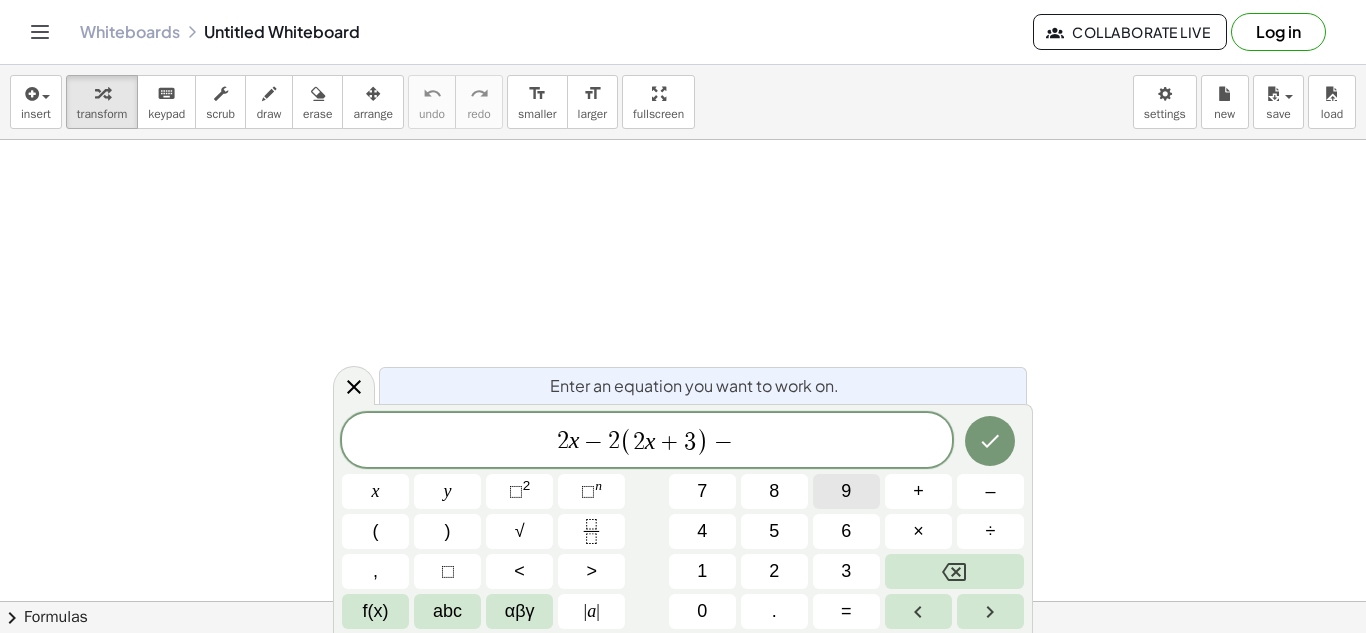 click on "9" at bounding box center [846, 491] 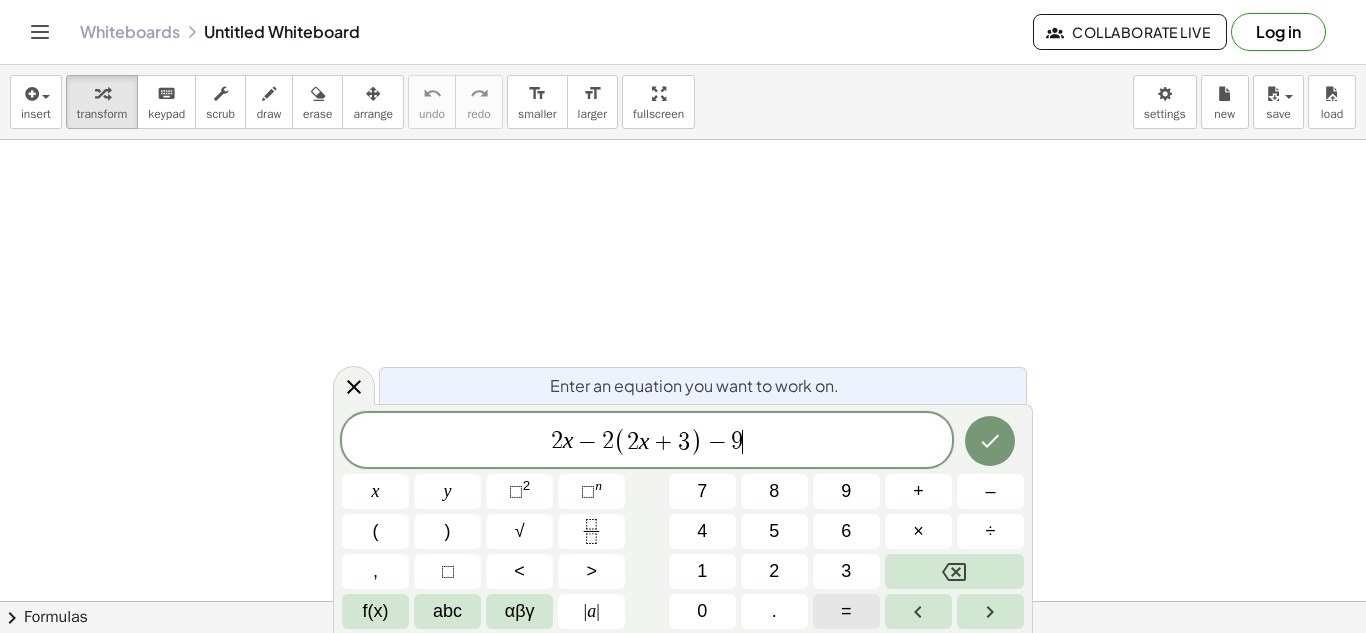 click on "=" at bounding box center (846, 611) 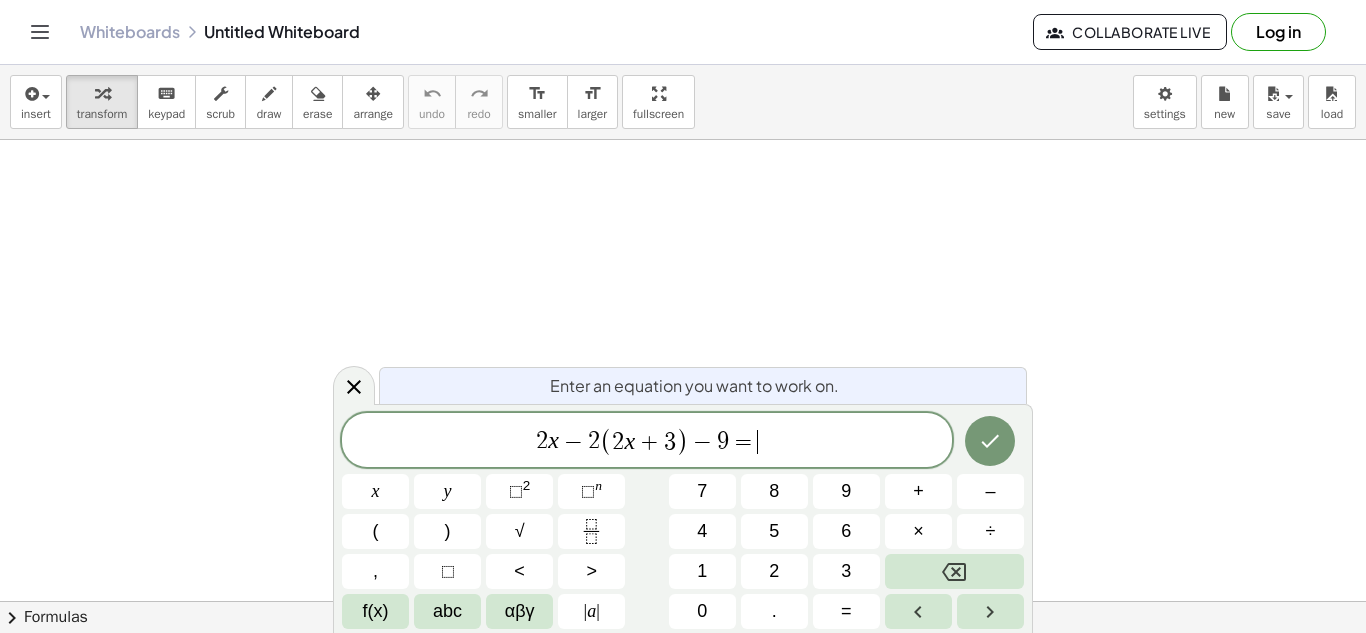 click on "x" at bounding box center [553, 441] 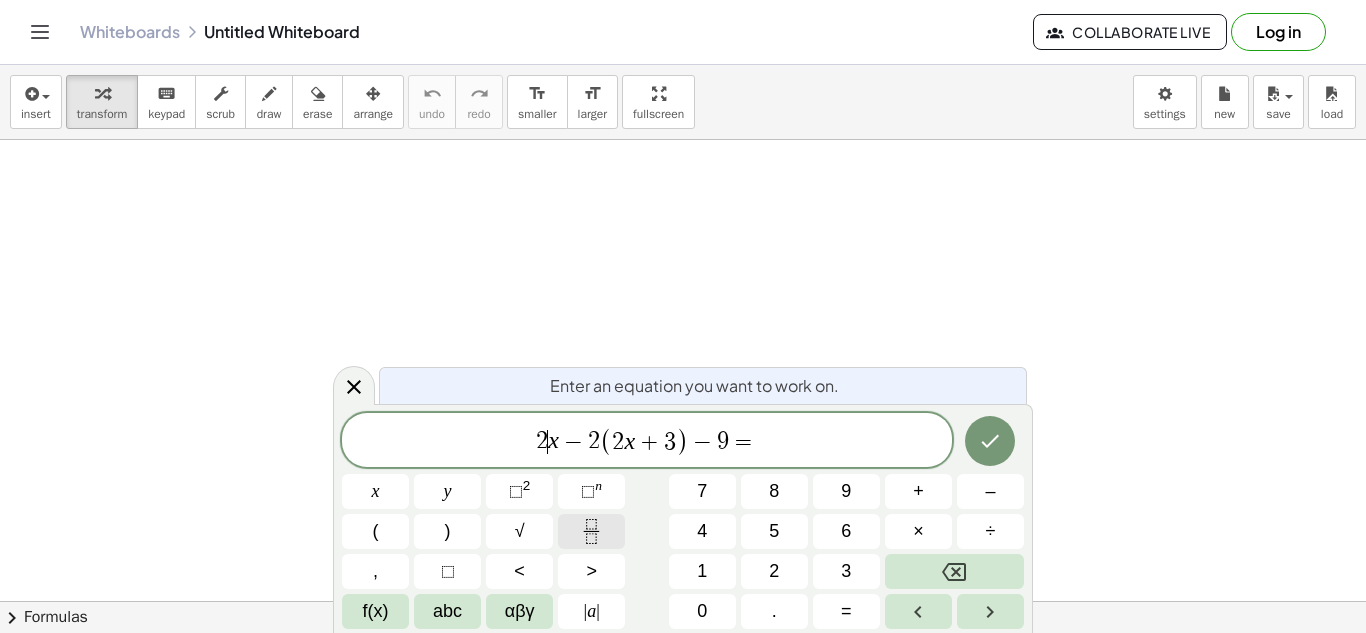 click 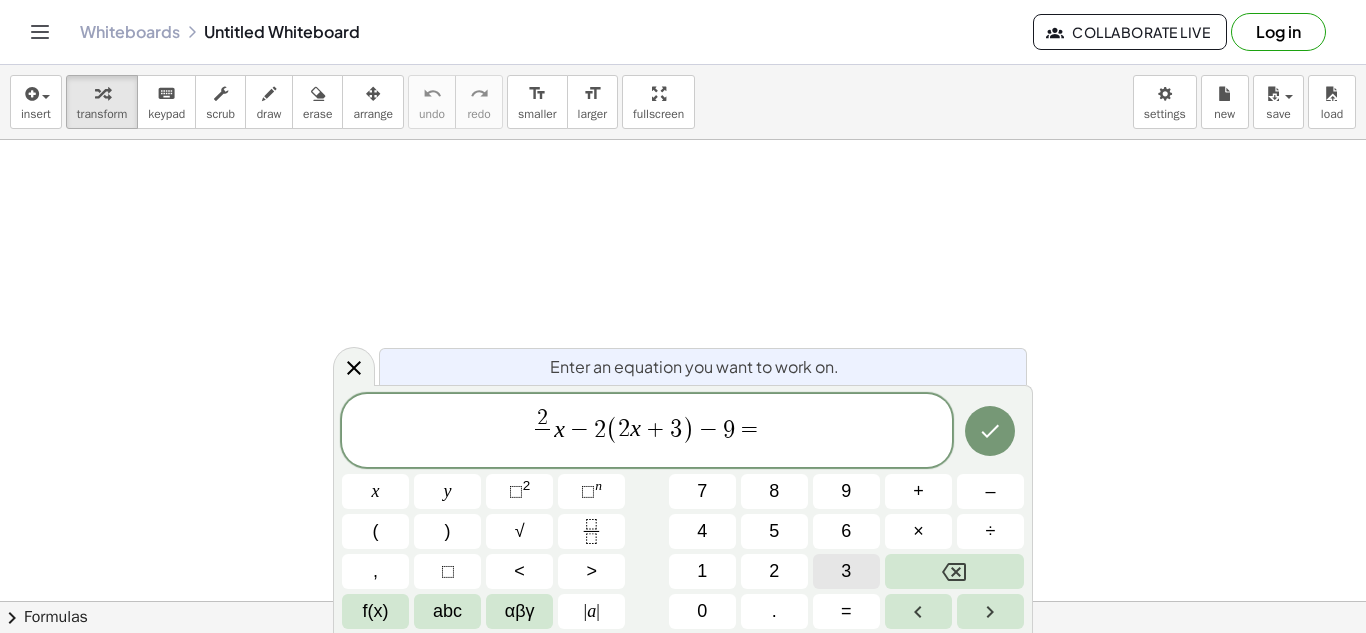 click on "3" at bounding box center (846, 571) 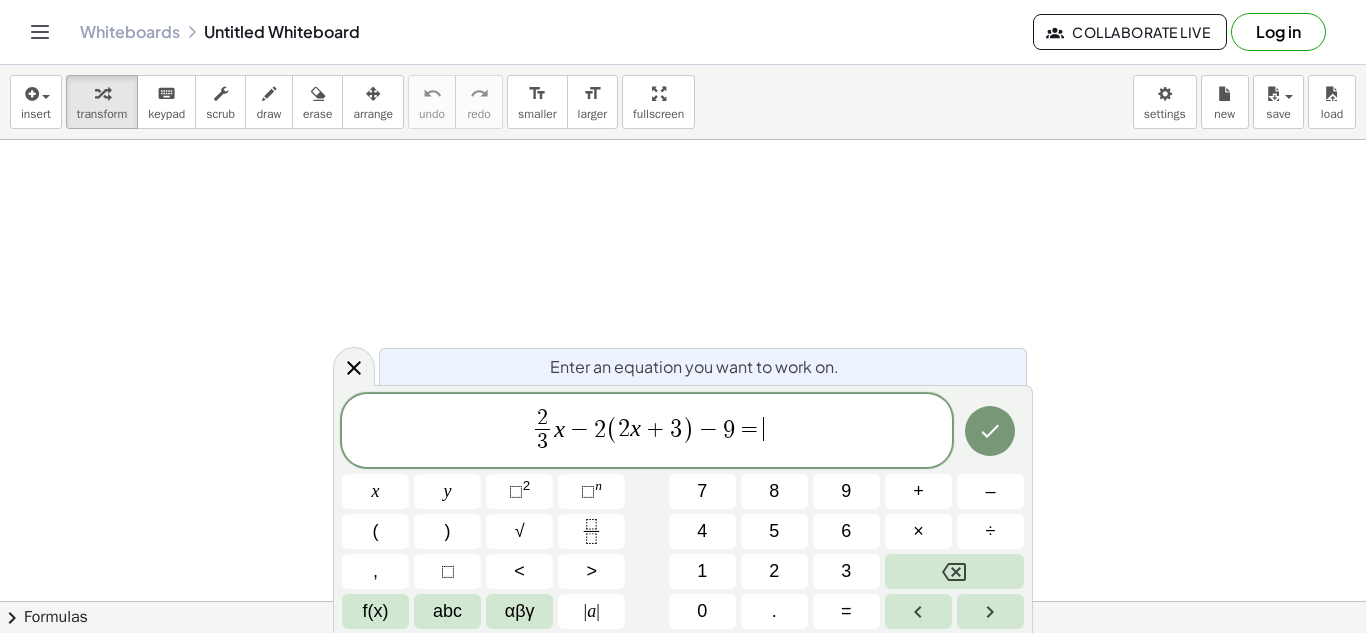 click on "[NUMBER] [NUMBER] ​ x − [NUMBER] ( [NUMBER] x + [NUMBER] ) − [NUMBER] = ​" at bounding box center [647, 432] 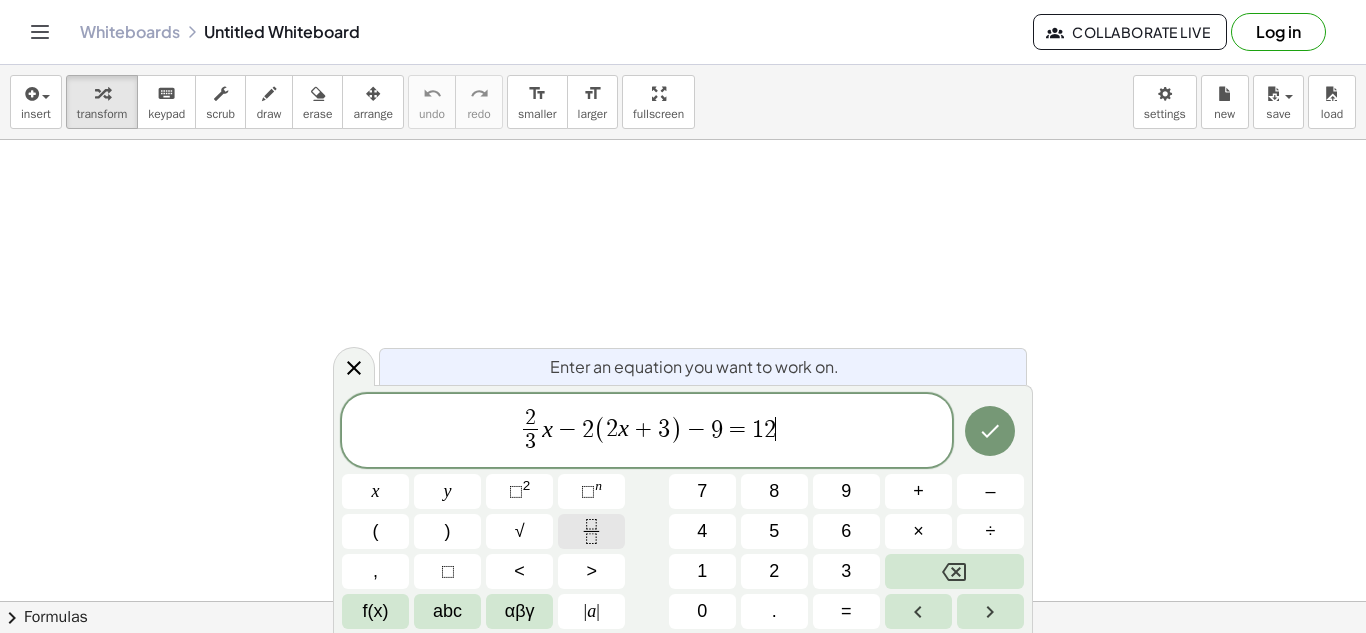 click at bounding box center (591, 531) 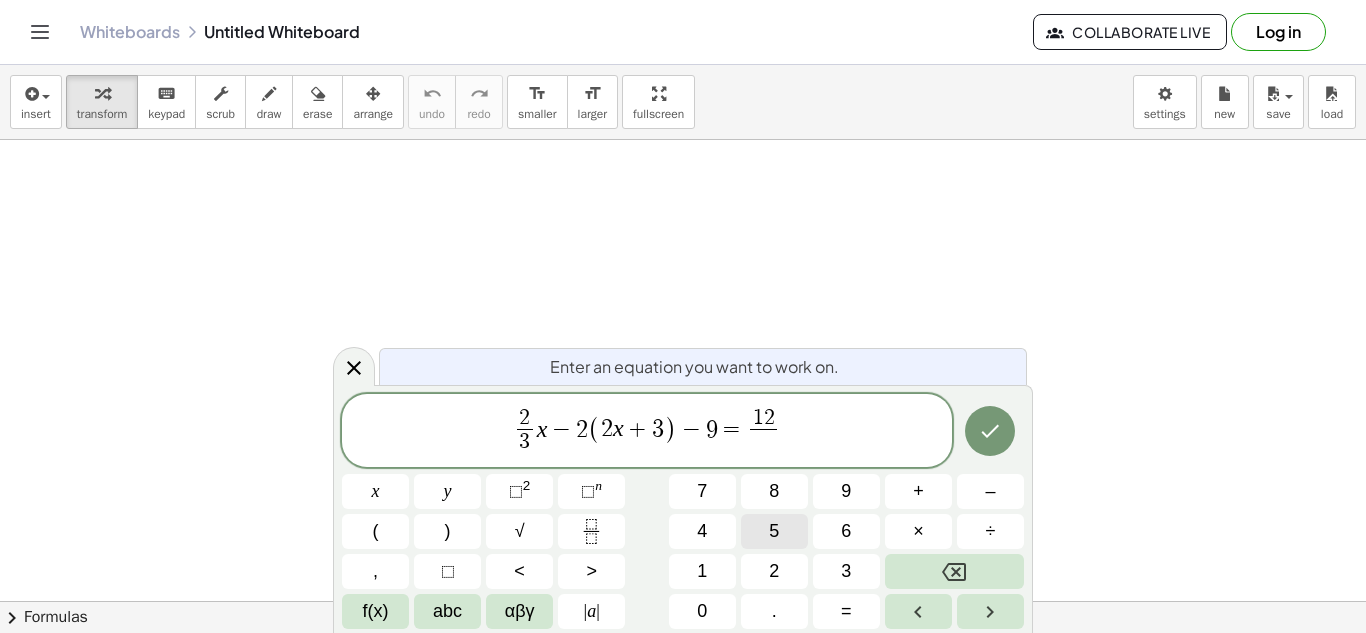 click on "5" at bounding box center [774, 531] 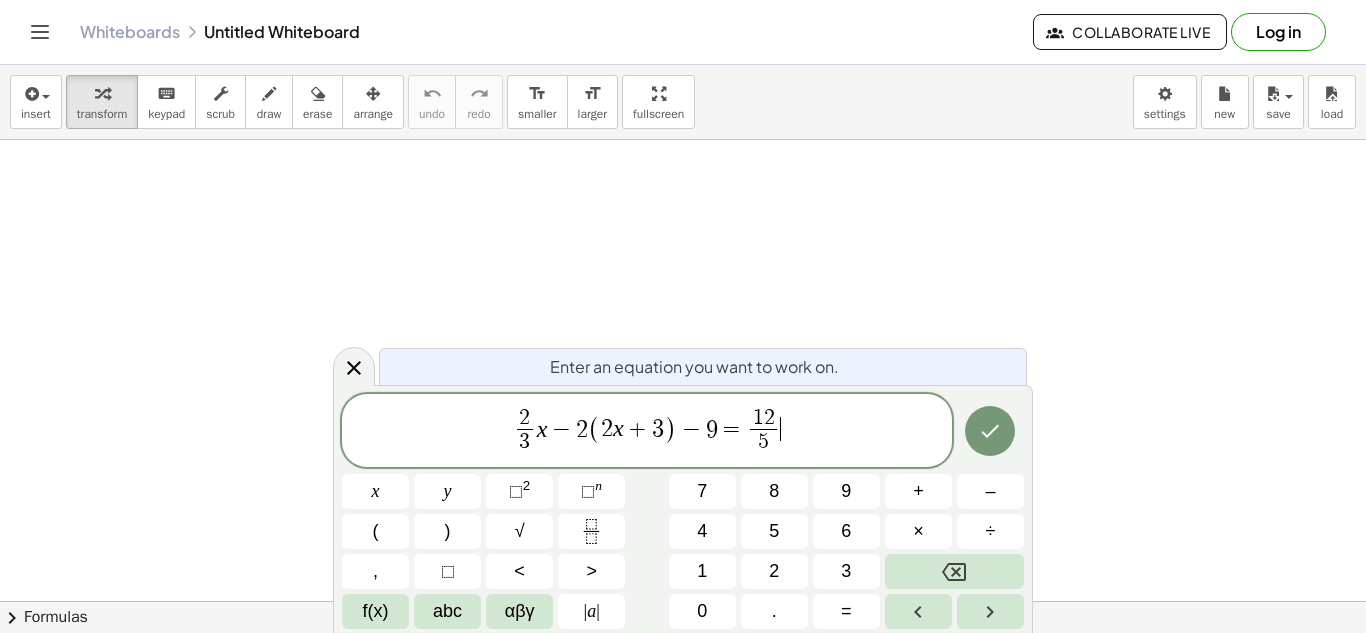 click on "[NUMBER] [NUMBER] ​ x − [NUMBER] ( [NUMBER] x + [NUMBER] ) − [NUMBER] = ​" at bounding box center (647, 432) 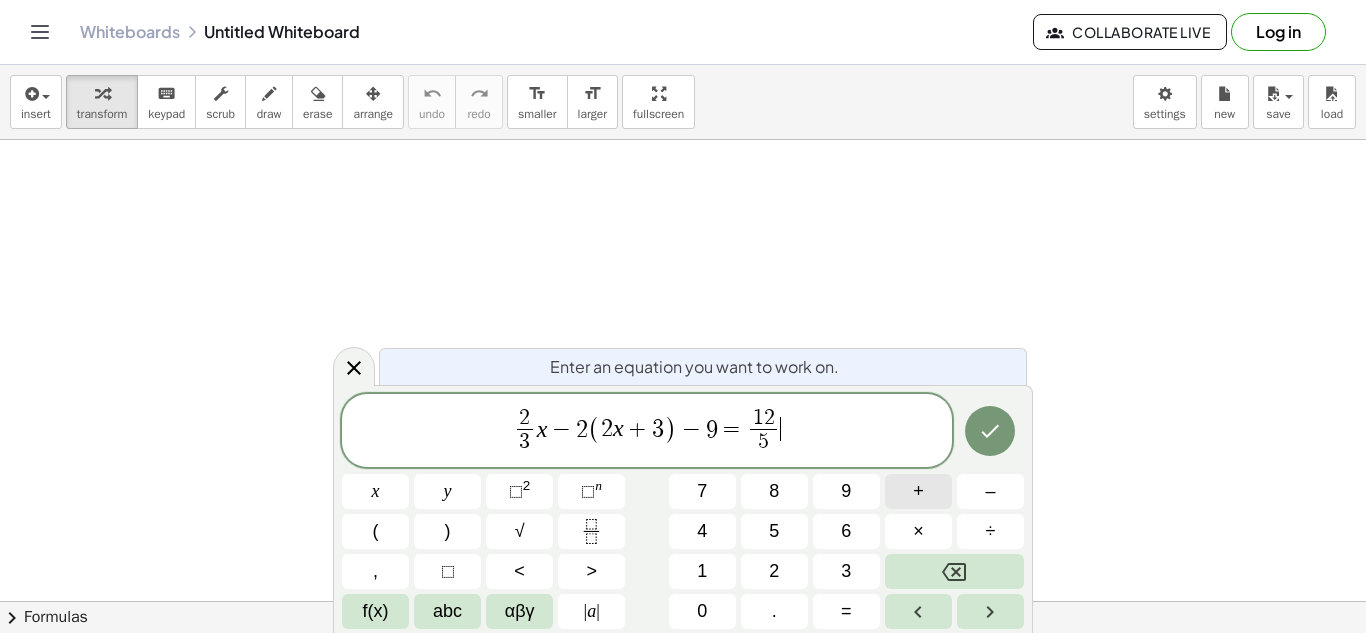 click on "+" at bounding box center [918, 491] 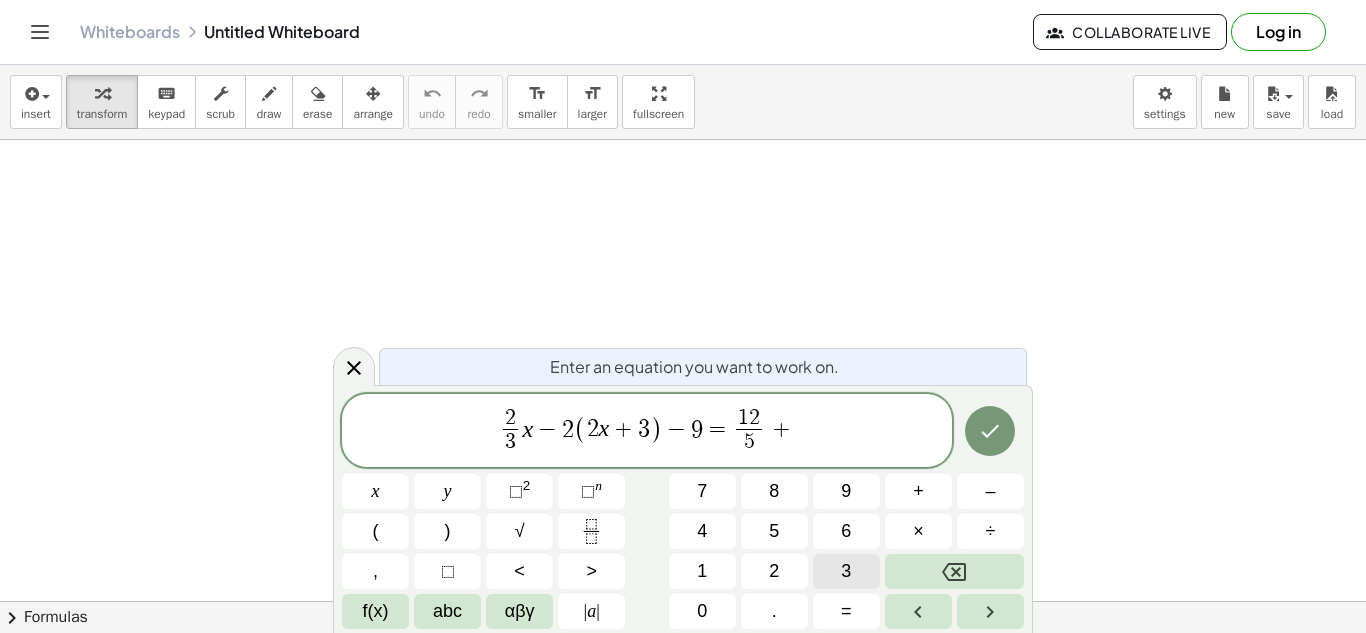 click on "3" at bounding box center (846, 571) 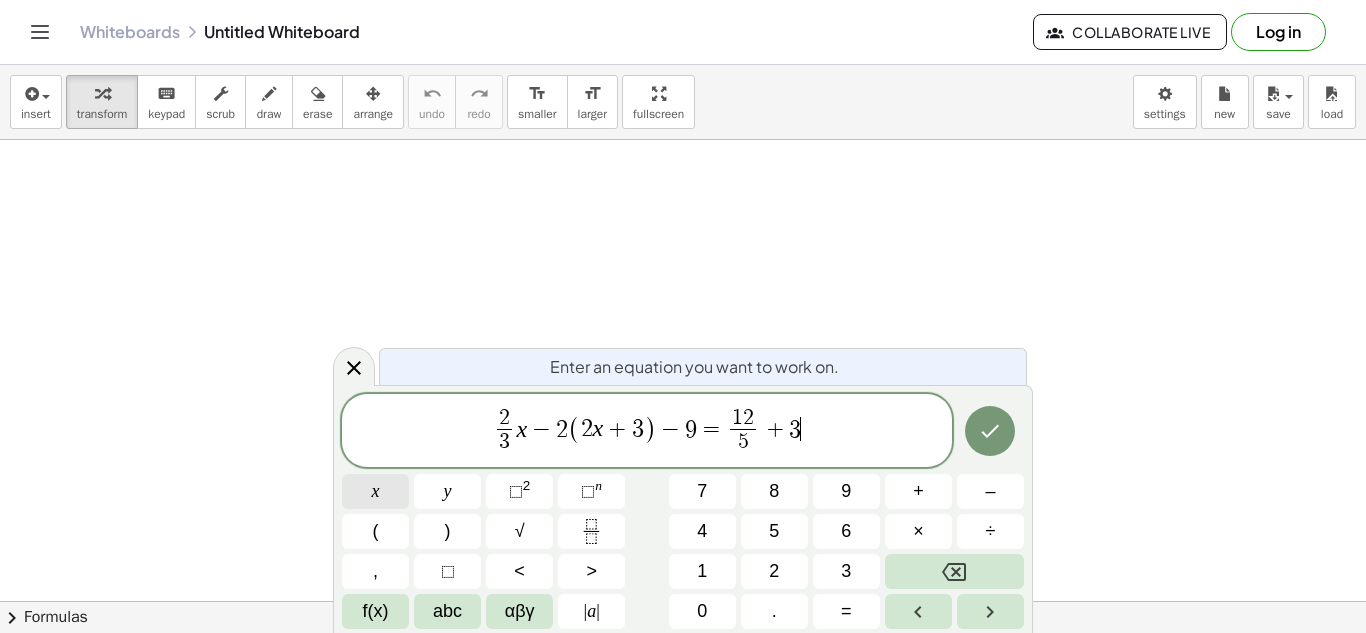 click on "x" at bounding box center [375, 491] 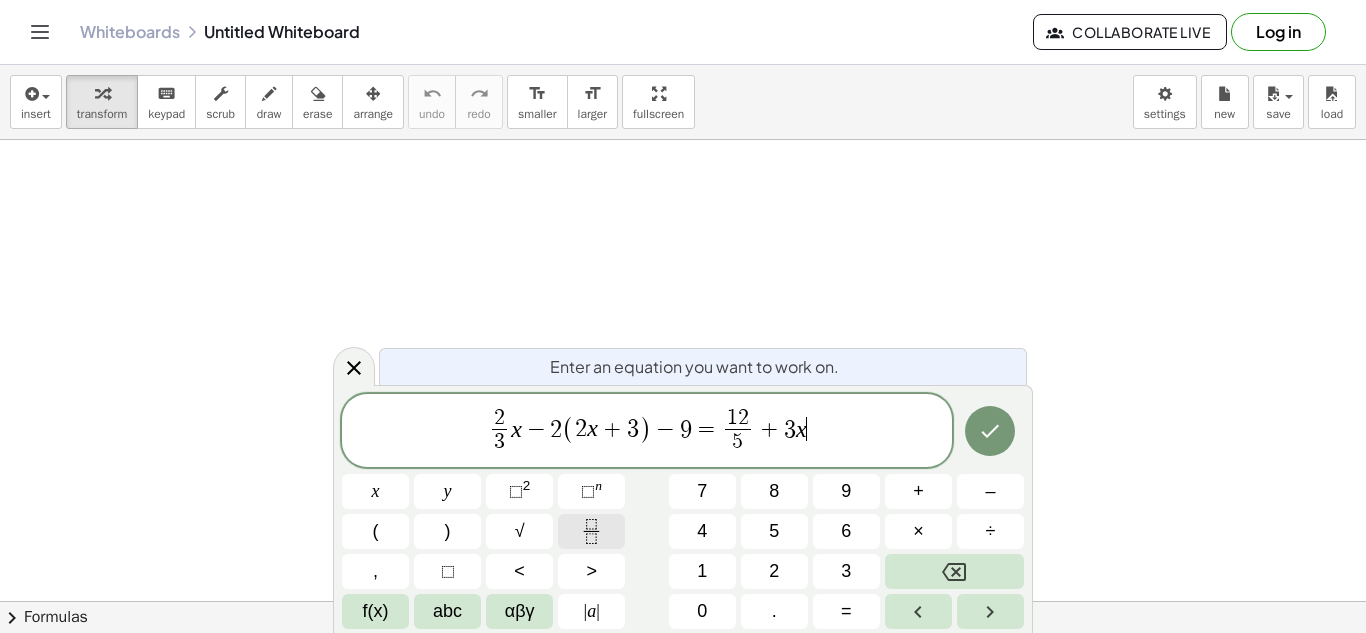 click 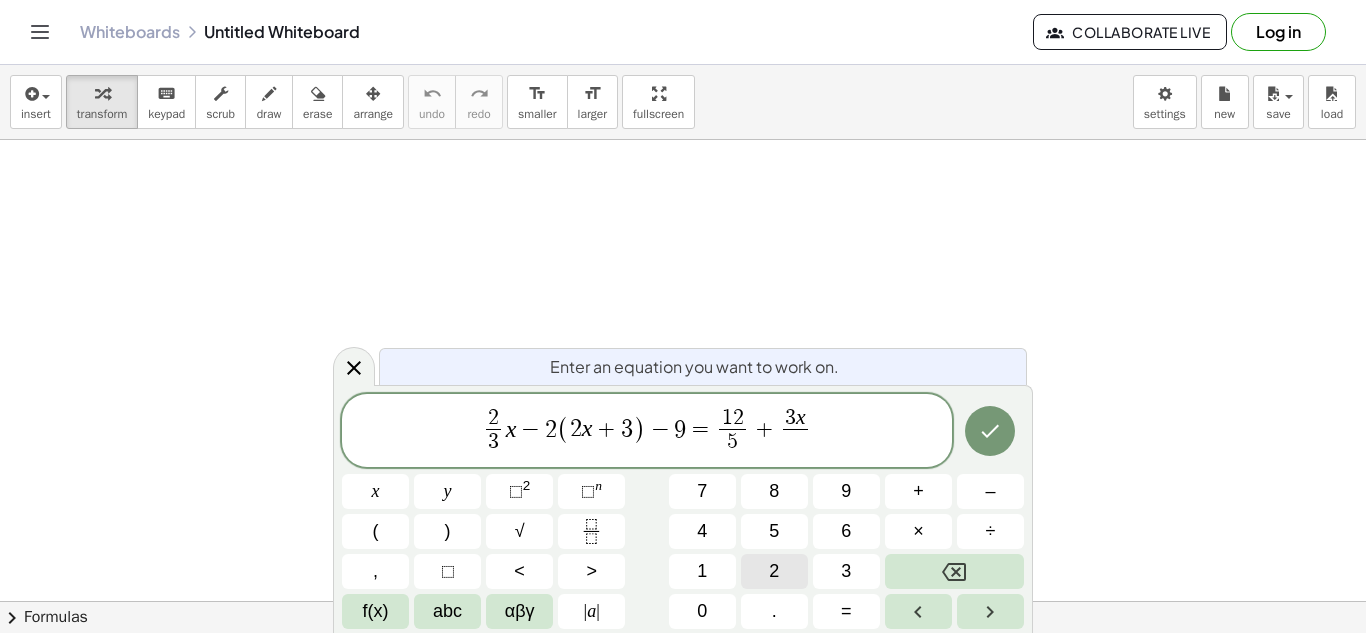 click on "2" at bounding box center [774, 571] 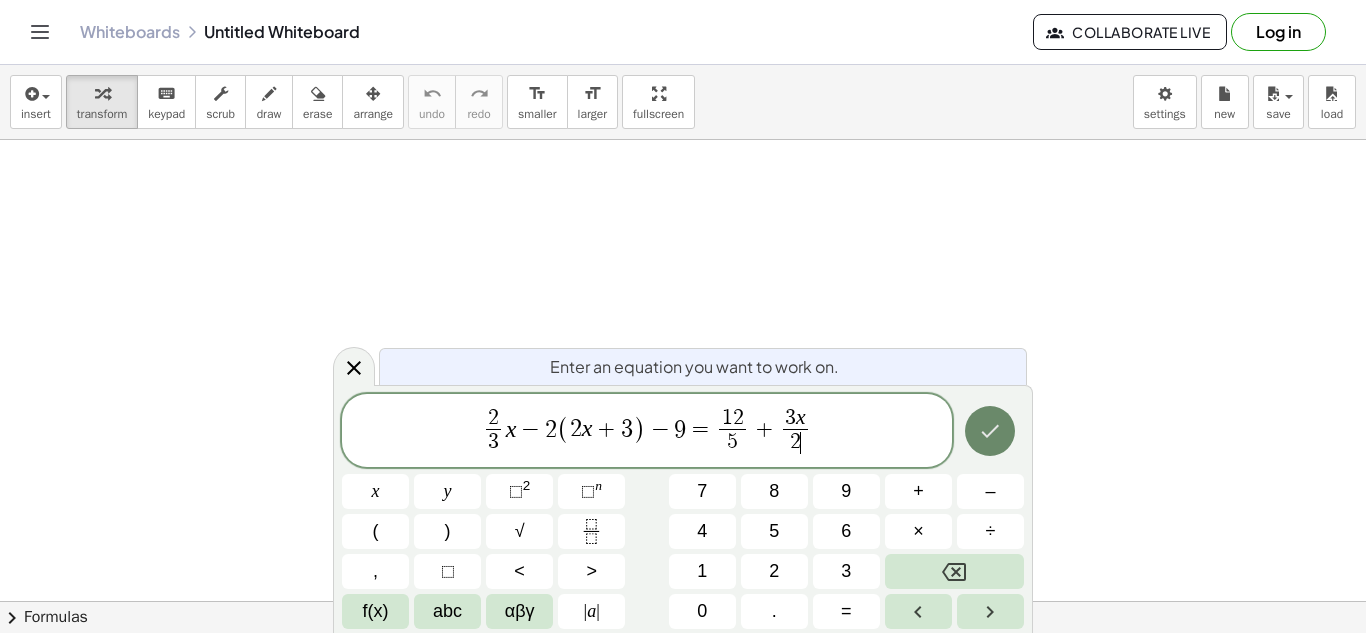 click 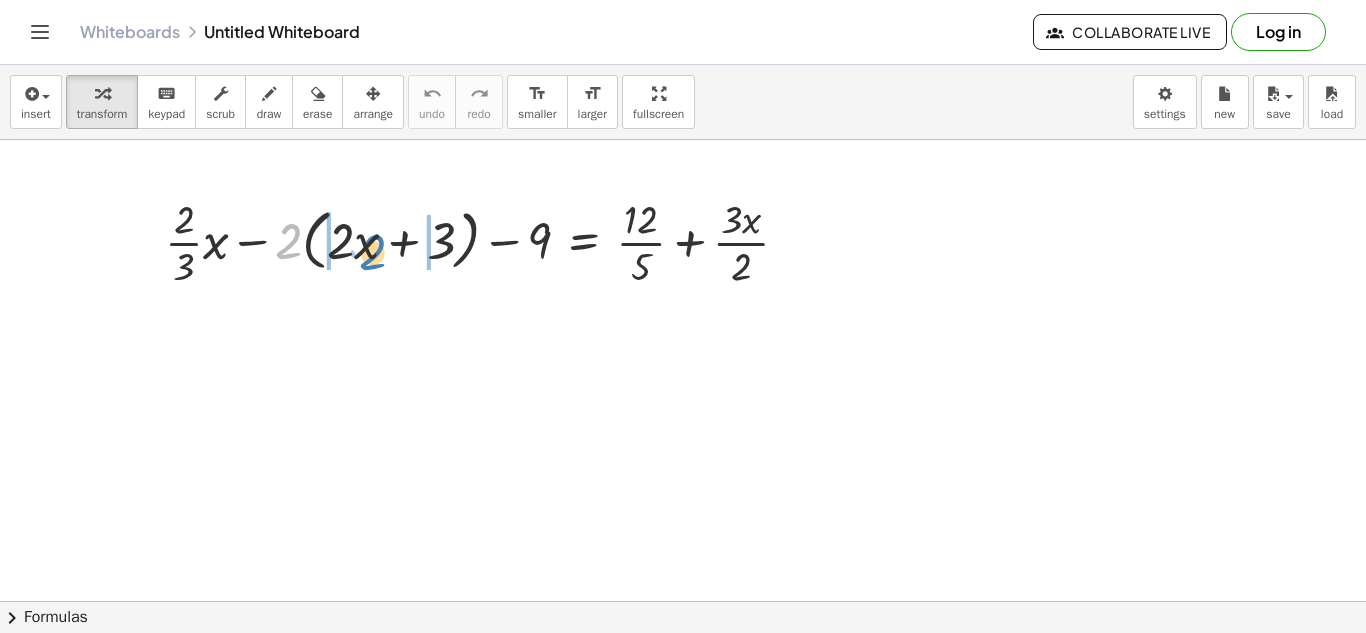 drag, startPoint x: 280, startPoint y: 252, endPoint x: 364, endPoint y: 263, distance: 84.71718 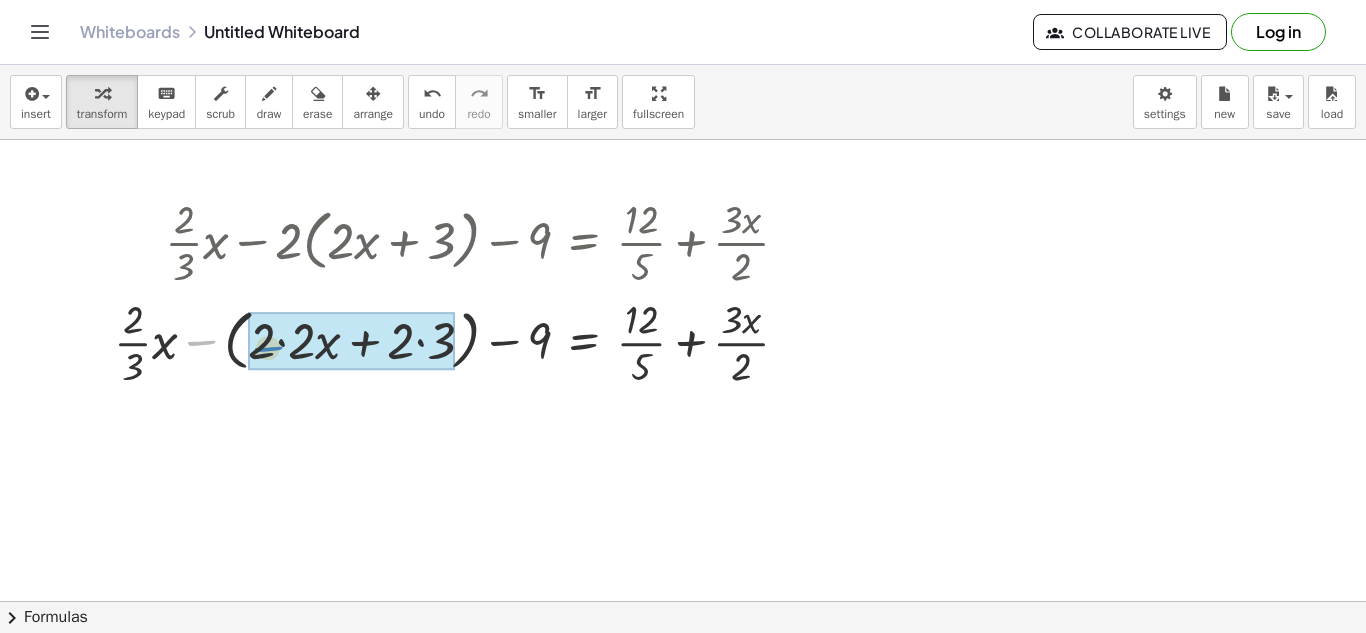 drag, startPoint x: 202, startPoint y: 344, endPoint x: 270, endPoint y: 350, distance: 68.26419 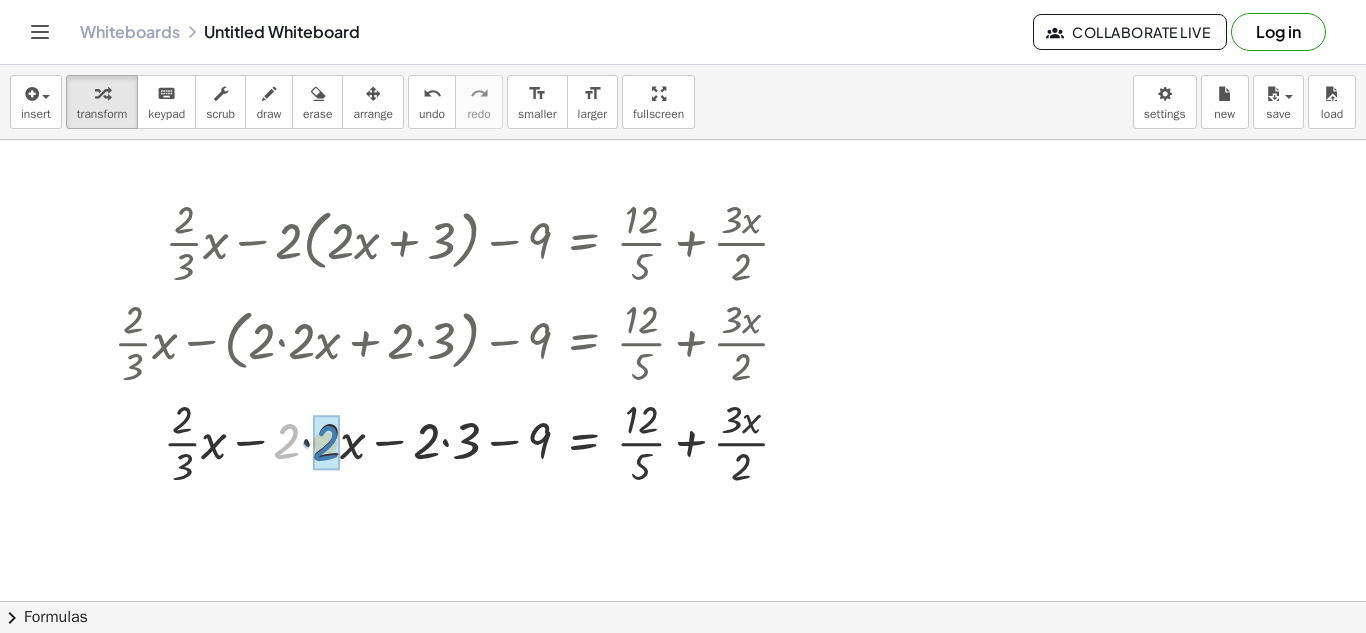 drag, startPoint x: 287, startPoint y: 452, endPoint x: 327, endPoint y: 454, distance: 40.04997 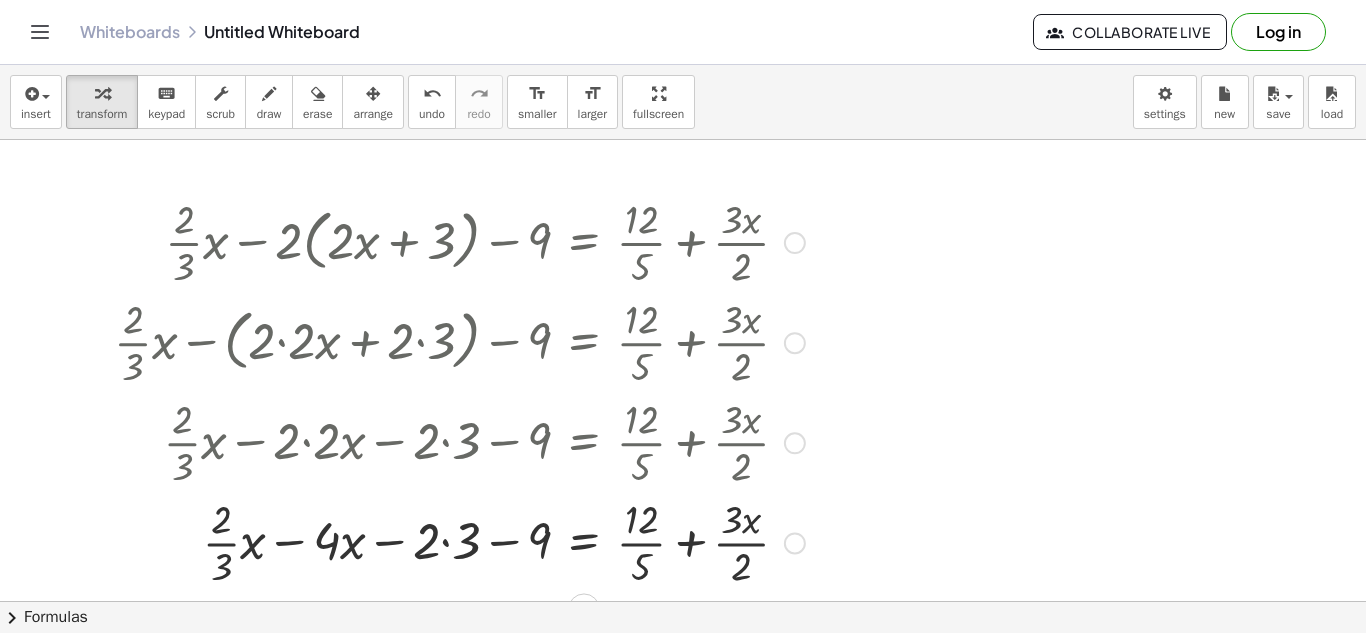 drag, startPoint x: 420, startPoint y: 450, endPoint x: 471, endPoint y: 446, distance: 51.156624 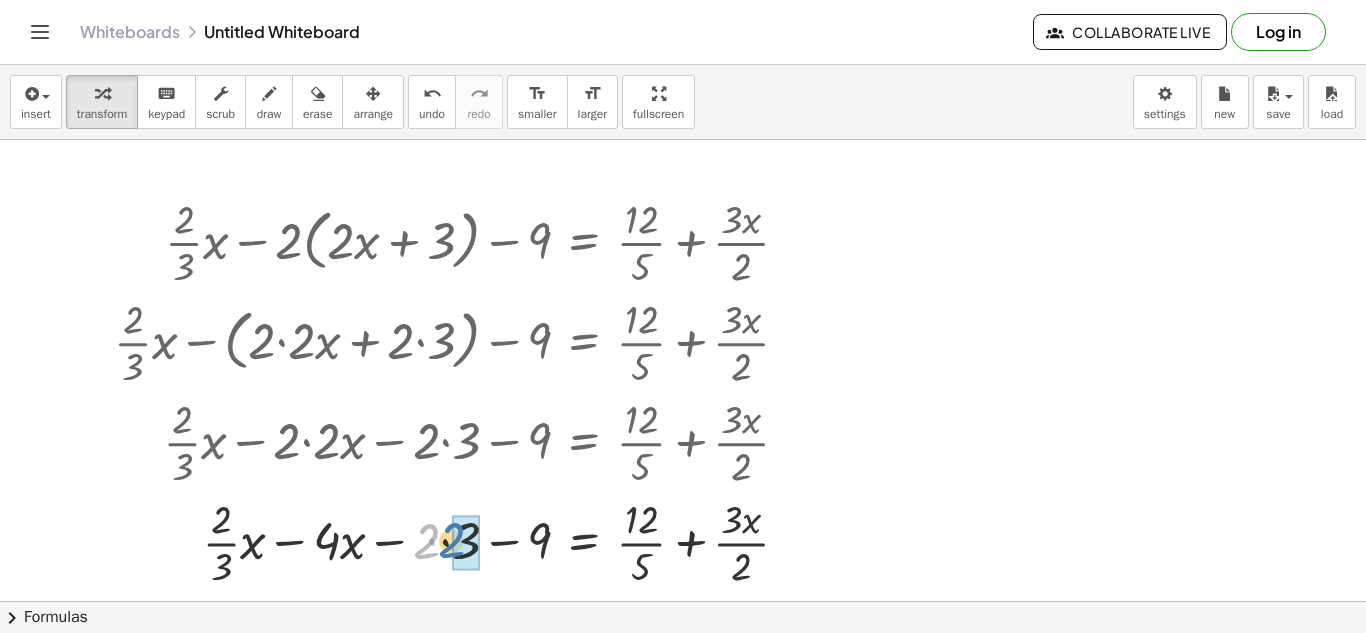 drag, startPoint x: 426, startPoint y: 535, endPoint x: 461, endPoint y: 534, distance: 35.014282 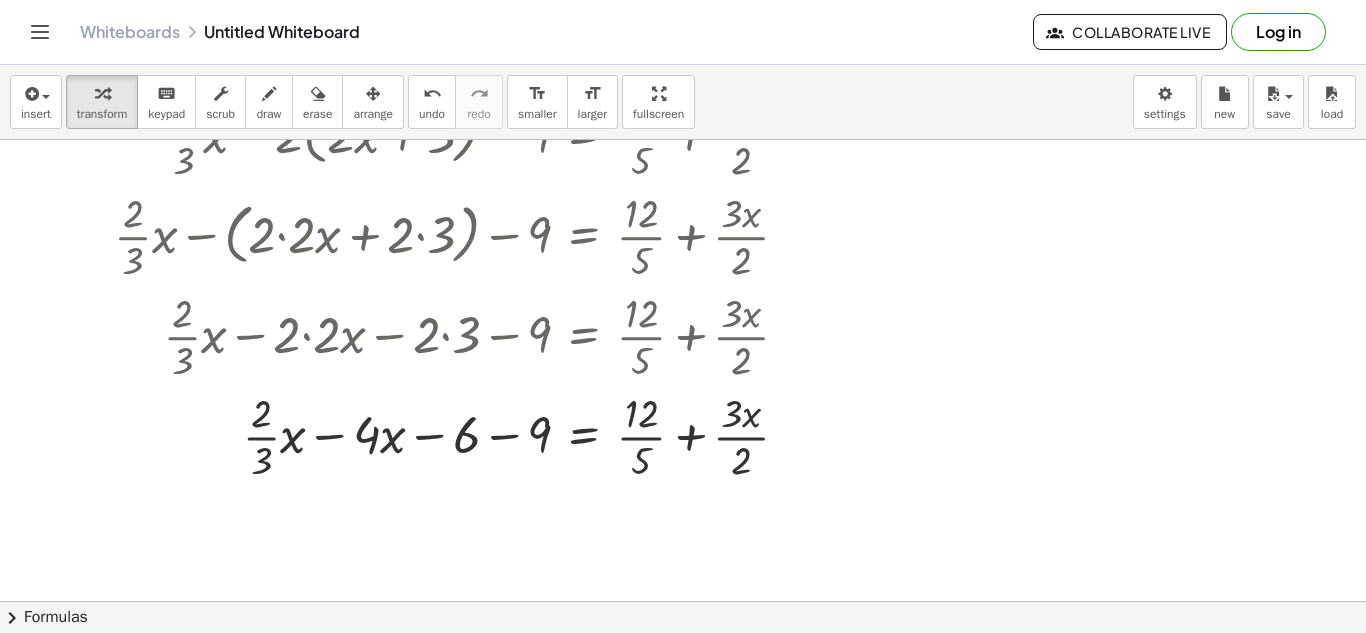scroll, scrollTop: 121, scrollLeft: 0, axis: vertical 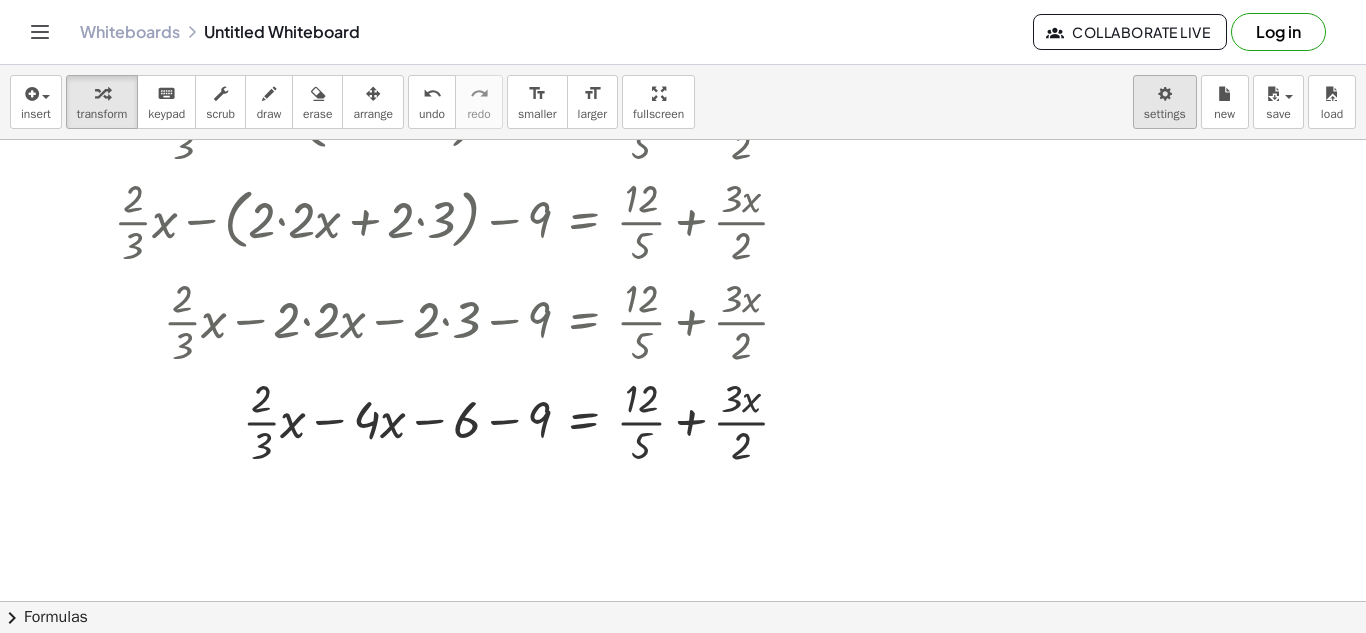 click on "Graspable Math Activities Get Started Activity Bank Assigned Work Classes Whiteboards Reference v[NUMBER].[NUMBER].[NUMBER] | Privacy policy © [YEAR] | Graspable, Inc. Whiteboards Untitled Whiteboard Collaborate Live  Log in    insert select one: Math Expression Function Text Youtube Video Graphing Geometry Geometry 3D transform keyboard keypad scrub draw erase arrange undo undo redo redo format_size smaller format_size larger fullscreen load   save new settings + · · [NUMBER] · [NUMBER] · x − · [NUMBER] · ( + · [NUMBER] · x + [NUMBER] ) − [NUMBER] = + · [NUMBER] · [NUMBER] + · [NUMBER] · x · [NUMBER] + · · [NUMBER] · x − ( + · [NUMBER] · x + · [NUMBER] ) − [NUMBER] = + · [NUMBER] · [NUMBER] + · [NUMBER] · x · [NUMBER] + · · [NUMBER] · x − ( + · [NUMBER] · x + · [NUMBER] ) − [NUMBER] = + · [NUMBER] · [NUMBER] + · [NUMBER] · x · [NUMBER] + · · [NUMBER] · x − · [NUMBER] · x − · [NUMBER] − [NUMBER] = + · [NUMBER] · [NUMBER] + · [NUMBER] · x · [NUMBER] + · · [NUMBER] · x − · [NUMBER] · x − · [NUMBER] − [NUMBER] = + · [NUMBER] · [NUMBER] + · [NUMBER] · x · [NUMBER] + · · [NUMBER] · x − · x − [NUMBER] = + · [NUMBER] · [NUMBER] + · [NUMBER] · x · [NUMBER] · − [NUMBER] [NUMBER] × chevron_right  Formulas
Drag one side of a formula onto a highlighted expression on the canvas to apply it." at bounding box center (683, 316) 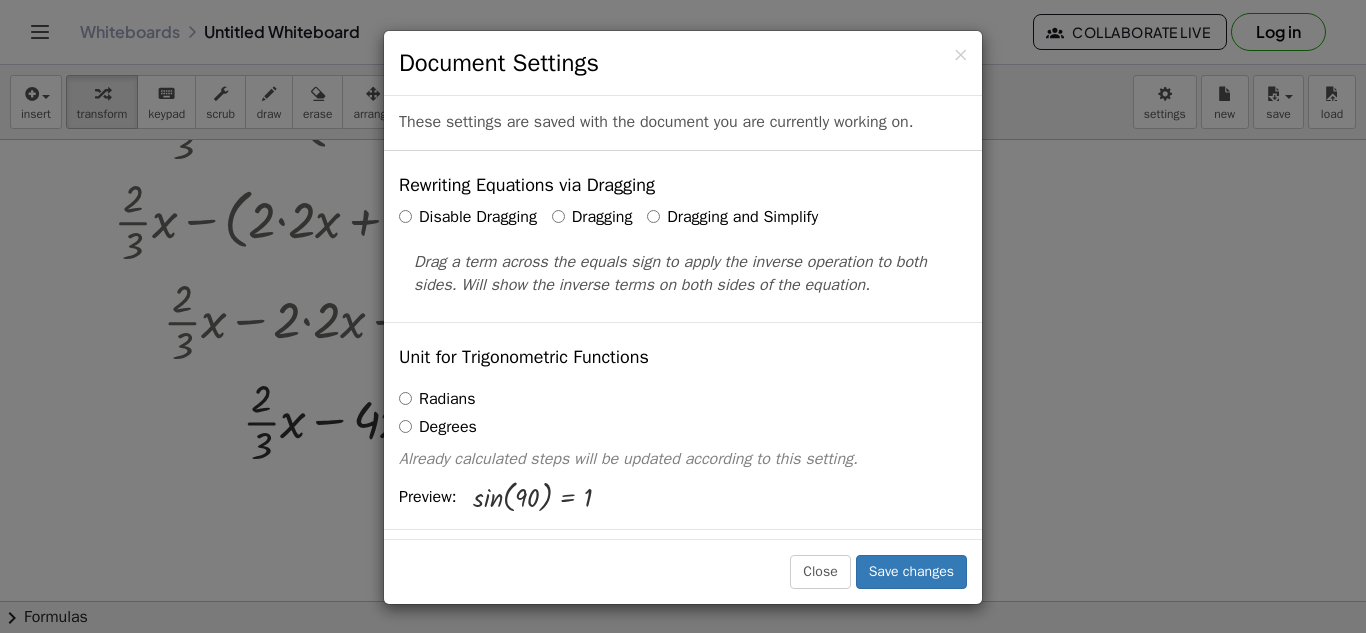 click on "Dragging and Simplify" at bounding box center (732, 217) 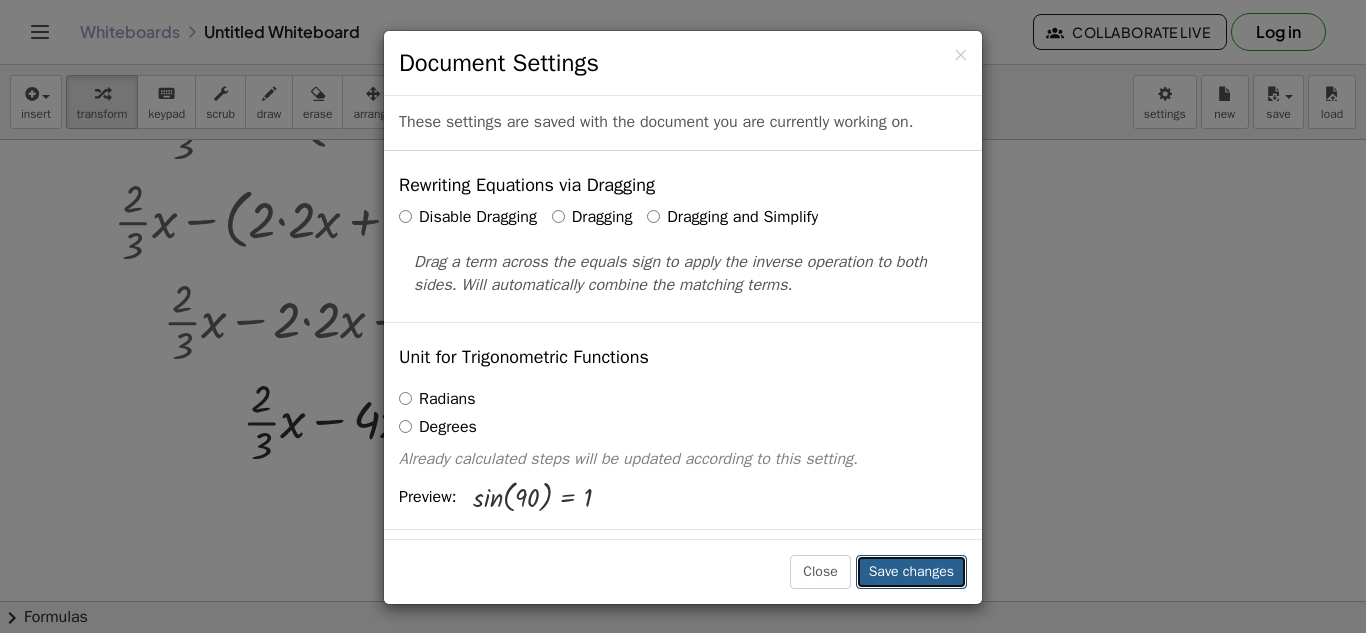 click on "Save changes" at bounding box center (911, 572) 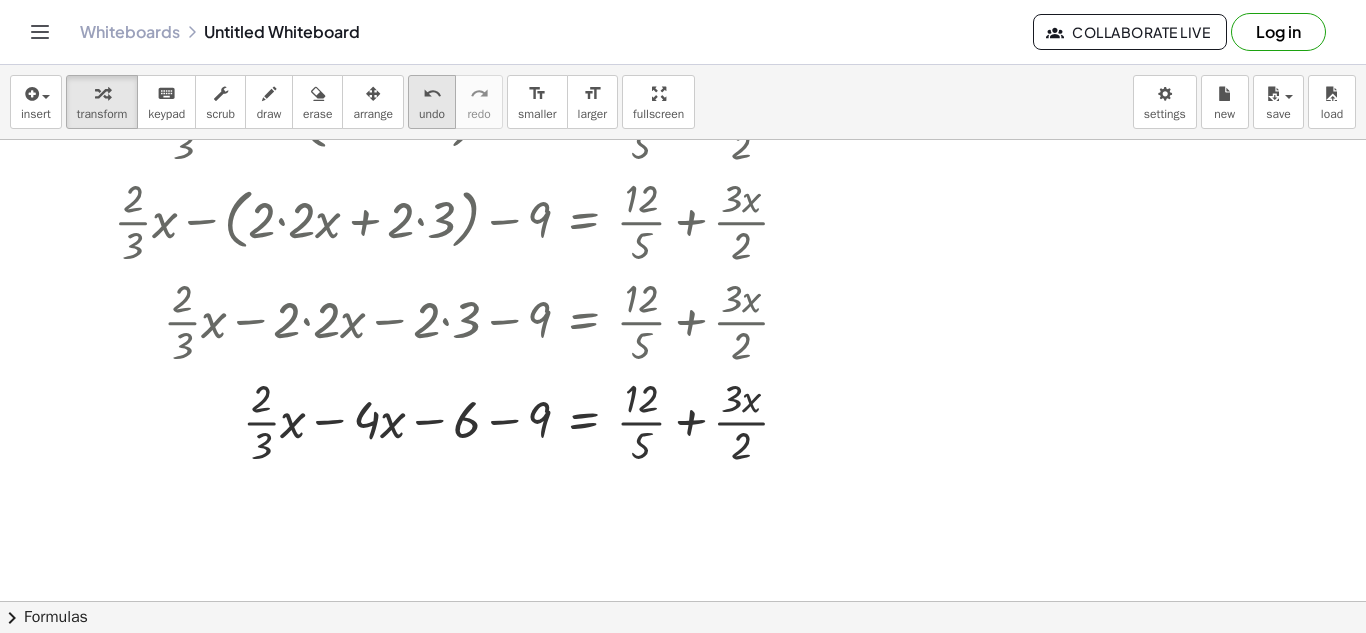 click on "undo" at bounding box center [432, 114] 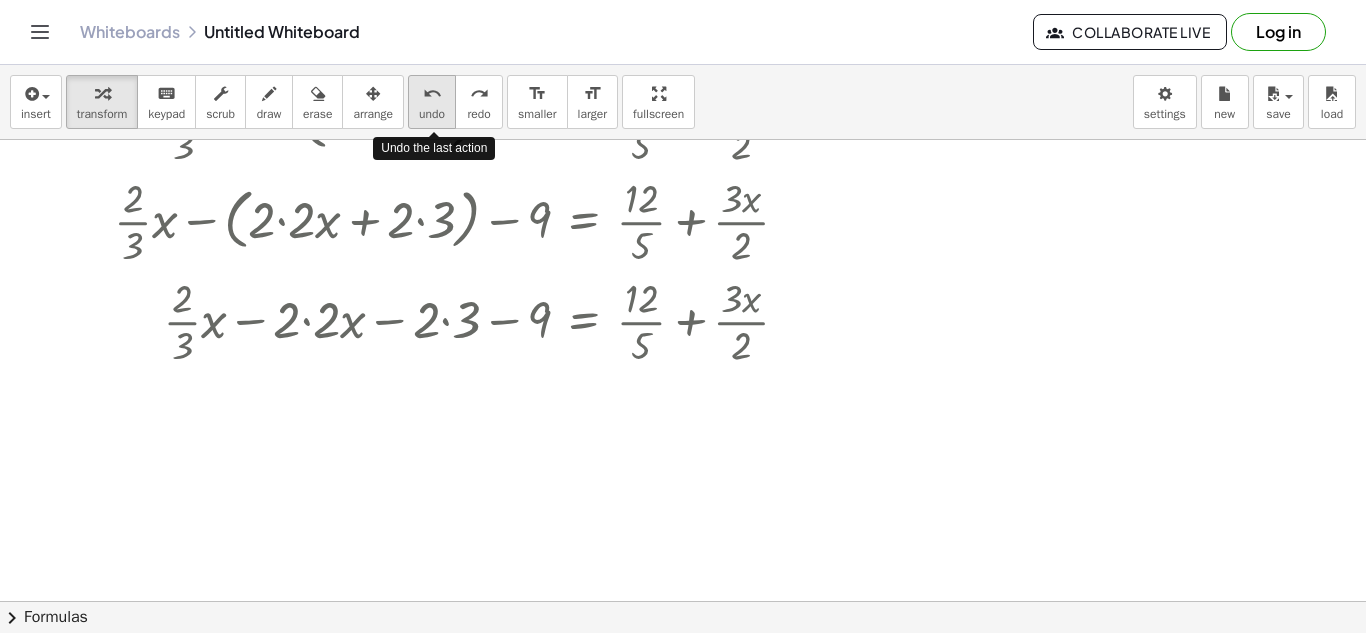 click on "undo" at bounding box center [432, 114] 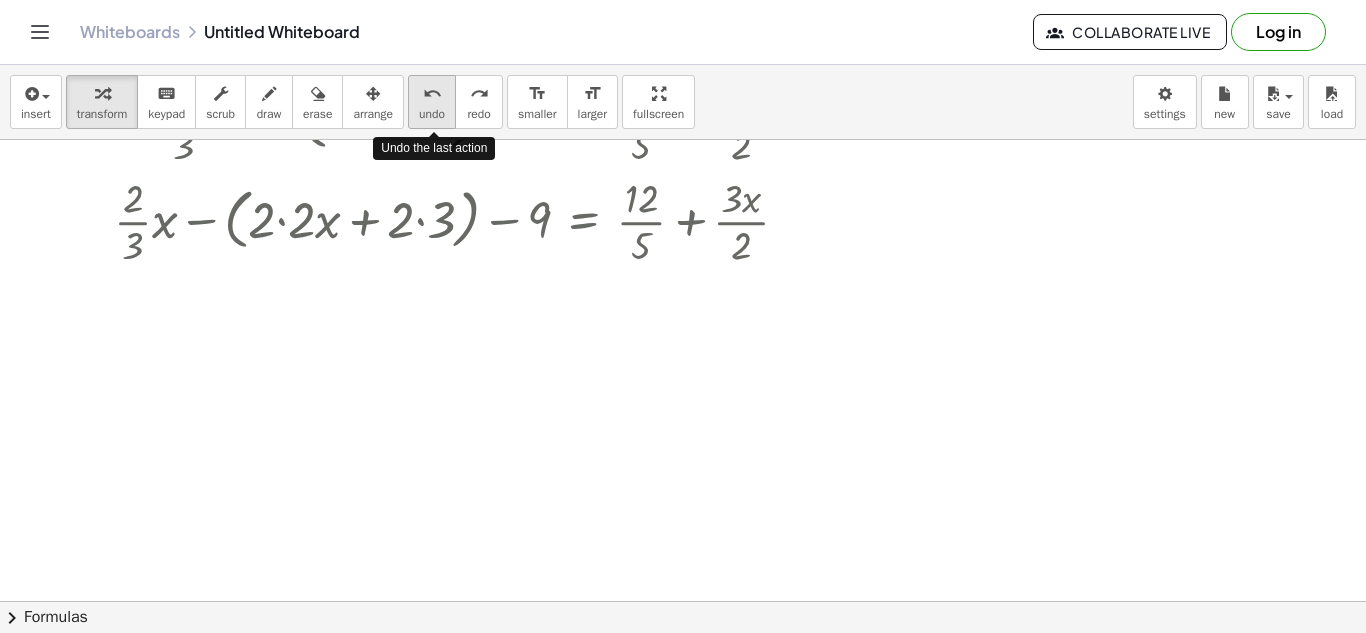 click on "undo" at bounding box center [432, 114] 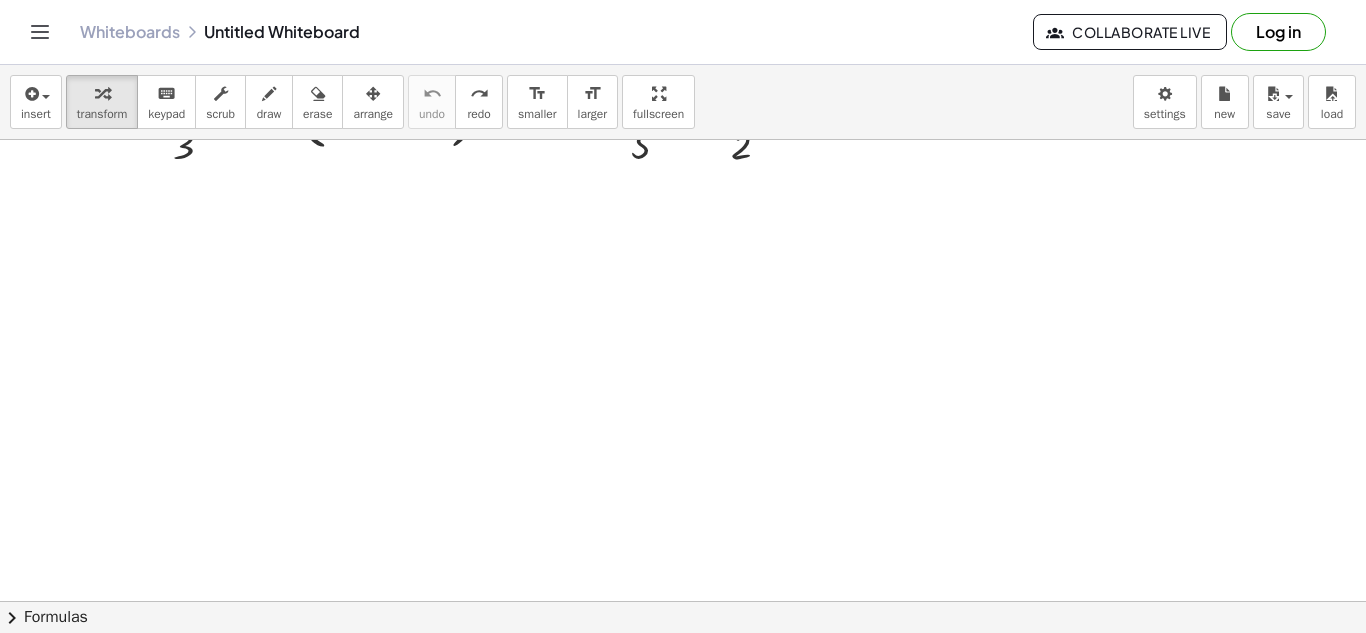 scroll, scrollTop: 0, scrollLeft: 0, axis: both 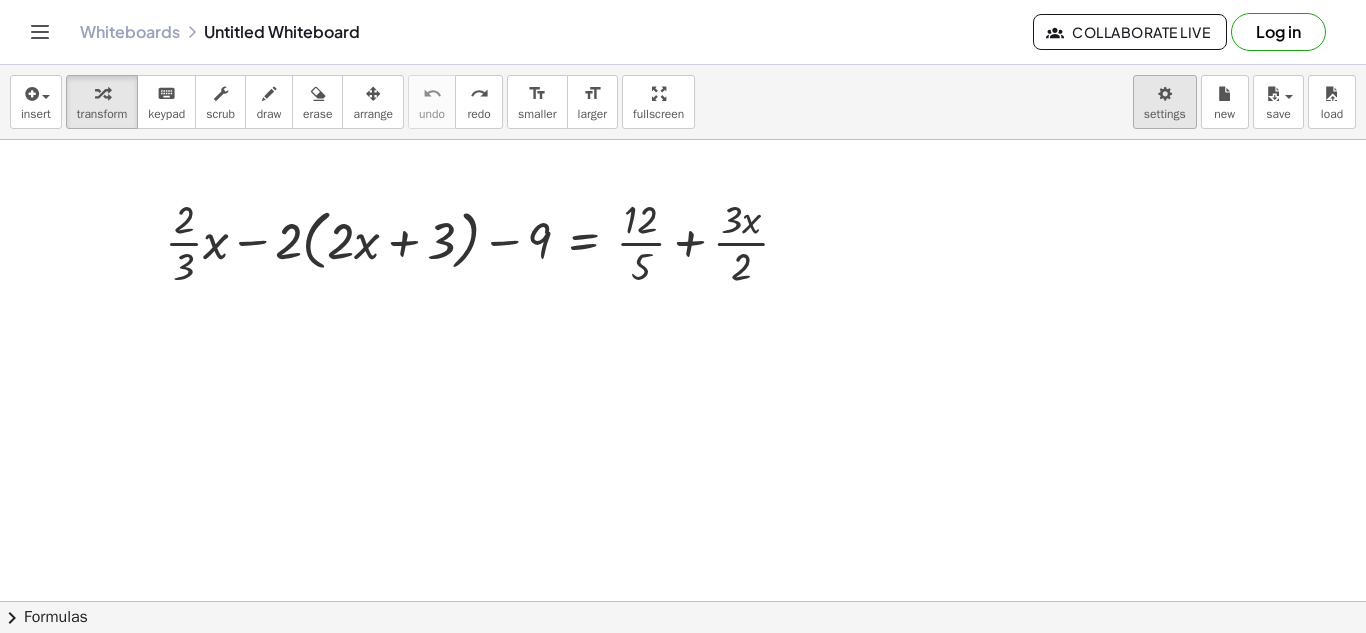 click on "Graspable Math Activities Get Started Activity Bank Assigned Work Classes Whiteboards Reference v[NUMBER].[NUMBER].[NUMBER] | Privacy policy © [YEAR] | Graspable, Inc. Whiteboards Untitled Whiteboard Collaborate Live  Log in    insert select one: Math Expression Function Text Youtube Video Graphing Geometry Geometry 3D transform keyboard keypad scrub draw erase arrange undo undo redo redo format_size smaller format_size larger fullscreen load   save new settings + · · [NUMBER] · [NUMBER] · x − · [NUMBER] · ( + · [NUMBER] · x + [NUMBER] ) − [NUMBER] = + · [NUMBER] · [NUMBER] + · [NUMBER] · x · [NUMBER] chevron_right  Formulas
Drag one side of a formula onto a highlighted expression on the canvas to apply it.
Quadratic Formula
+ · a · x [NUMBER] + · b · x + c = [NUMBER]
⇔
x = · ( − b ± [NUMBER] √ ( + b [NUMBER] − · [NUMBER] · a · c ) ) · [NUMBER] · a
+ x [NUMBER] + · p · x + q = [NUMBER]" at bounding box center (683, 316) 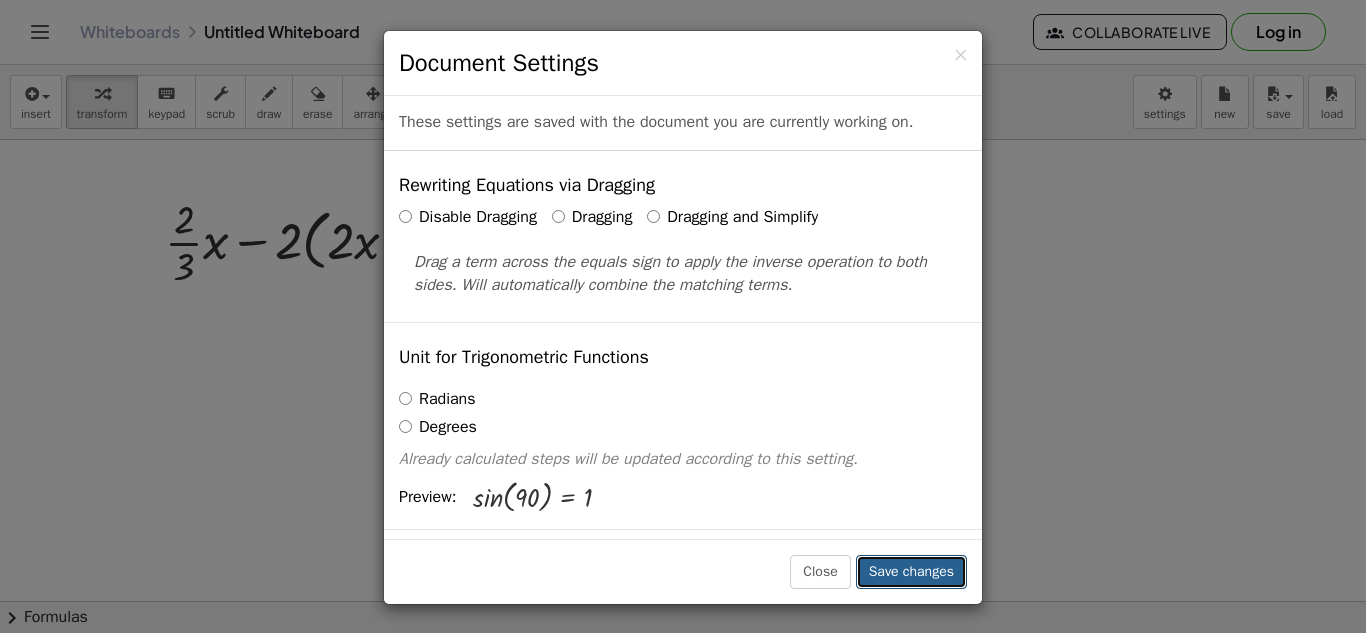 click on "Save changes" at bounding box center (911, 572) 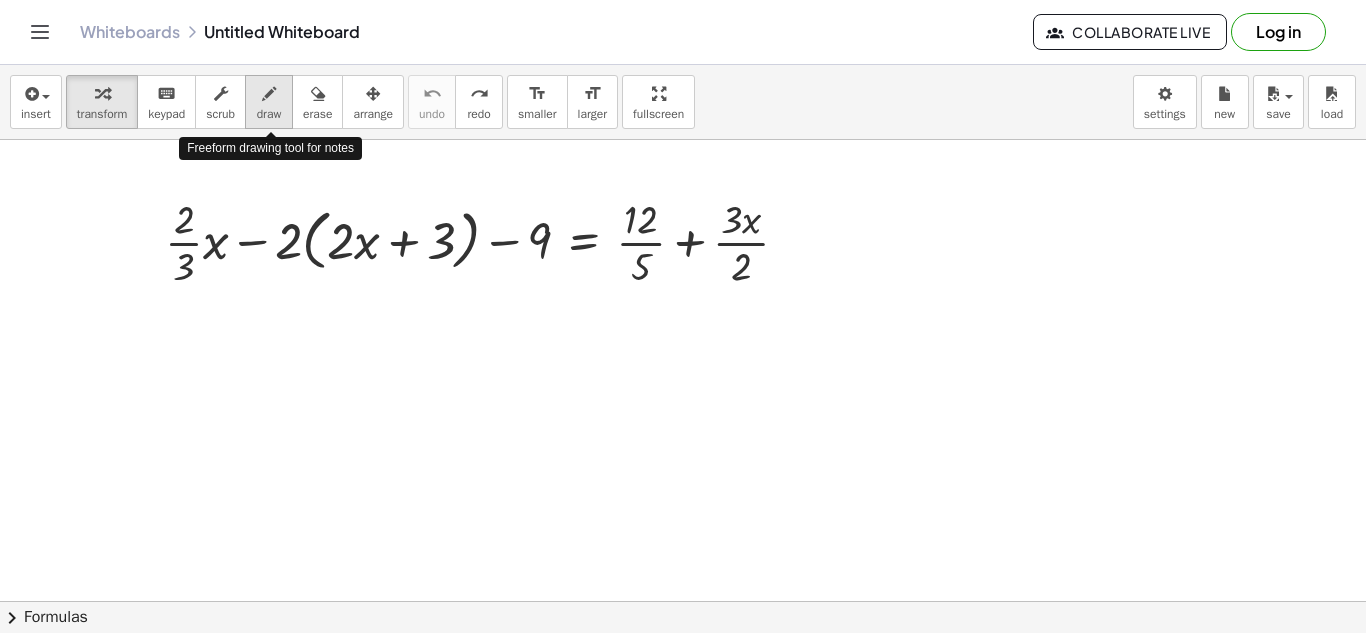 click at bounding box center [269, 94] 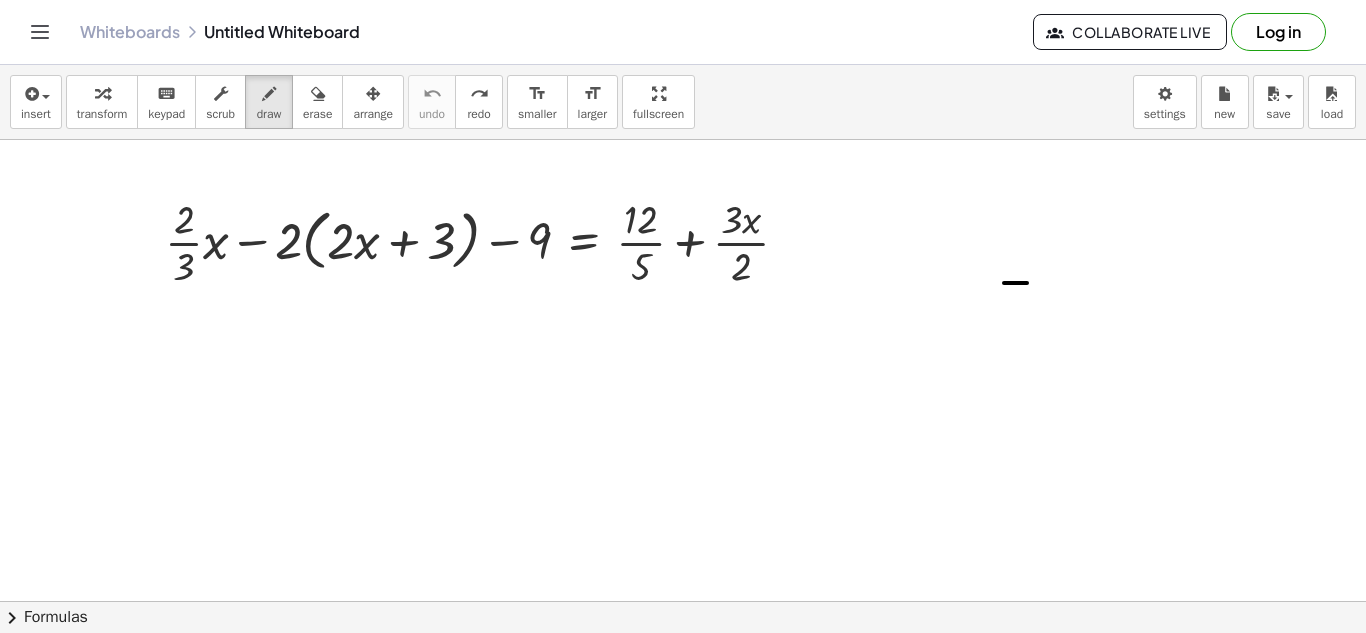 drag, startPoint x: 1004, startPoint y: 283, endPoint x: 1033, endPoint y: 284, distance: 29.017237 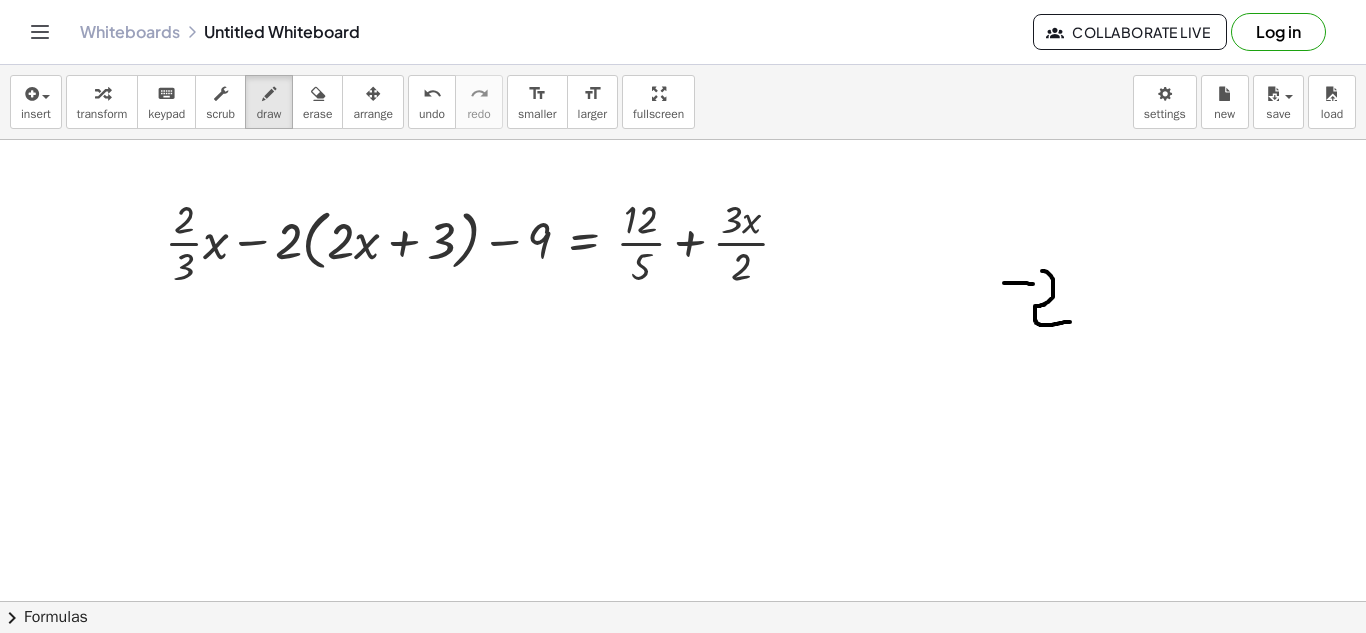 drag, startPoint x: 1042, startPoint y: 271, endPoint x: 1070, endPoint y: 322, distance: 58.18075 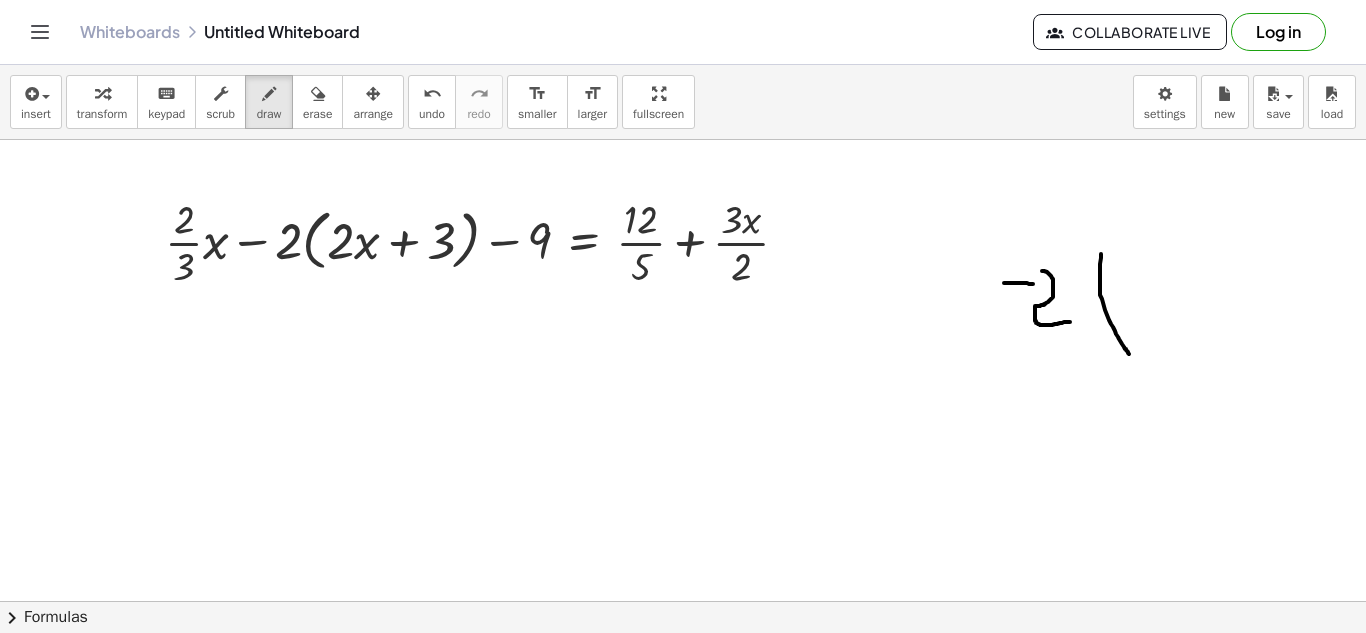 drag, startPoint x: 1101, startPoint y: 254, endPoint x: 1132, endPoint y: 356, distance: 106.60675 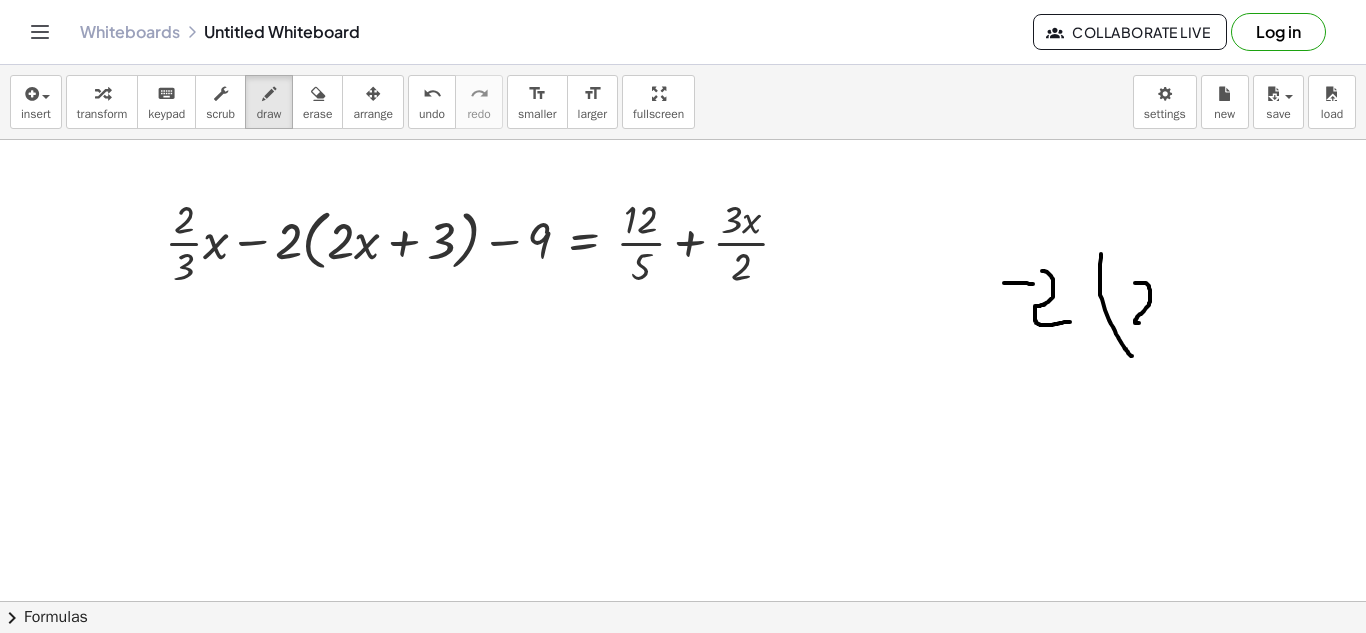 drag, startPoint x: 1135, startPoint y: 283, endPoint x: 1152, endPoint y: 322, distance: 42.544094 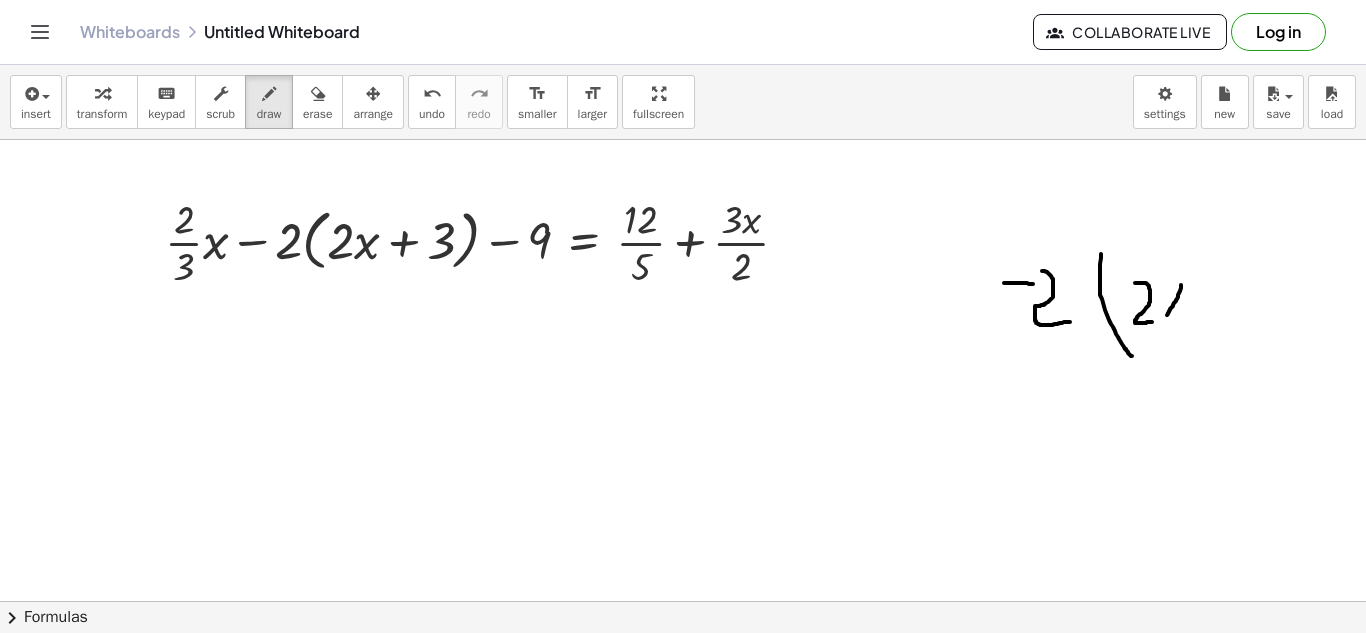 drag, startPoint x: 1181, startPoint y: 285, endPoint x: 1166, endPoint y: 317, distance: 35.341194 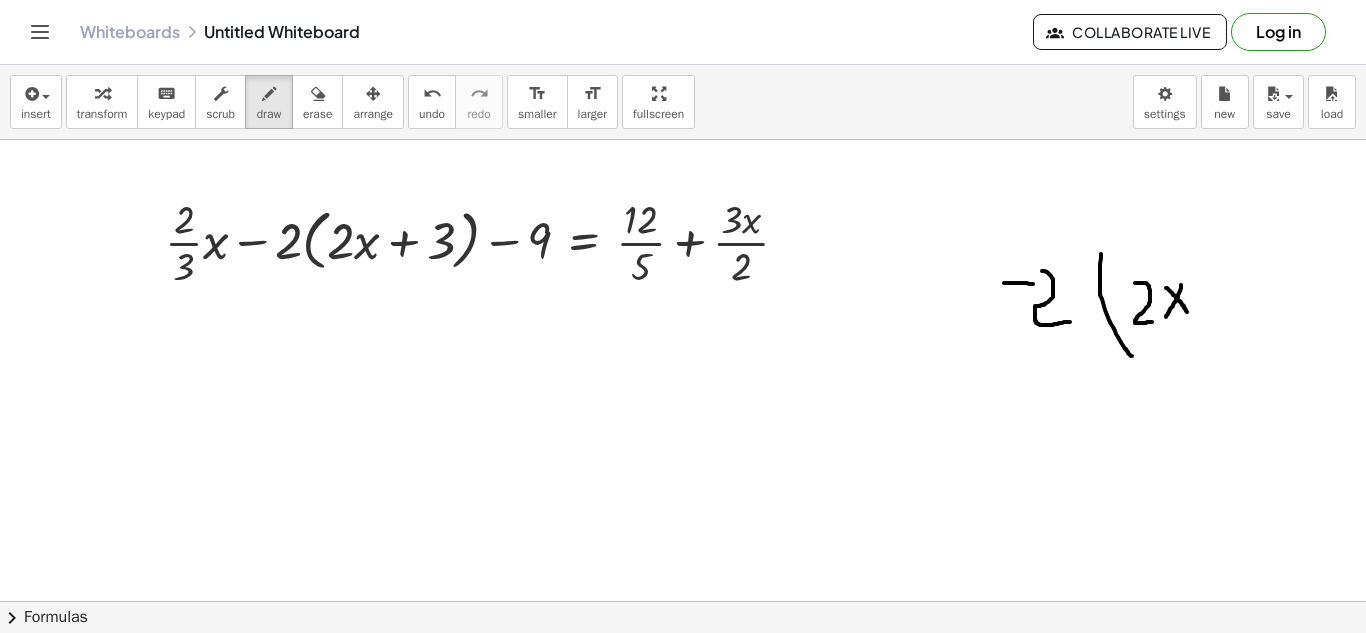 drag, startPoint x: 1166, startPoint y: 288, endPoint x: 1187, endPoint y: 313, distance: 32.649654 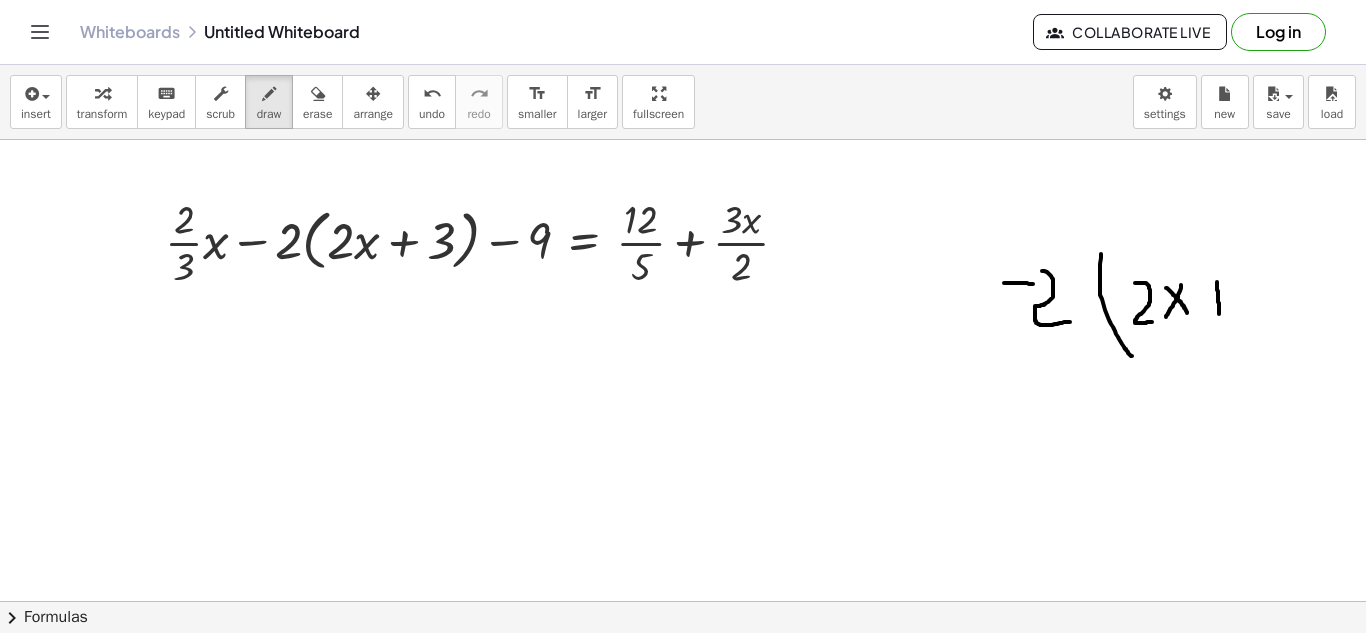 drag, startPoint x: 1217, startPoint y: 282, endPoint x: 1219, endPoint y: 315, distance: 33.06055 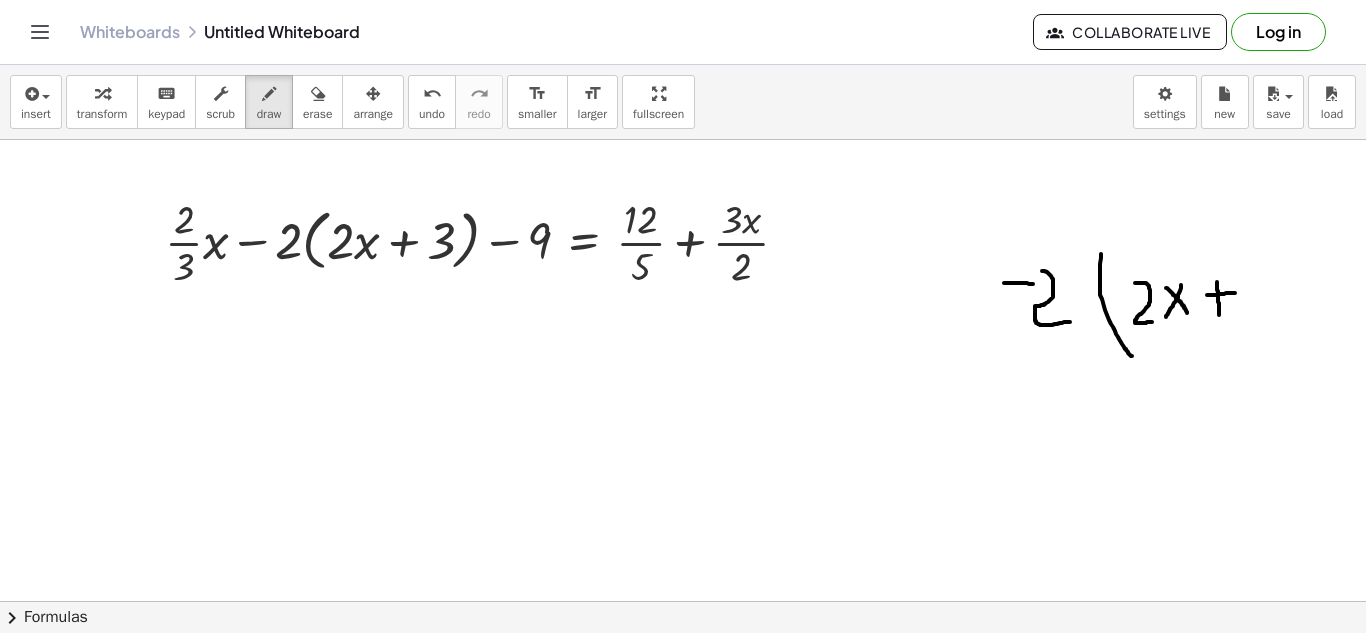drag, startPoint x: 1207, startPoint y: 295, endPoint x: 1236, endPoint y: 293, distance: 29.068884 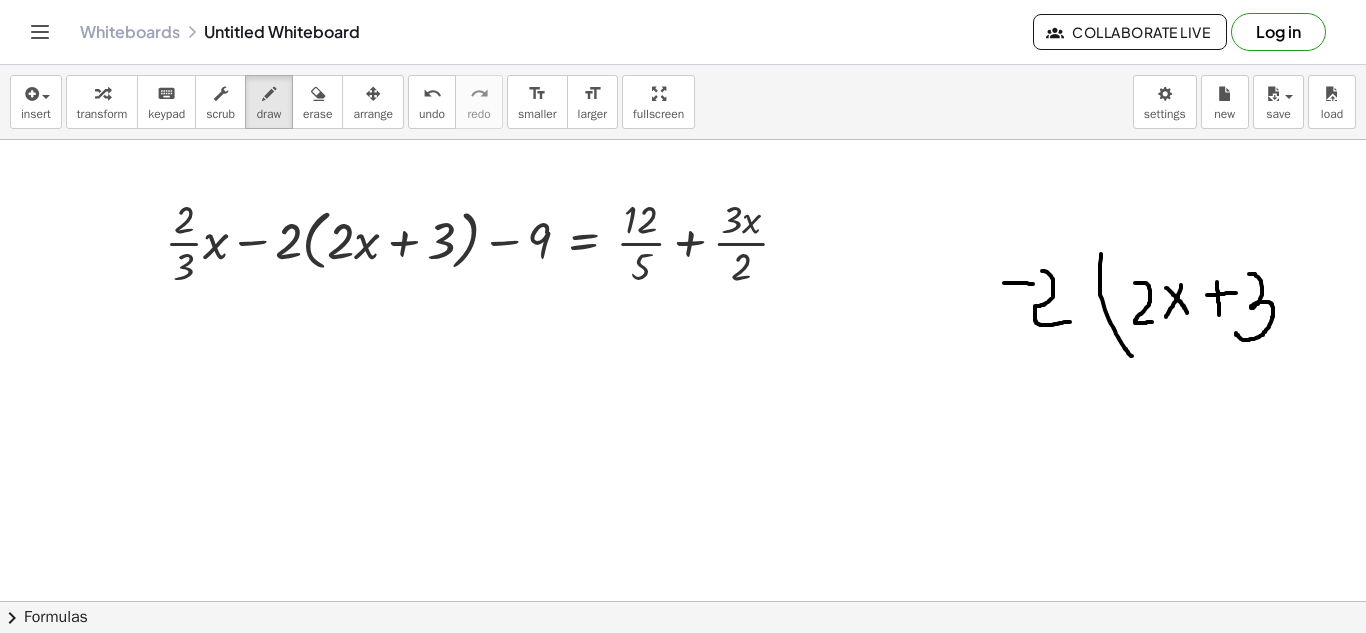 drag, startPoint x: 1249, startPoint y: 274, endPoint x: 1231, endPoint y: 327, distance: 55.97321 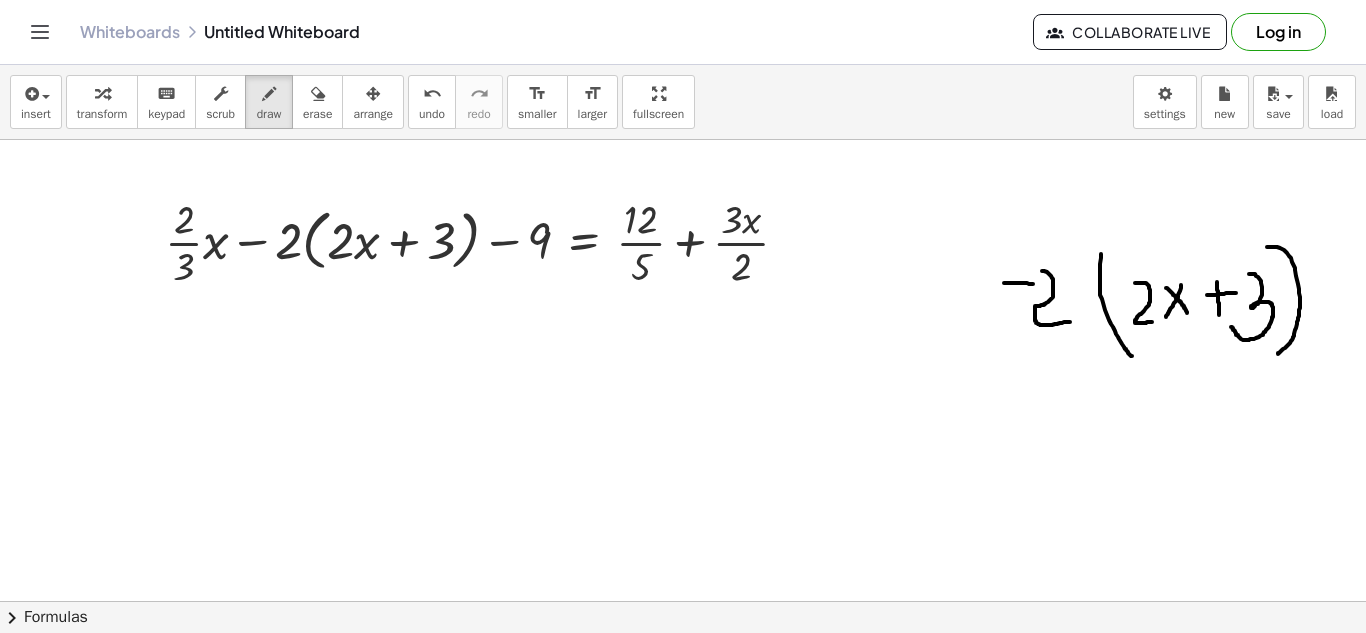 drag, startPoint x: 1267, startPoint y: 247, endPoint x: 1275, endPoint y: 356, distance: 109.29318 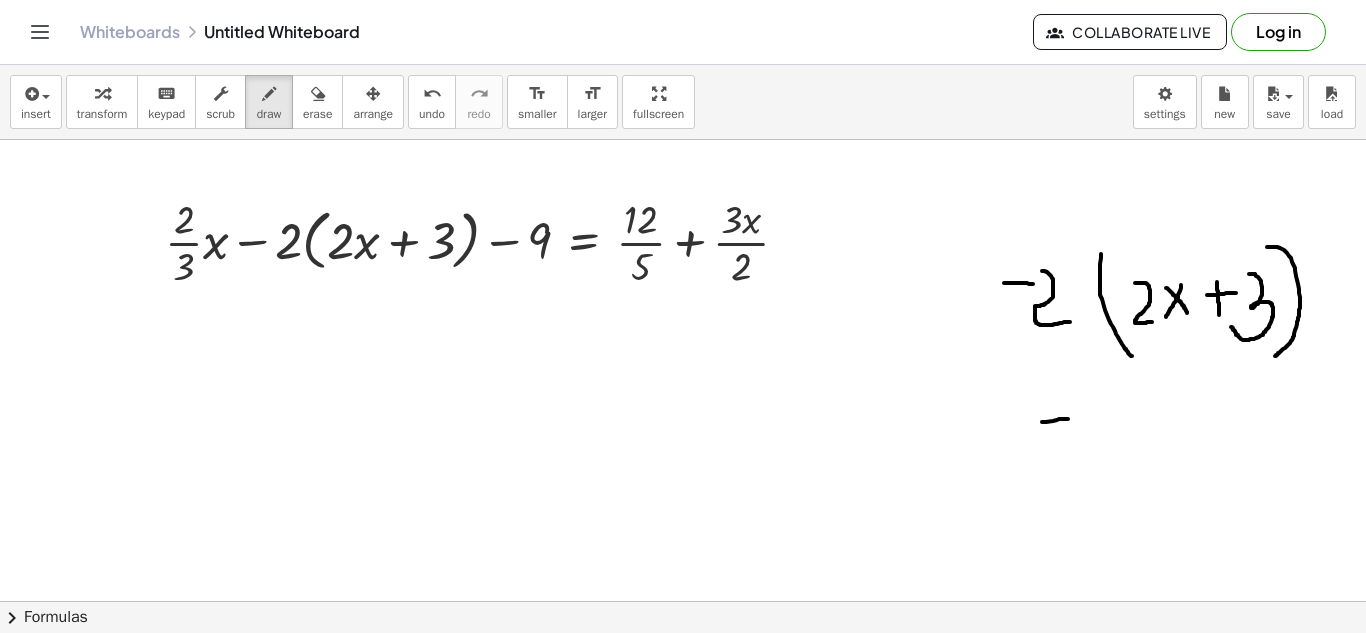 drag, startPoint x: 1042, startPoint y: 422, endPoint x: 1068, endPoint y: 419, distance: 26.172504 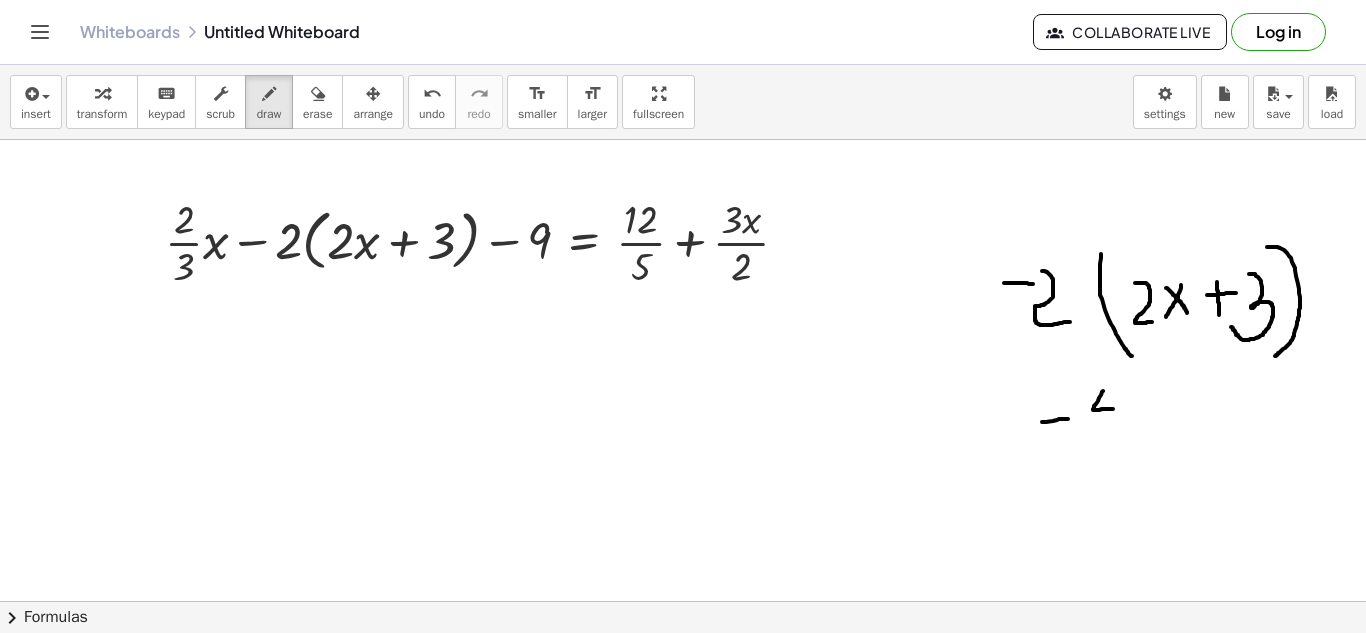 drag, startPoint x: 1103, startPoint y: 391, endPoint x: 1114, endPoint y: 409, distance: 21.095022 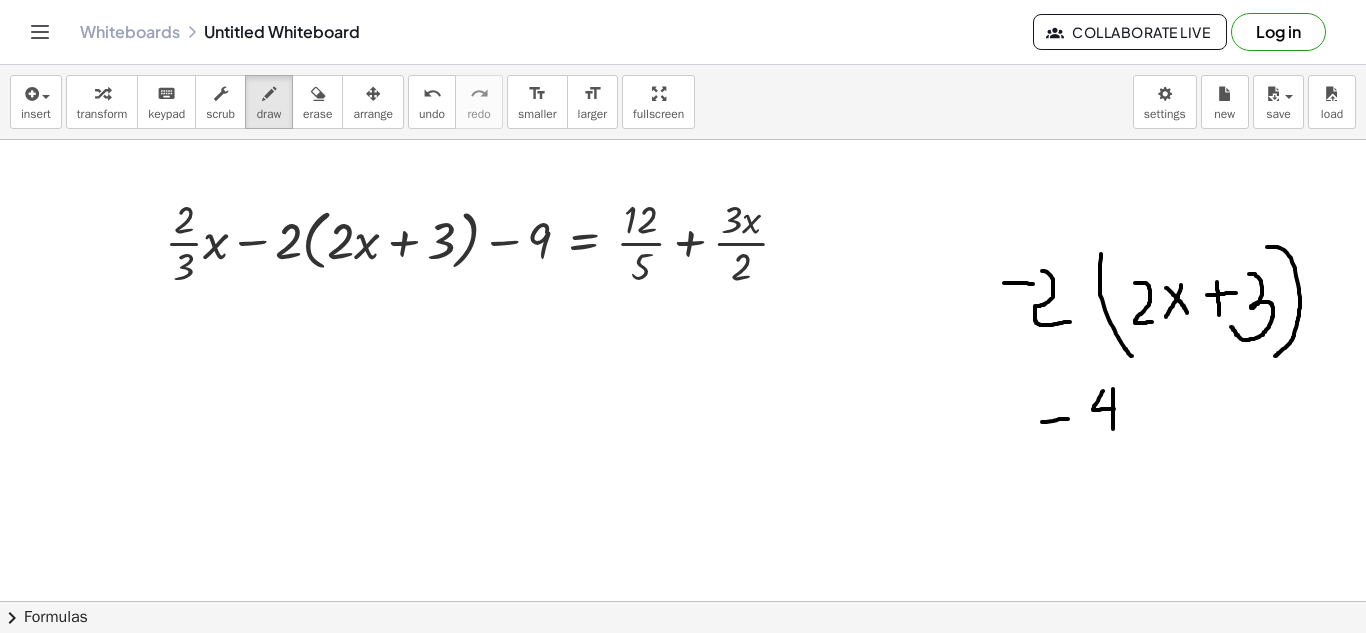 drag, startPoint x: 1113, startPoint y: 389, endPoint x: 1113, endPoint y: 430, distance: 41 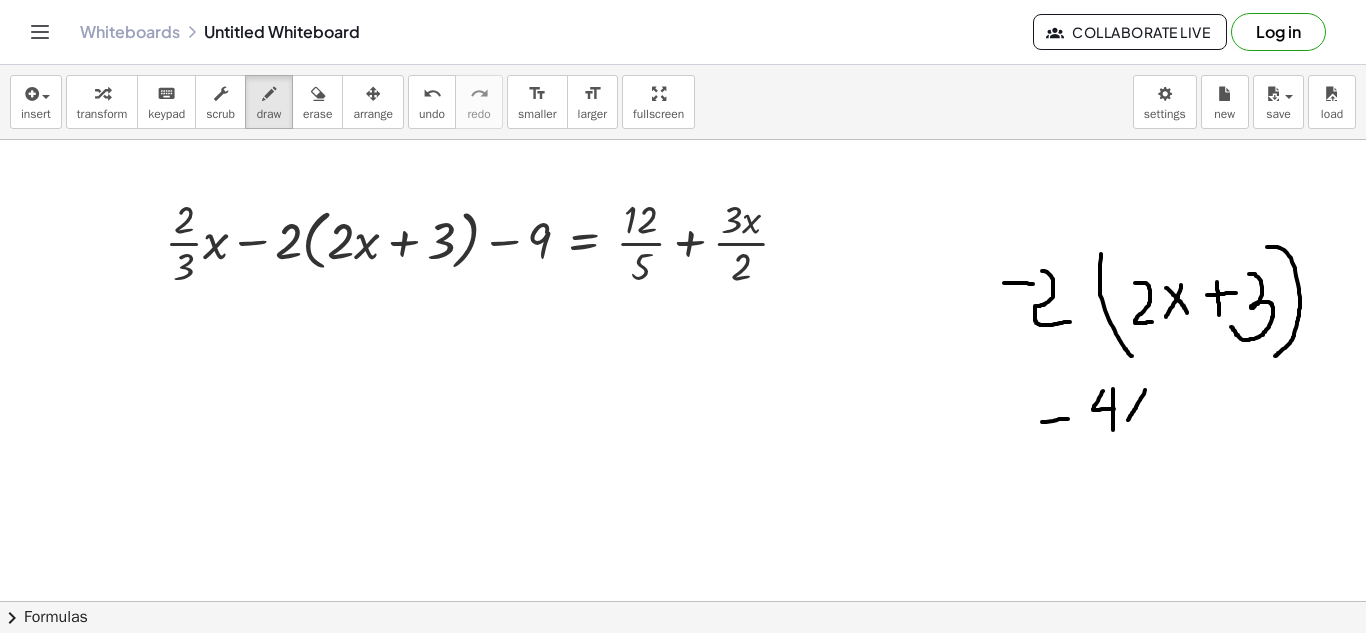drag, startPoint x: 1145, startPoint y: 390, endPoint x: 1128, endPoint y: 420, distance: 34.48188 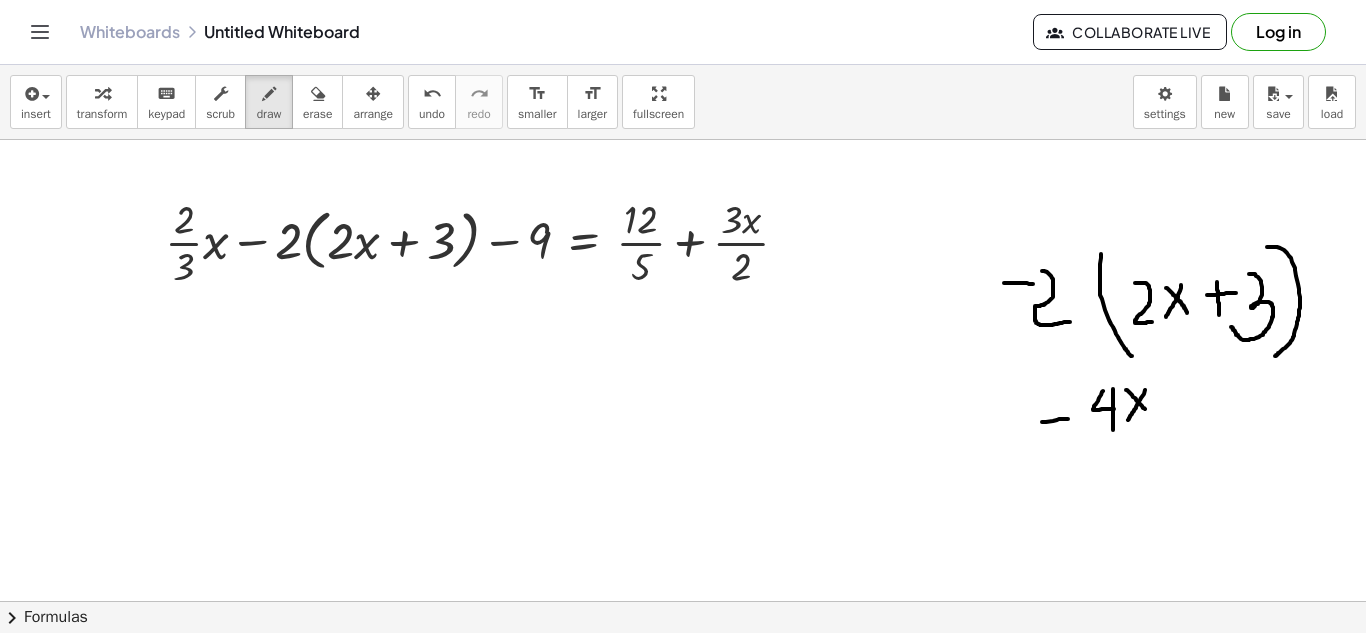 drag, startPoint x: 1126, startPoint y: 390, endPoint x: 1150, endPoint y: 415, distance: 34.655445 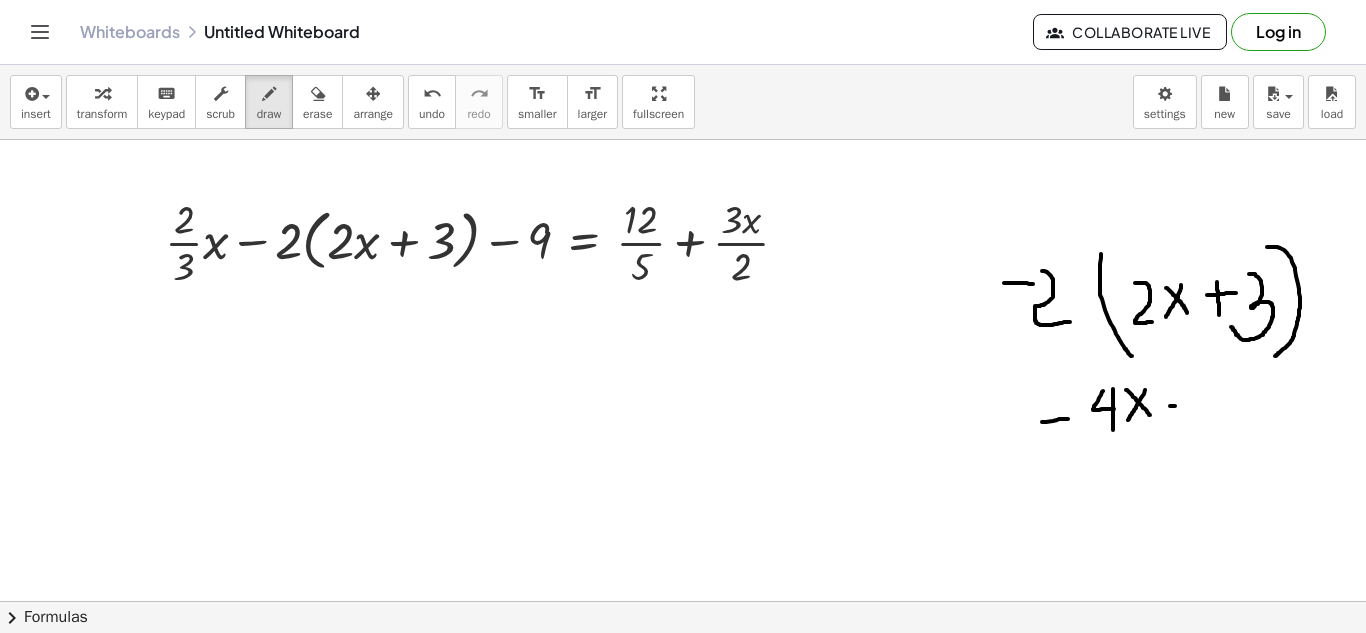 drag, startPoint x: 1170, startPoint y: 406, endPoint x: 1181, endPoint y: 406, distance: 11 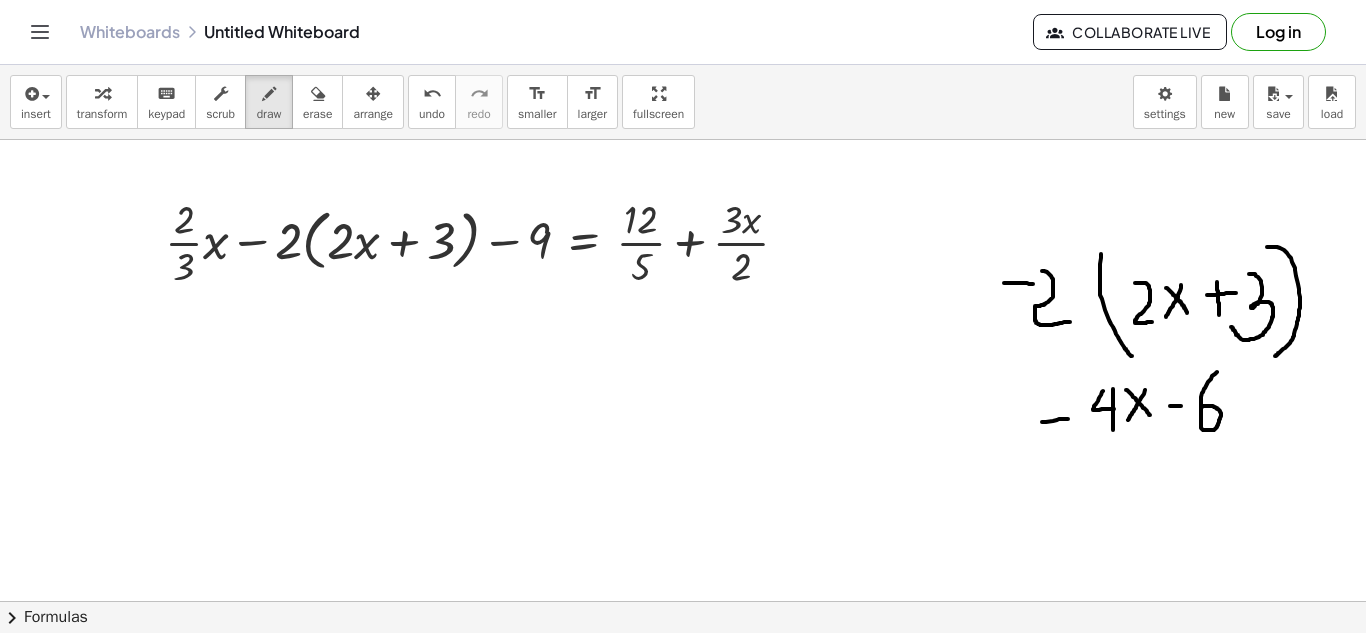 drag, startPoint x: 1217, startPoint y: 372, endPoint x: 1199, endPoint y: 407, distance: 39.357338 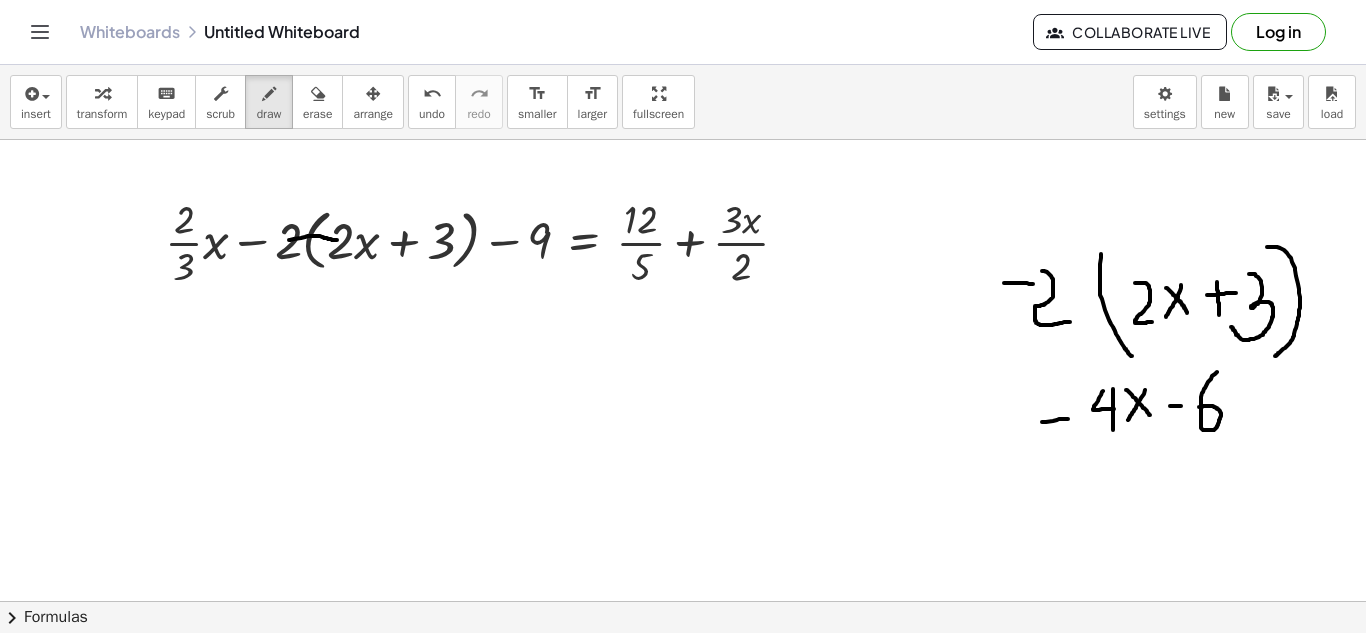 drag, startPoint x: 289, startPoint y: 240, endPoint x: 340, endPoint y: 241, distance: 51.009804 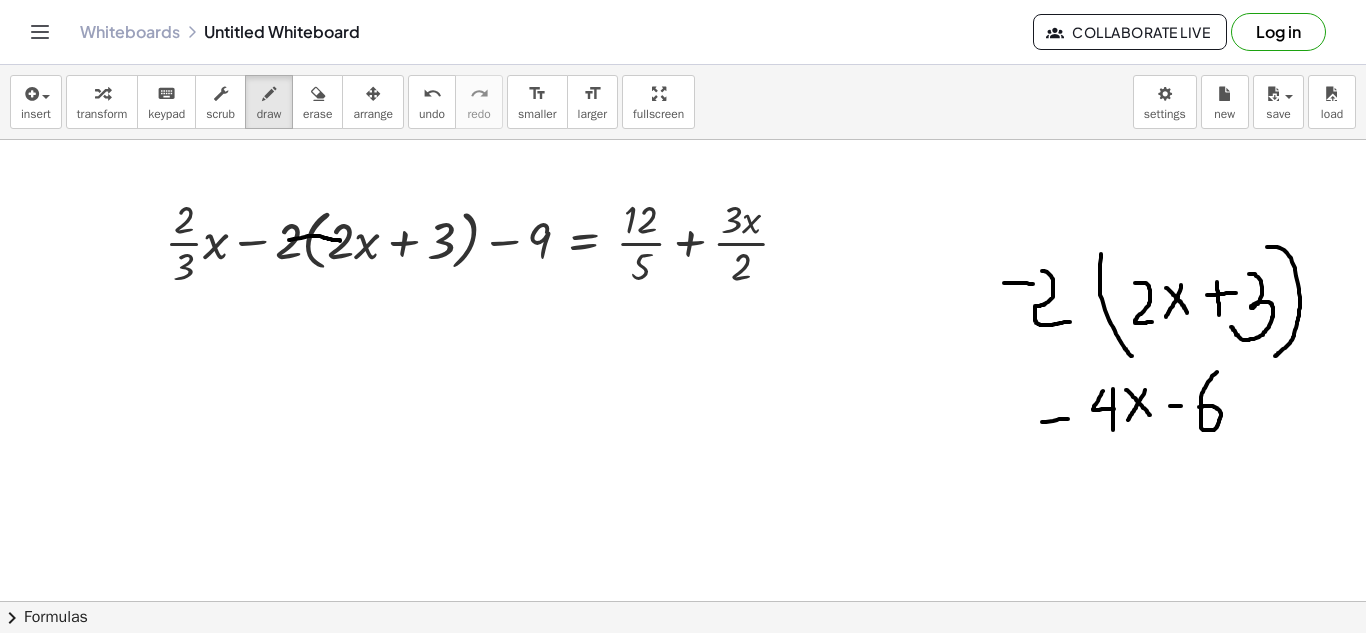 click at bounding box center [683, 601] 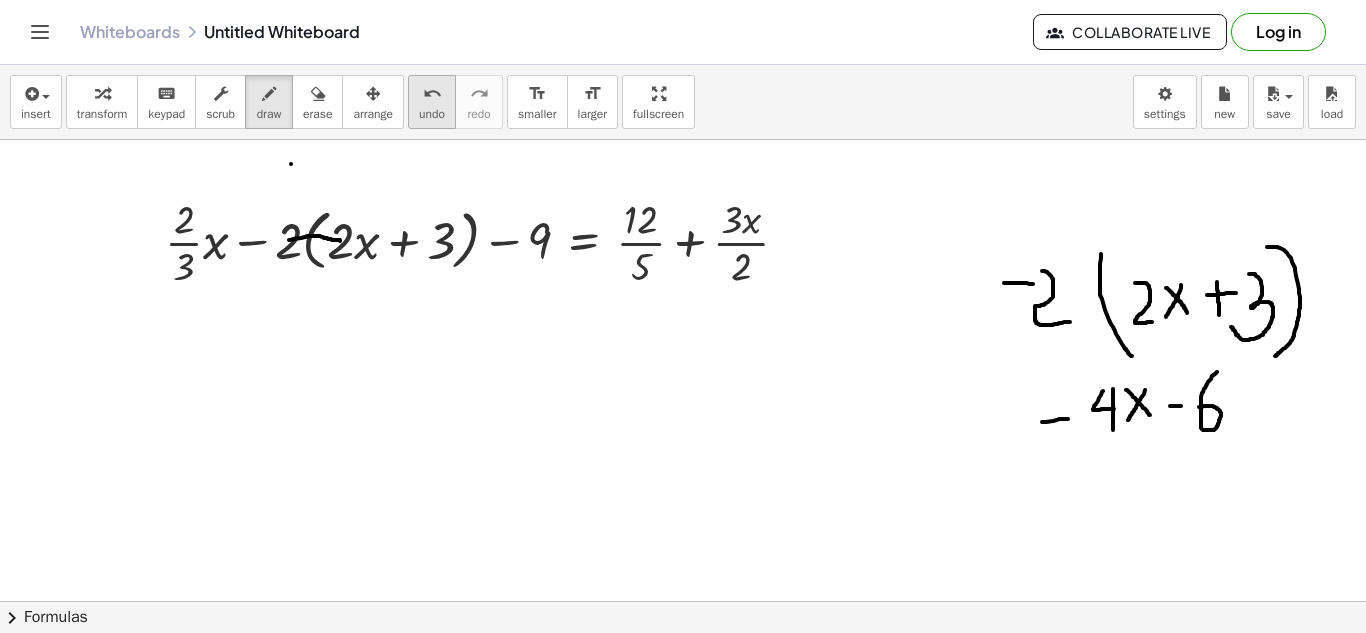 click on "undo" at bounding box center [432, 94] 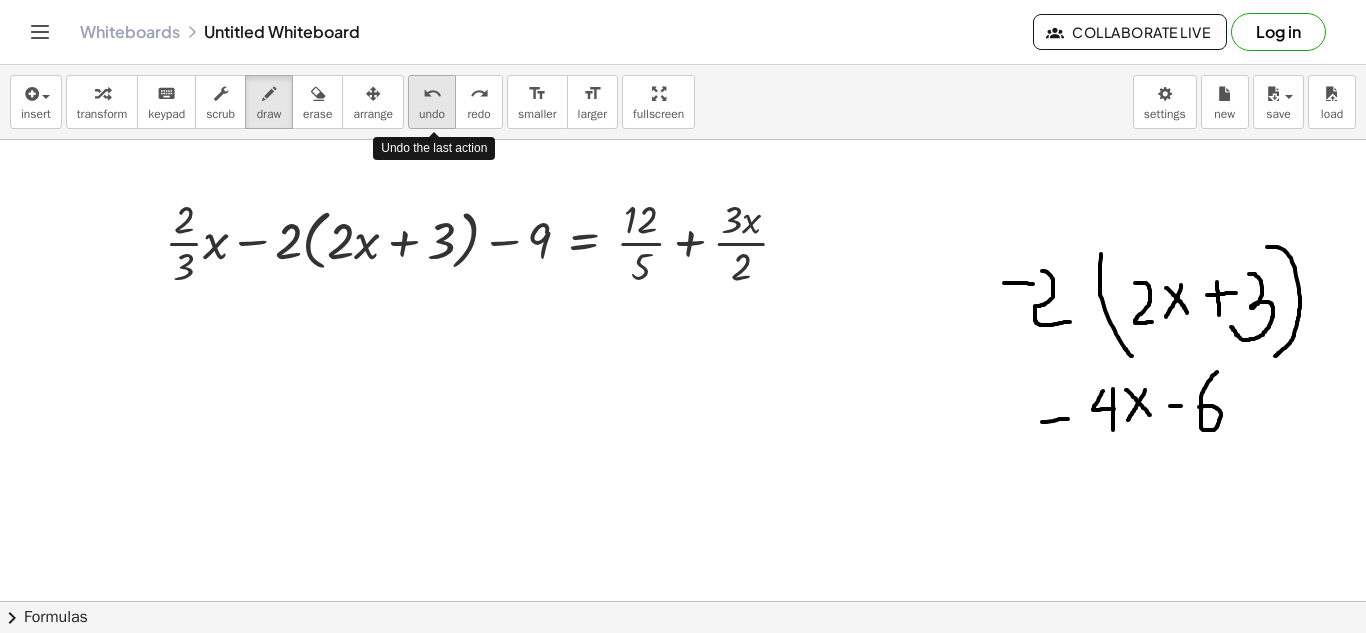 click on "undo" at bounding box center (432, 94) 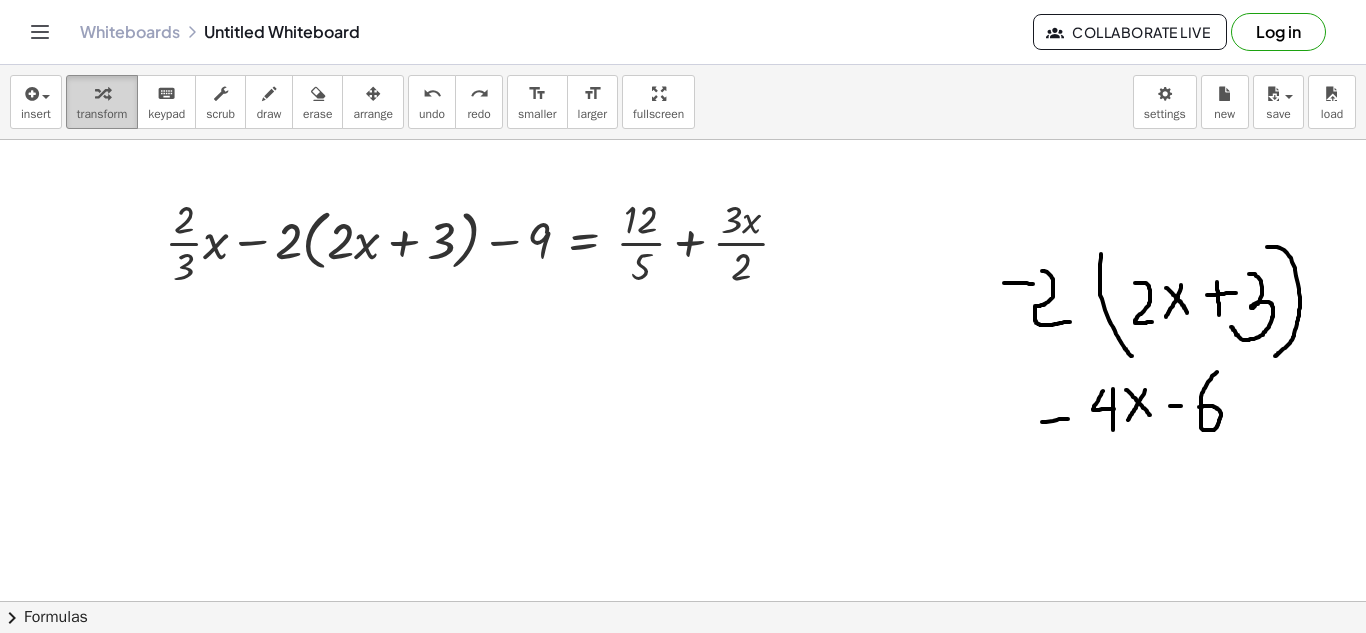 click on "transform" at bounding box center (102, 114) 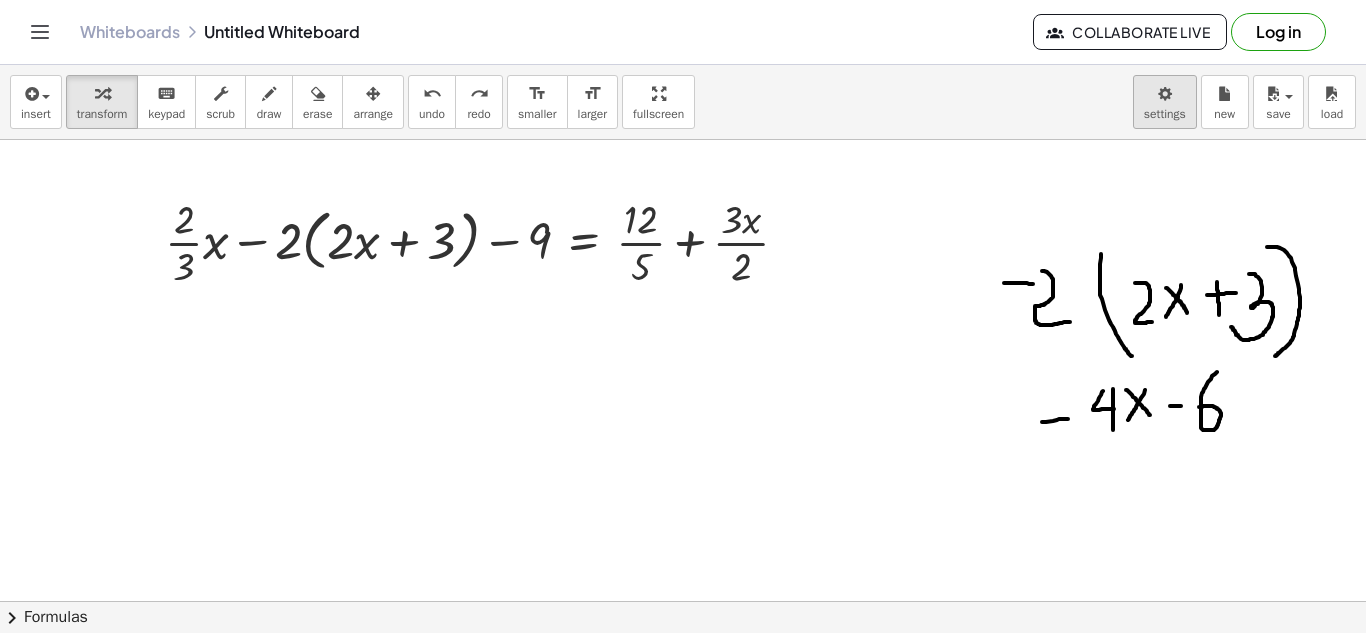 click on "Graspable Math Activities Get Started Activity Bank Assigned Work Classes Whiteboards Reference v1.28.2 | Privacy policy © 2025 | Graspable, Inc. Whiteboards Untitled Whiteboard Collaborate Live  Log in    insert select one: Math Expression Function Text Youtube Video Graphing Geometry Geometry 3D transform keyboard keypad scrub draw erase arrange undo undo redo redo format_size smaller format_size larger fullscreen load   save new settings + · · 2 · 3 · x − · 2 · ( + · 2 · x + 3 ) − 9 = + · 12 · 5 + · 3 · x · 2 × chevron_right  Formulas
Drag one side of a formula onto a highlighted expression on the canvas to apply it.
Quadratic Formula
+ · a · x 2 + · b · x + c = 0
⇔
x = · ( − b ± 2 √ ( + b 2 − · 4 · a · c ) ) · 2 · a
+ x 2 + · p · x + q = 0" at bounding box center [683, 316] 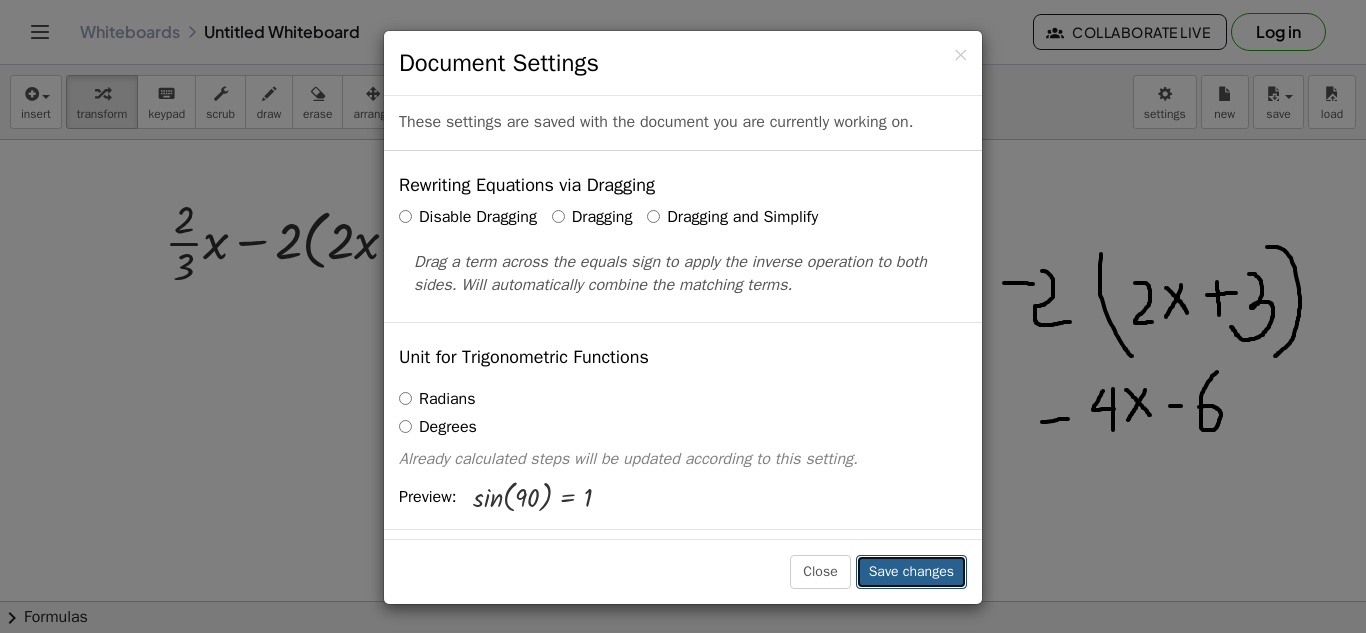 click on "Save changes" at bounding box center [911, 572] 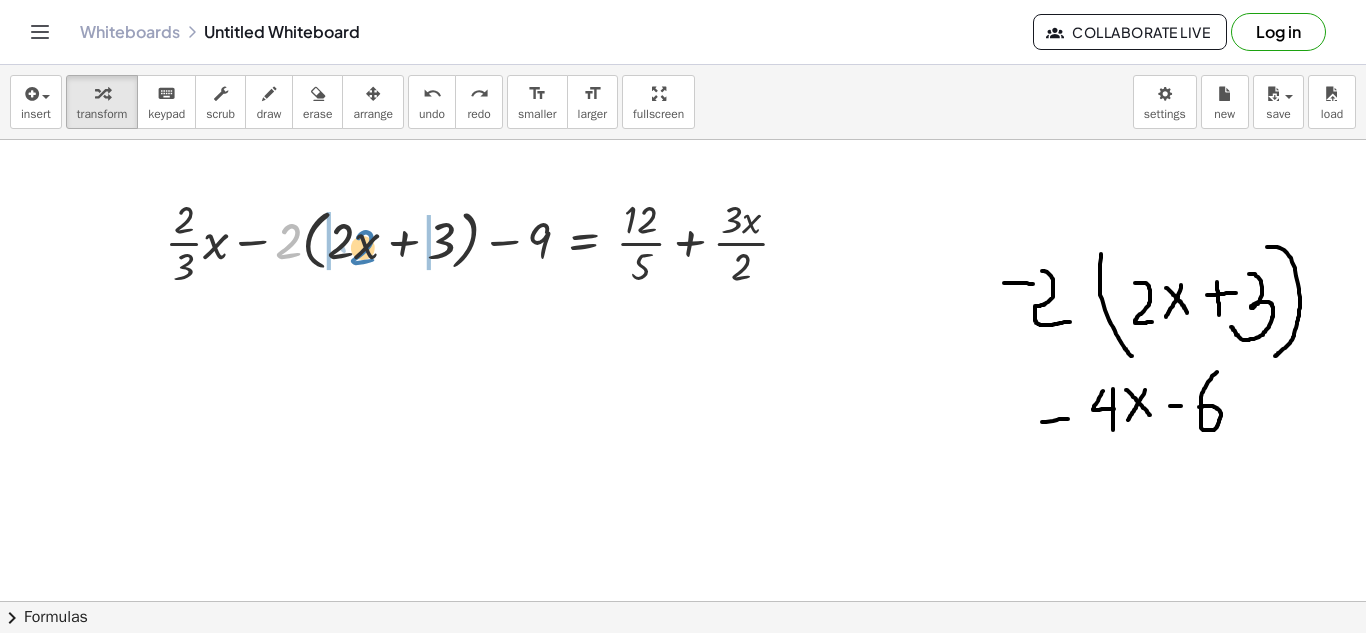 drag, startPoint x: 283, startPoint y: 256, endPoint x: 357, endPoint y: 262, distance: 74.24284 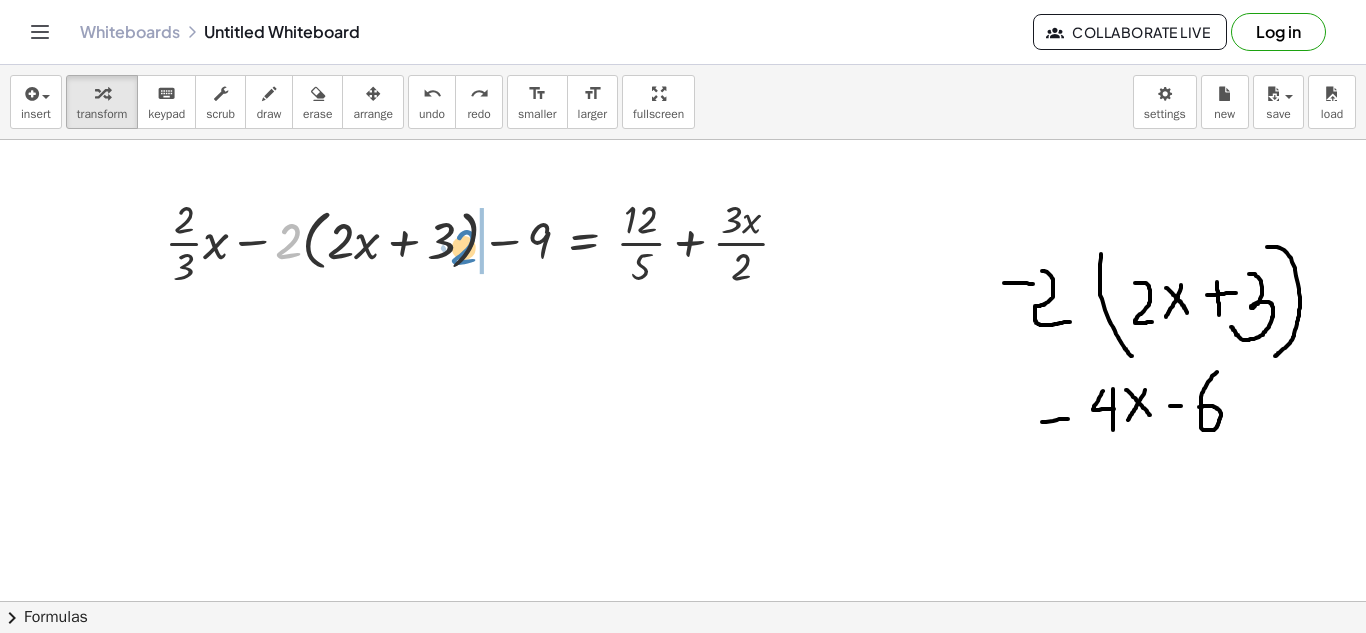 drag, startPoint x: 281, startPoint y: 250, endPoint x: 459, endPoint y: 256, distance: 178.10109 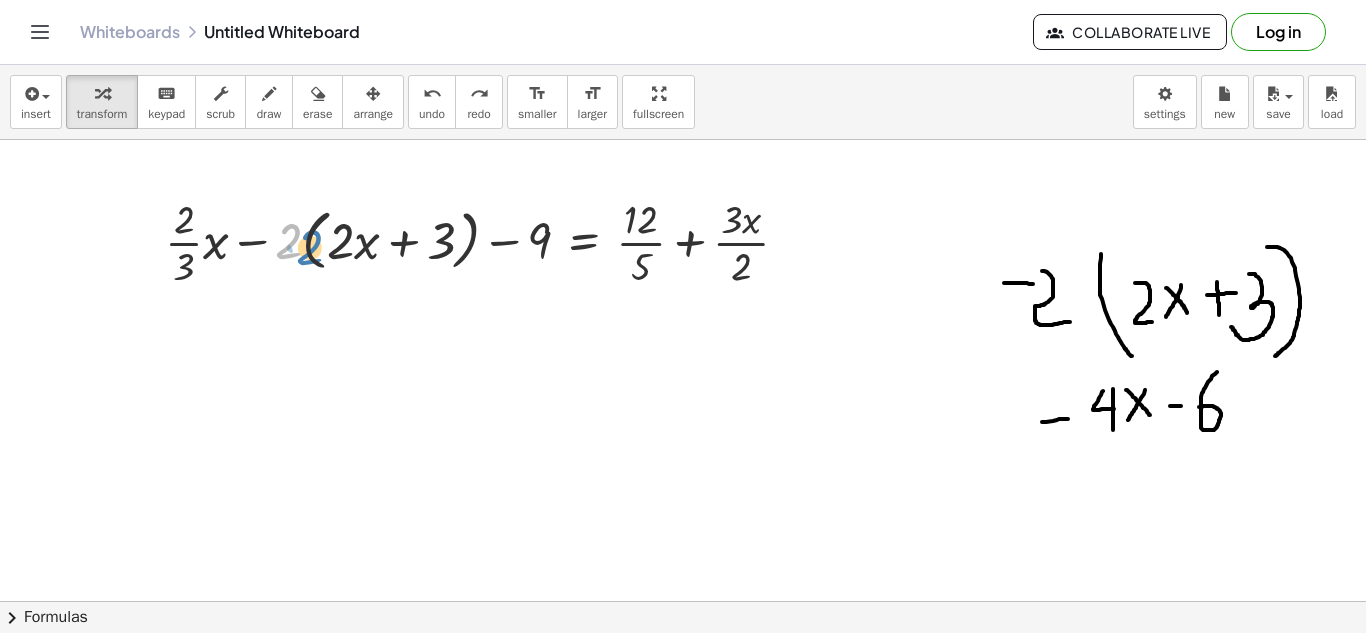 drag, startPoint x: 284, startPoint y: 252, endPoint x: 305, endPoint y: 258, distance: 21.84033 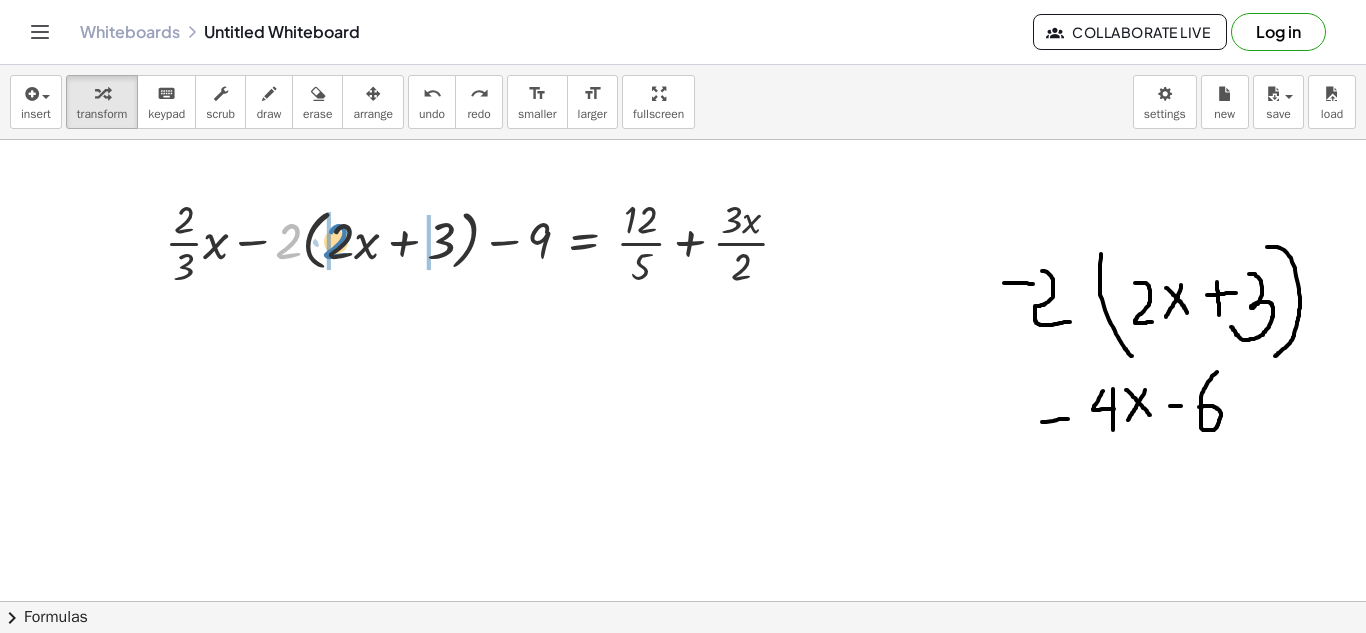 drag, startPoint x: 298, startPoint y: 256, endPoint x: 345, endPoint y: 256, distance: 47 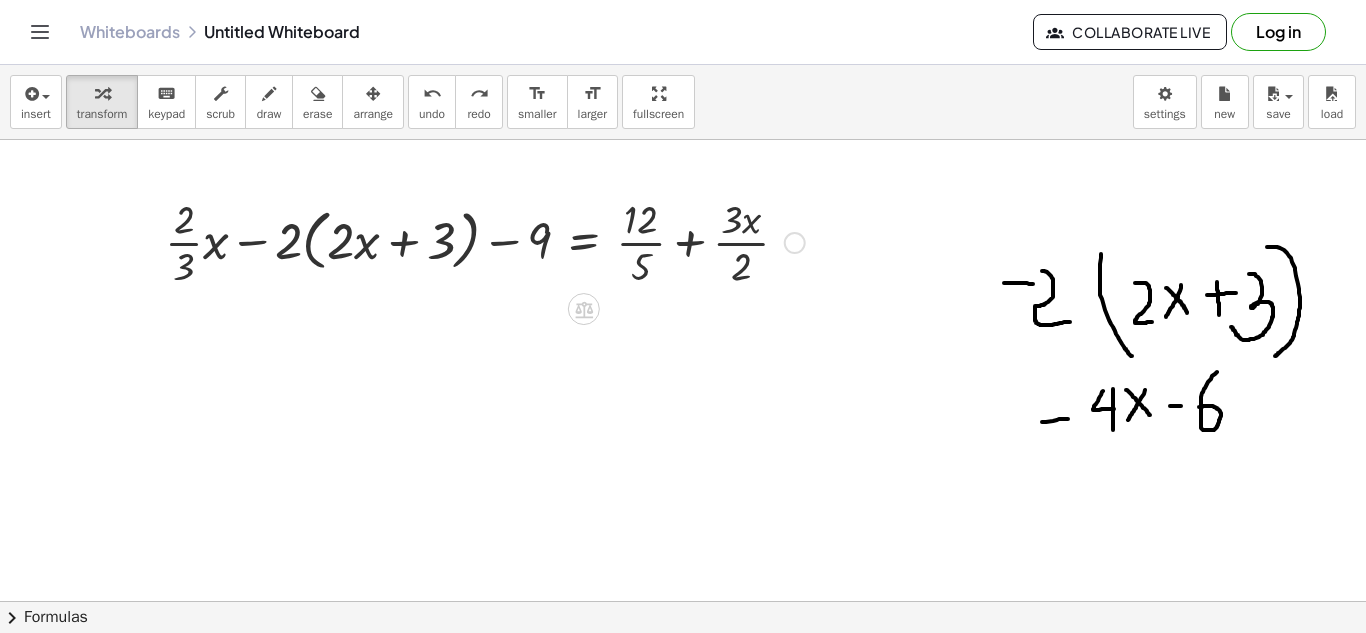 click at bounding box center [485, 241] 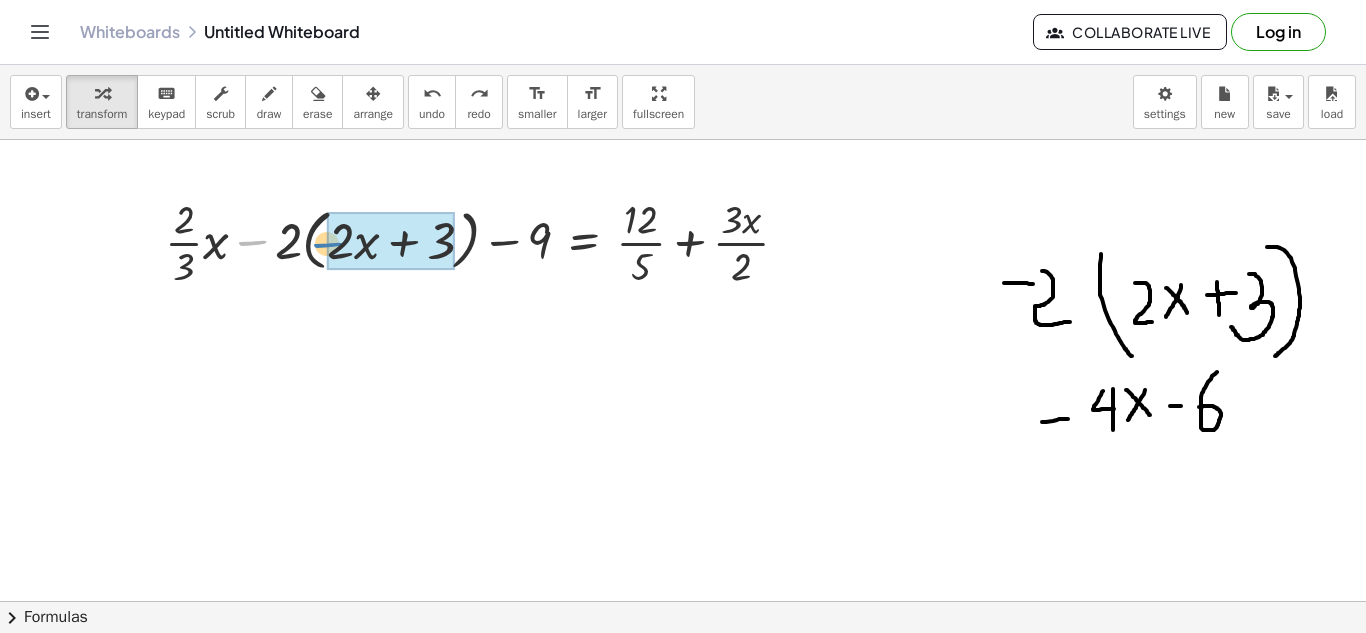 drag, startPoint x: 254, startPoint y: 239, endPoint x: 329, endPoint y: 241, distance: 75.026665 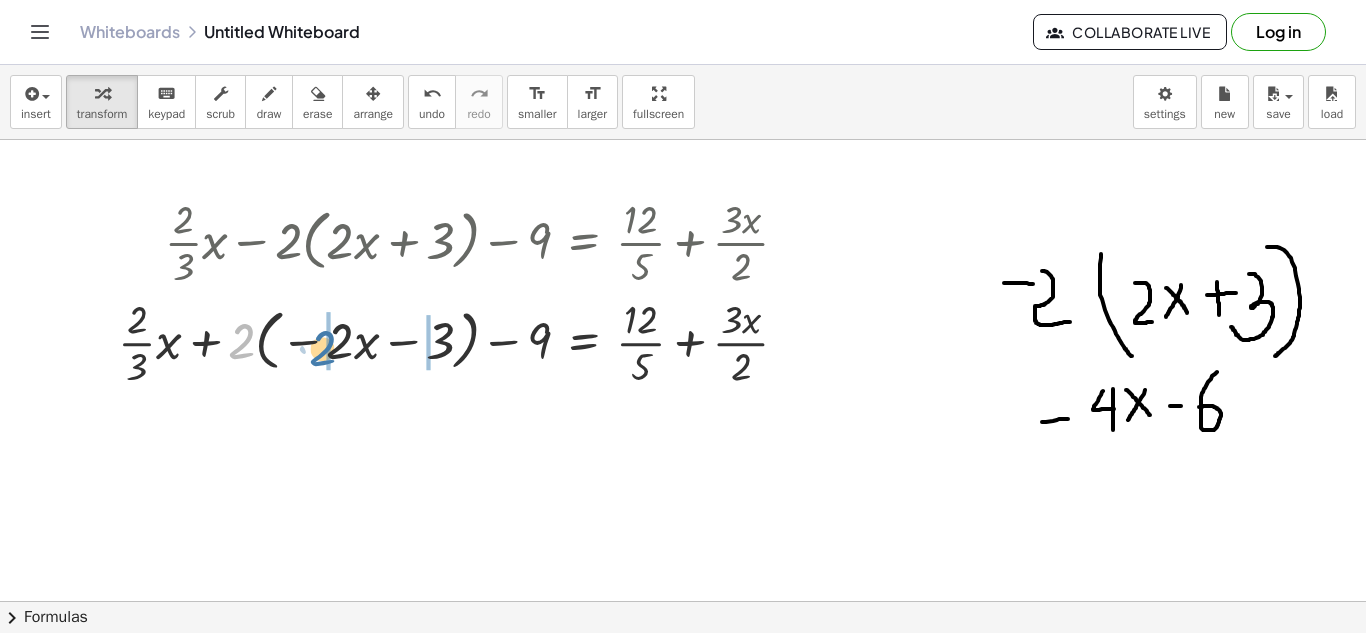 drag, startPoint x: 237, startPoint y: 352, endPoint x: 326, endPoint y: 357, distance: 89.140335 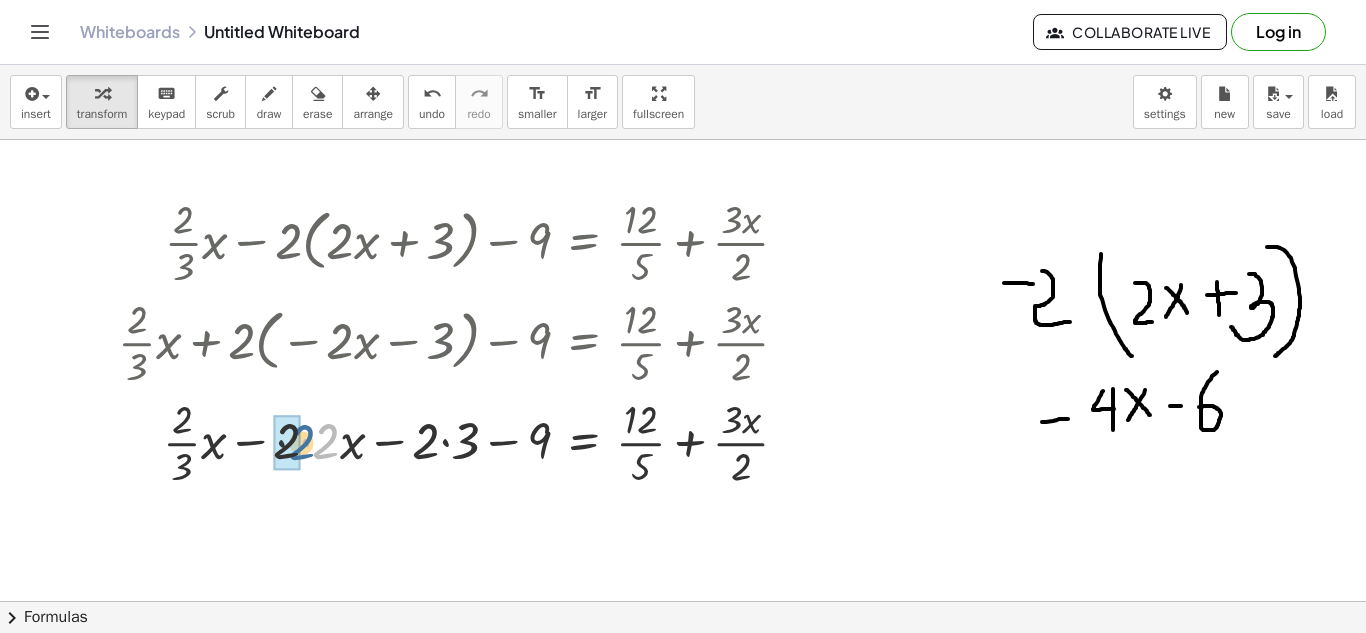 drag, startPoint x: 329, startPoint y: 441, endPoint x: 293, endPoint y: 443, distance: 36.05551 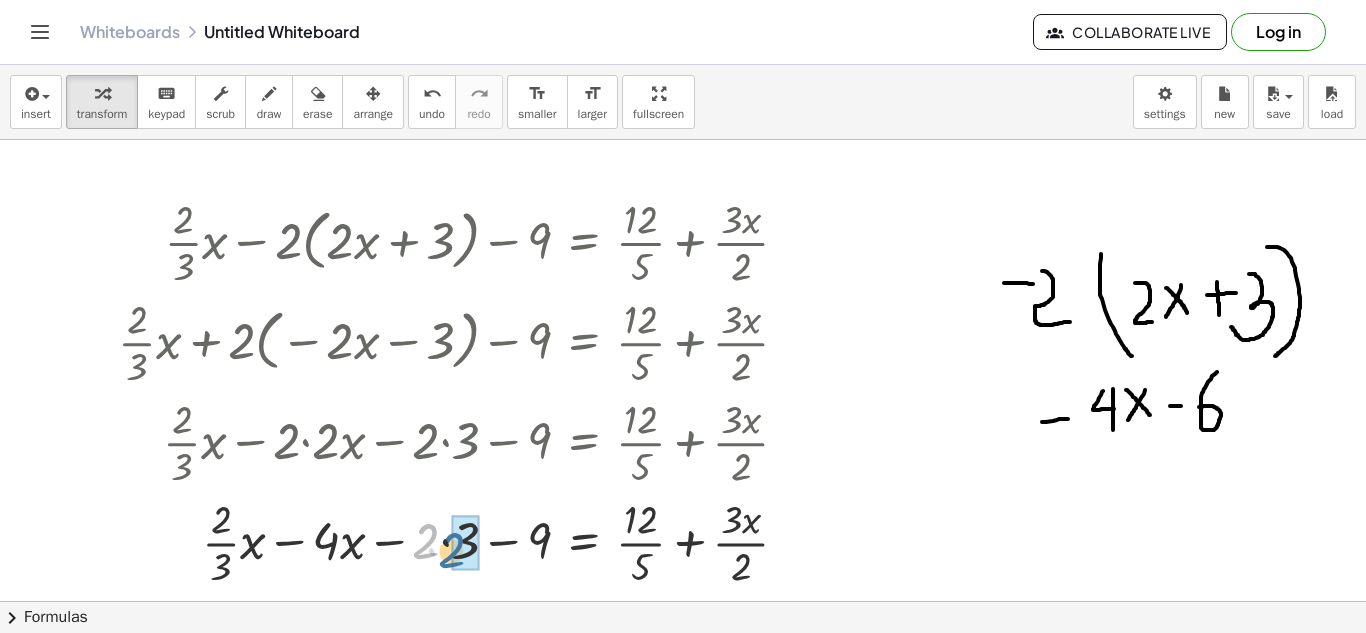 drag, startPoint x: 431, startPoint y: 540, endPoint x: 460, endPoint y: 550, distance: 30.675724 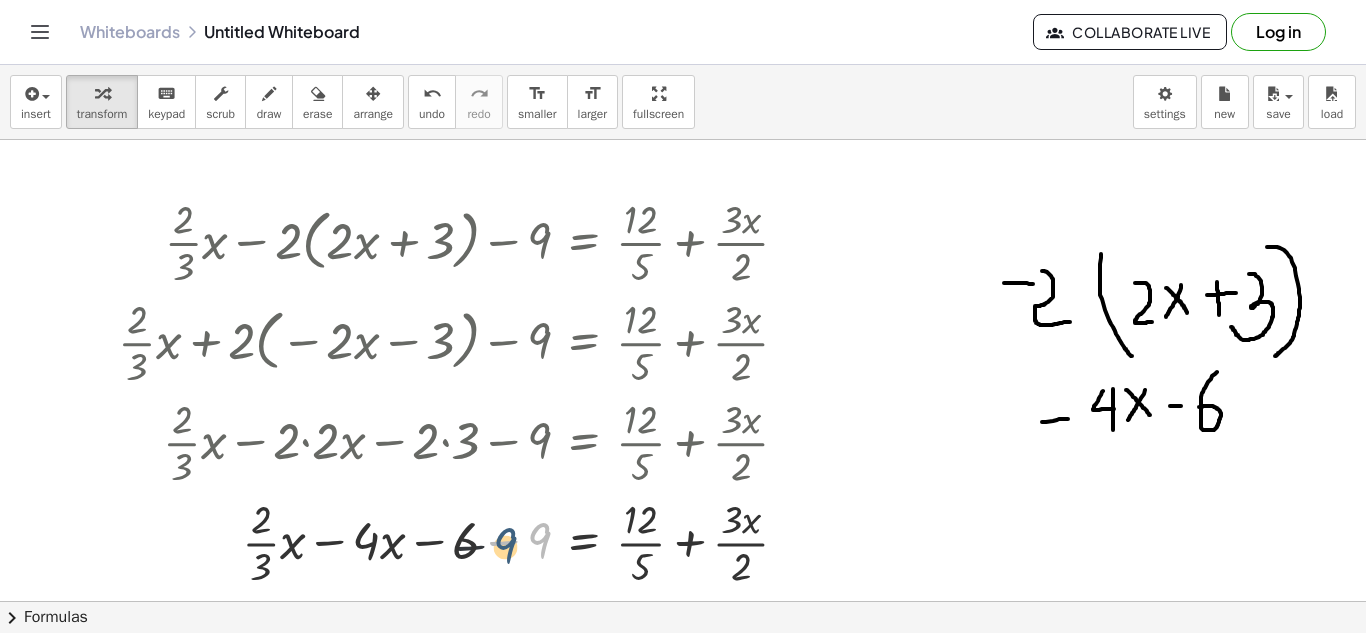 drag, startPoint x: 540, startPoint y: 539, endPoint x: 484, endPoint y: 545, distance: 56.32051 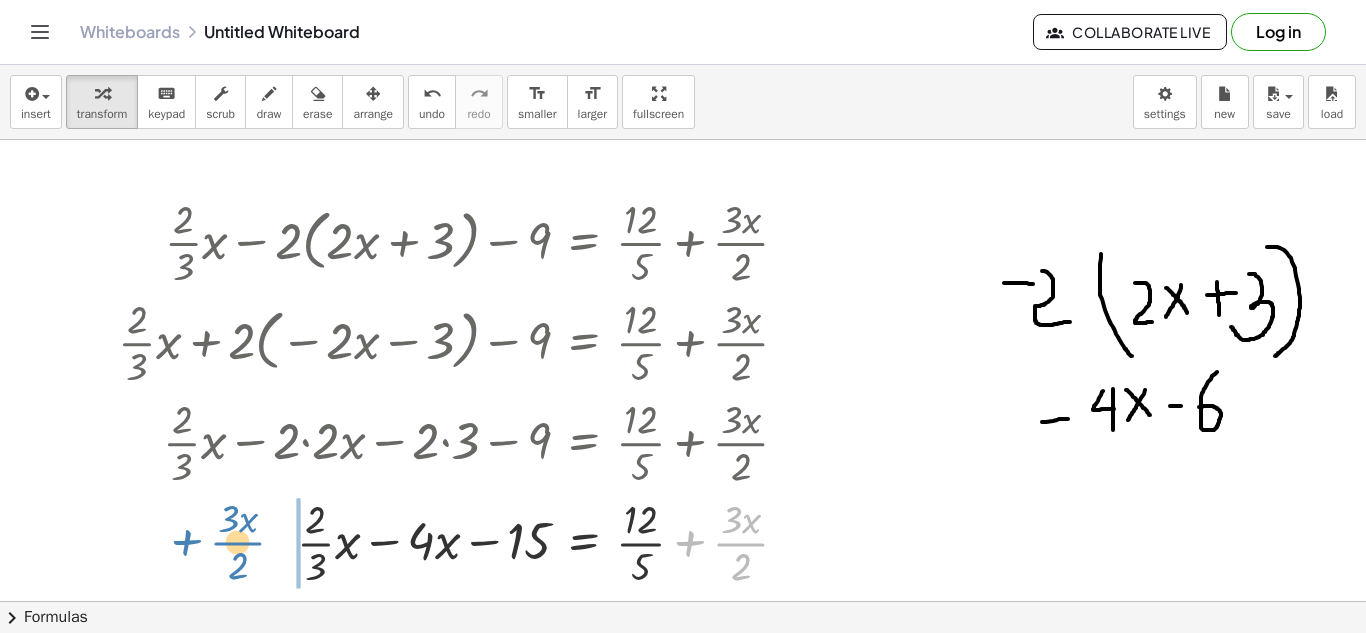 drag, startPoint x: 751, startPoint y: 539, endPoint x: 241, endPoint y: 539, distance: 510 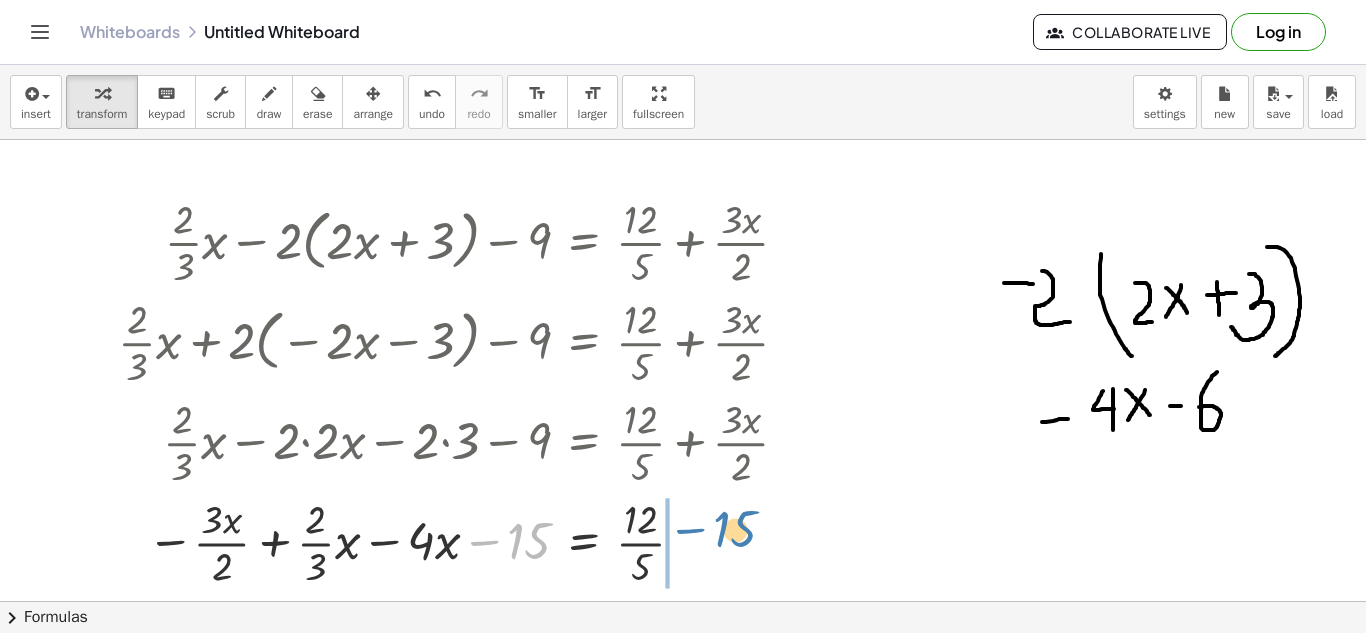 drag, startPoint x: 525, startPoint y: 538, endPoint x: 733, endPoint y: 527, distance: 208.29066 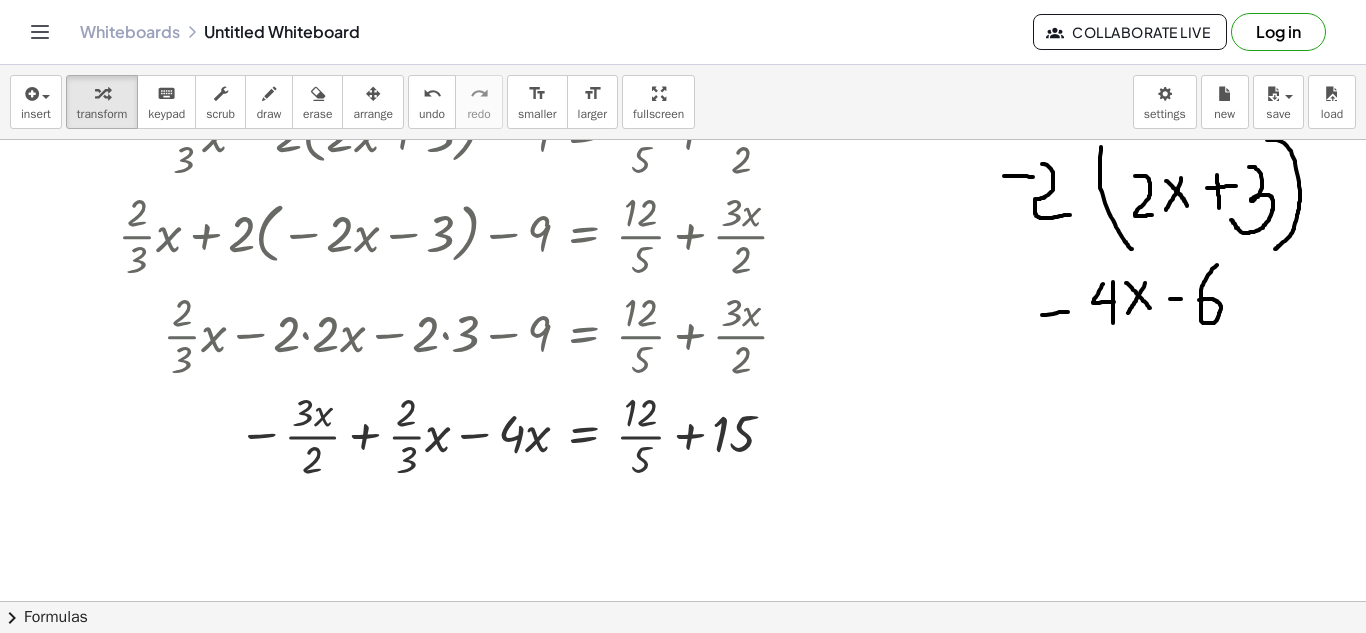 scroll, scrollTop: 117, scrollLeft: 0, axis: vertical 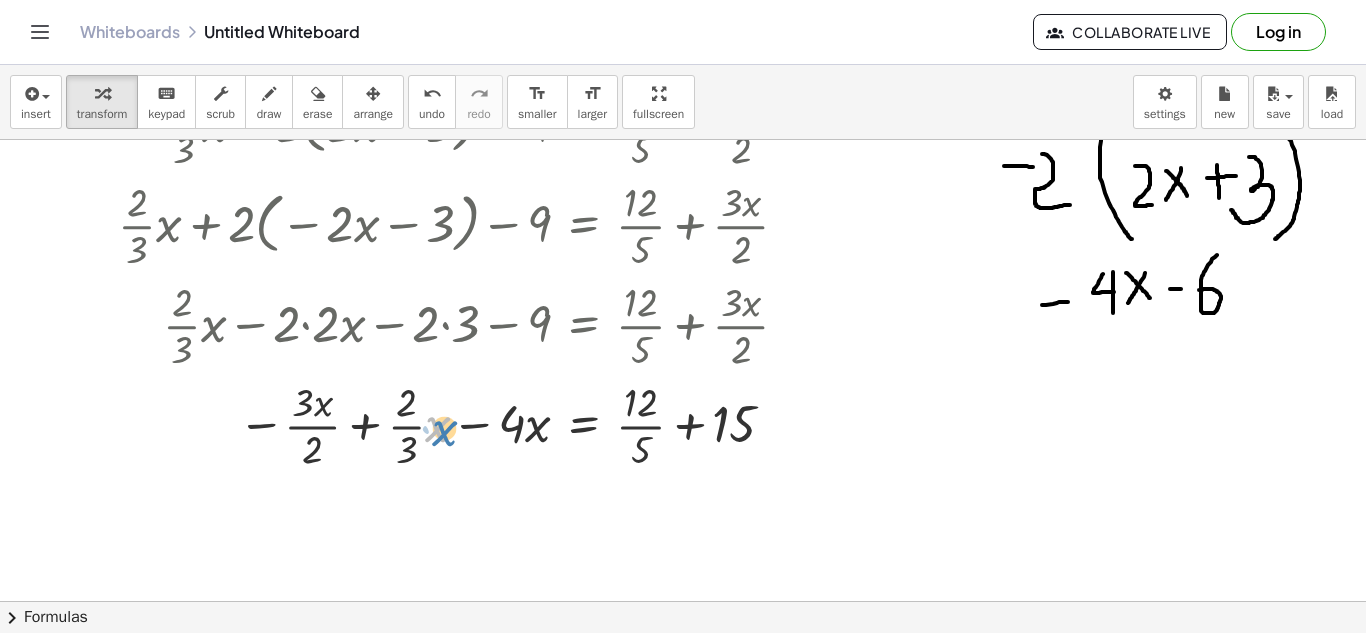 click at bounding box center [461, 424] 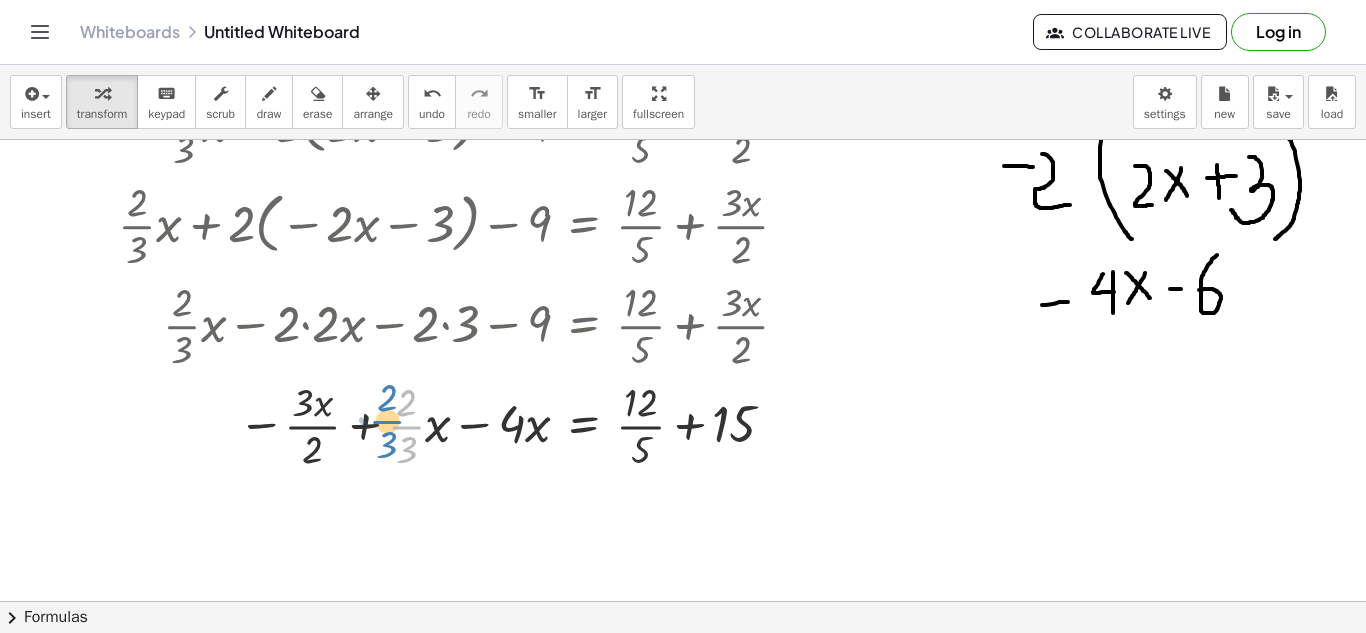 drag, startPoint x: 414, startPoint y: 427, endPoint x: 402, endPoint y: 425, distance: 12.165525 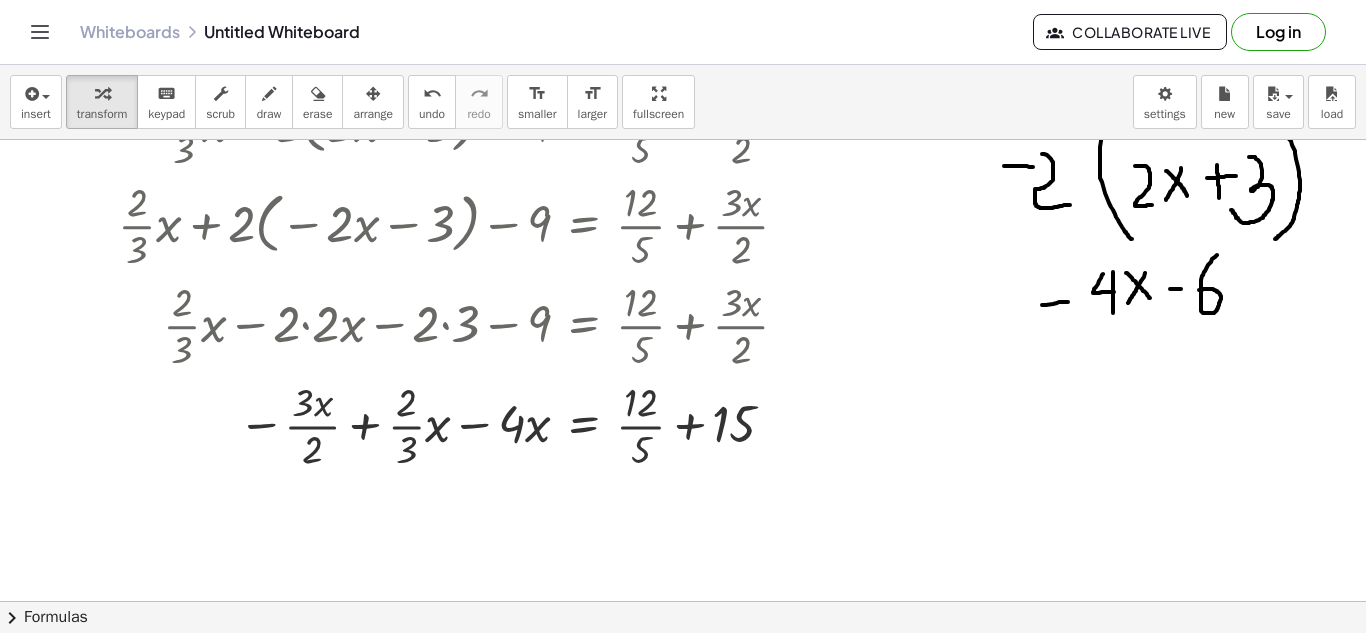 click at bounding box center [683, 484] 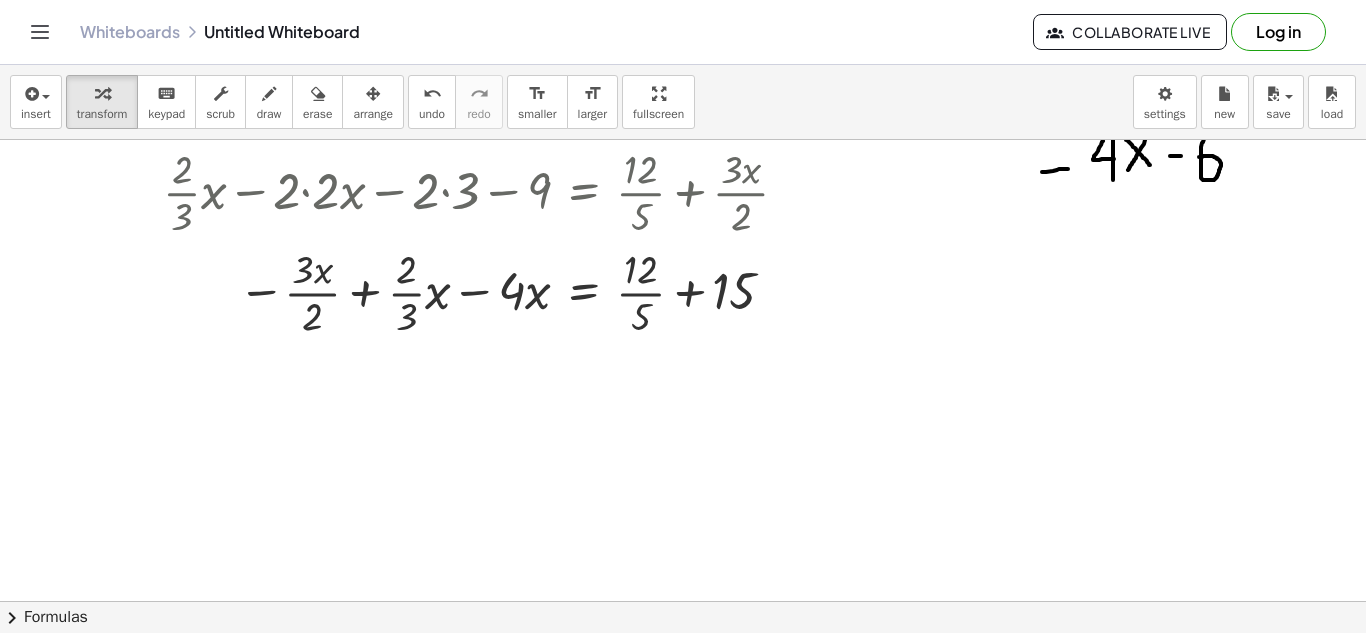 scroll, scrollTop: 252, scrollLeft: 0, axis: vertical 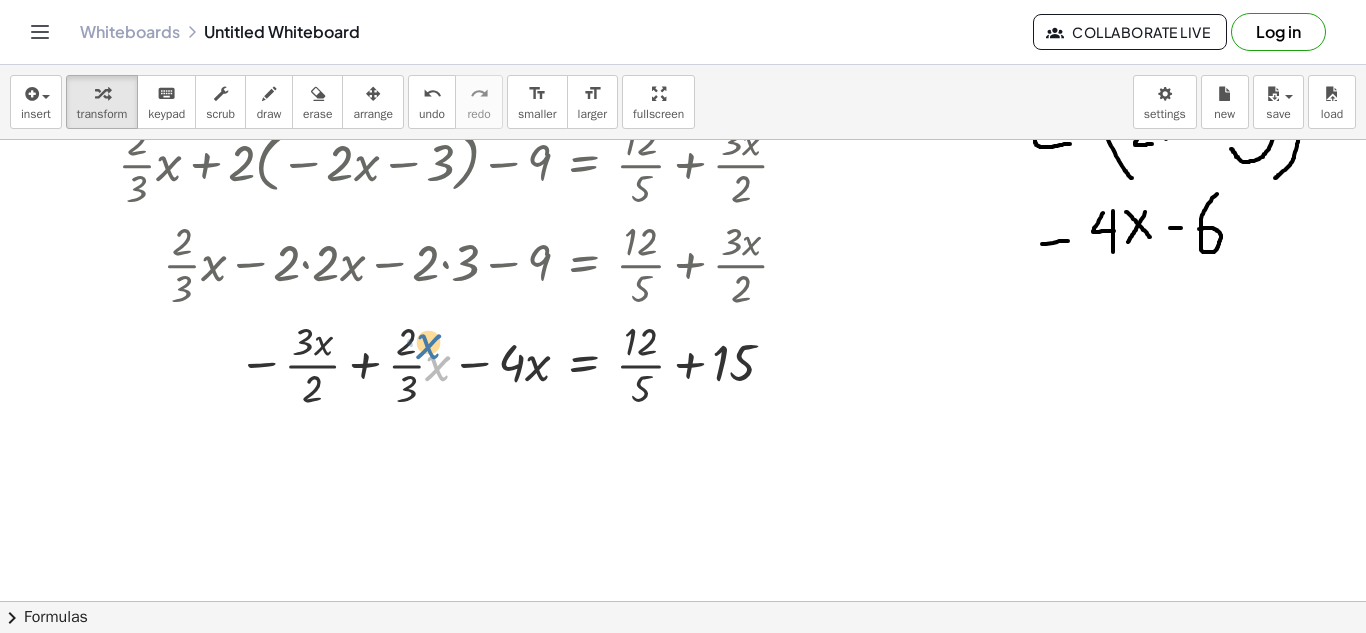 drag, startPoint x: 440, startPoint y: 364, endPoint x: 428, endPoint y: 341, distance: 25.942244 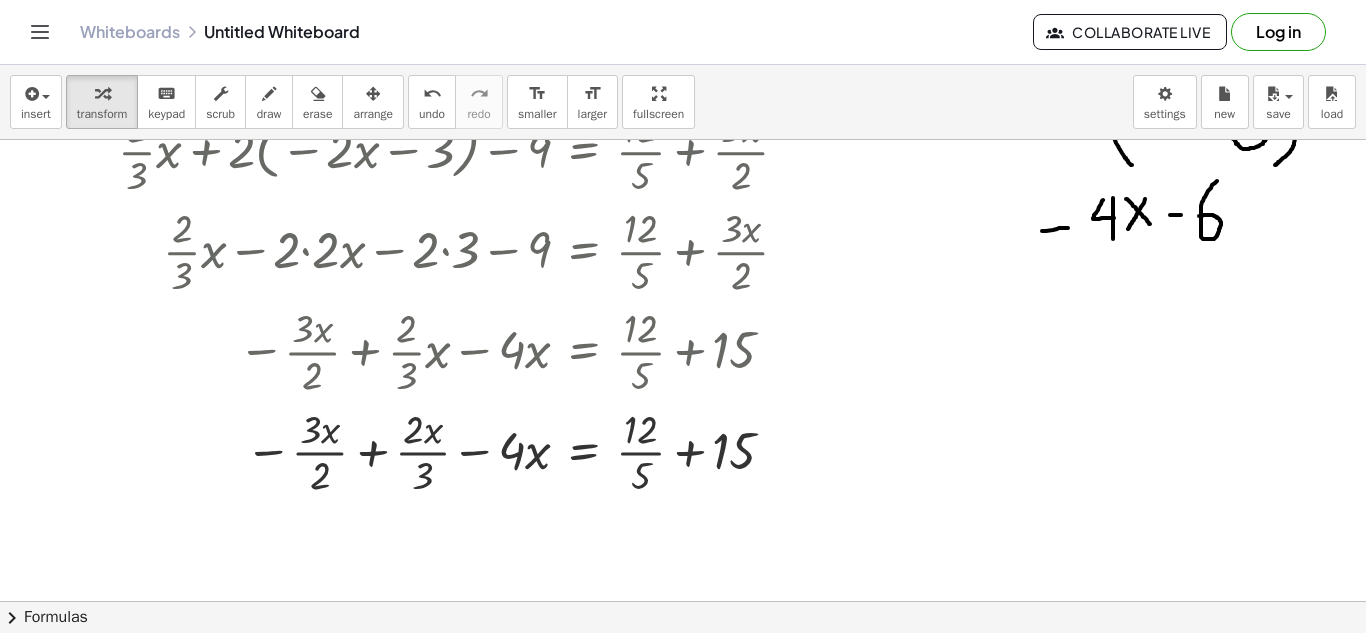 scroll, scrollTop: 207, scrollLeft: 0, axis: vertical 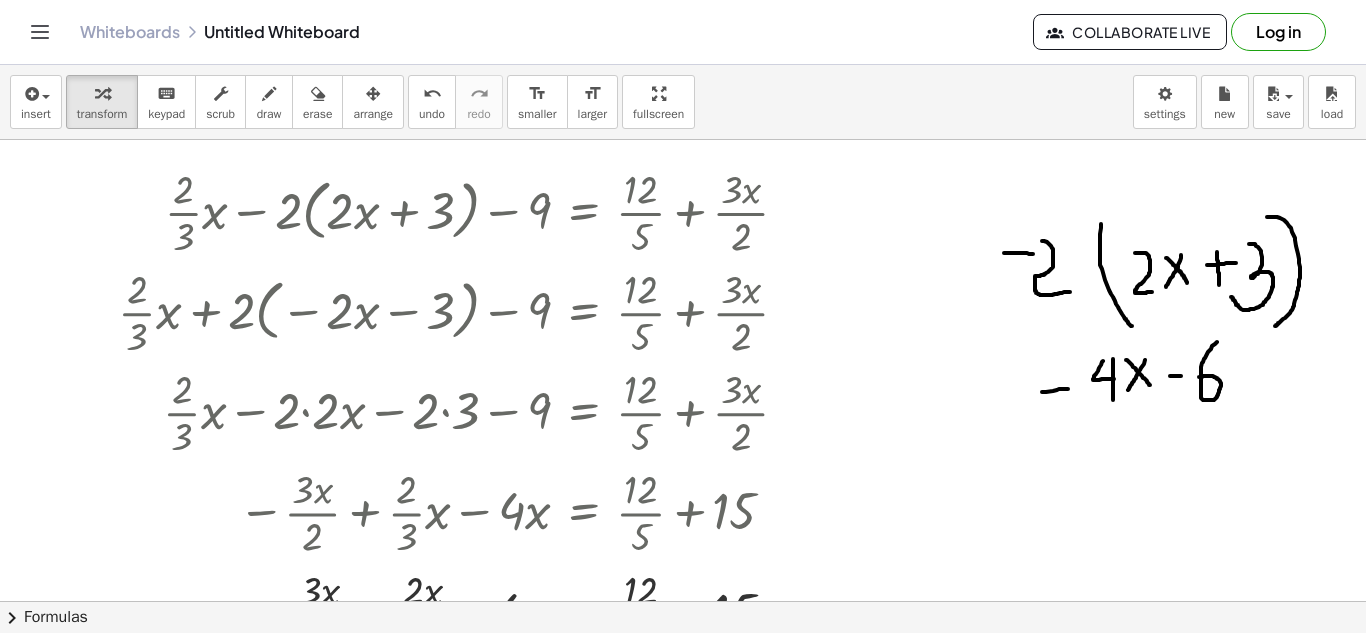 click at bounding box center [683, 571] 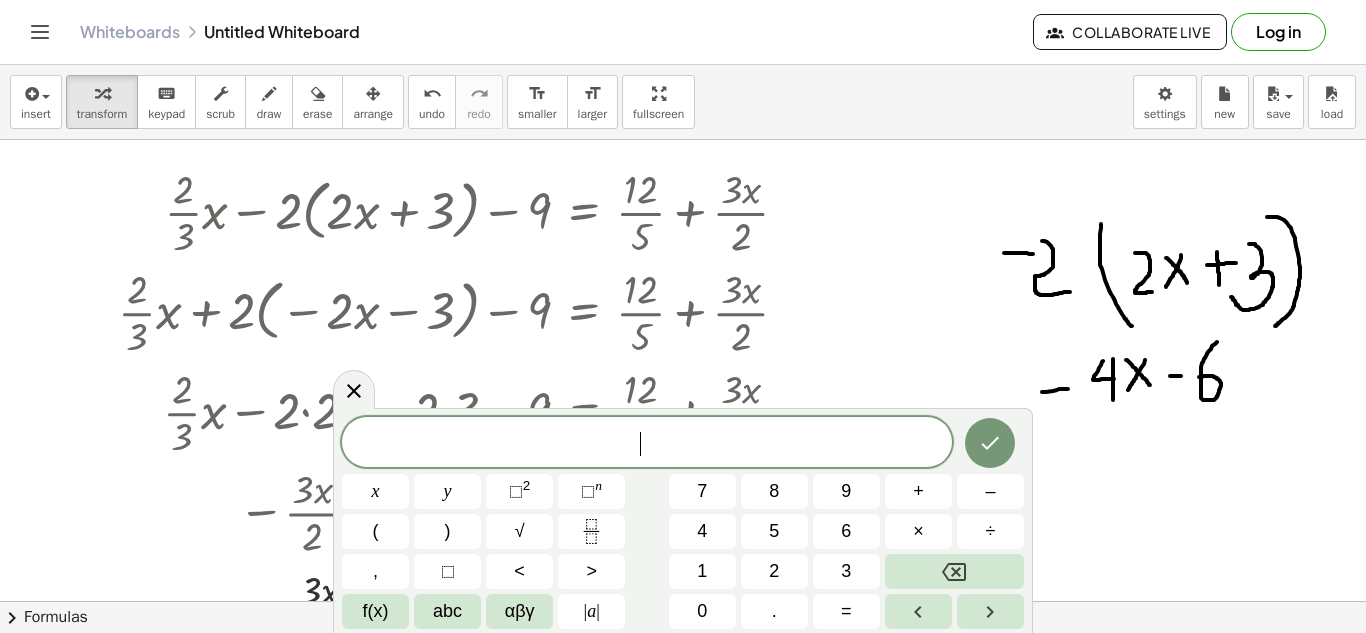 click at bounding box center [683, 571] 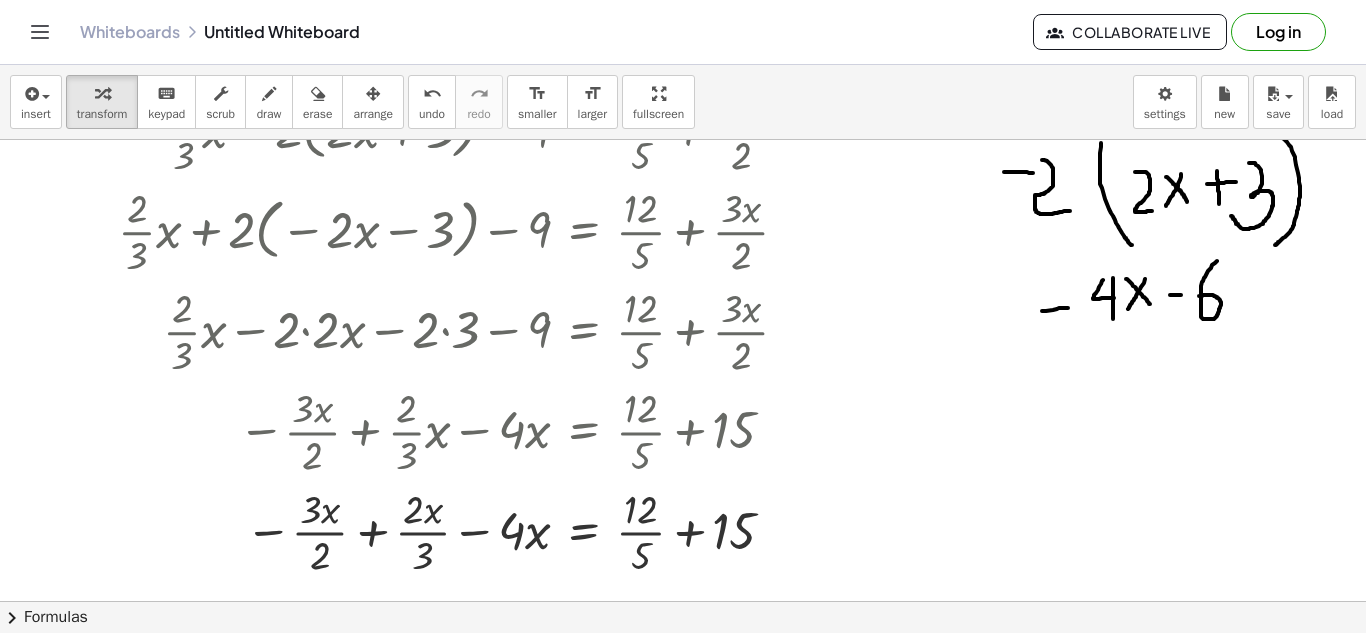 scroll, scrollTop: 126, scrollLeft: 0, axis: vertical 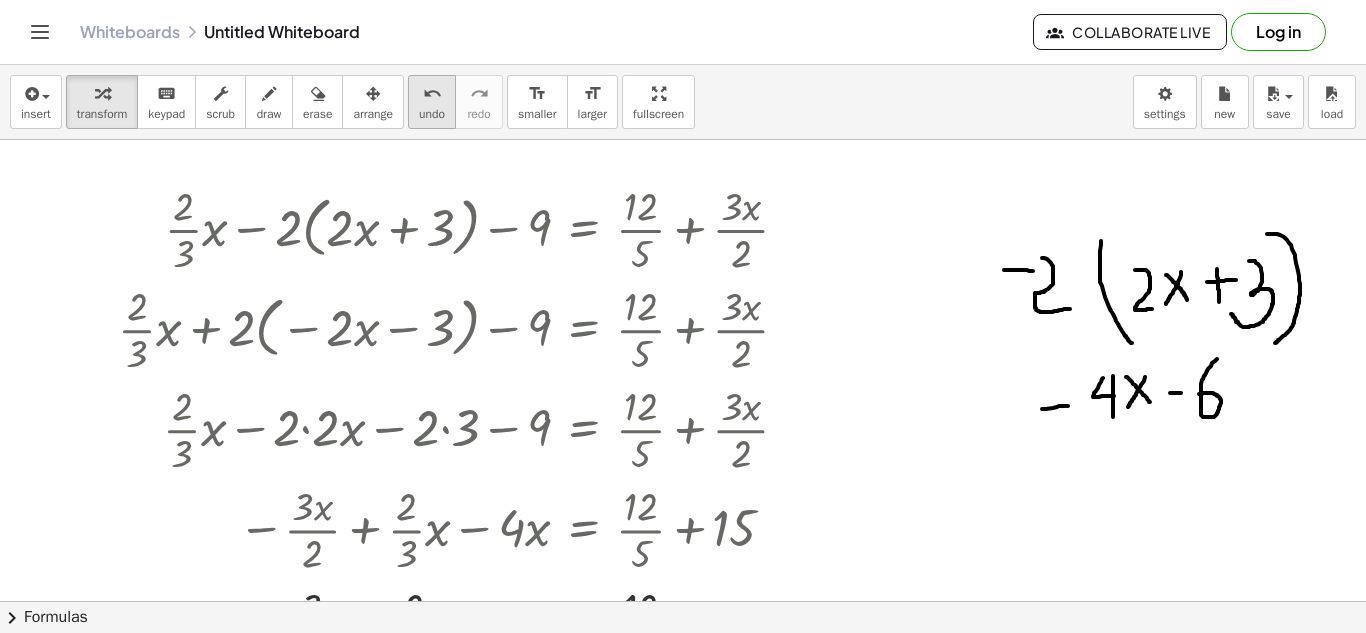 click on "undo" at bounding box center [432, 114] 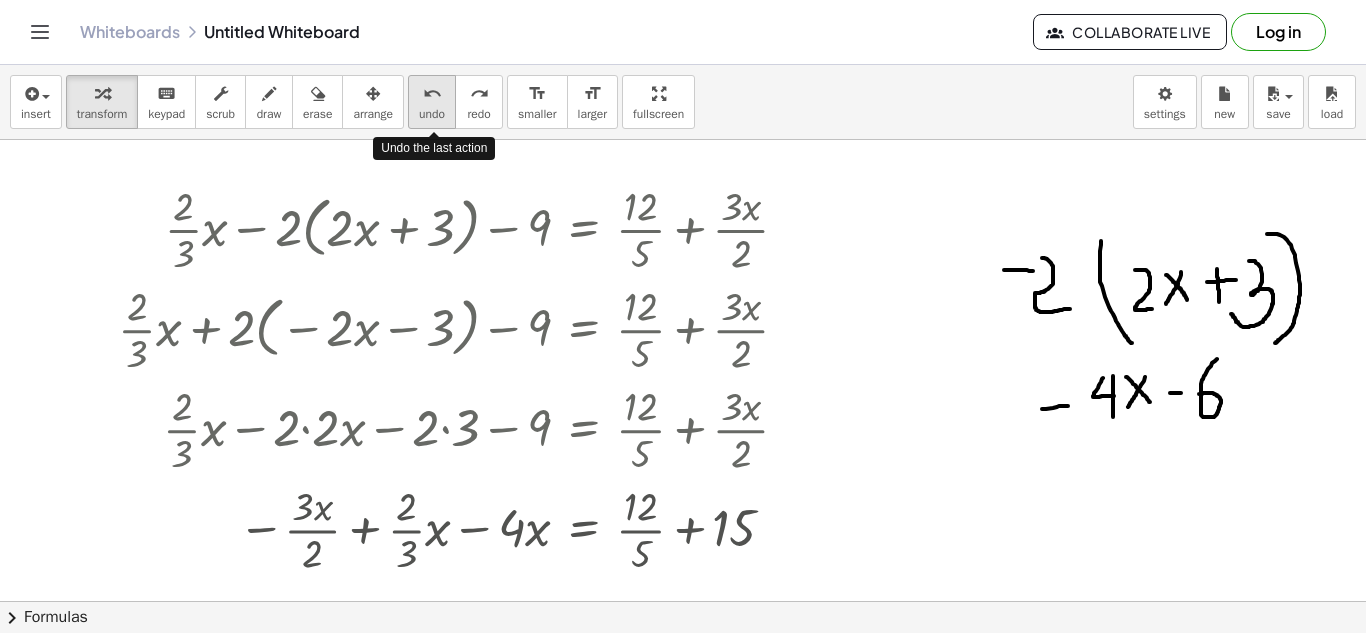 click on "undo" at bounding box center [432, 114] 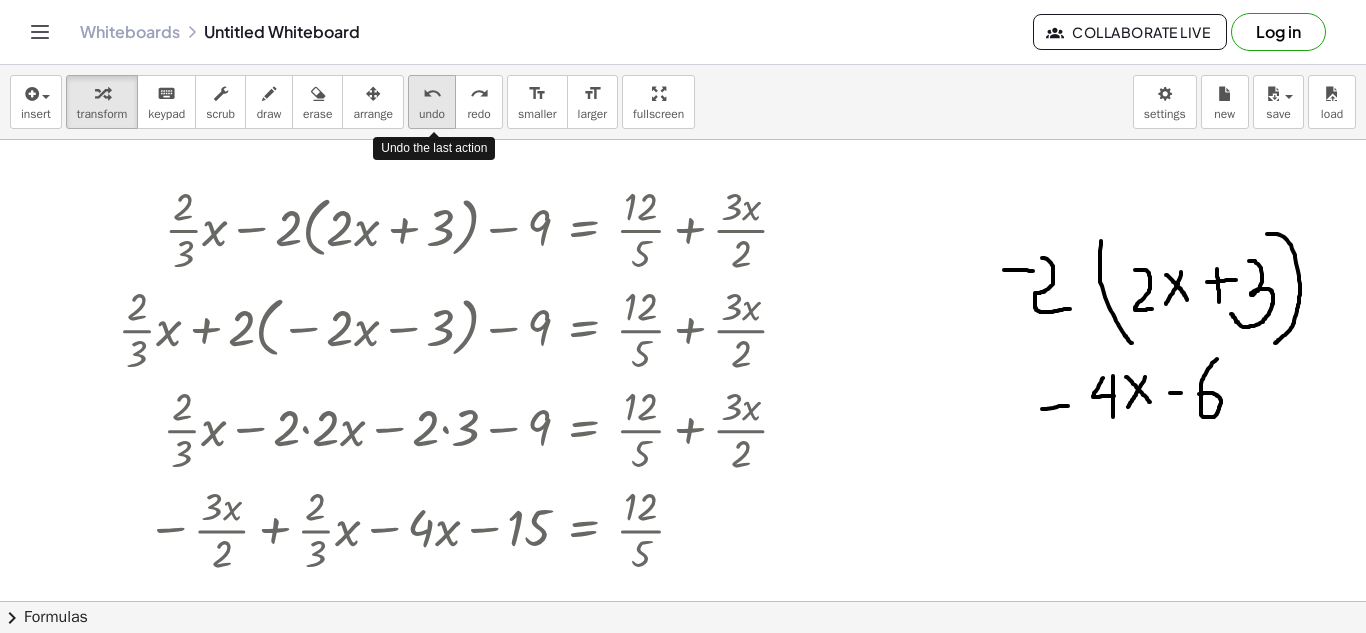 click on "undo" at bounding box center [432, 114] 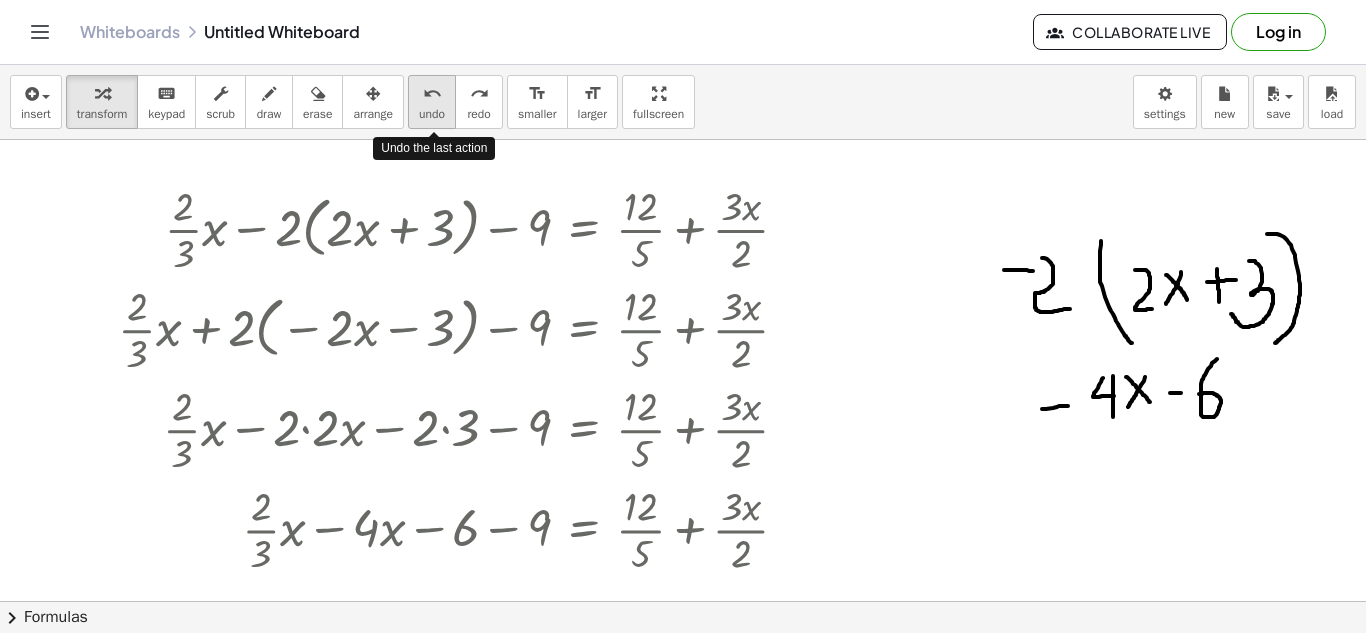 click on "undo" at bounding box center (432, 114) 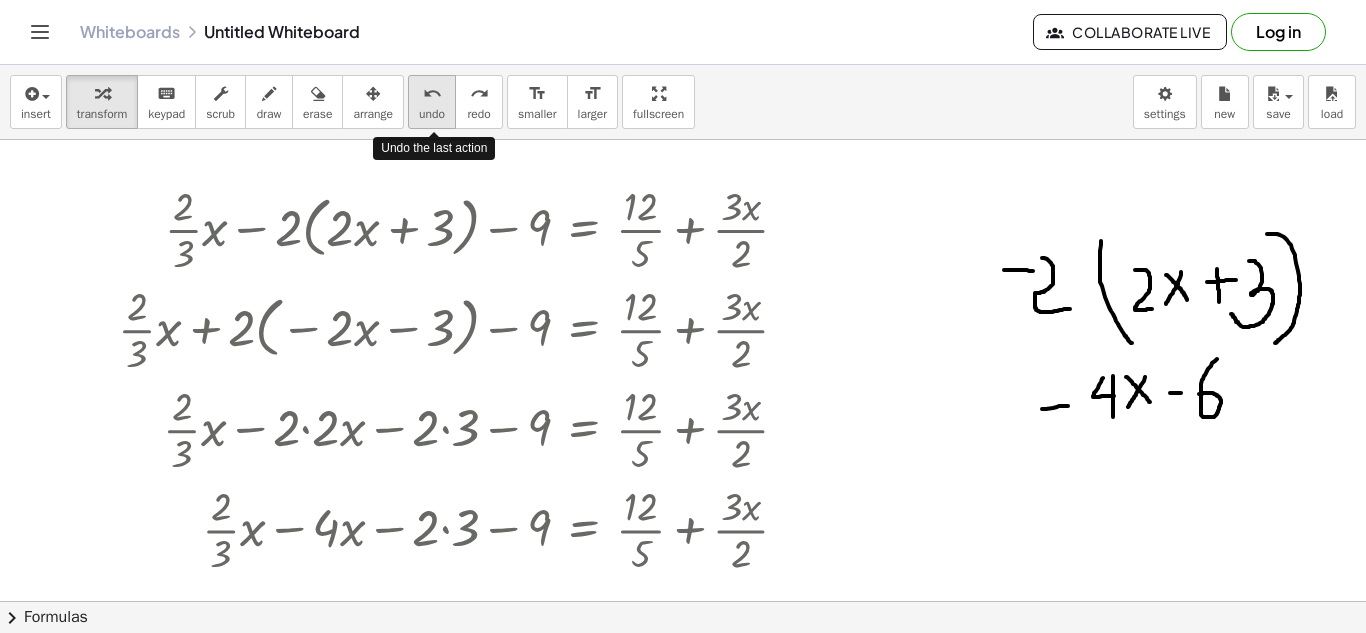 click on "undo" at bounding box center [432, 114] 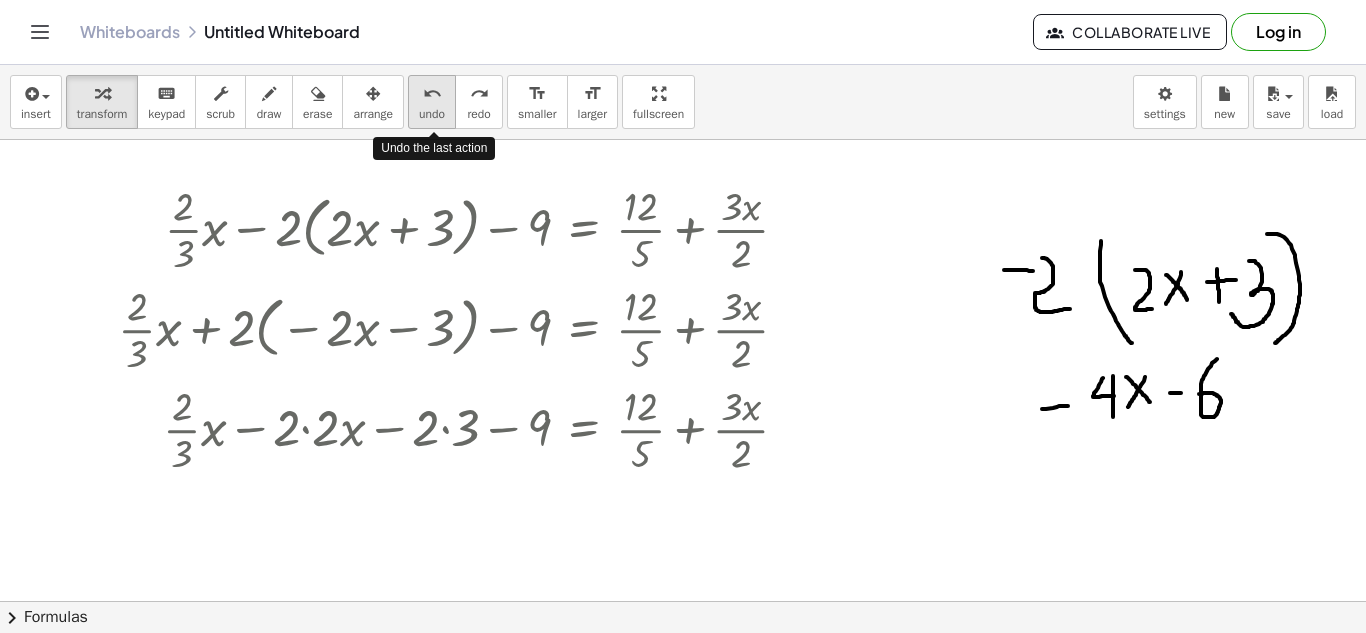 click on "undo" at bounding box center [432, 114] 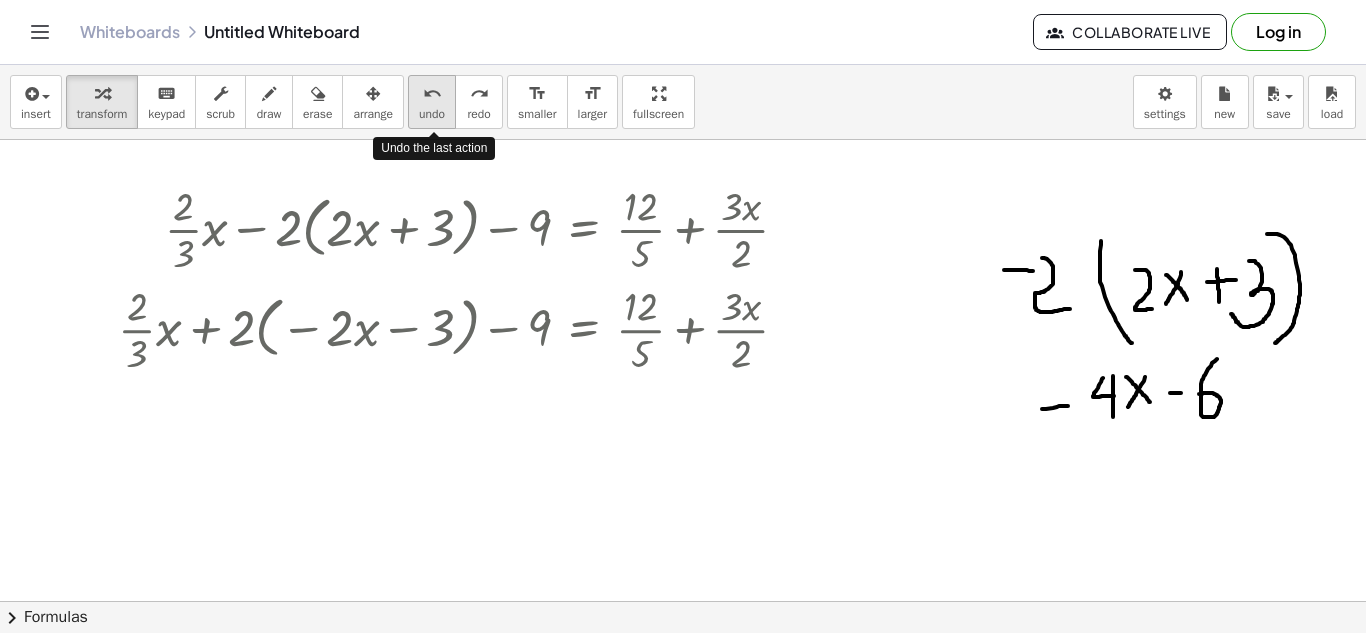 click on "undo" at bounding box center [432, 114] 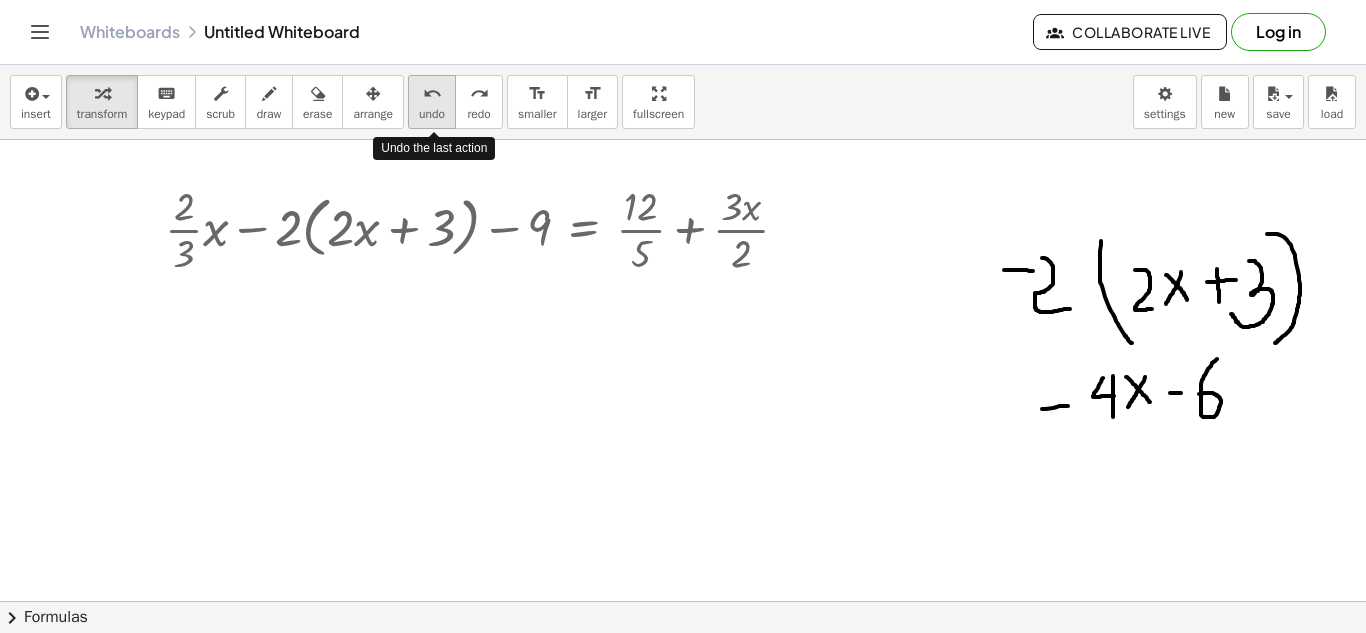 click on "undo" at bounding box center (432, 114) 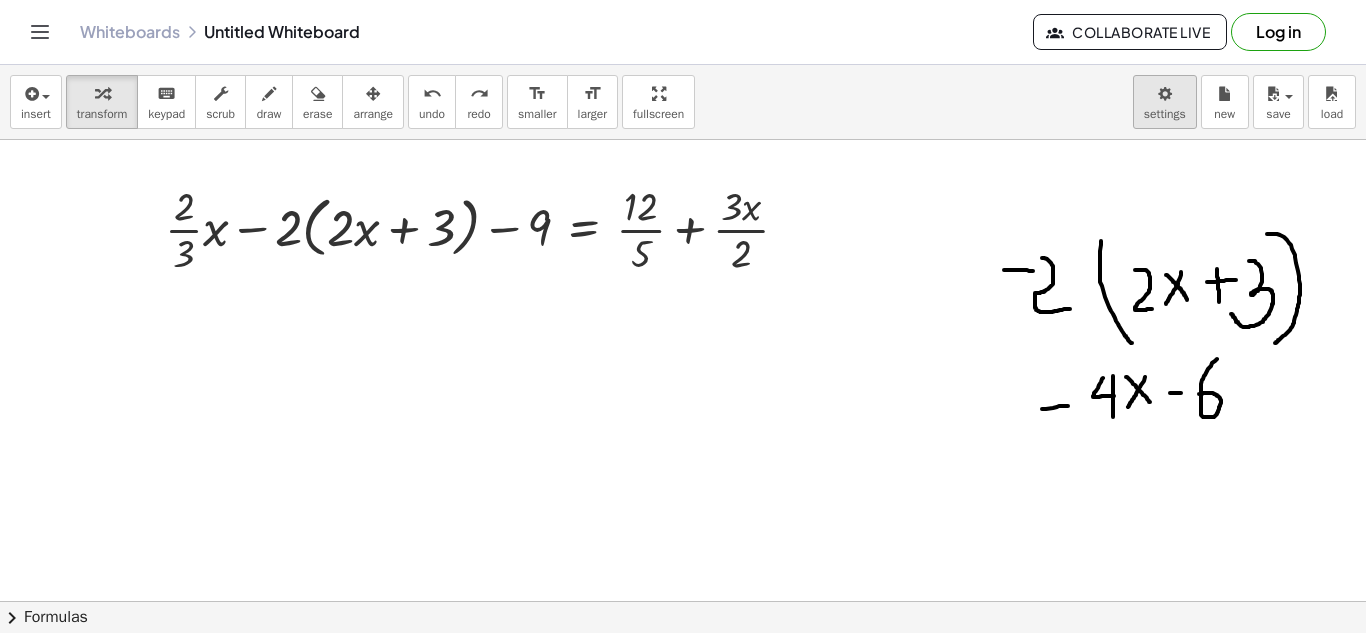 click on "Graspable Math Activities Get Started Activity Bank Assigned Work Classes Whiteboards Reference v1.28.2 | Privacy policy © 2025 | Graspable, Inc. Whiteboards Untitled Whiteboard Collaborate Live  Log in    insert select one: Math Expression Function Text Youtube Video Graphing Geometry Geometry 3D transform keyboard keypad scrub draw erase arrange undo undo redo redo format_size smaller format_size larger fullscreen load   save new settings + · · 2 · 3 · x − · 2 · ( + · 2 · x + 3 ) − 9 = + · 12 · 5 + · 3 · x · 2 × chevron_right  Formulas
Drag one side of a formula onto a highlighted expression on the canvas to apply it.
Quadratic Formula
+ · a · x 2 + · b · x + c = 0
⇔
x = · ( − b ± 2 √ ( + b 2 − · 4 · a · c ) ) · 2 · a
+ x 2 + · p · x + q = 0" at bounding box center [683, 316] 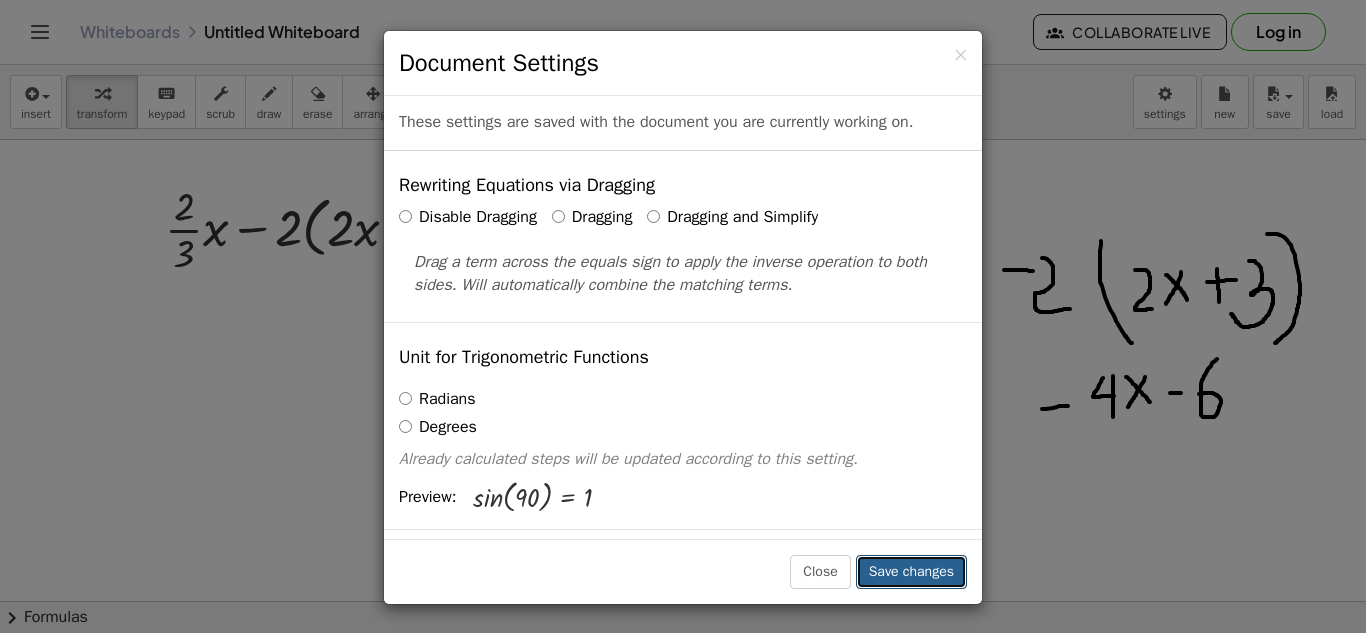 click on "Save changes" at bounding box center (911, 572) 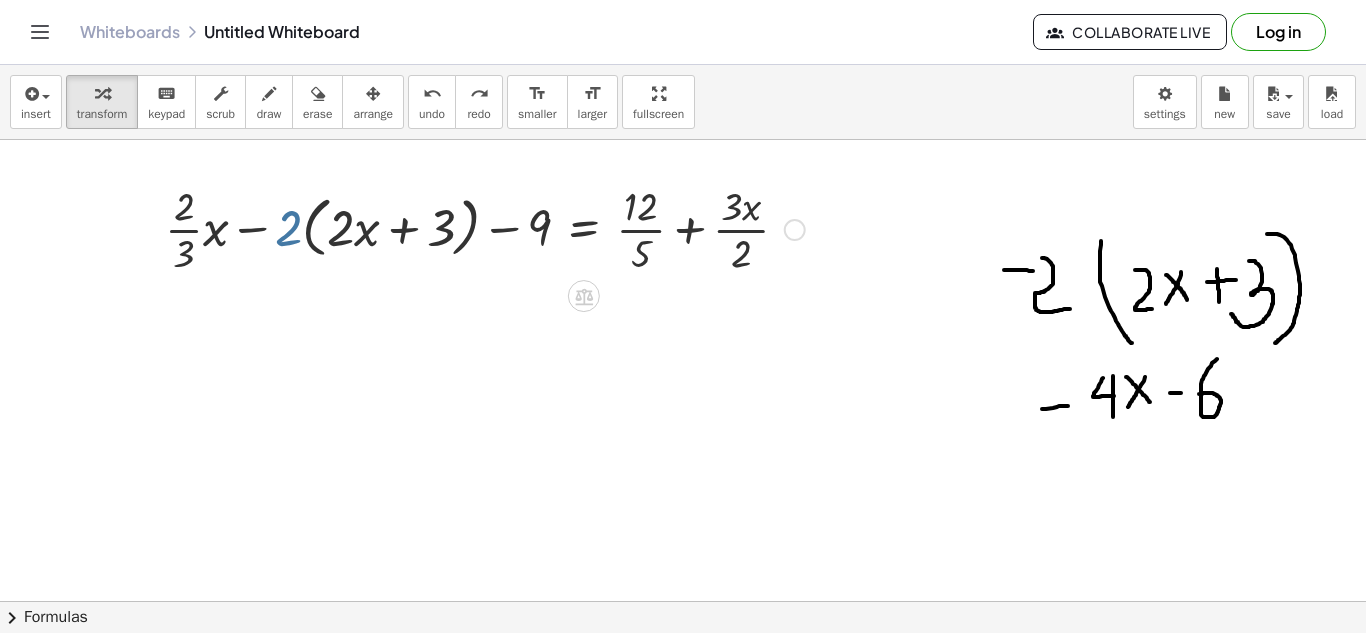 click at bounding box center (485, 228) 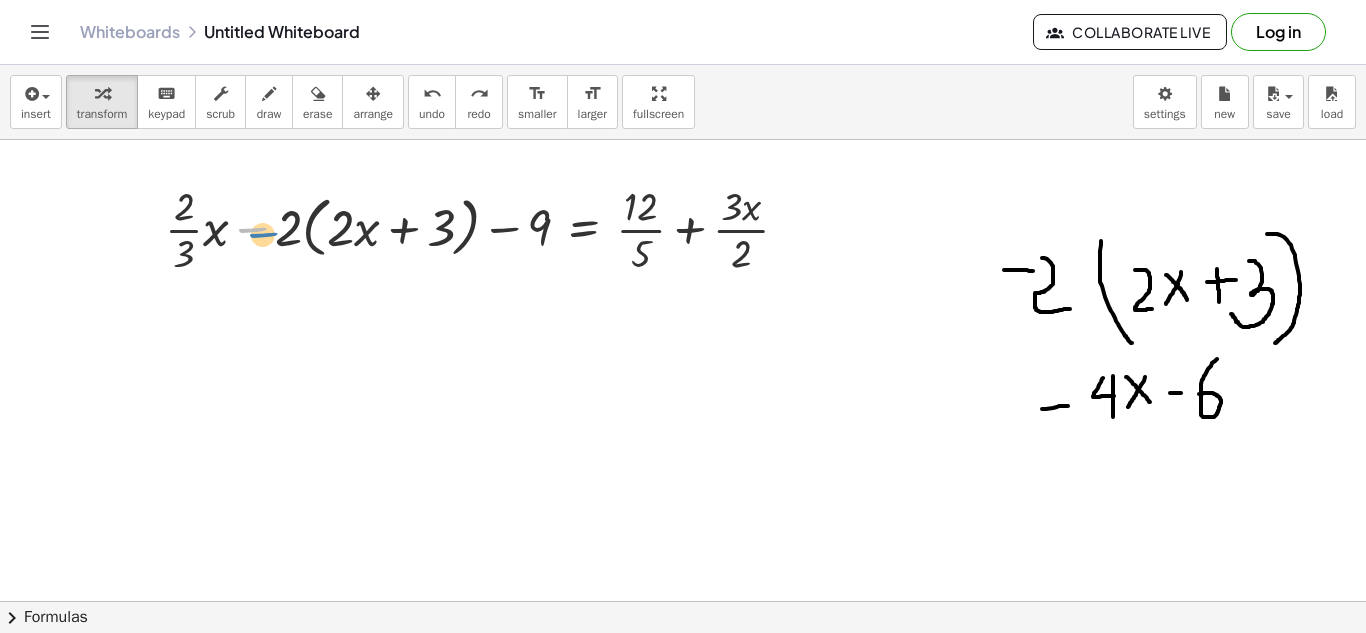 drag, startPoint x: 253, startPoint y: 227, endPoint x: 271, endPoint y: 235, distance: 19.697716 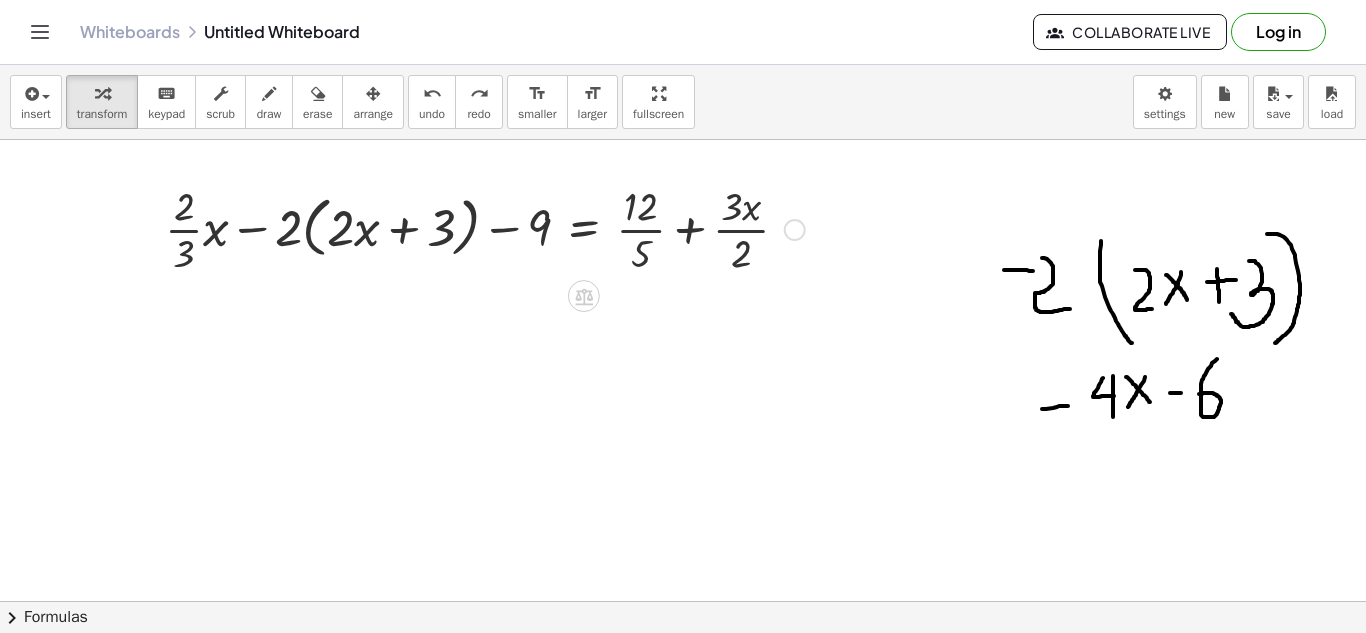 click at bounding box center (485, 228) 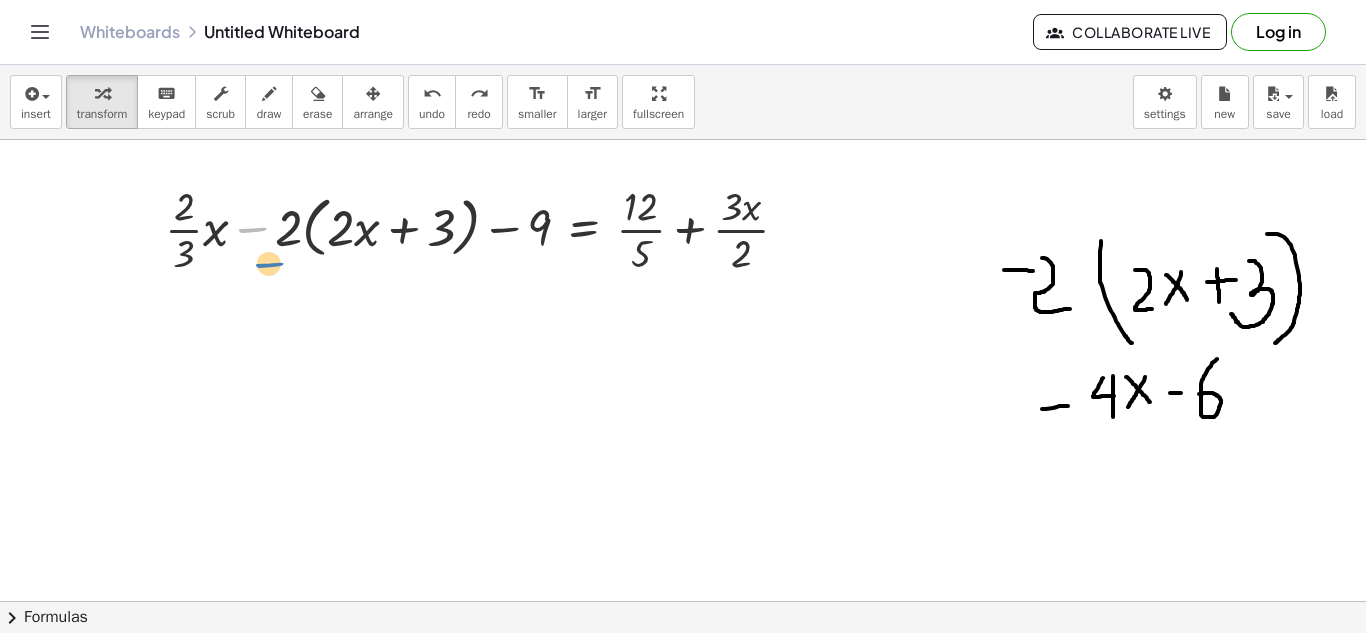 drag, startPoint x: 233, startPoint y: 209, endPoint x: 255, endPoint y: 248, distance: 44.777225 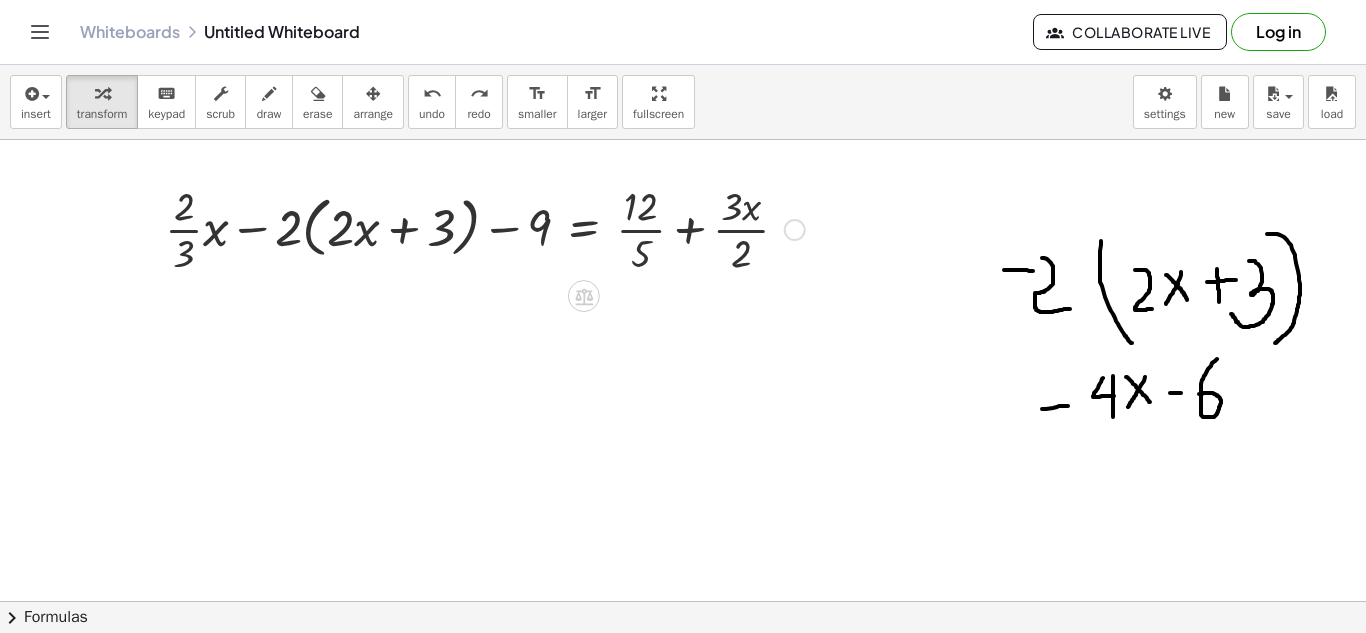 click at bounding box center [485, 228] 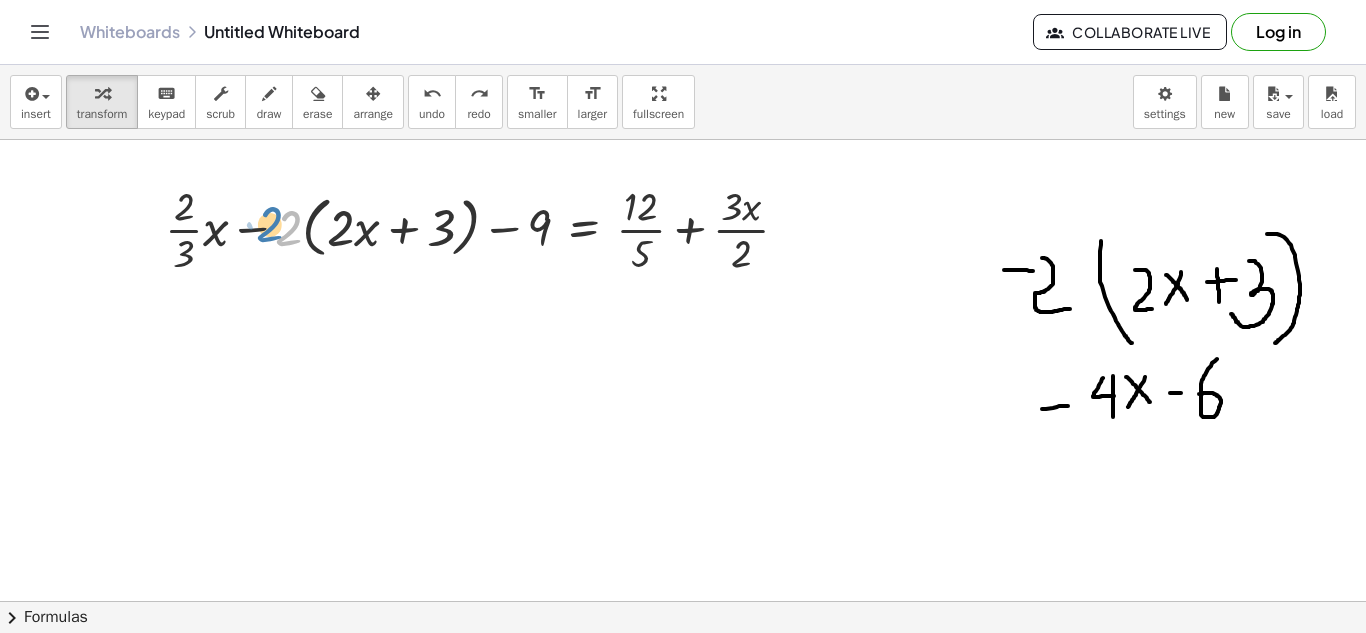 drag, startPoint x: 289, startPoint y: 219, endPoint x: 271, endPoint y: 215, distance: 18.439089 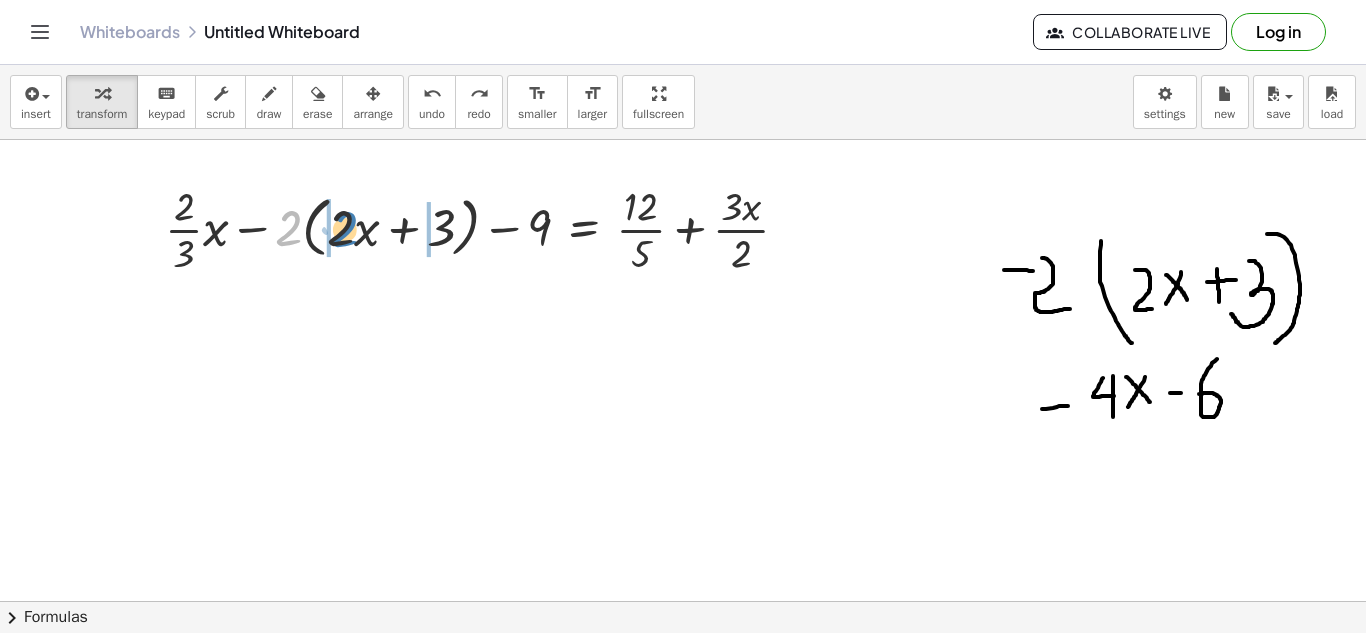 drag, startPoint x: 278, startPoint y: 218, endPoint x: 333, endPoint y: 219, distance: 55.00909 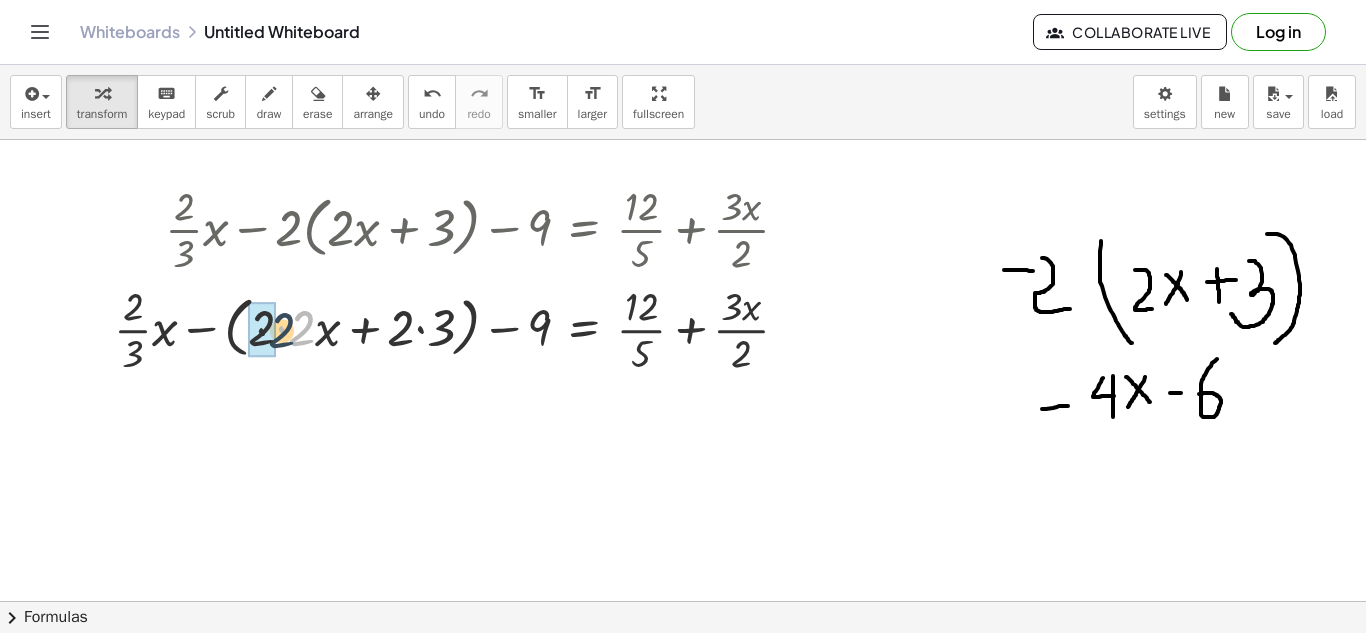 drag, startPoint x: 299, startPoint y: 333, endPoint x: 275, endPoint y: 335, distance: 24.083189 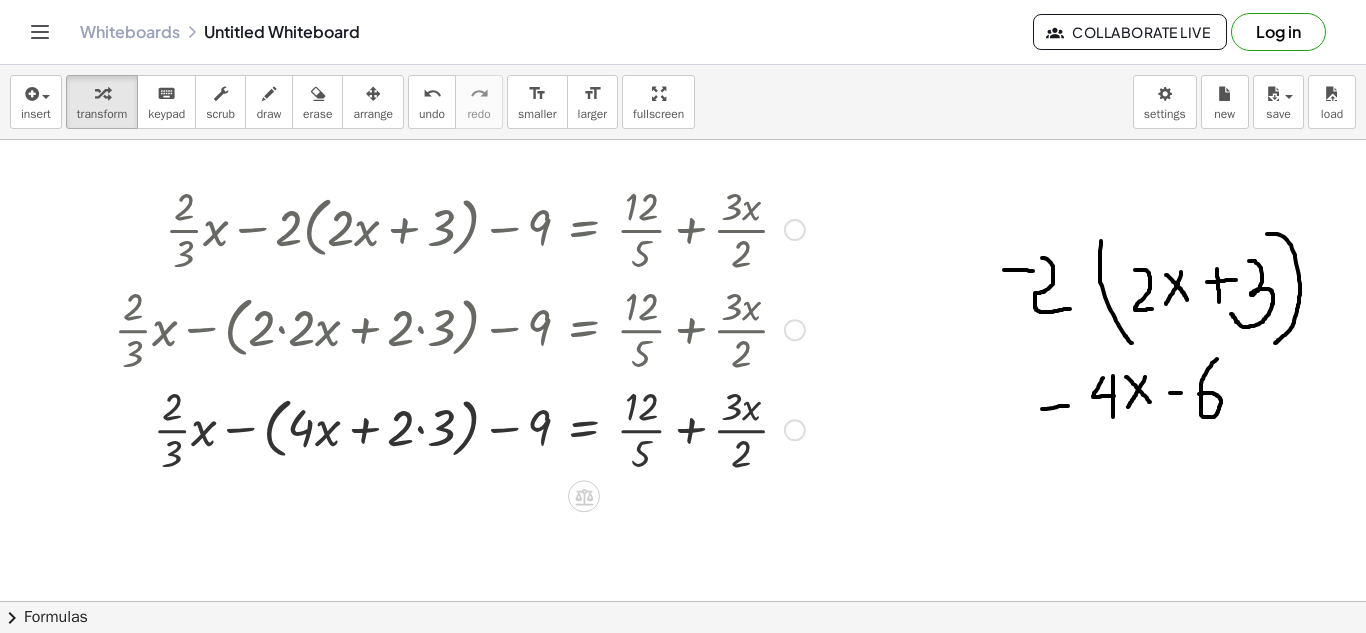click at bounding box center (459, 328) 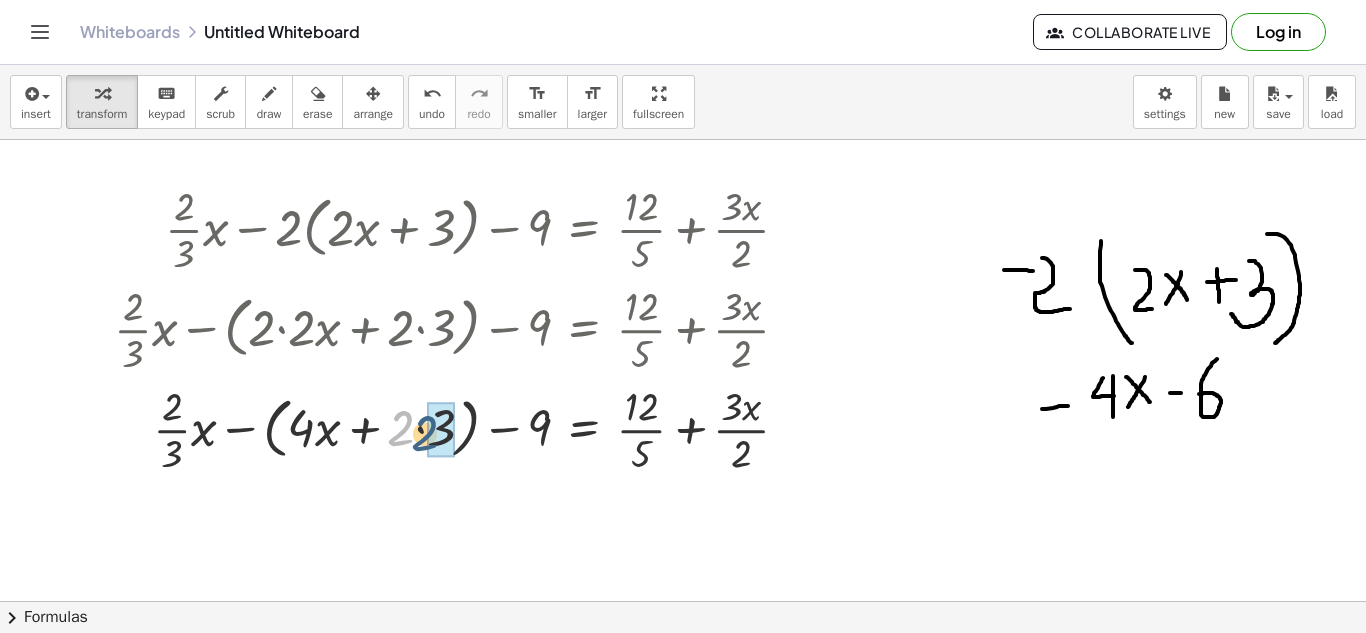 drag, startPoint x: 404, startPoint y: 424, endPoint x: 437, endPoint y: 429, distance: 33.37664 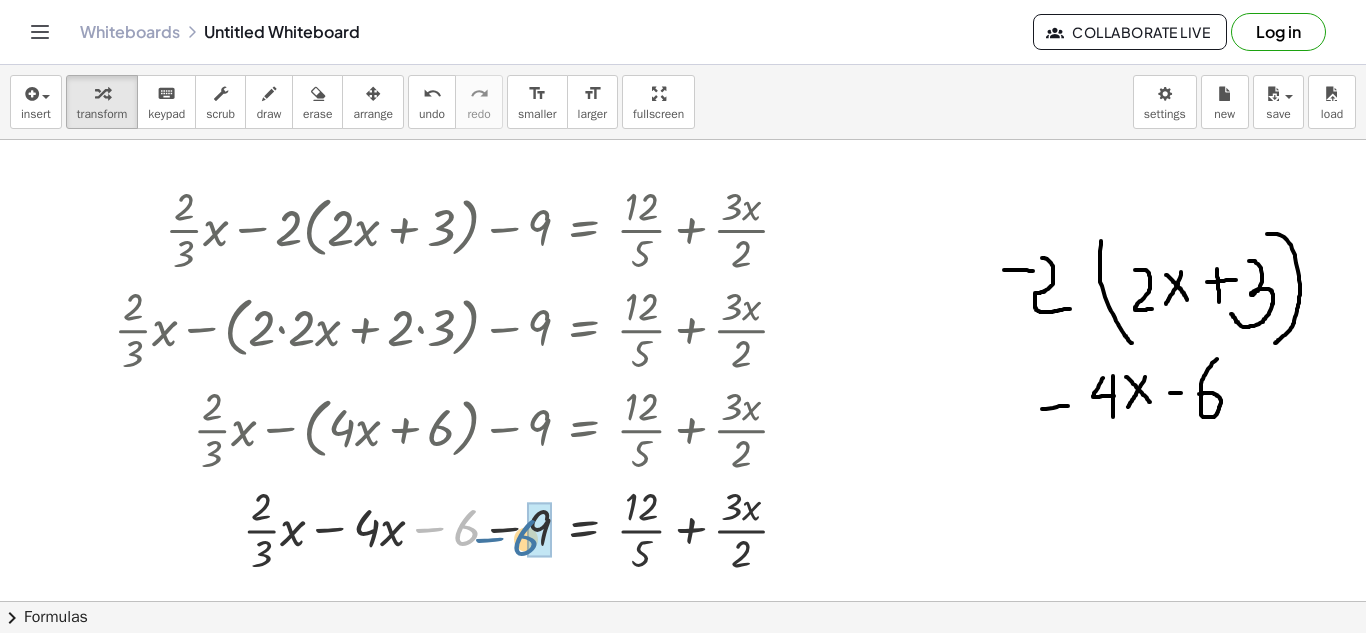 drag, startPoint x: 463, startPoint y: 536, endPoint x: 535, endPoint y: 546, distance: 72.691124 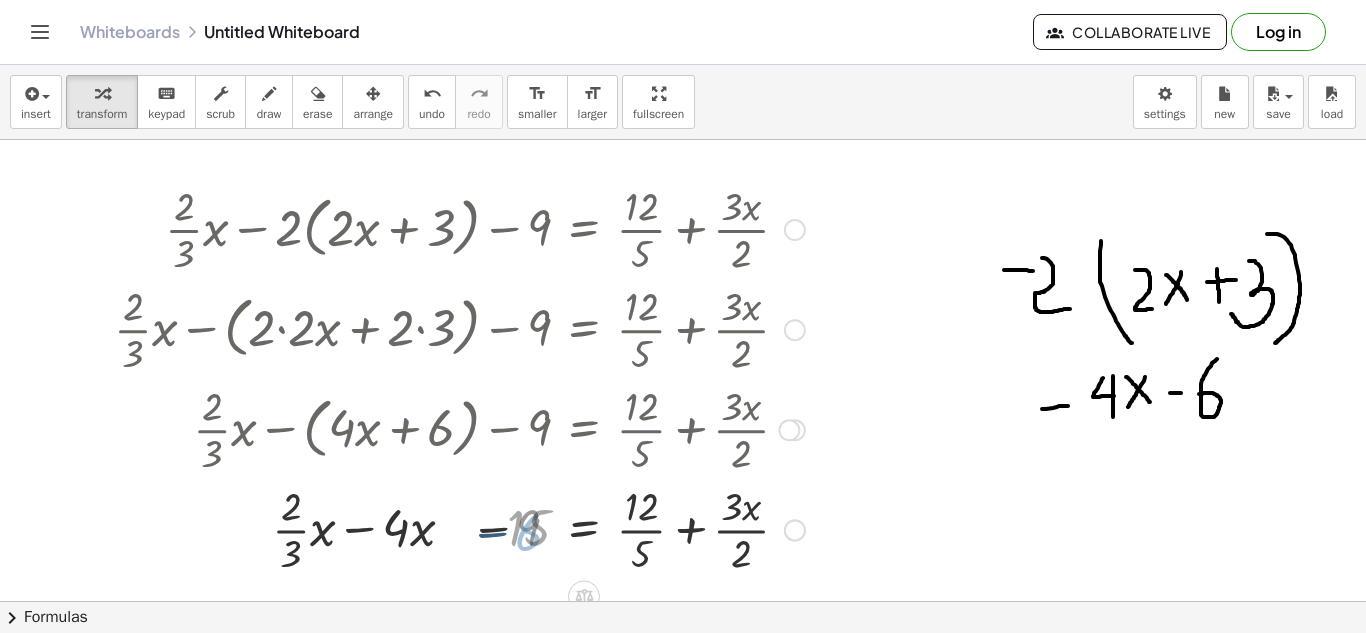 scroll, scrollTop: 12, scrollLeft: 0, axis: vertical 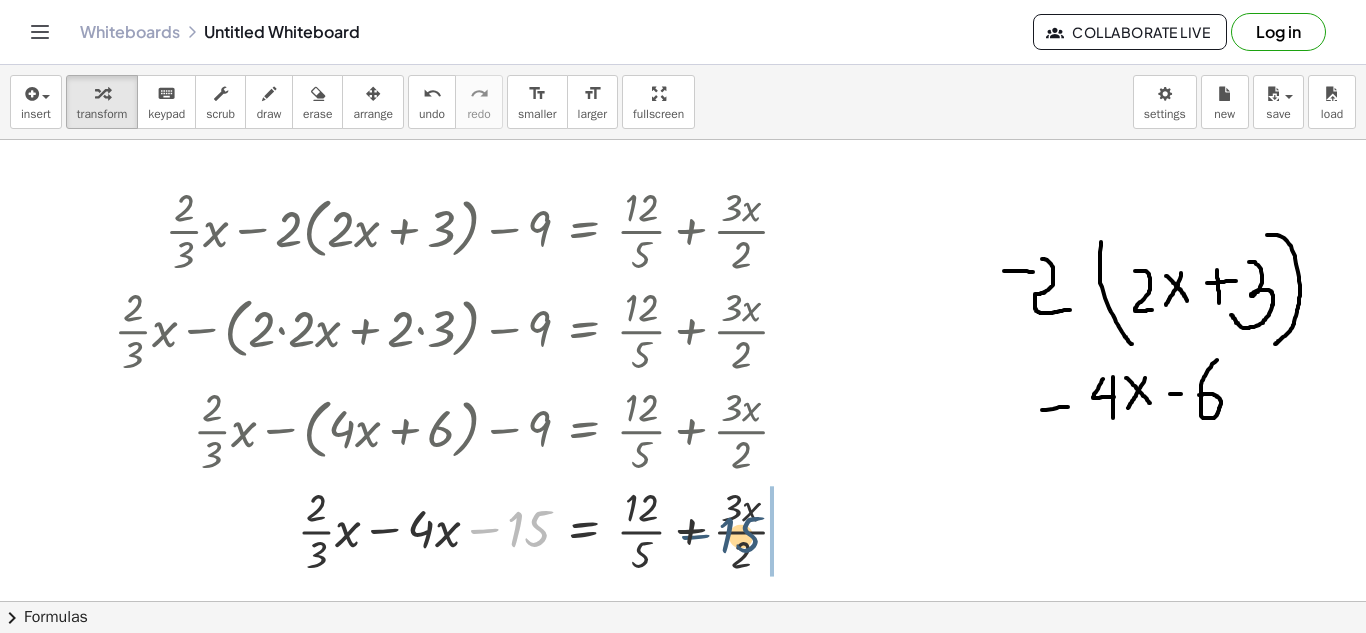 drag, startPoint x: 531, startPoint y: 534, endPoint x: 794, endPoint y: 546, distance: 263.27362 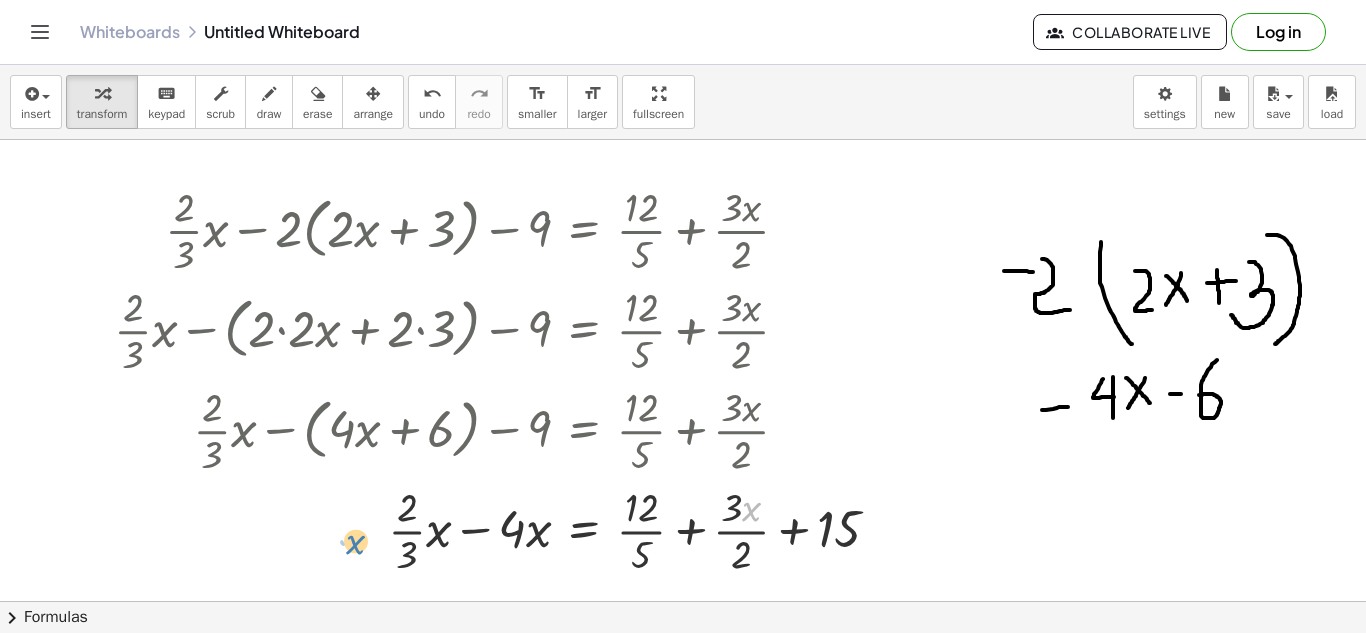 drag, startPoint x: 751, startPoint y: 522, endPoint x: 344, endPoint y: 551, distance: 408.03186 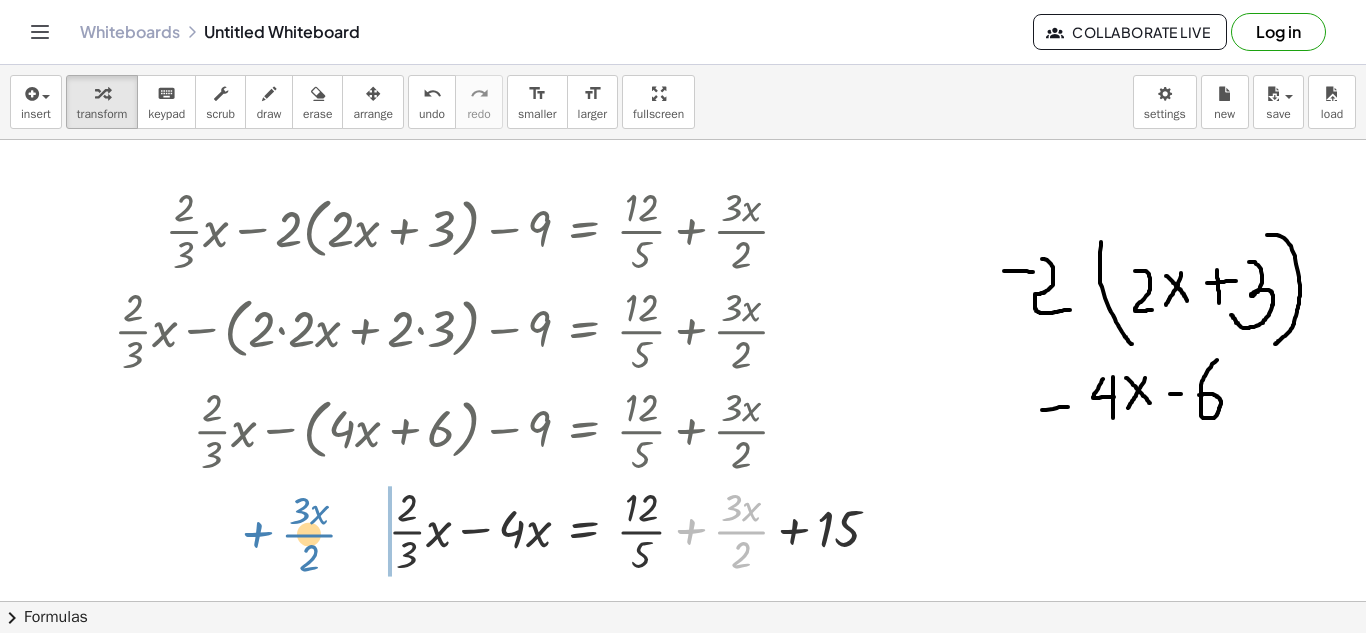 drag, startPoint x: 719, startPoint y: 522, endPoint x: 292, endPoint y: 524, distance: 427.00467 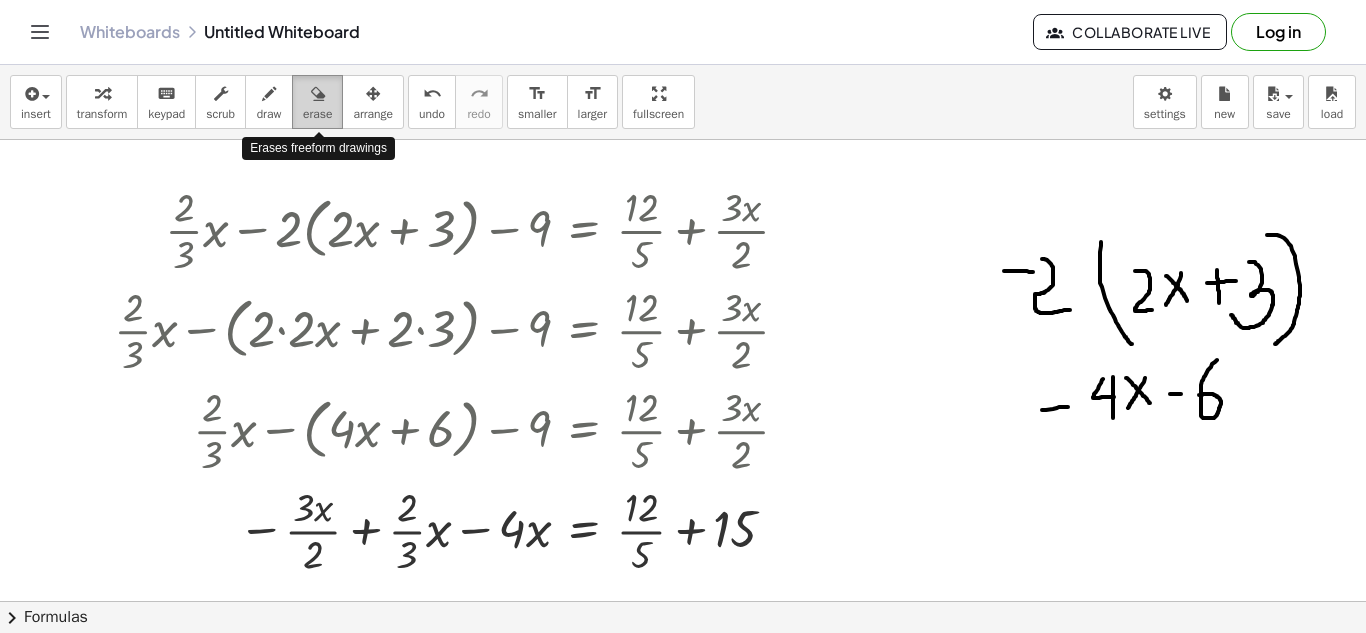 click on "erase" at bounding box center [317, 114] 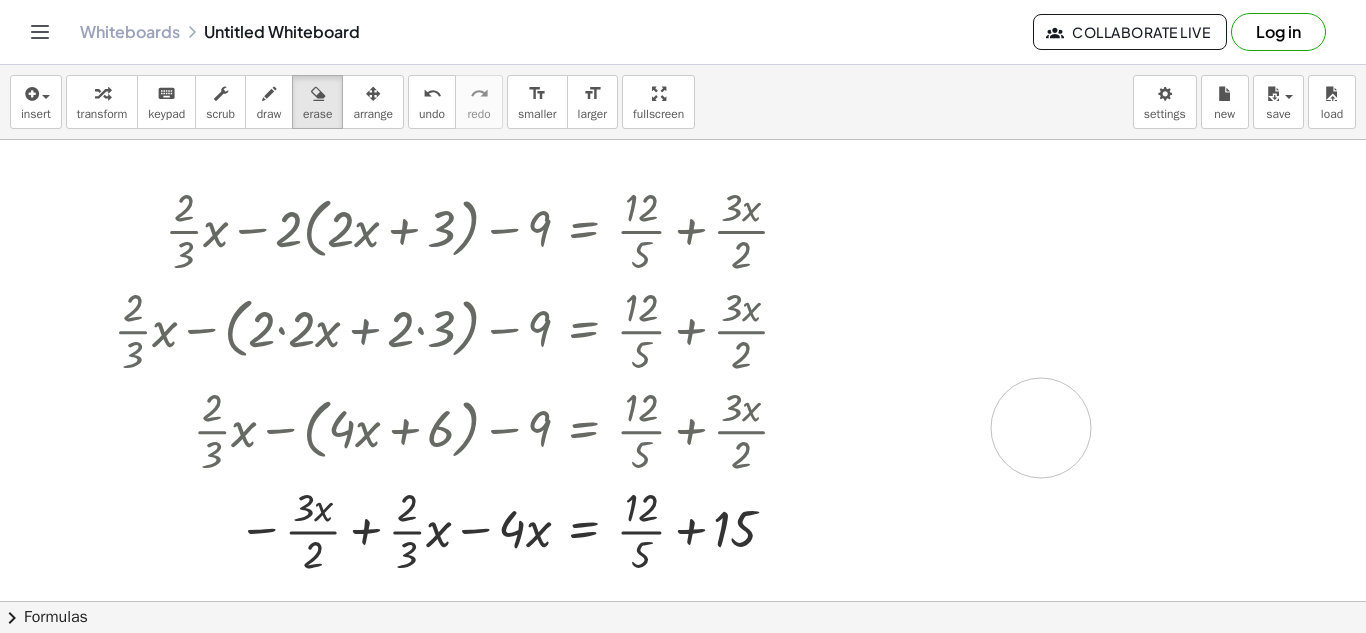 drag, startPoint x: 1023, startPoint y: 246, endPoint x: 1041, endPoint y: 420, distance: 174.92856 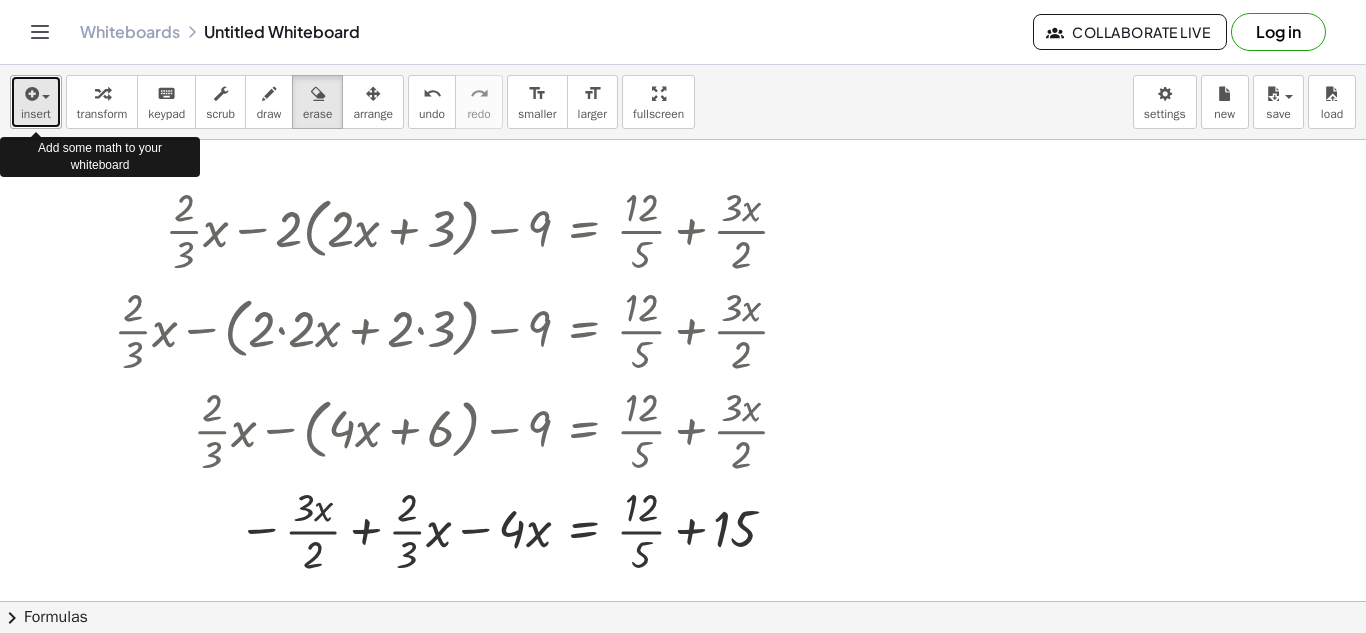 click at bounding box center (46, 97) 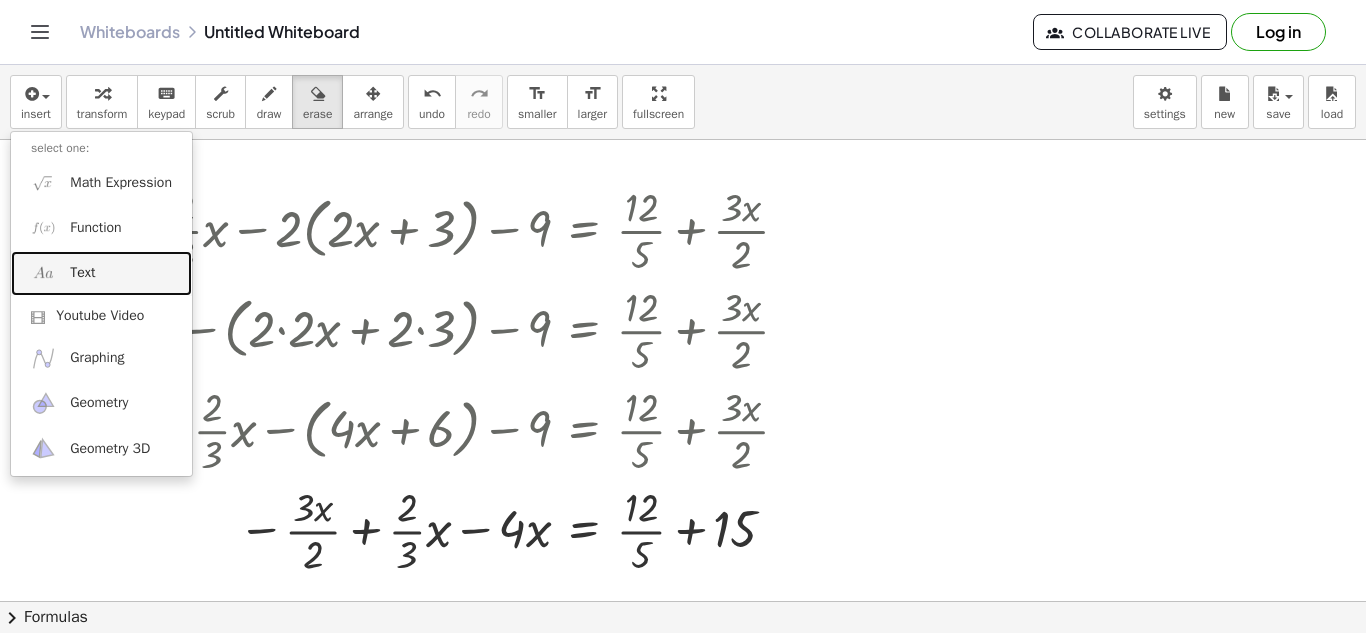 click on "Text" at bounding box center [101, 273] 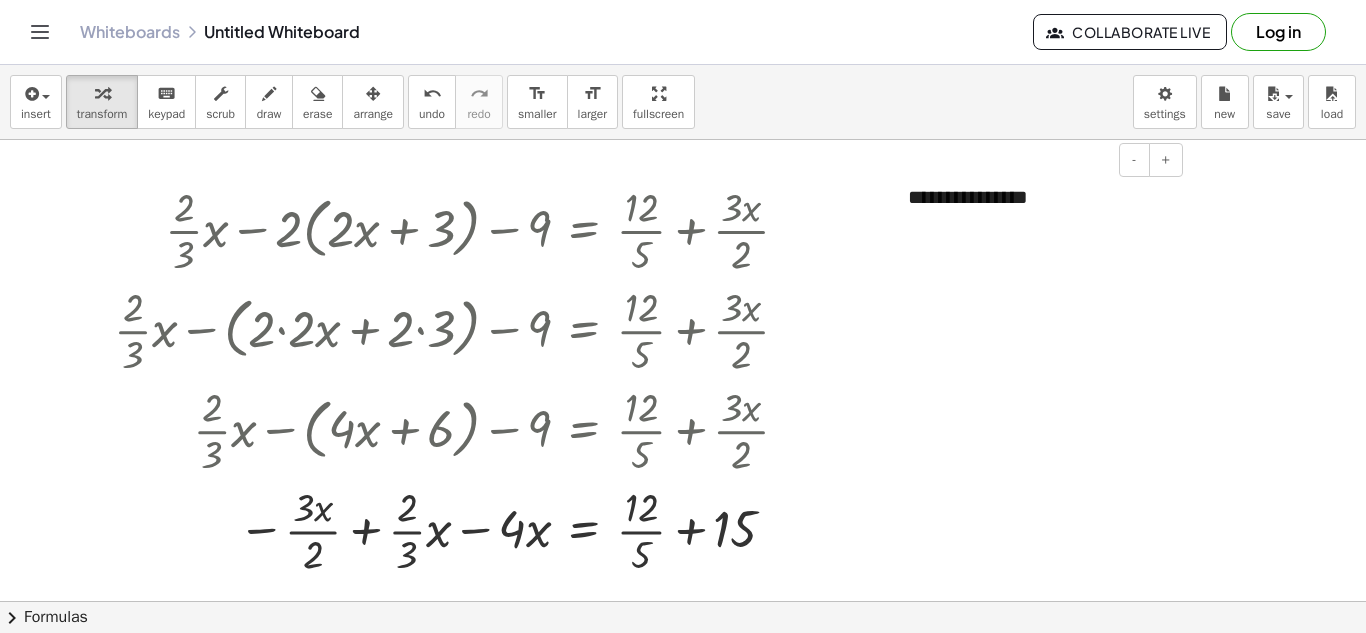 click on "**********" at bounding box center [1038, 197] 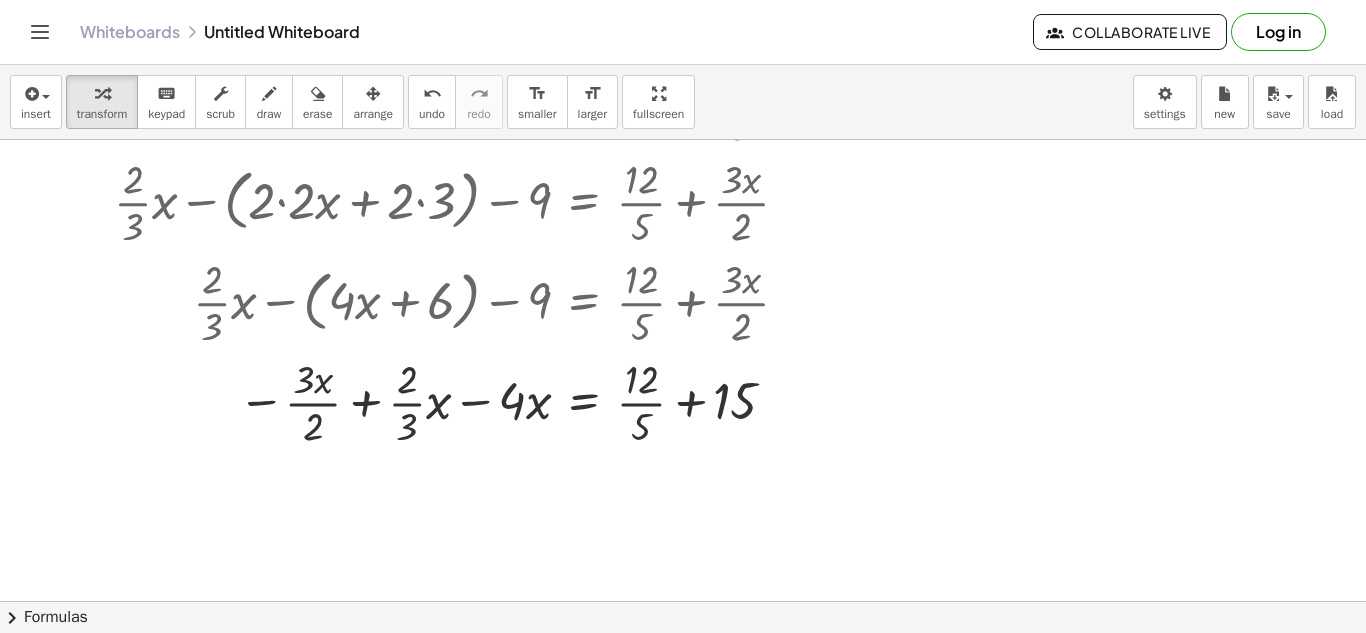scroll, scrollTop: 149, scrollLeft: 0, axis: vertical 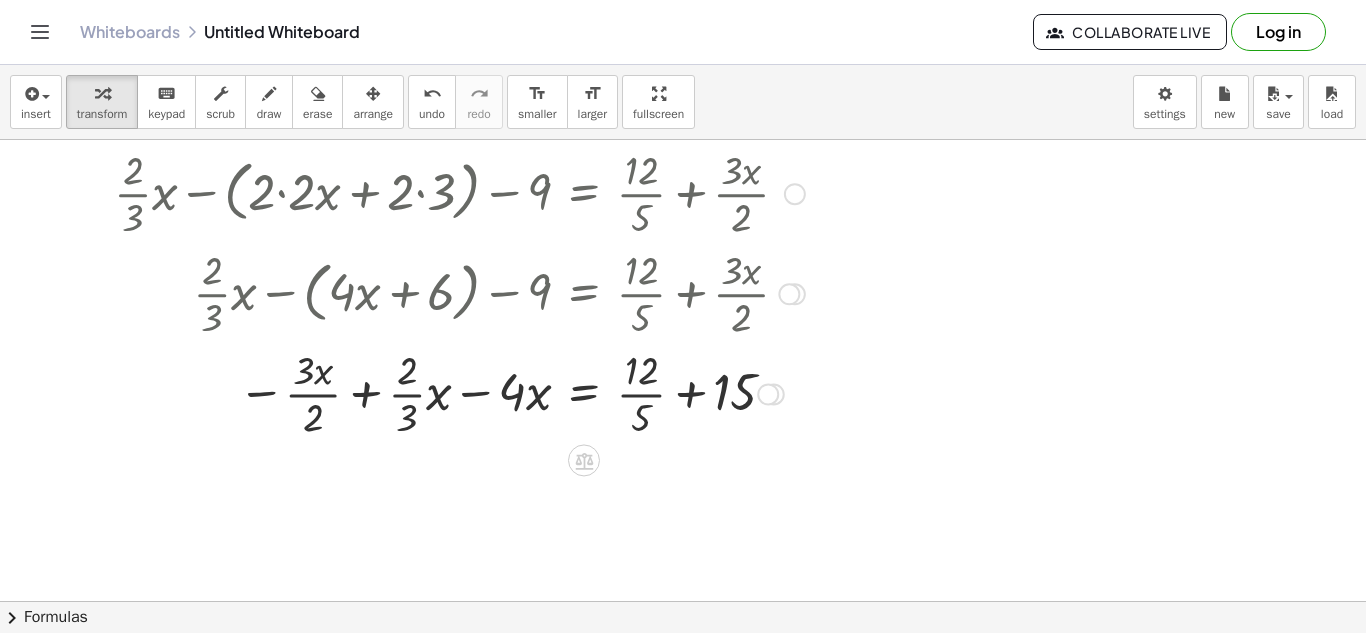 click at bounding box center (459, 392) 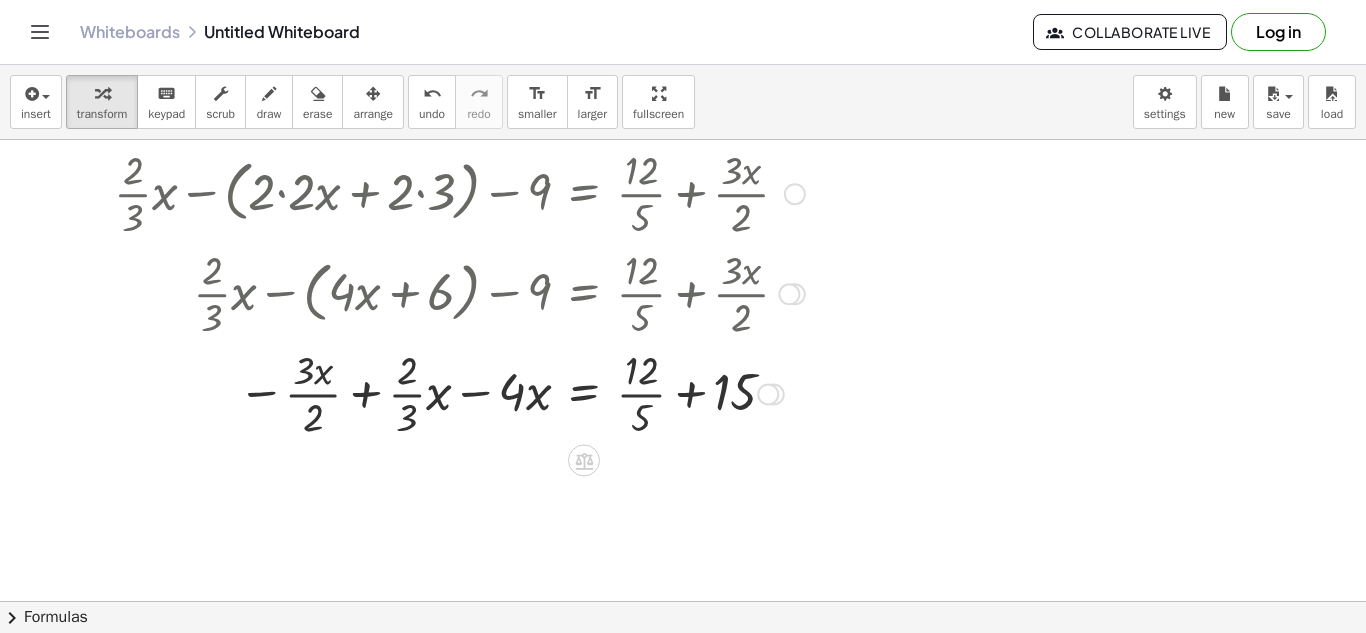 click at bounding box center (459, 392) 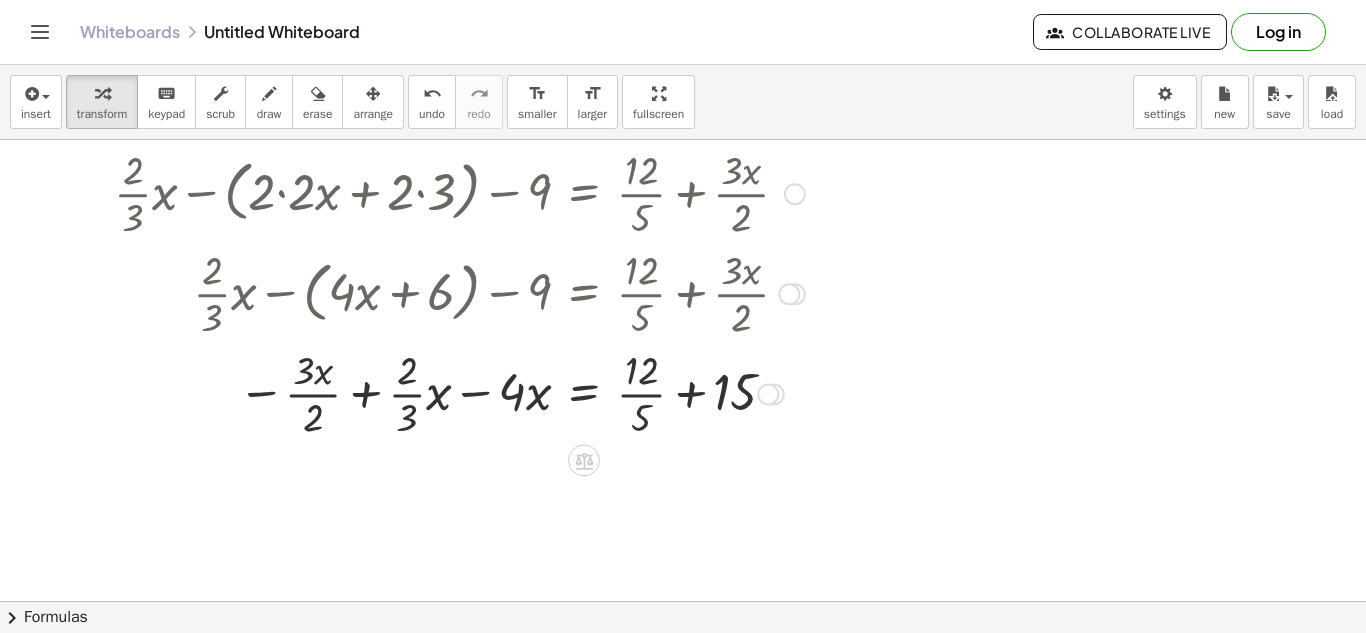 click at bounding box center [459, 392] 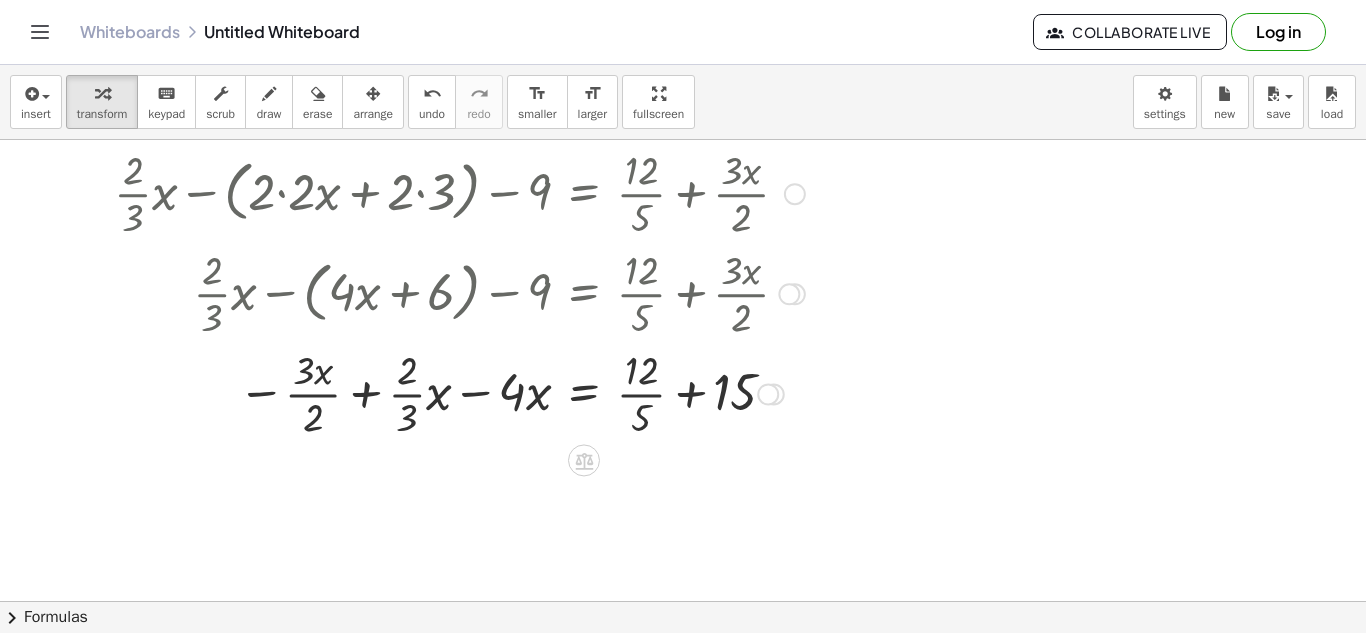 click at bounding box center [459, 392] 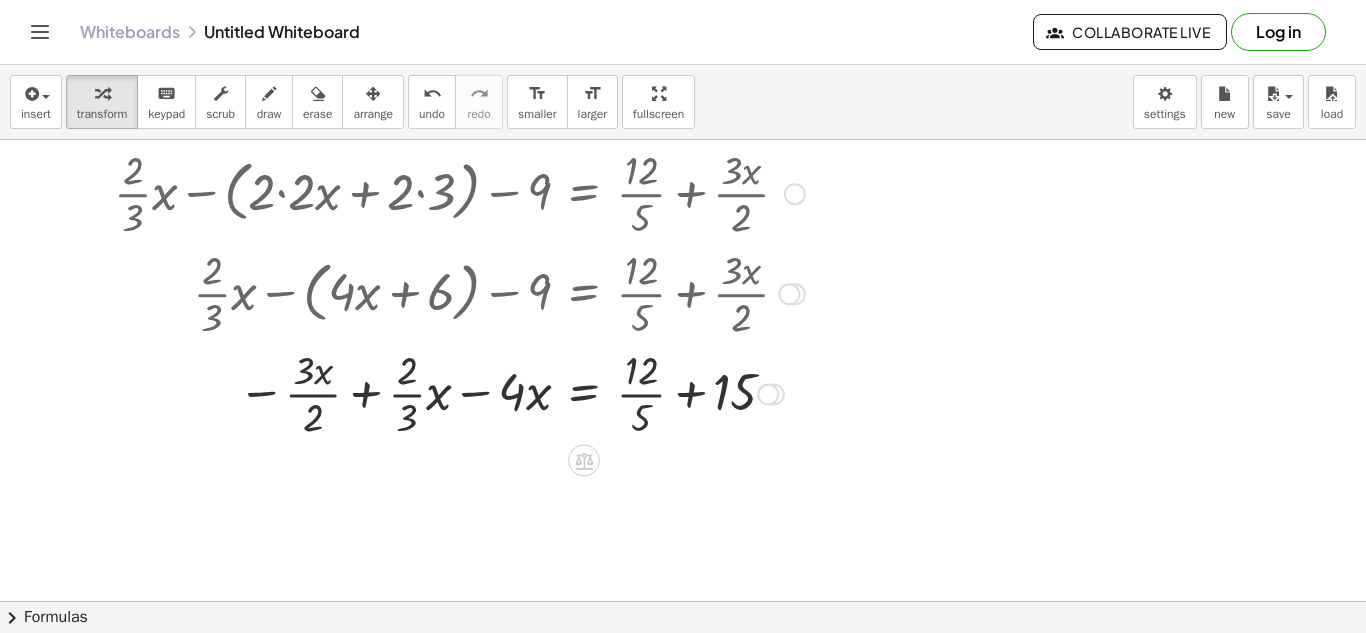 click at bounding box center (459, 392) 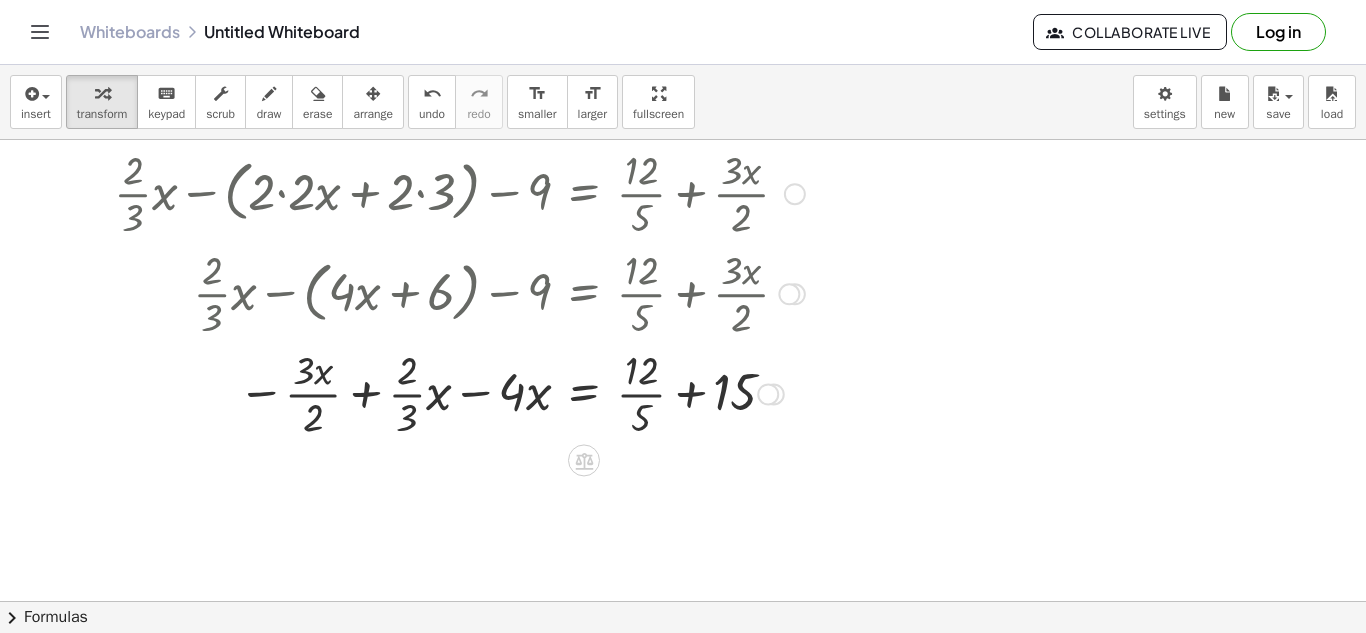 click at bounding box center (459, 392) 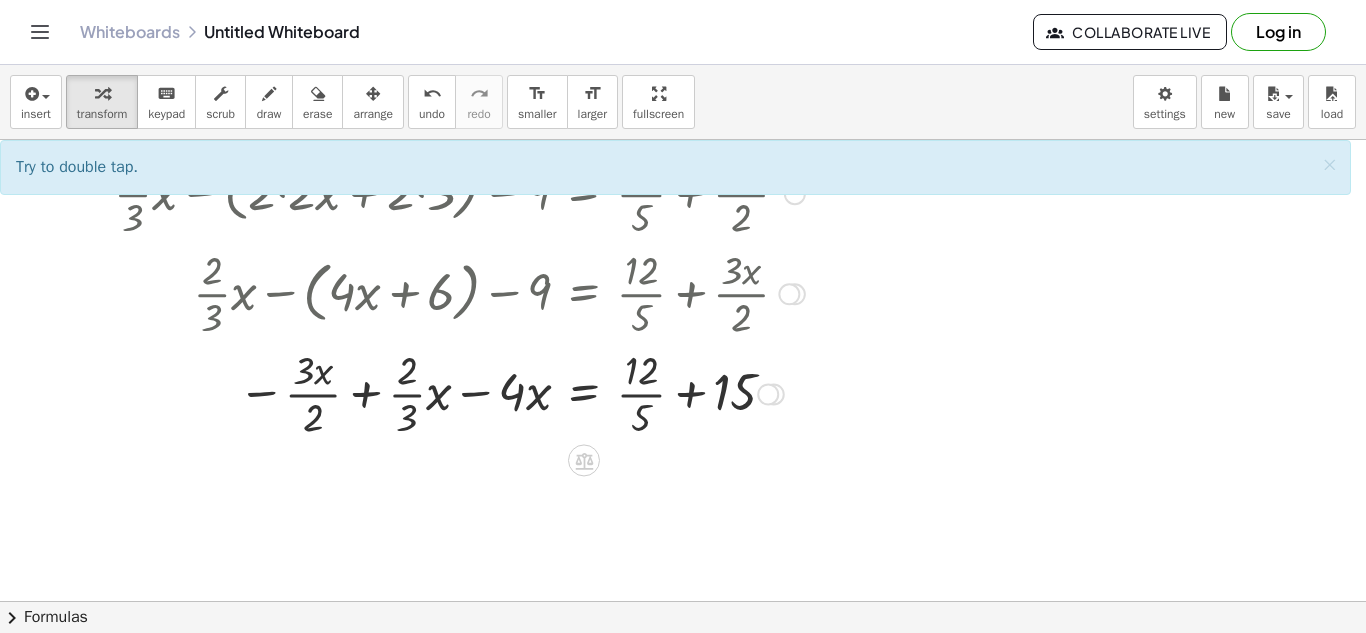 click at bounding box center [459, 392] 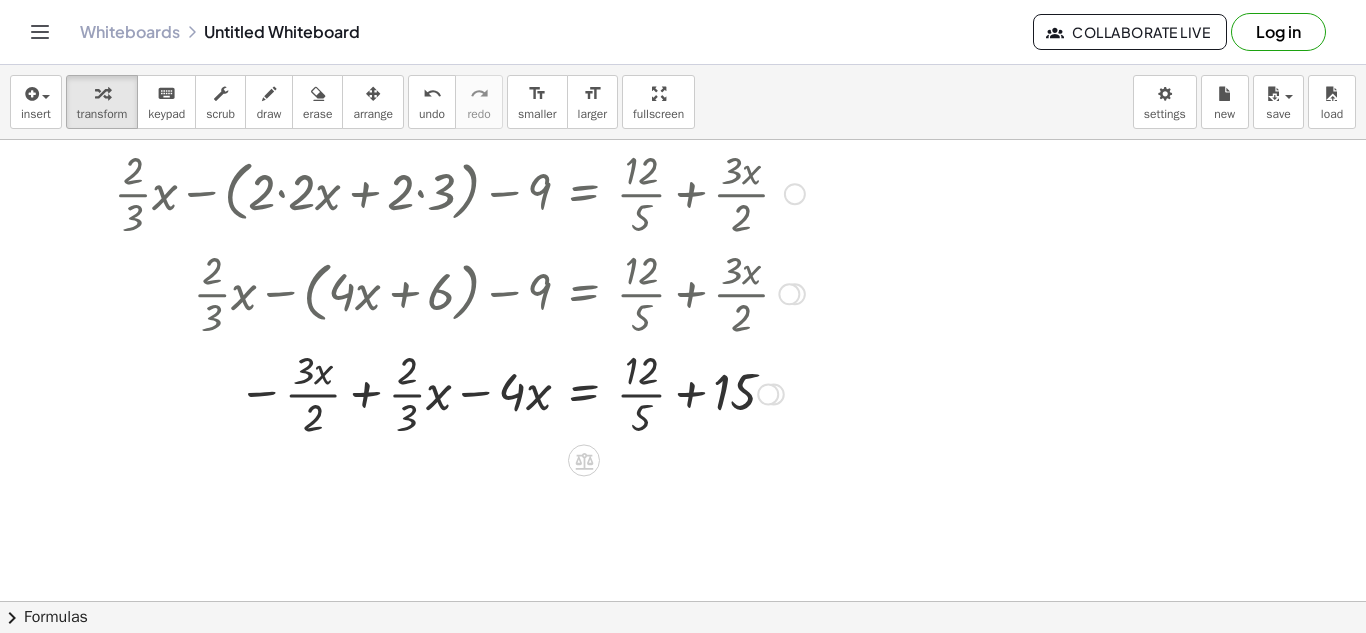click at bounding box center (459, 392) 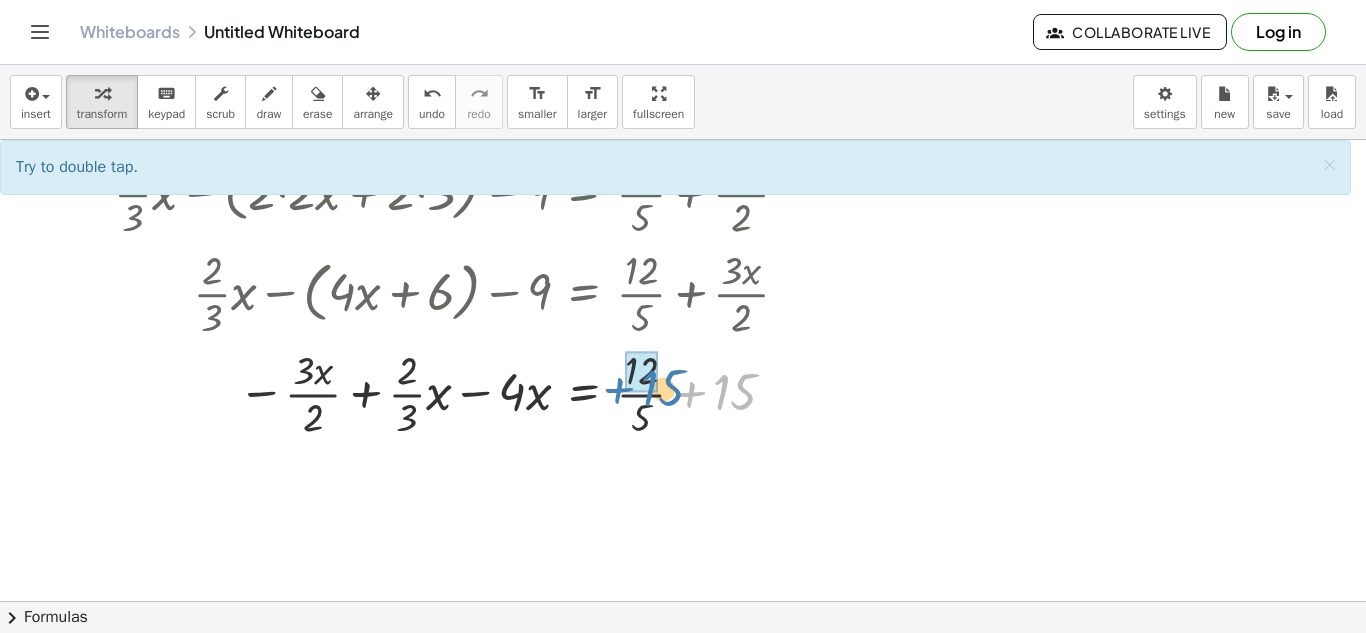 drag, startPoint x: 747, startPoint y: 398, endPoint x: 675, endPoint y: 394, distance: 72.11102 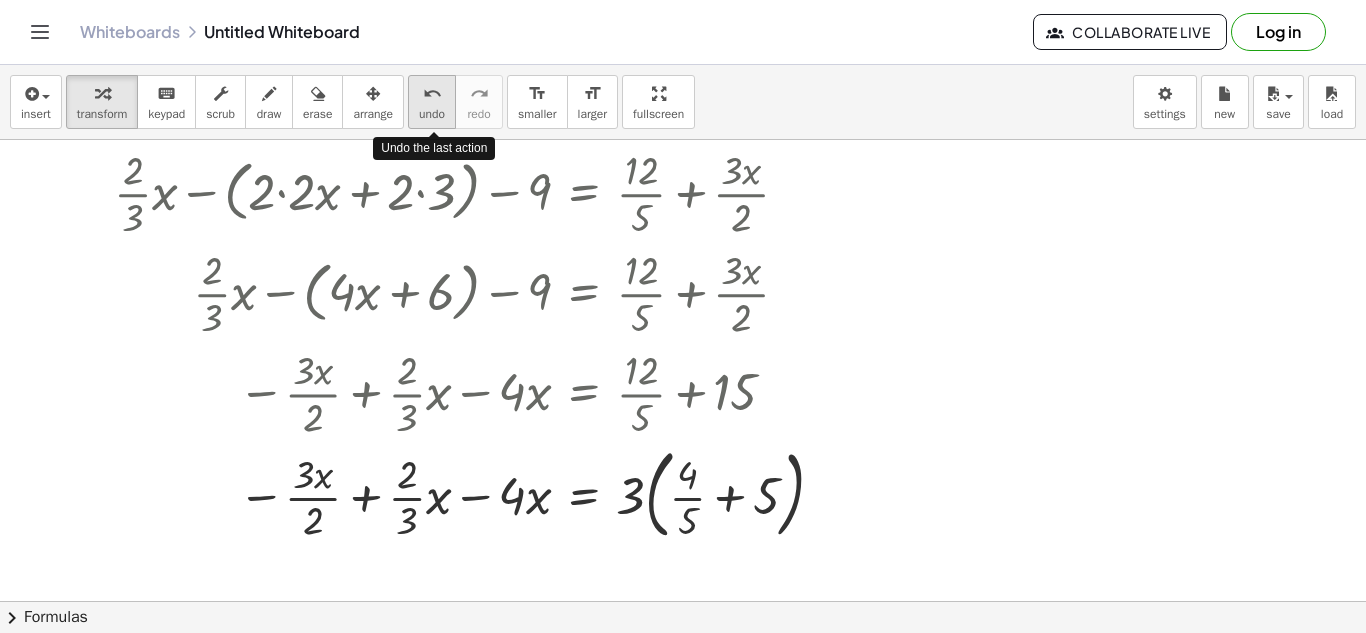 click on "undo" at bounding box center (432, 94) 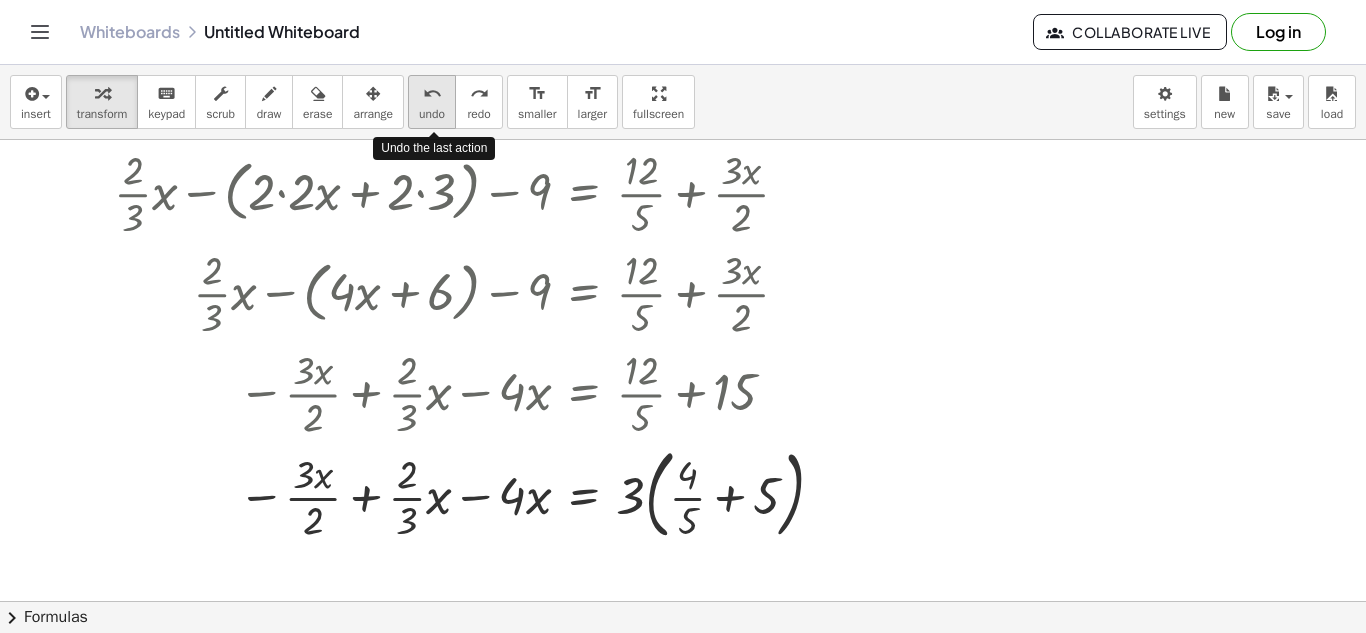 click on "undo" at bounding box center [432, 94] 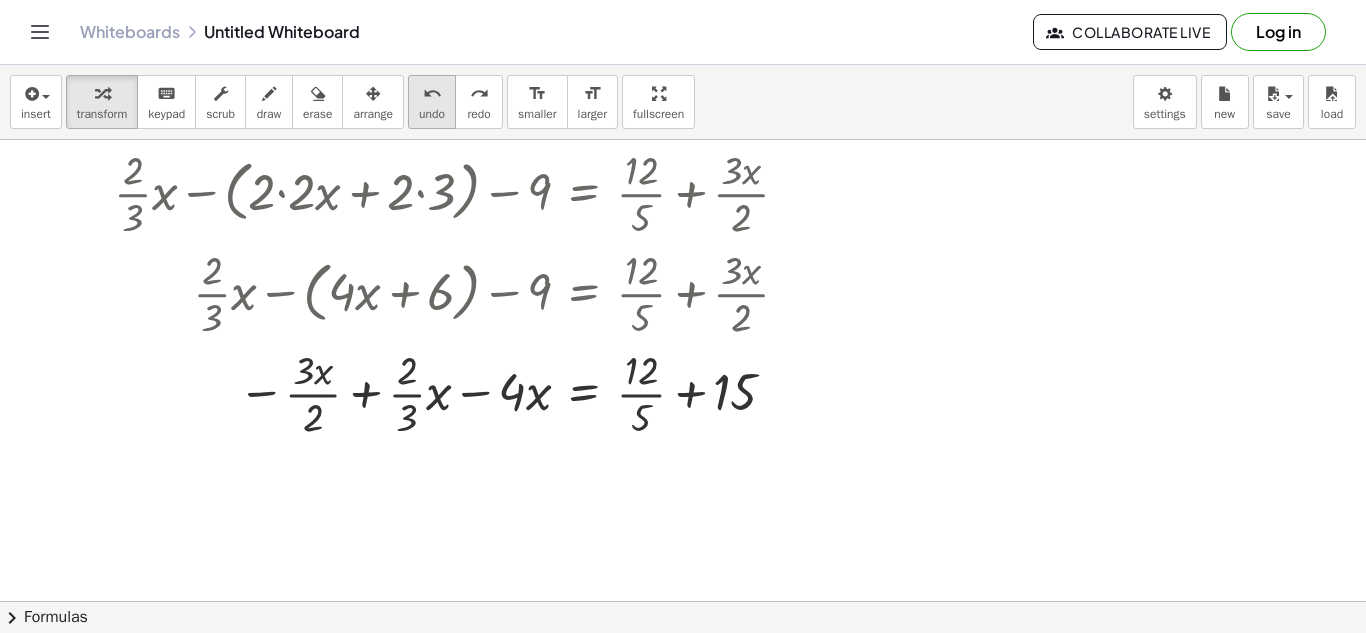 click on "undo" at bounding box center [432, 94] 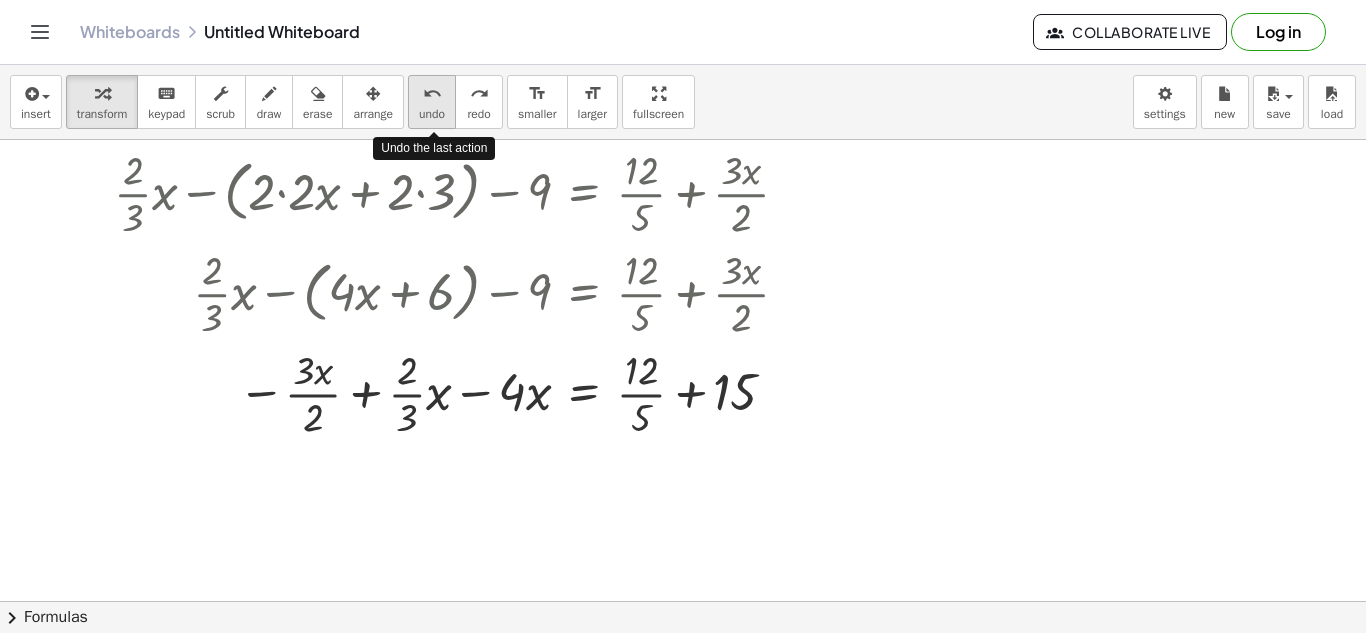 click on "undo" at bounding box center (432, 94) 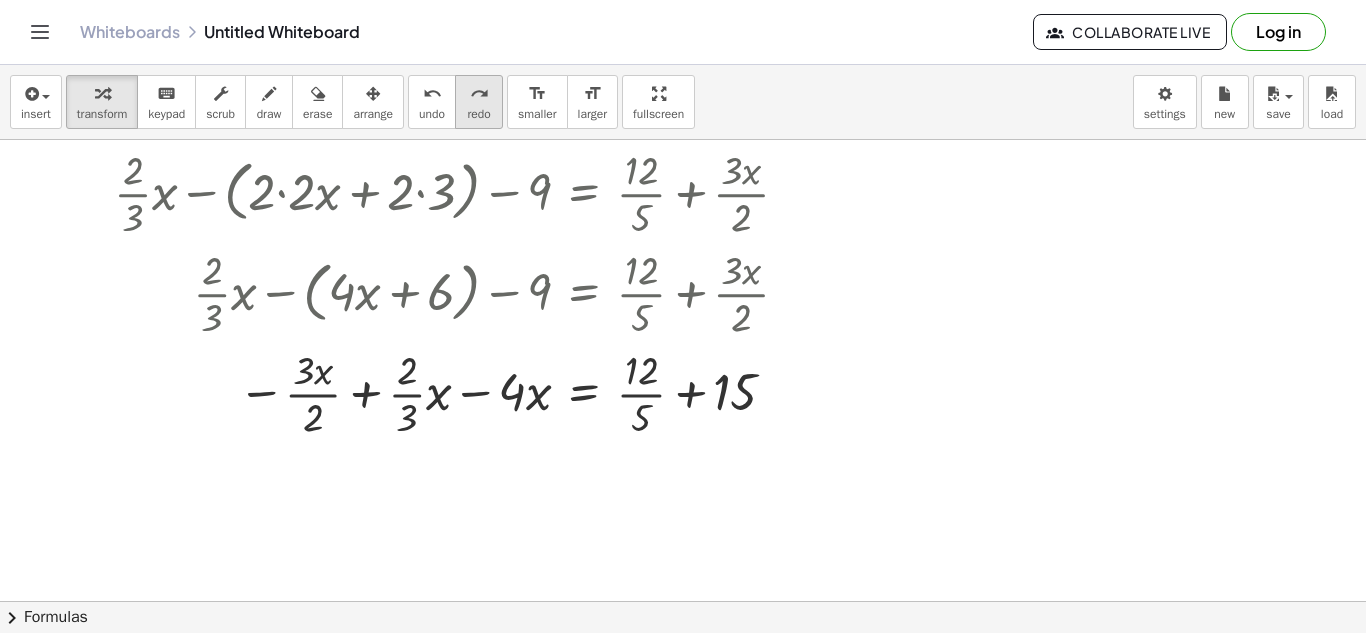 click on "redo" at bounding box center (478, 114) 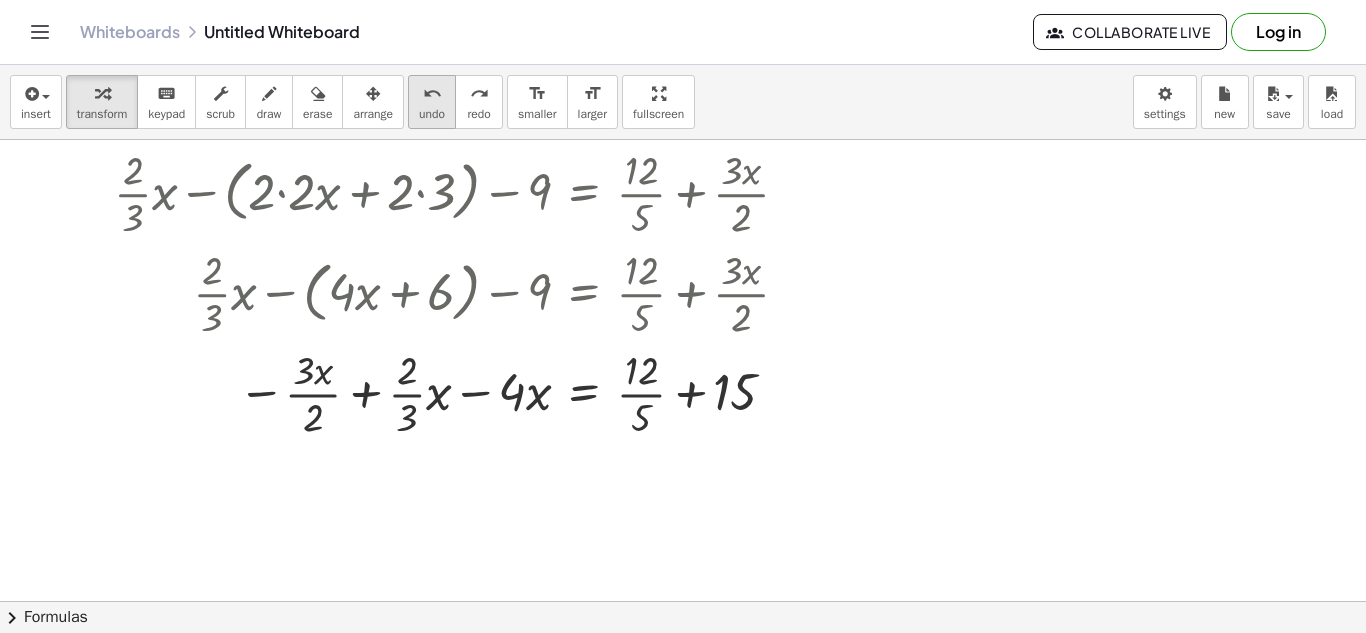 click on "undo" at bounding box center [432, 94] 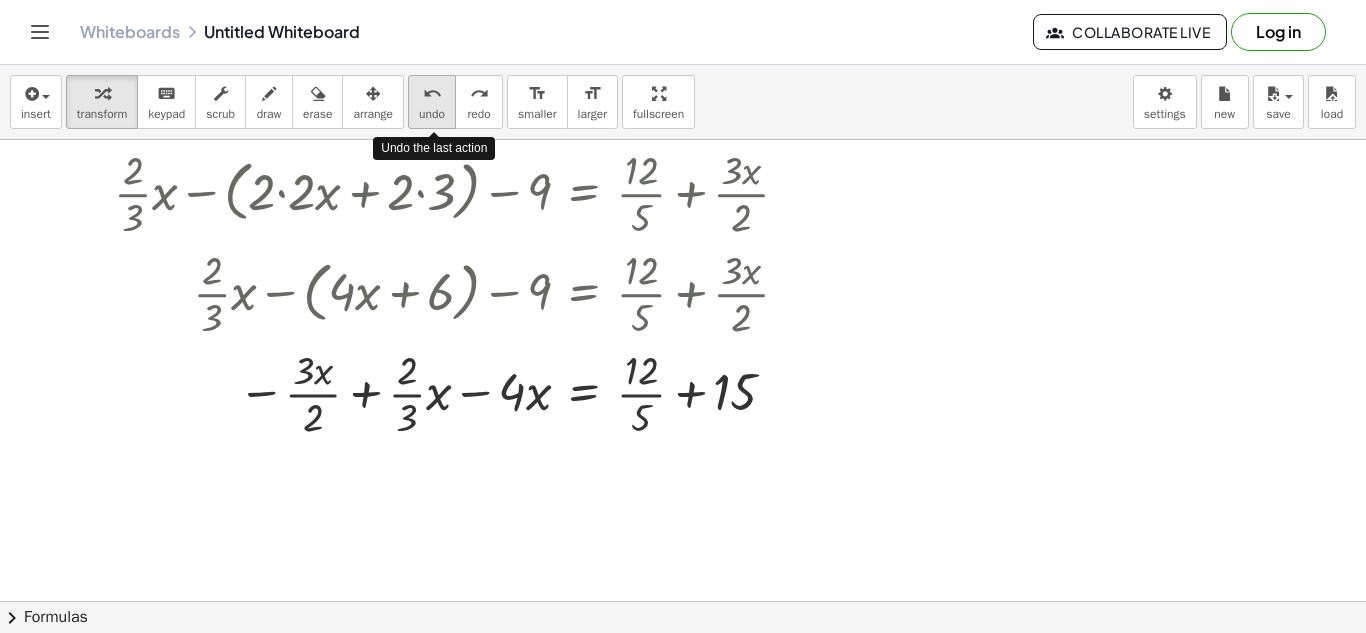 click on "undo" at bounding box center (432, 94) 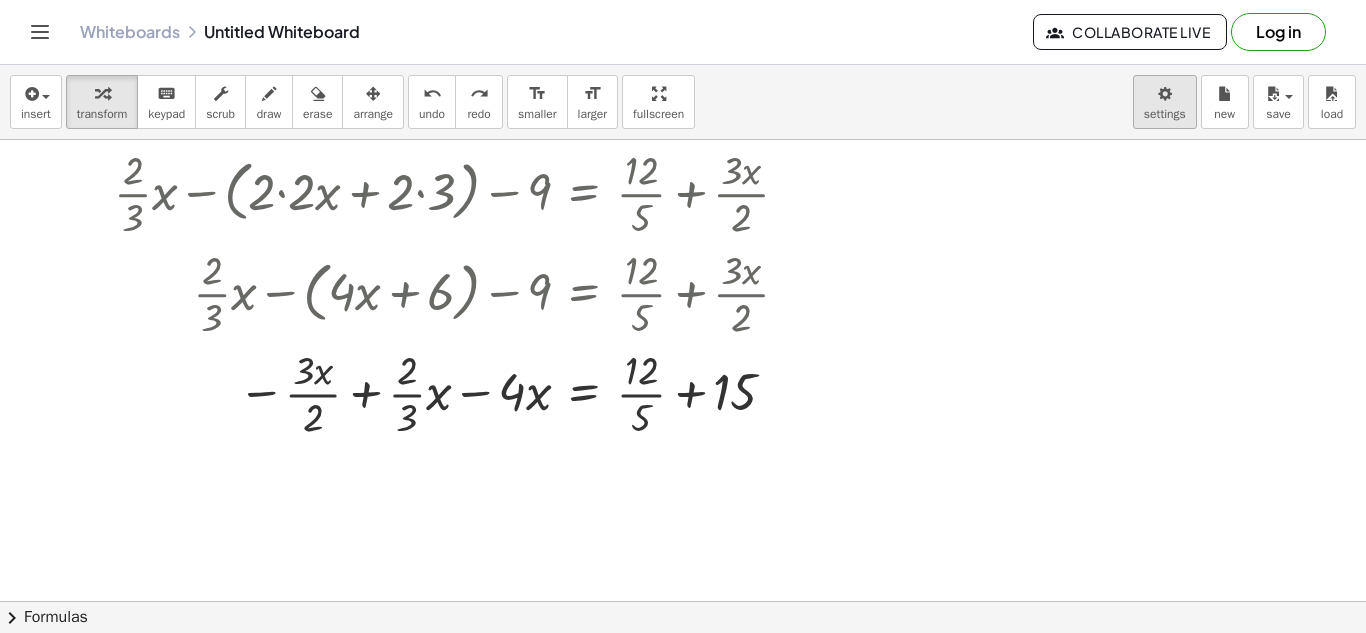 click on "Graspable Math Activities Get Started Activity Bank Assigned Work Classes Whiteboards Reference v1.28.2 | Privacy policy © 2025 | Graspable, Inc. Whiteboards Untitled Whiteboard Collaborate Live  Log in    insert select one: Math Expression Function Text Youtube Video Graphing Geometry Geometry 3D transform keyboard keypad scrub draw erase arrange undo undo redo redo format_size smaller format_size larger fullscreen load   save new settings + · · 2 · 3 · x − · 2 · ( + · 2 · x + 3 ) − 9 = + · 12 · 5 + · 3 · x · 2 + · · 2 · 3 · x − ( + · 2 · 2 · x + · 2 · 3 ) − 9 = + · 12 · 5 + · 3 · x · 2 + · · 2 · 3 · x − ( + · 4 · x + · 2 · 3 ) − 9 = + · 12 · 5 + · 3 · x · 2 + · · 2 · 3 · x − ( + · 4 · x + 6 ) − 9 = + · 12 · 5 + · 3 · x · 2 + · · 2 · 3 · x − · 4 · x − 6 − 9 = + · 12 · 5 + · 3 · x · 2 + · · 2 · 3 · x − · 4 · x − 15 = + · 12 · 5 + · 3 · x · 2 + · · 2 · 3 · x − · 4 · x = + · 12 · 5 + · 3" at bounding box center [683, 316] 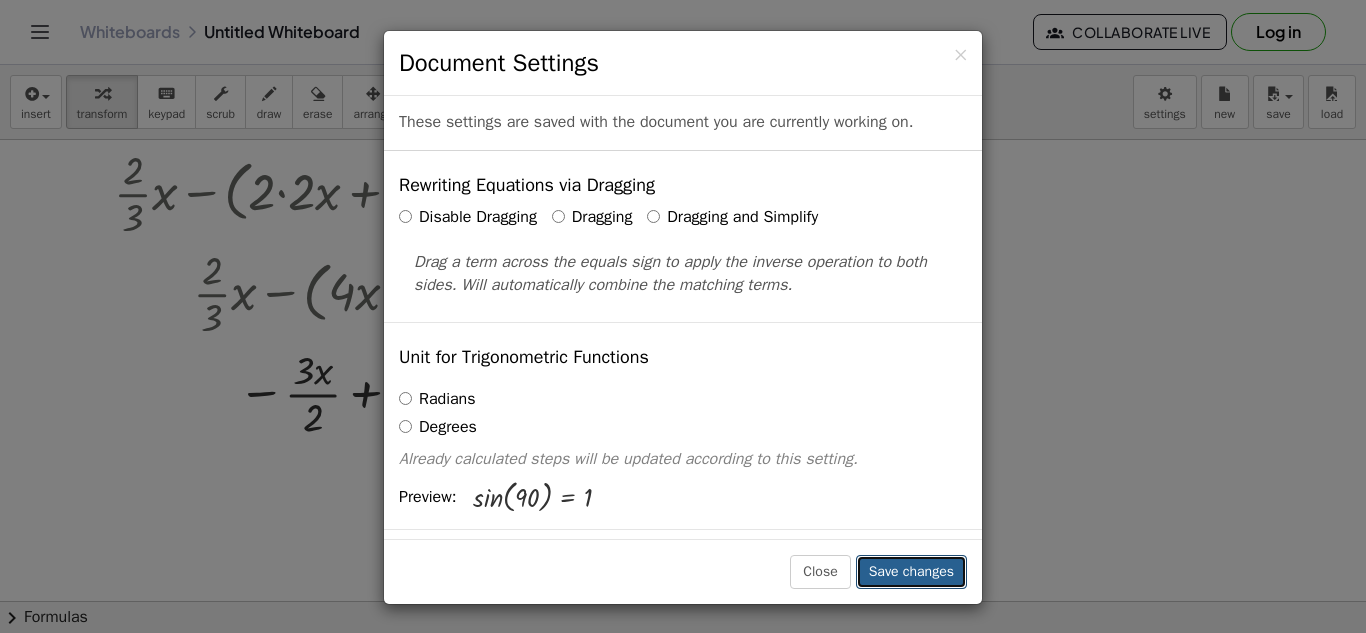 click on "Save changes" at bounding box center [911, 572] 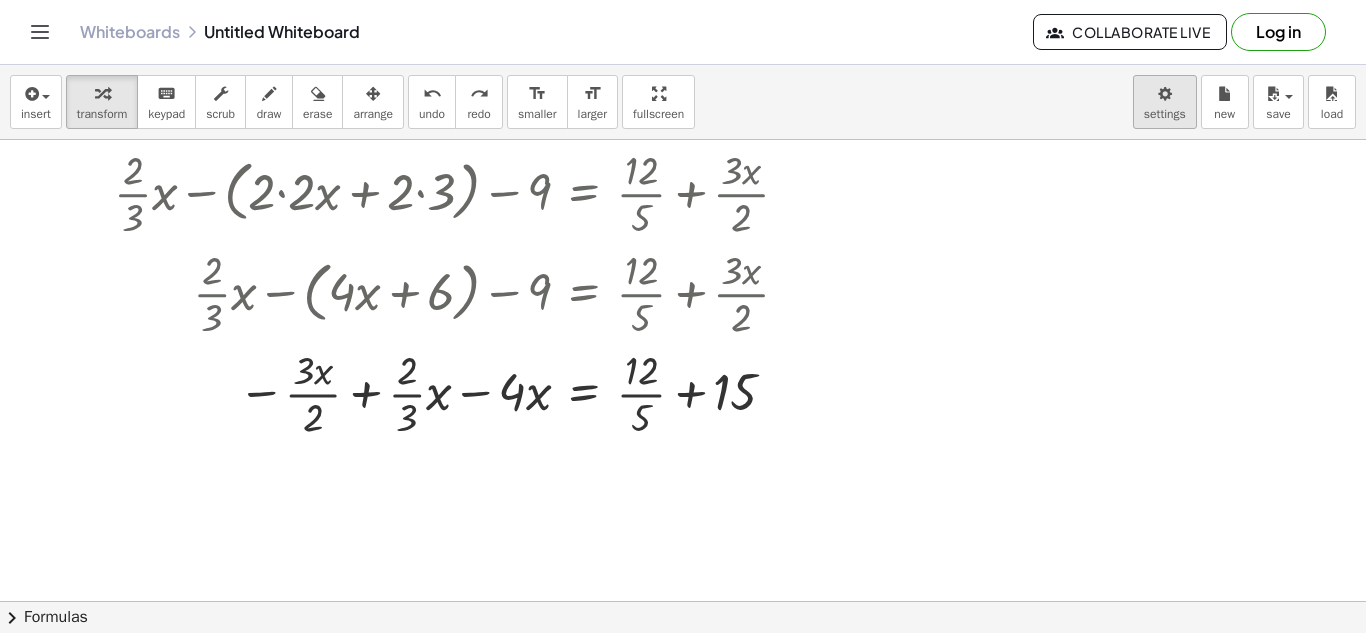 click on "Graspable Math Activities Get Started Activity Bank Assigned Work Classes Whiteboards Reference v1.28.2 | Privacy policy © 2025 | Graspable, Inc. Whiteboards Untitled Whiteboard Collaborate Live  Log in    insert select one: Math Expression Function Text Youtube Video Graphing Geometry Geometry 3D transform keyboard keypad scrub draw erase arrange undo undo redo redo format_size smaller format_size larger fullscreen load   save new settings + · · 2 · 3 · x − · 2 · ( + · 2 · x + 3 ) − 9 = + · 12 · 5 + · 3 · x · 2 + · · 2 · 3 · x − ( + · 2 · 2 · x + · 2 · 3 ) − 9 = + · 12 · 5 + · 3 · x · 2 + · · 2 · 3 · x − ( + · 4 · x + · 2 · 3 ) − 9 = + · 12 · 5 + · 3 · x · 2 + · · 2 · 3 · x − ( + · 4 · x + 6 ) − 9 = + · 12 · 5 + · 3 · x · 2 + · · 2 · 3 · x − · 4 · x − 6 − 9 = + · 12 · 5 + · 3 · x · 2 + · · 2 · 3 · x − · 4 · x − 15 = + · 12 · 5 + · 3 · x · 2 + · · 2 · 3 · x − · 4 · x = + · 12 · 5 + · 3" at bounding box center (683, 316) 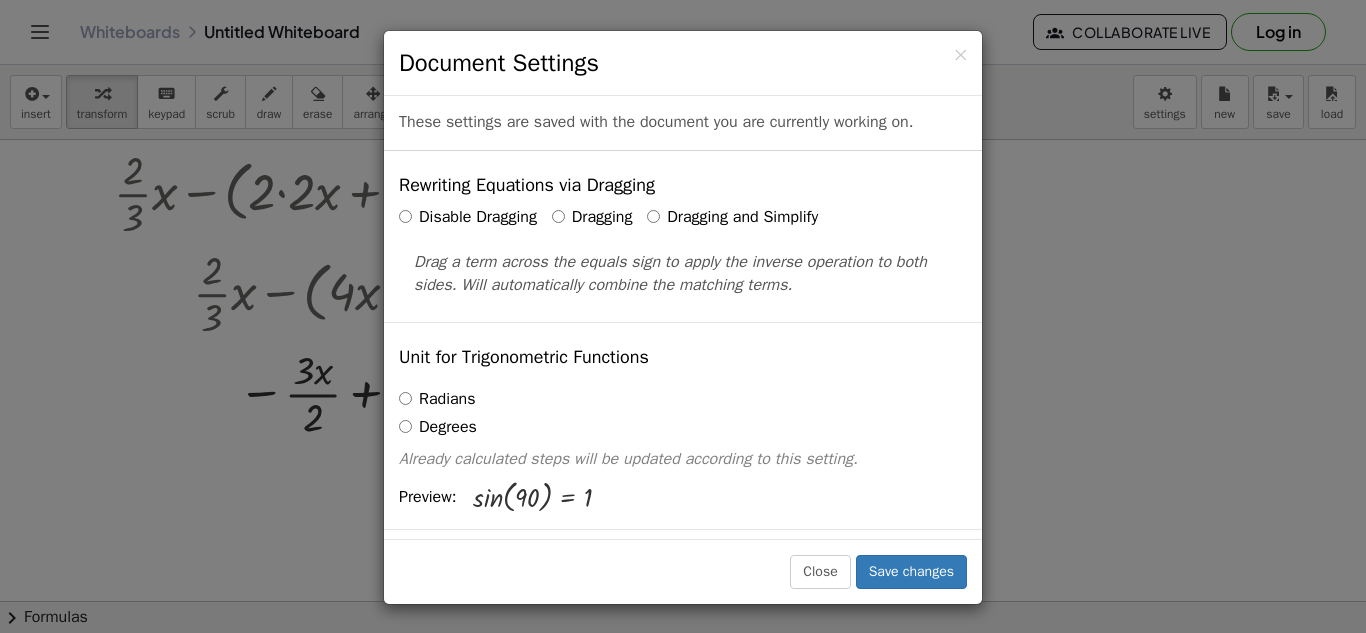 click on "Radians" at bounding box center [437, 399] 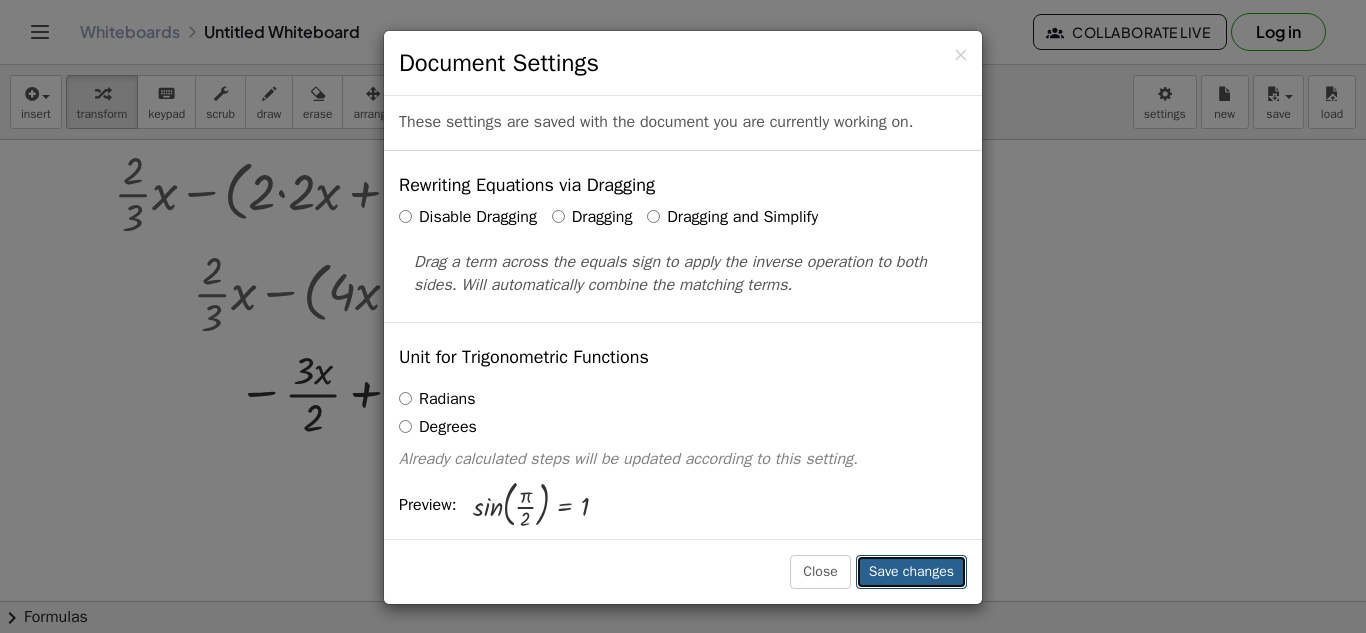 click on "Save changes" at bounding box center [911, 572] 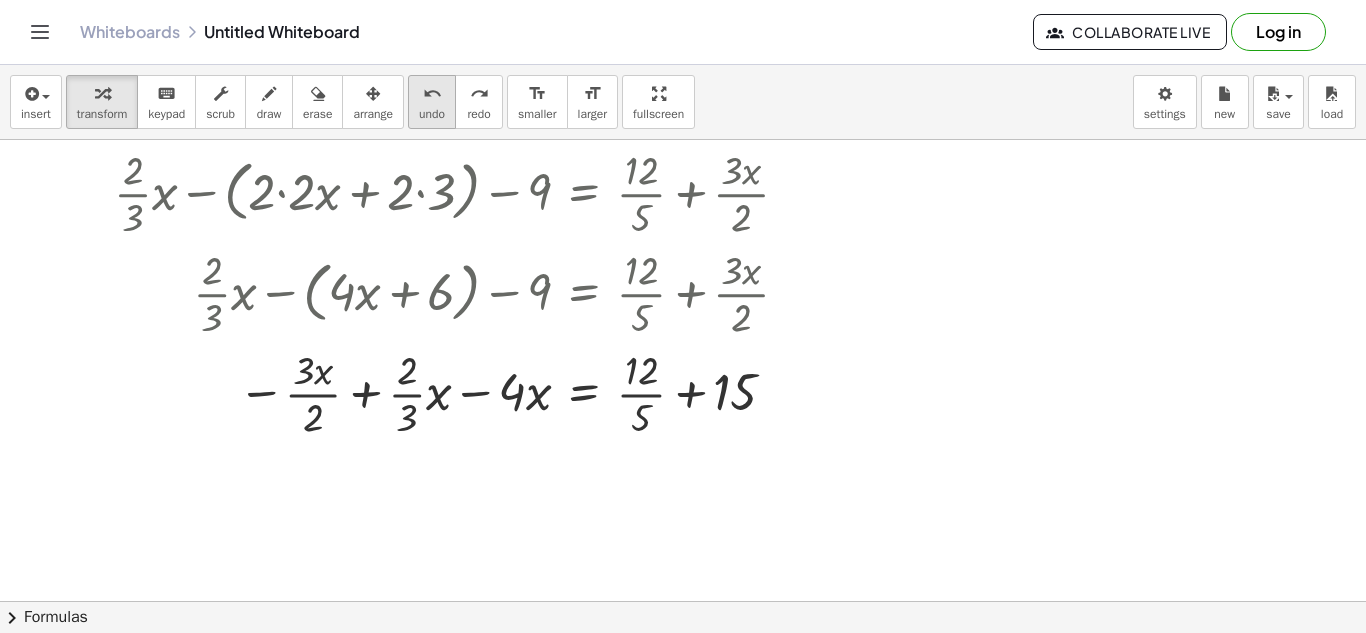click on "undo" at bounding box center [432, 94] 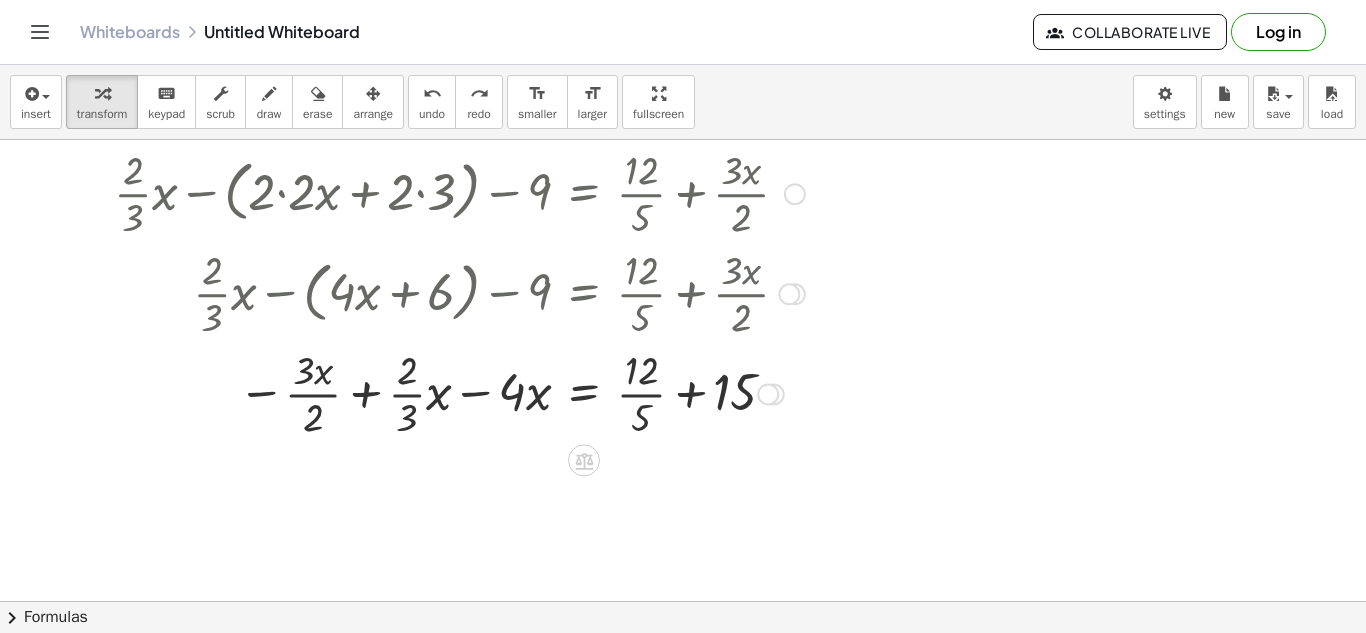 click at bounding box center [768, 394] 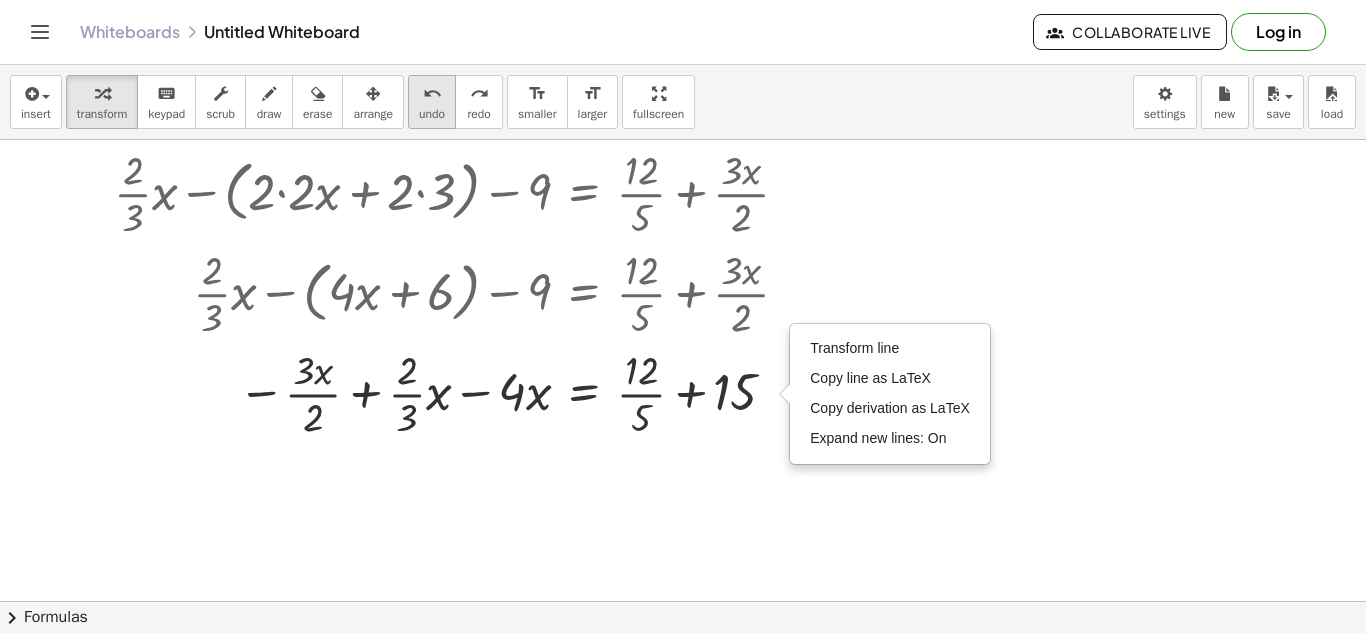 click on "undo" at bounding box center [432, 114] 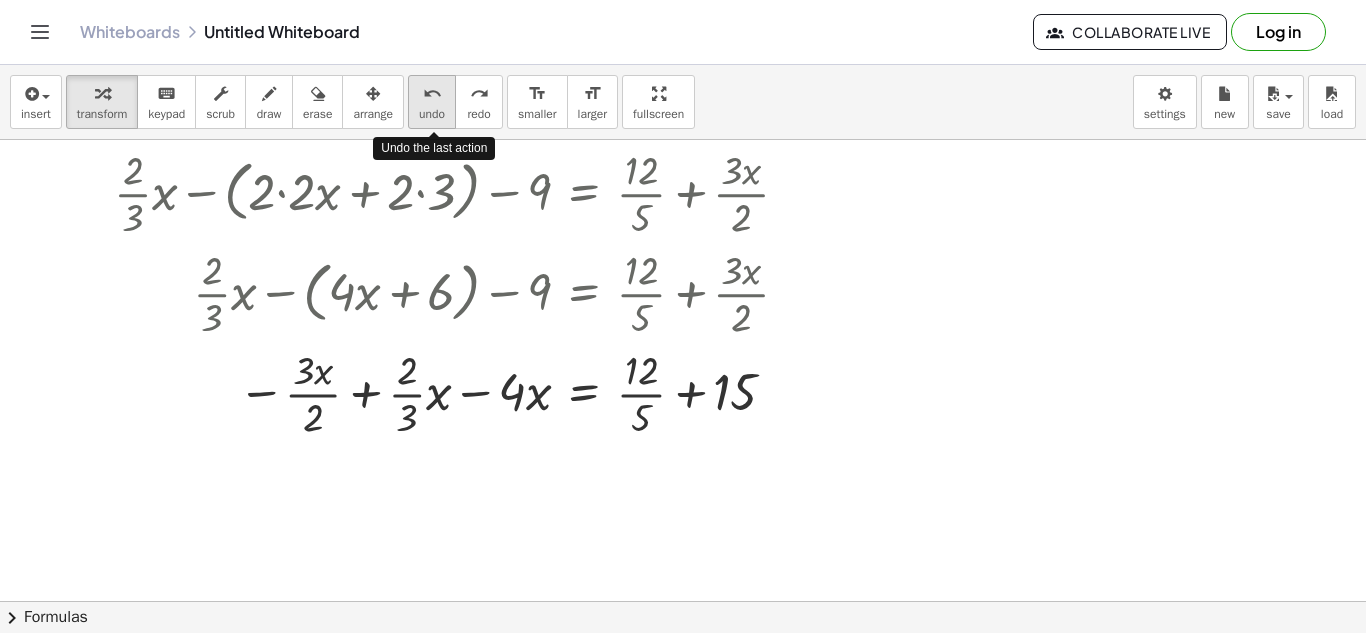 click on "undo" at bounding box center [432, 114] 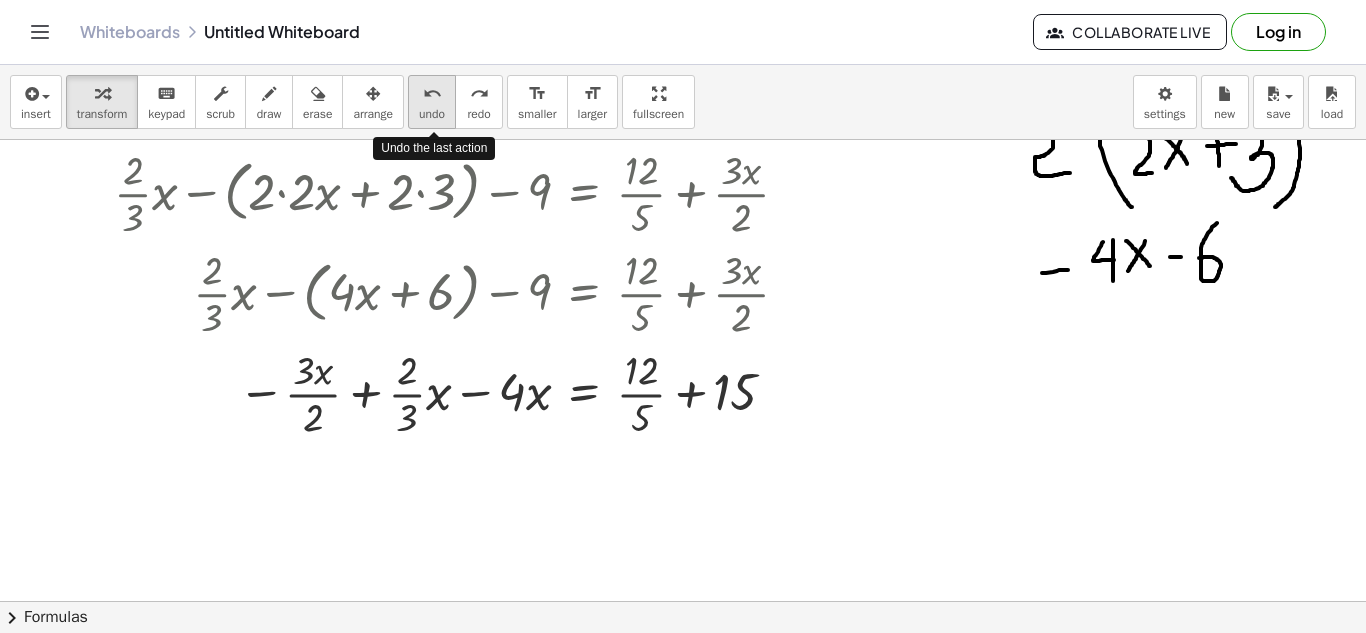 click on "undo" at bounding box center [432, 114] 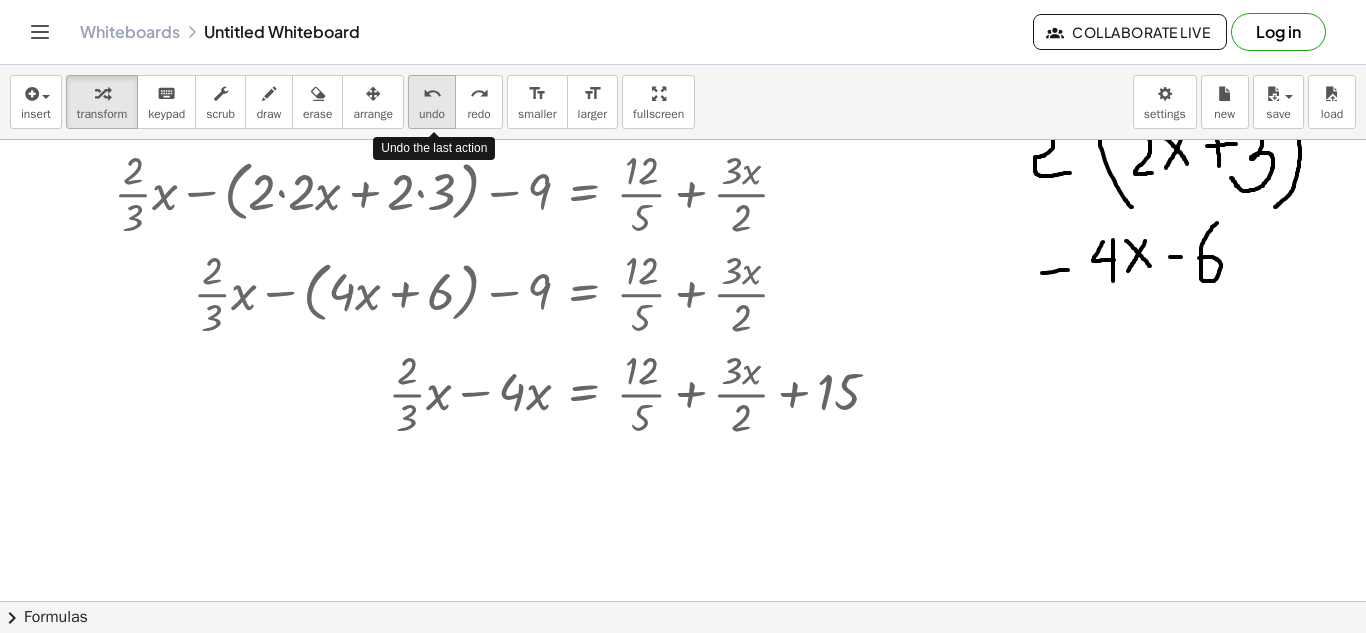 click on "undo" at bounding box center (432, 114) 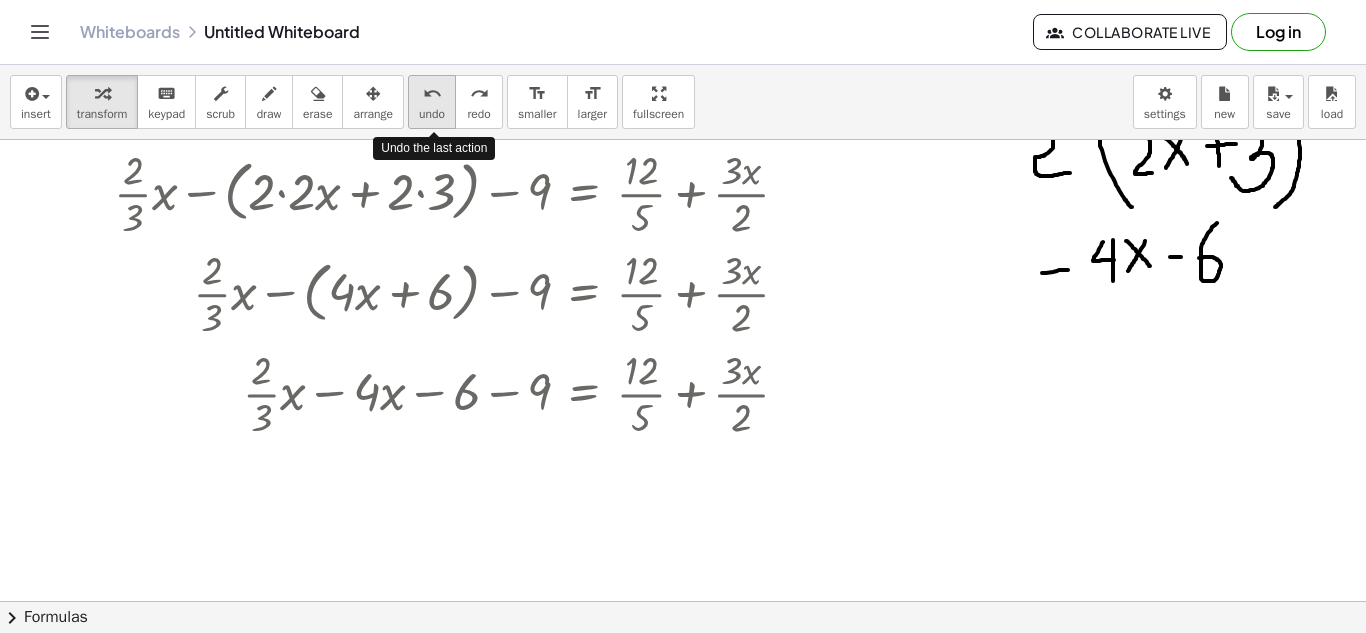 click on "undo" at bounding box center [432, 114] 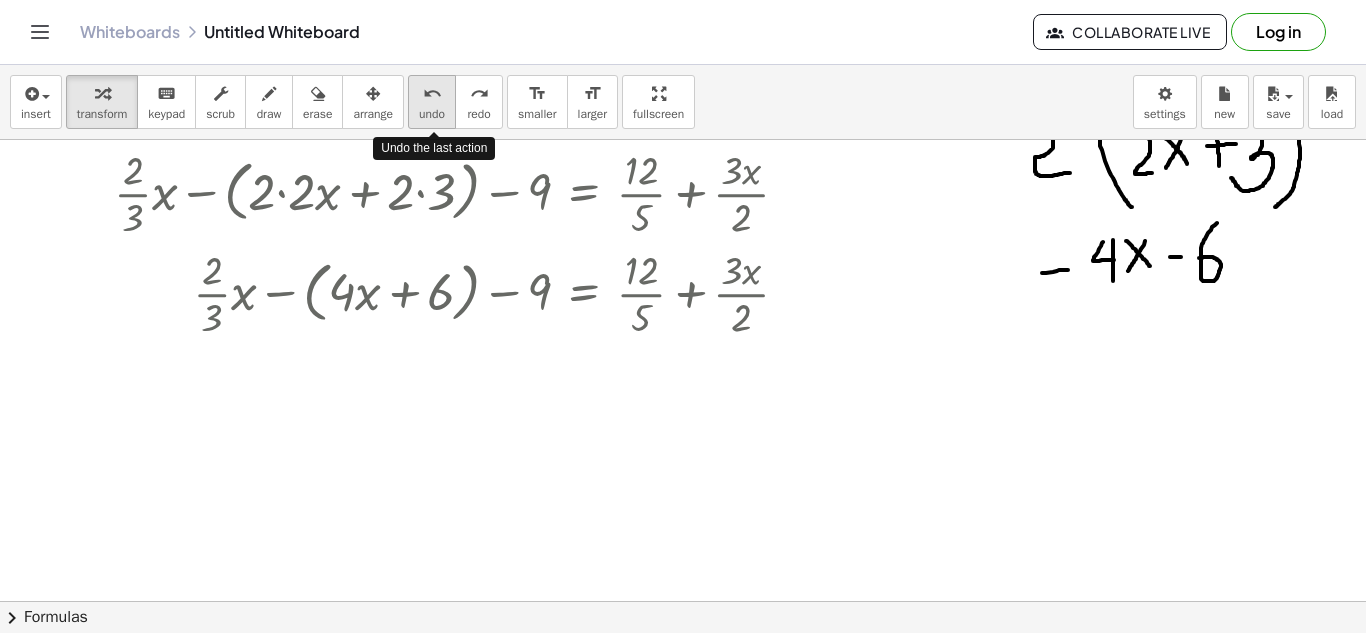 click on "undo" at bounding box center [432, 114] 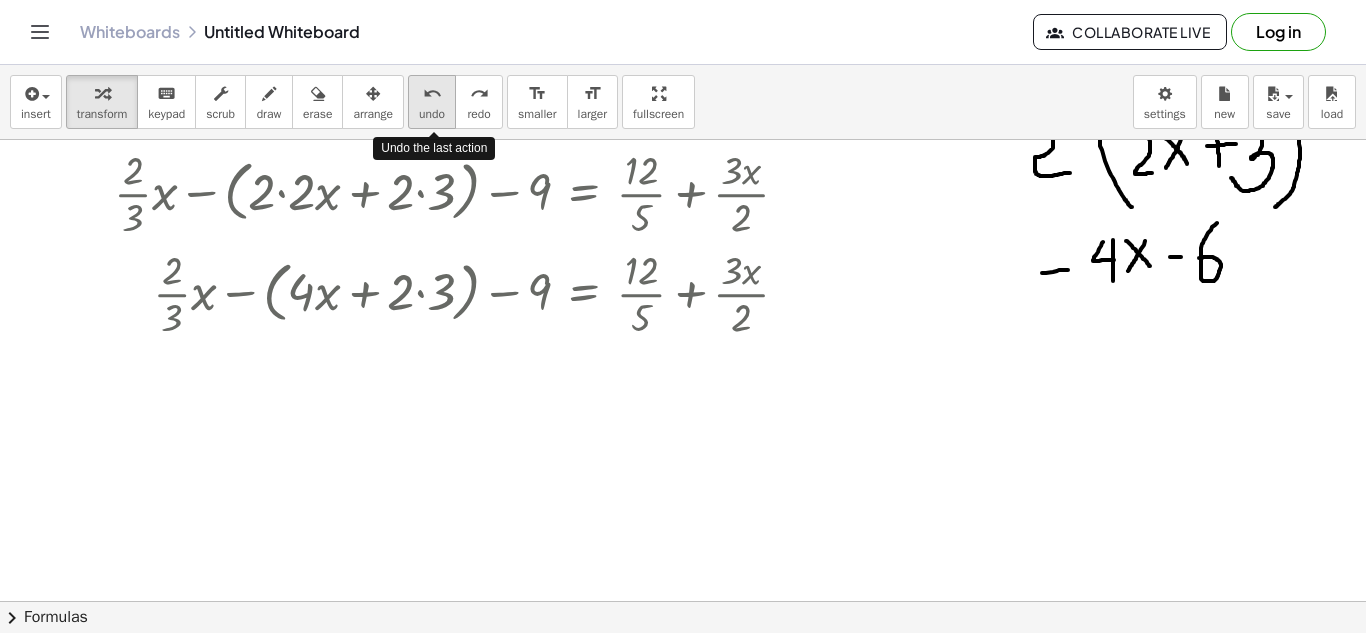 click on "undo" at bounding box center (432, 114) 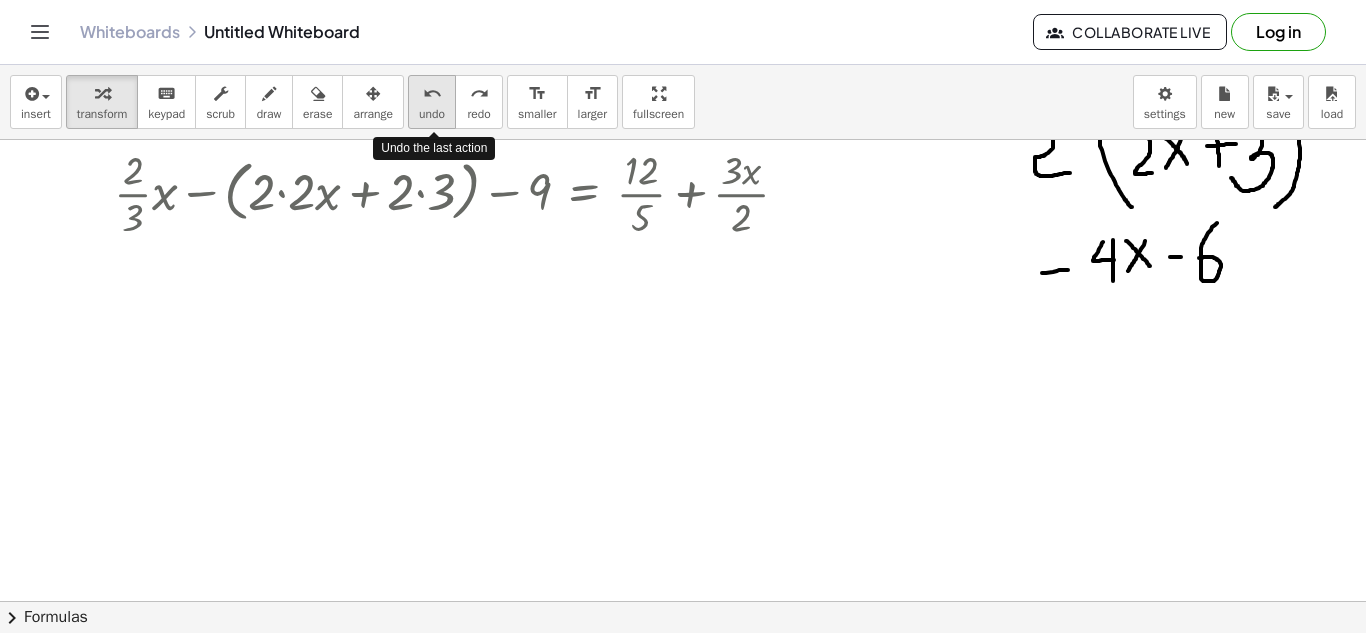 click on "undo" at bounding box center [432, 114] 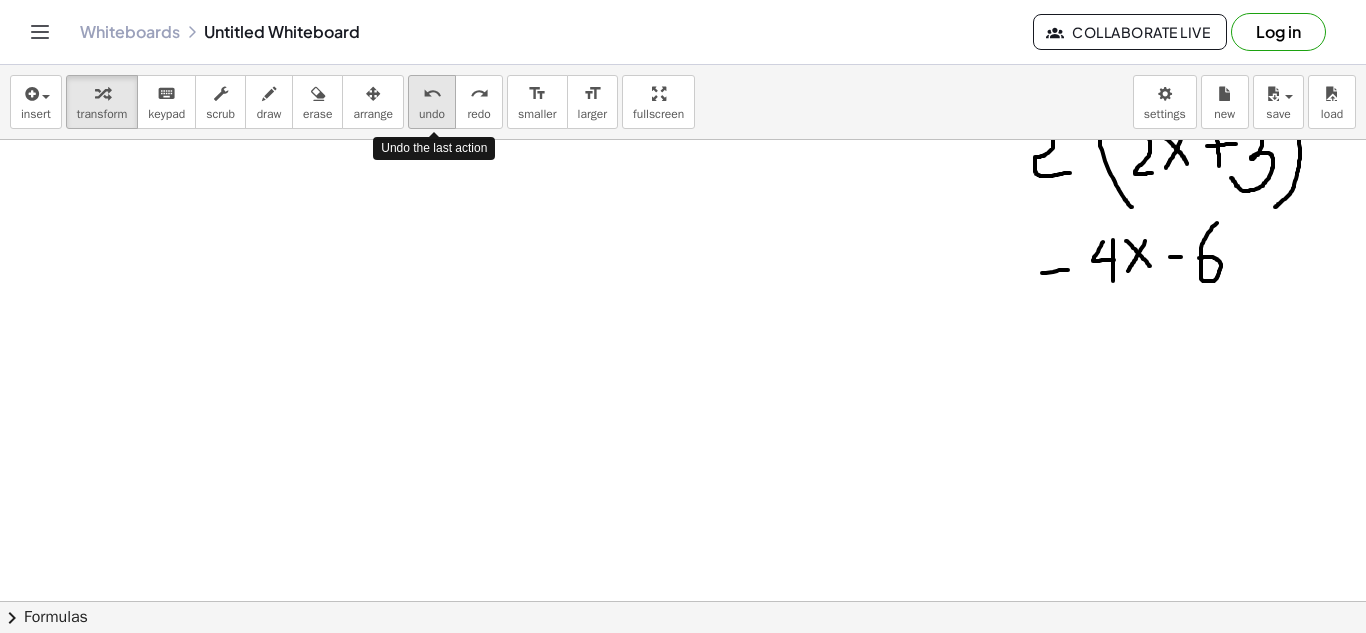 click on "undo" at bounding box center (432, 114) 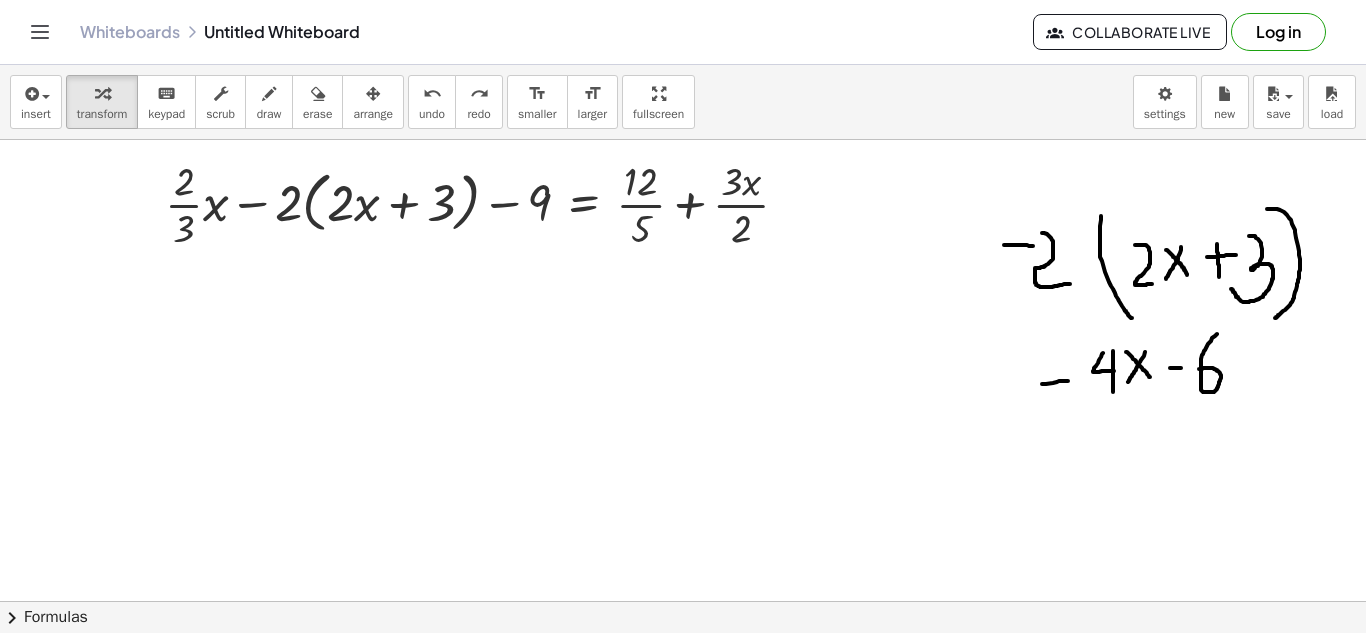 scroll, scrollTop: 0, scrollLeft: 0, axis: both 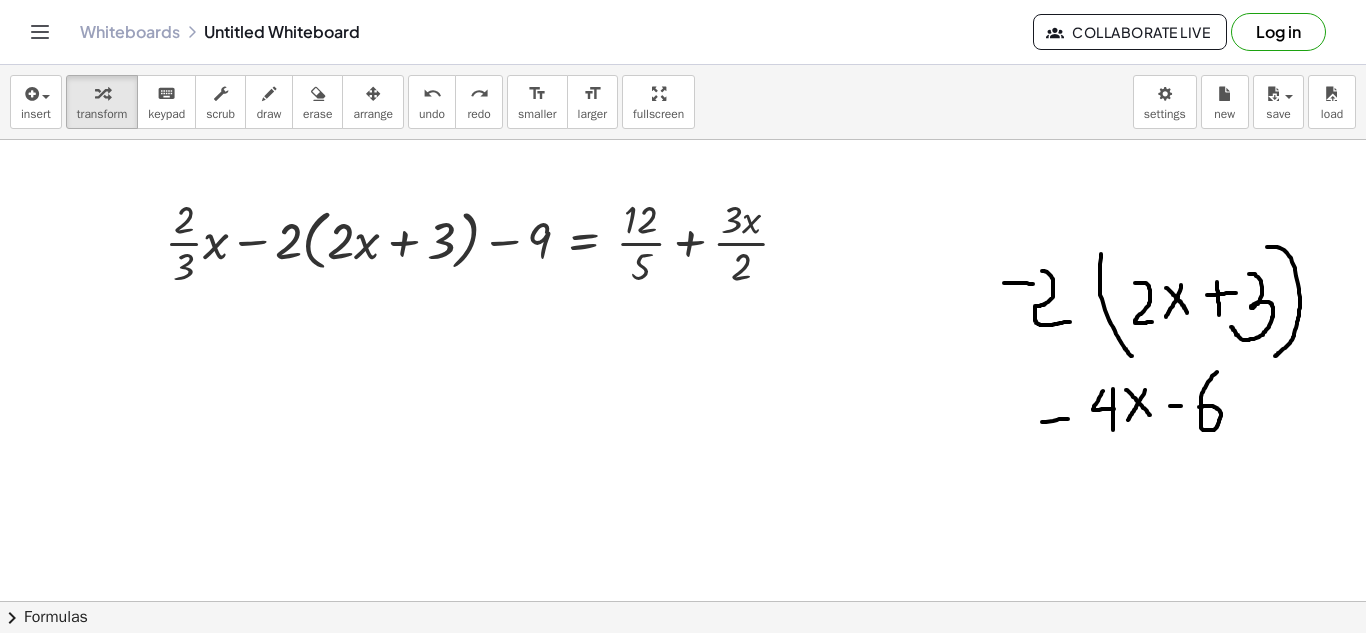 click at bounding box center (683, 601) 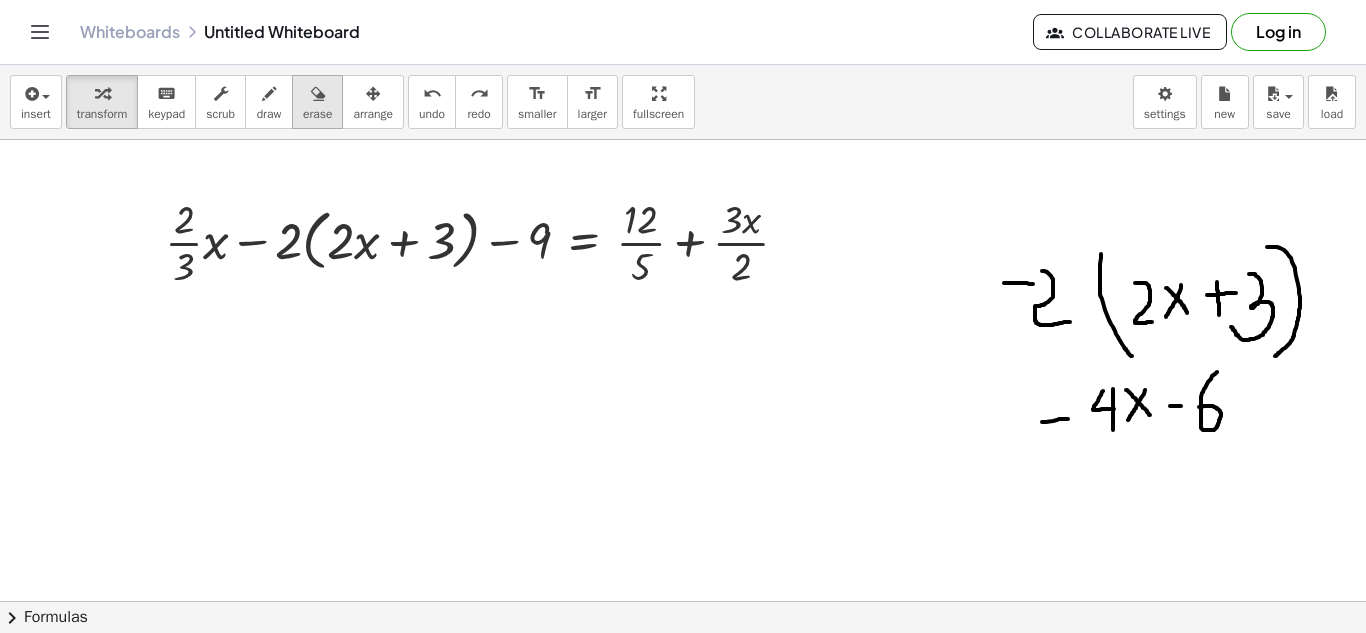 click at bounding box center (318, 94) 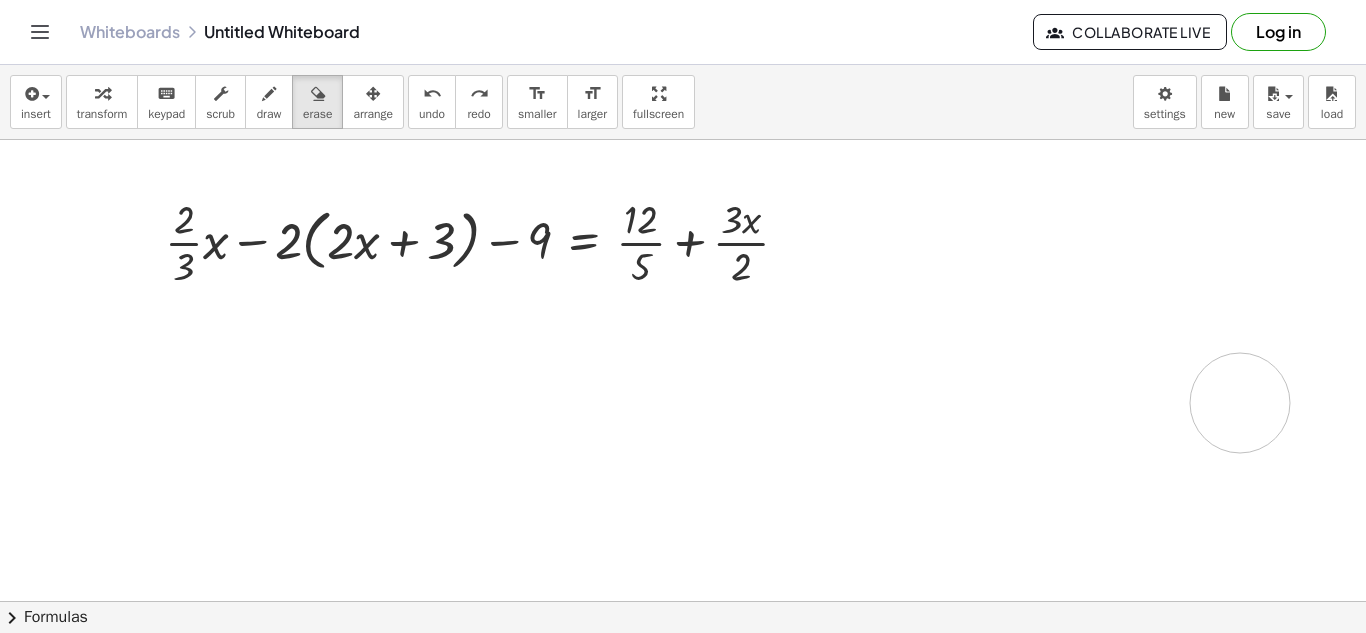 drag, startPoint x: 1005, startPoint y: 233, endPoint x: 933, endPoint y: 359, distance: 145.12064 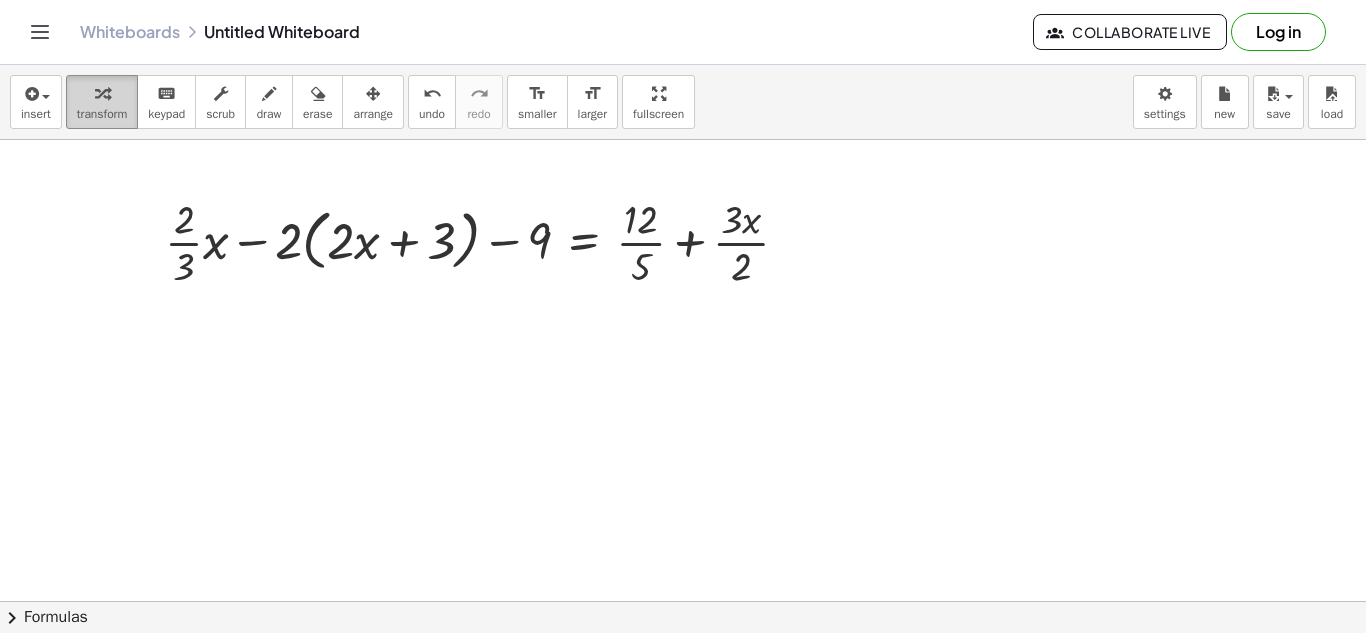 click at bounding box center (102, 94) 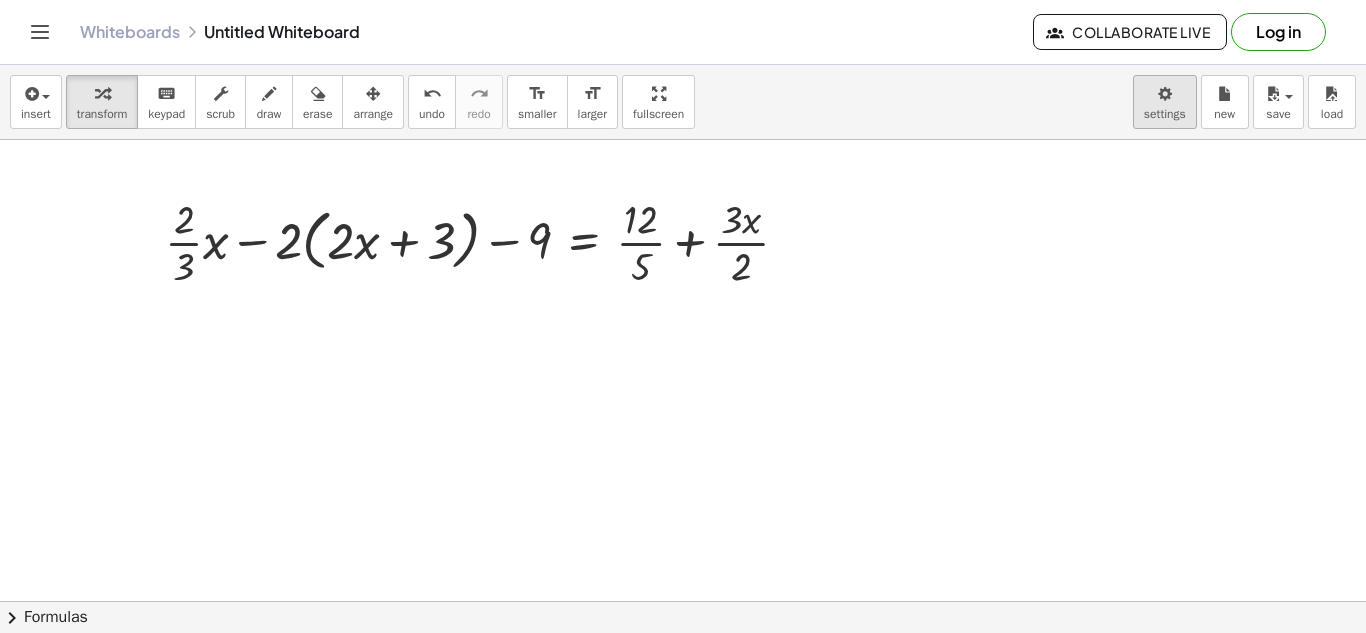 click on "Graspable Math Activities Get Started Activity Bank Assigned Work Classes Whiteboards Reference v1.28.2 | Privacy policy © 2025 | Graspable, Inc. Whiteboards Untitled Whiteboard Collaborate Live  Log in    insert select one: Math Expression Function Text Youtube Video Graphing Geometry Geometry 3D transform keyboard keypad scrub draw erase arrange undo undo redo redo format_size smaller format_size larger fullscreen load   save new settings + · · 2 · 3 · x − · 2 · ( + · 2 · x + 3 ) − 9 = + · 12 · 5 + · 3 · x · 2 Try to double tap. × chevron_right  Formulas
Drag one side of a formula onto a highlighted expression on the canvas to apply it.
Quadratic Formula
+ · a · x 2 + · b · x + c = 0
⇔
x = · ( − b ± 2 √ ( + b 2 − · 4 · a · c ) ) · 2 · a
+ x 2 + · p · x + q = 0 x =" at bounding box center (683, 316) 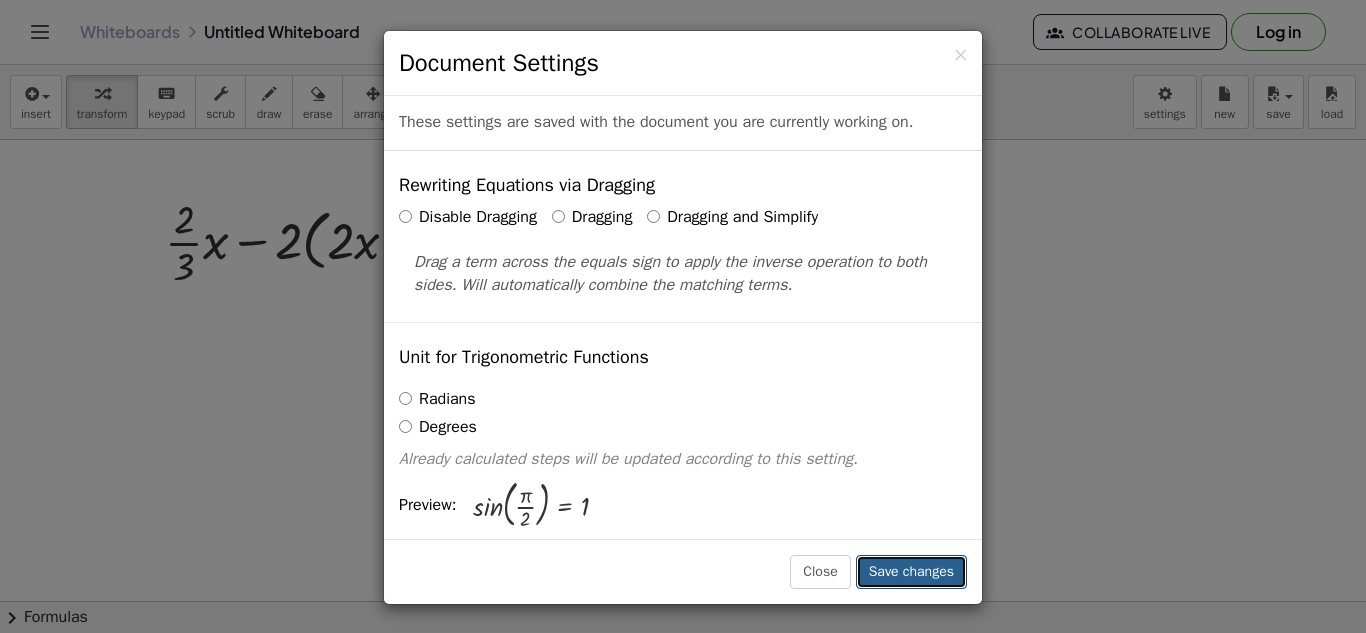 click on "Save changes" at bounding box center (911, 572) 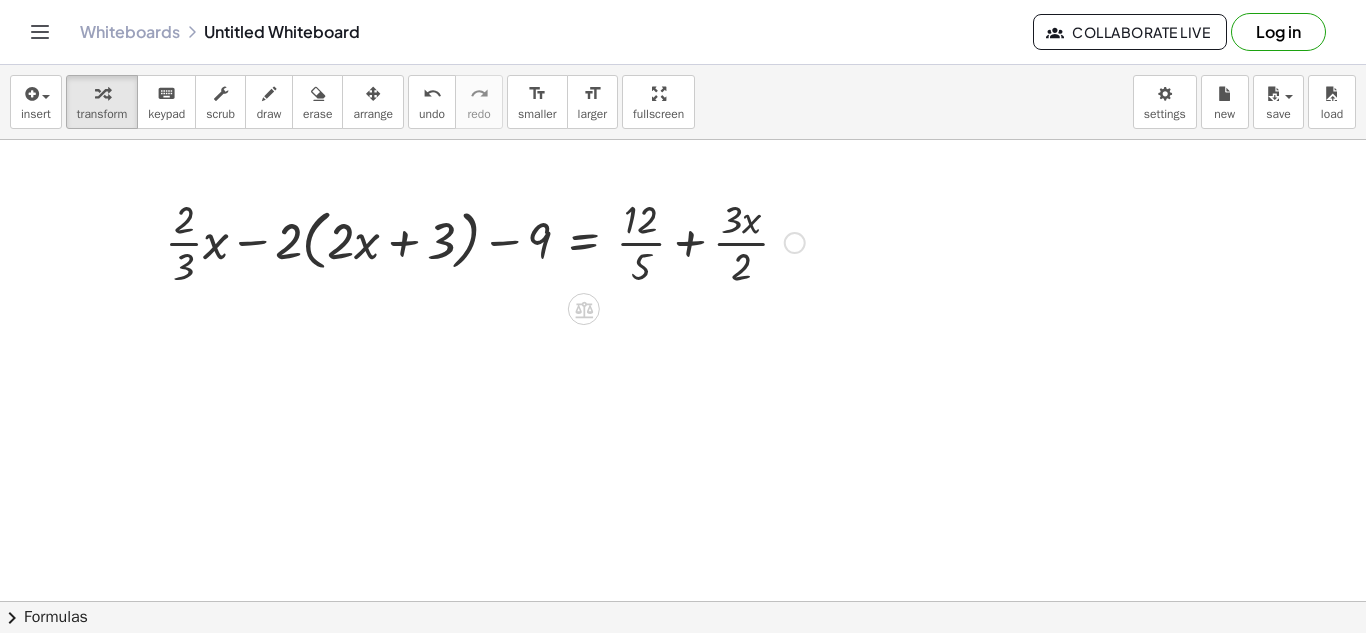 click at bounding box center (485, 241) 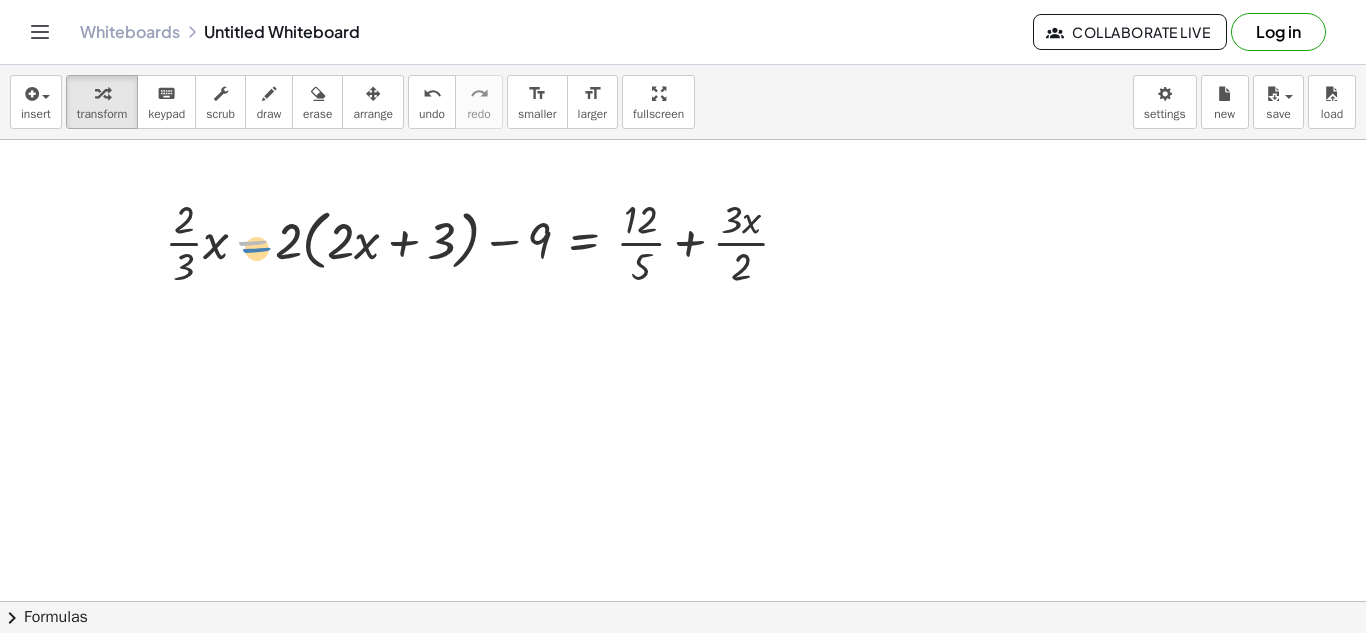 click at bounding box center (485, 241) 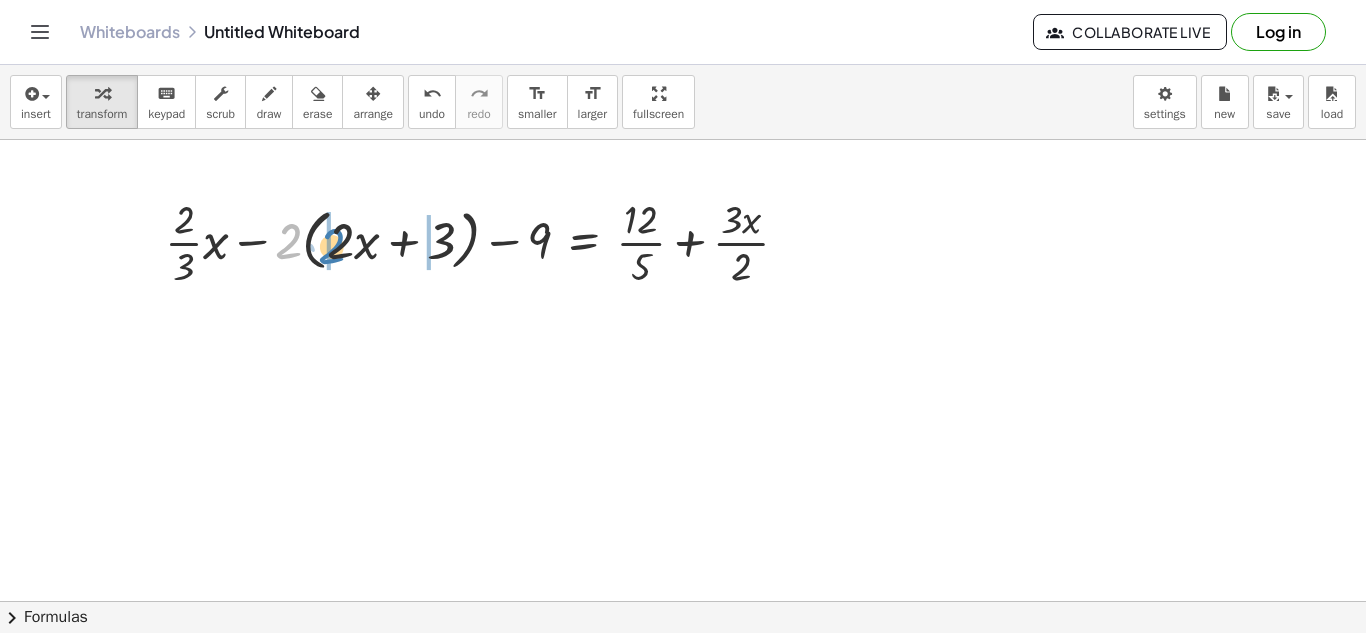 drag, startPoint x: 282, startPoint y: 251, endPoint x: 325, endPoint y: 256, distance: 43.289722 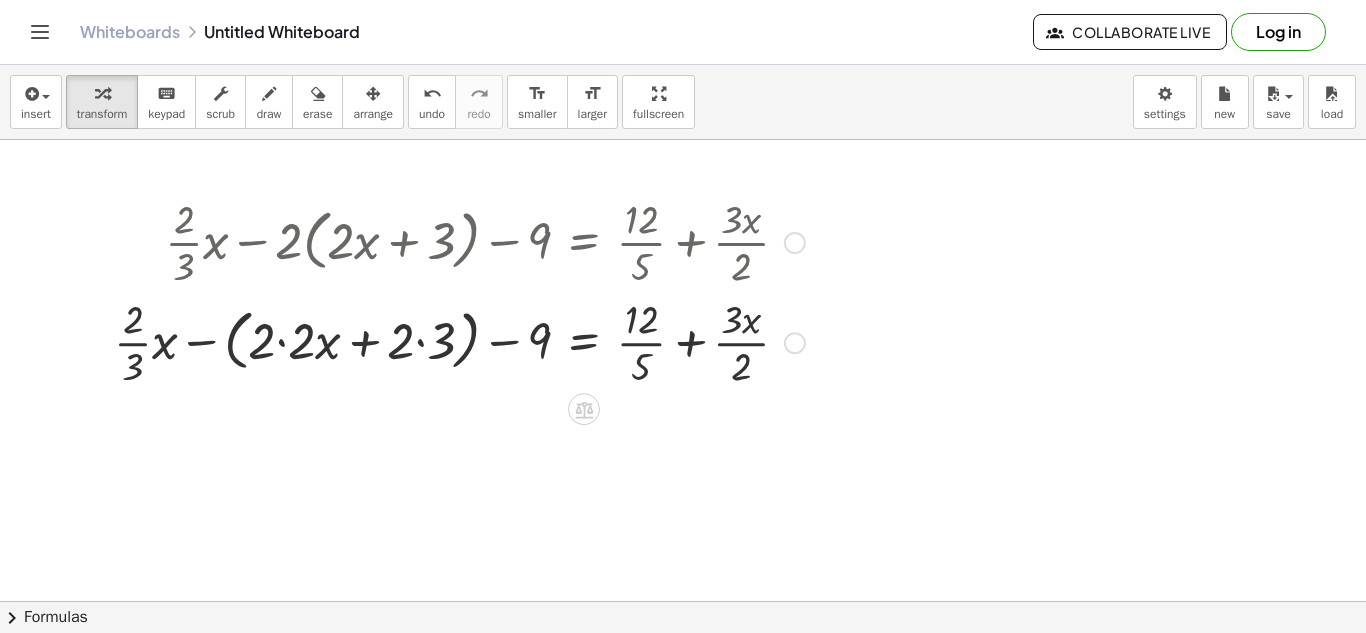 click at bounding box center (459, 341) 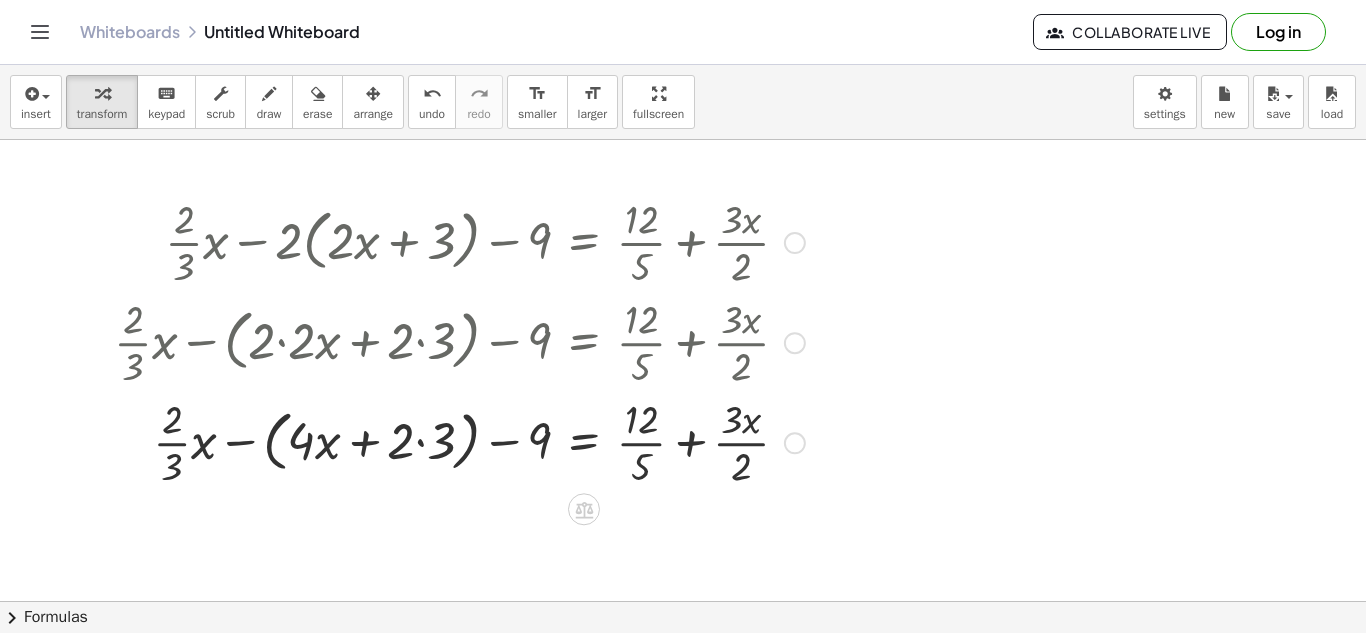 click at bounding box center [459, 441] 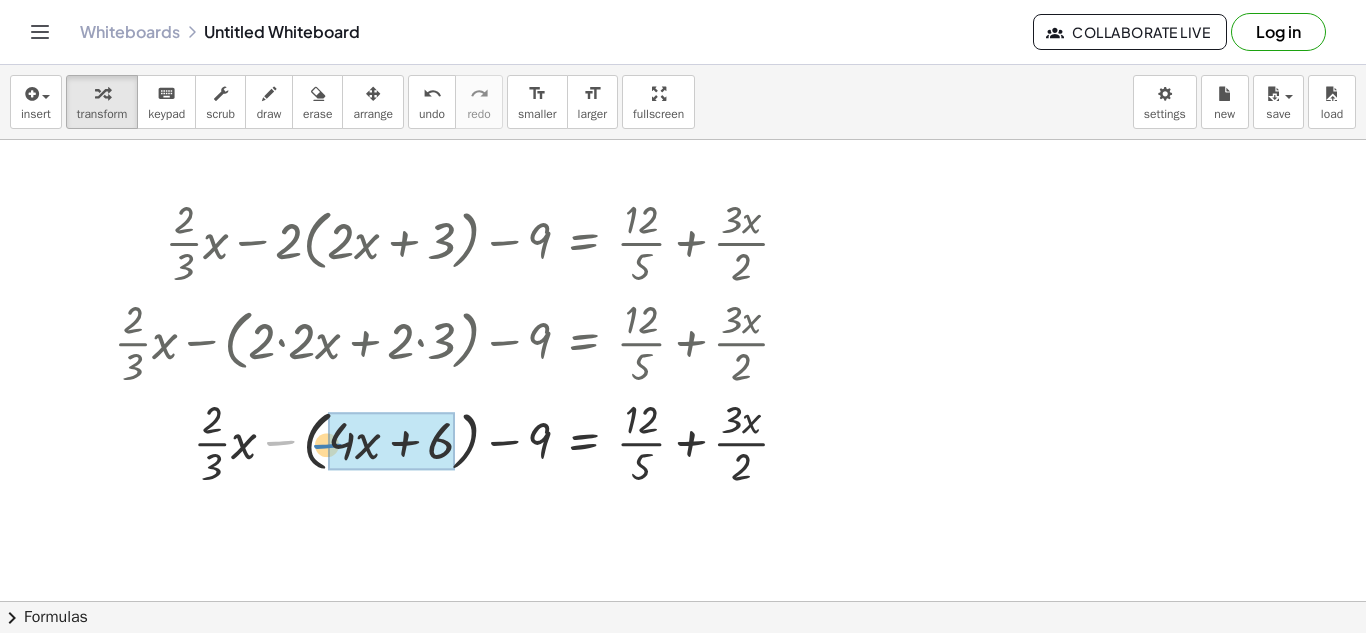 drag, startPoint x: 281, startPoint y: 443, endPoint x: 333, endPoint y: 446, distance: 52.086468 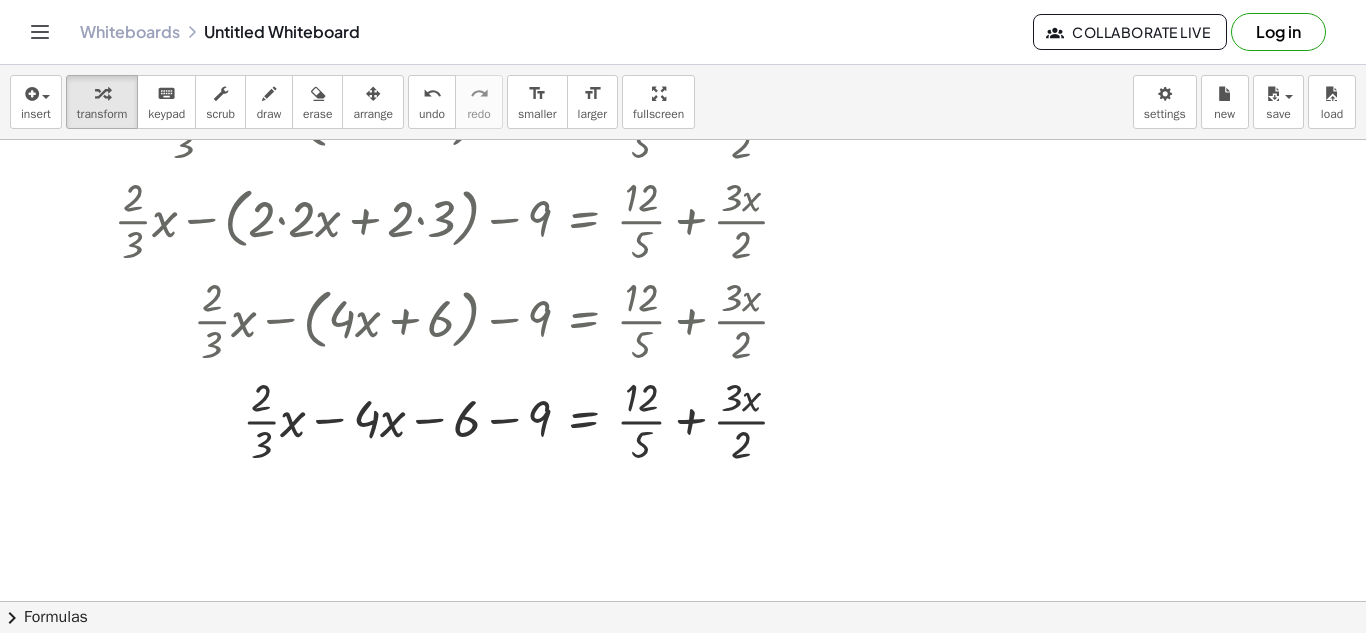 scroll, scrollTop: 133, scrollLeft: 0, axis: vertical 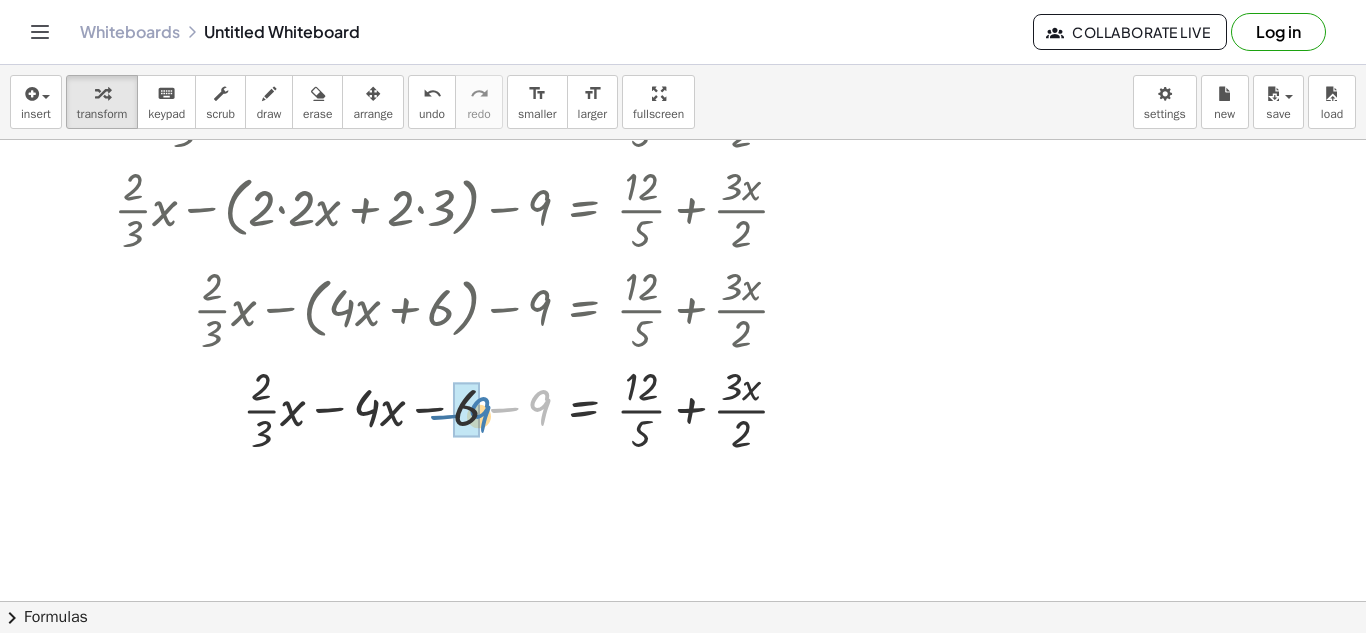 drag, startPoint x: 541, startPoint y: 409, endPoint x: 469, endPoint y: 413, distance: 72.11102 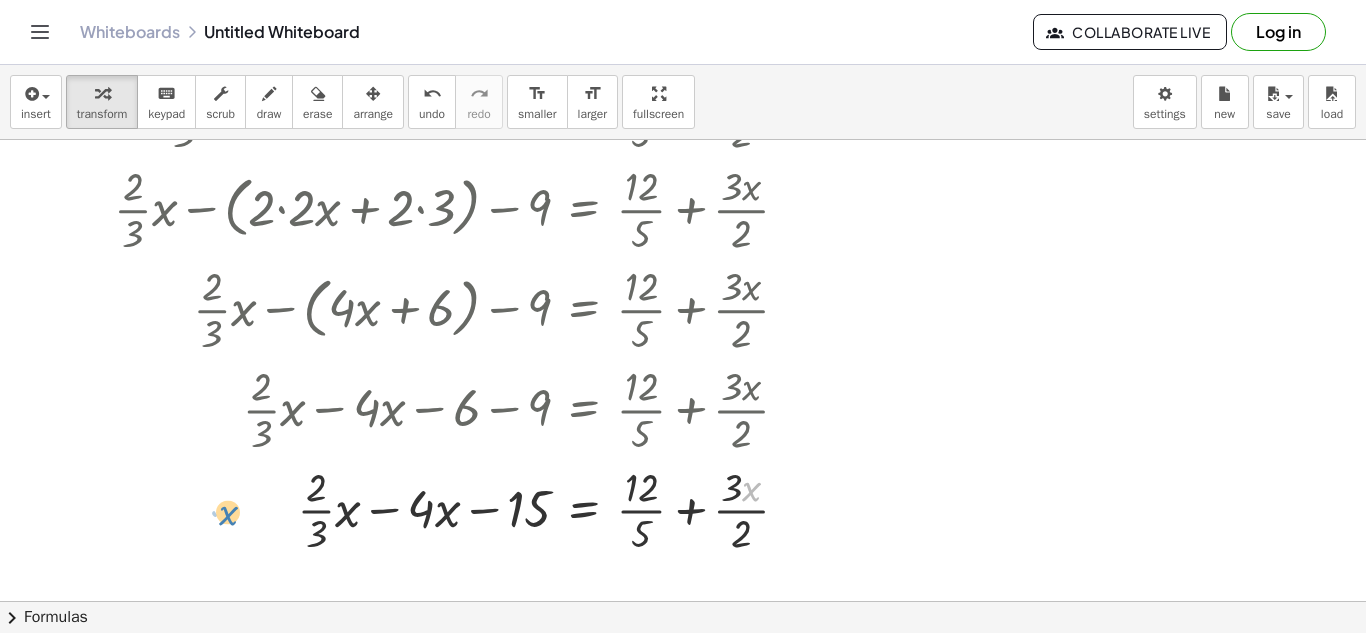drag, startPoint x: 753, startPoint y: 499, endPoint x: 225, endPoint y: 523, distance: 528.54517 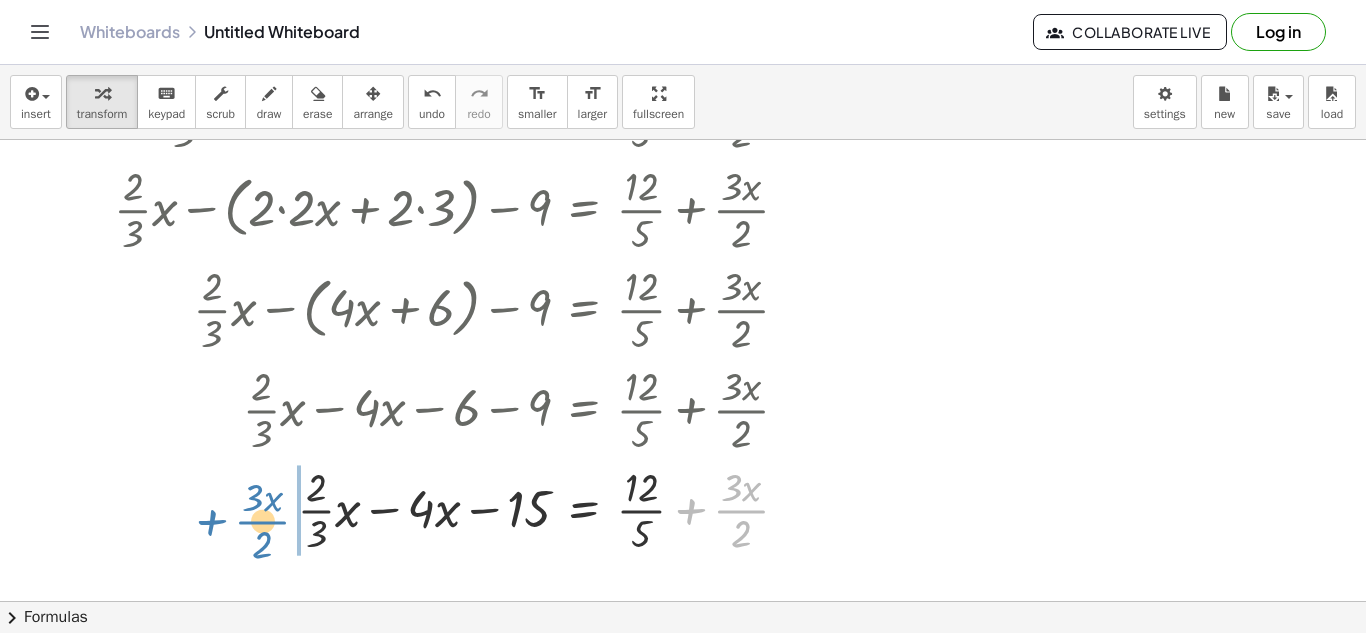 drag, startPoint x: 748, startPoint y: 507, endPoint x: 268, endPoint y: 515, distance: 480.06665 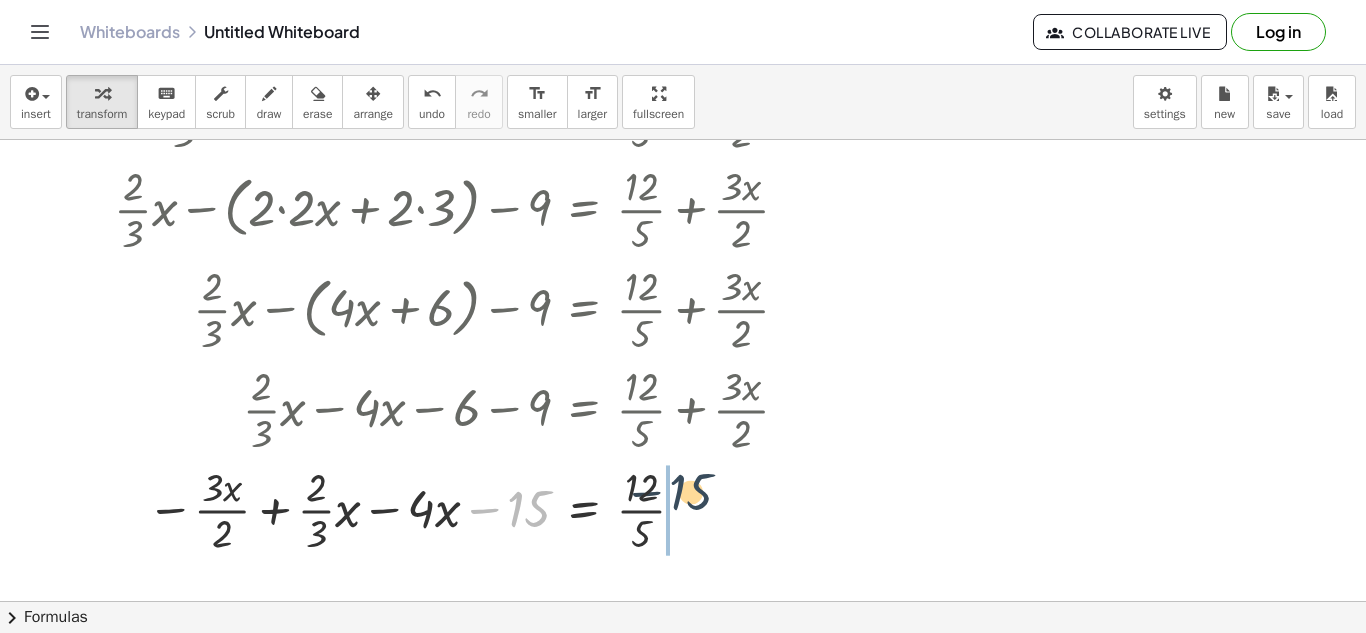 drag, startPoint x: 514, startPoint y: 515, endPoint x: 679, endPoint y: 498, distance: 165.87344 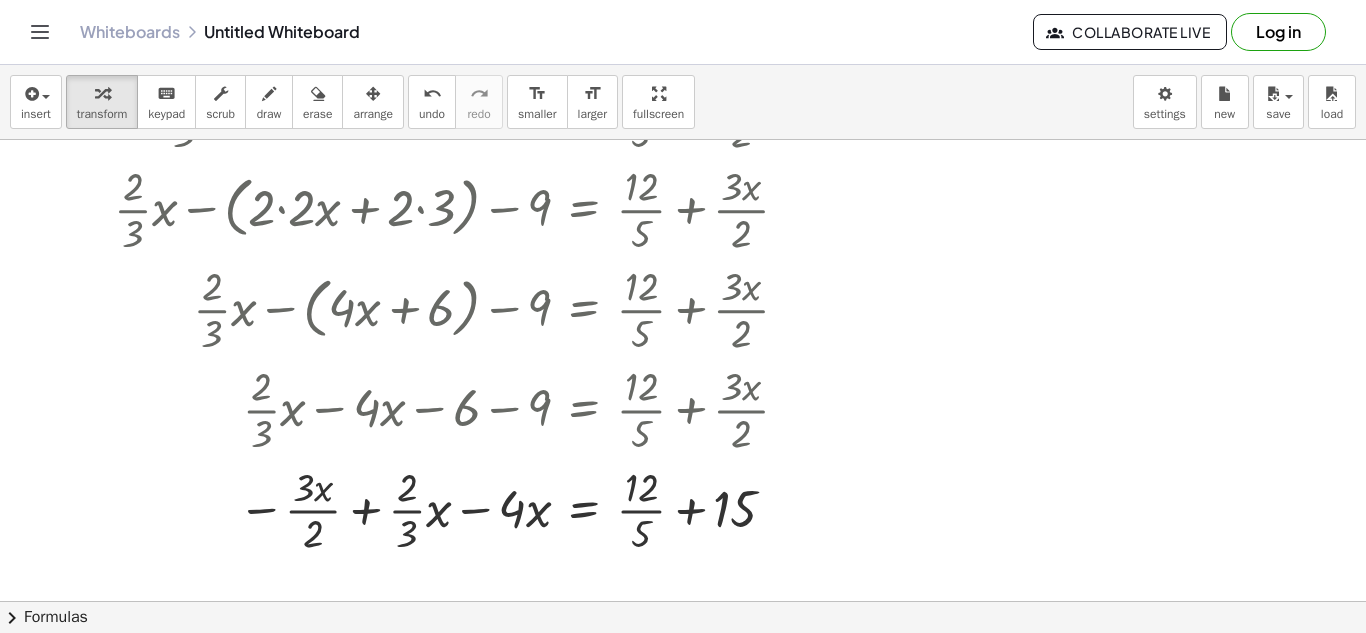 click at bounding box center [683, 468] 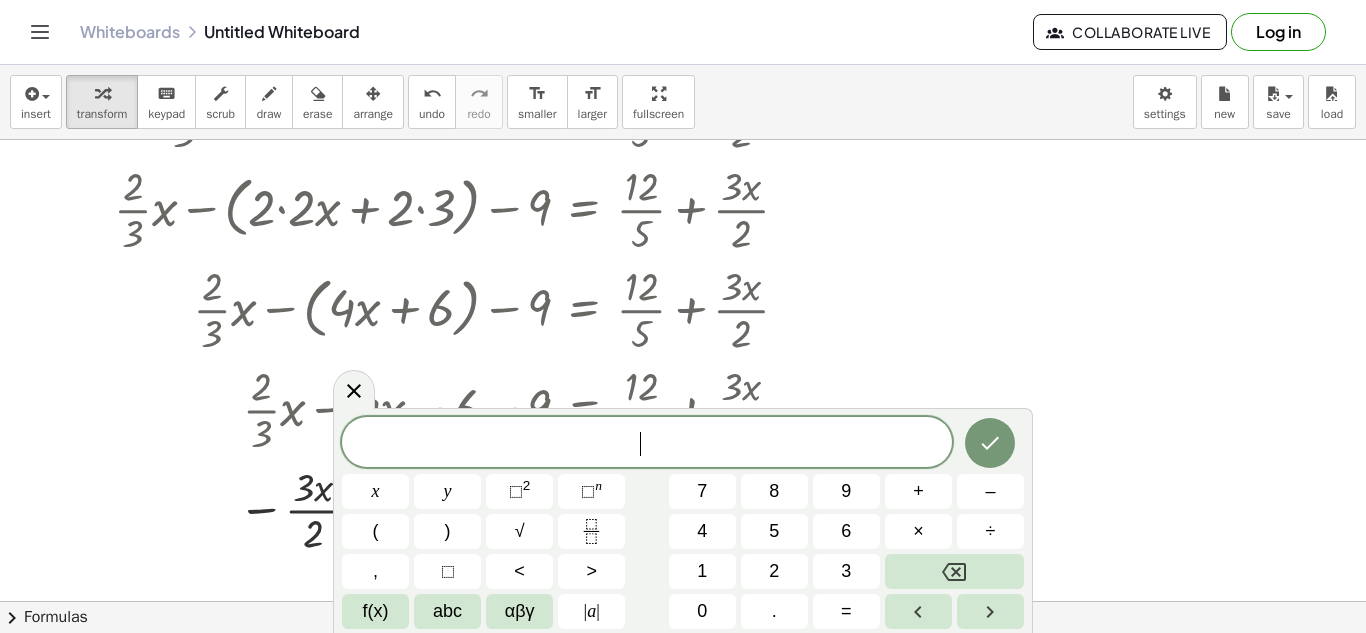 click at bounding box center (683, 468) 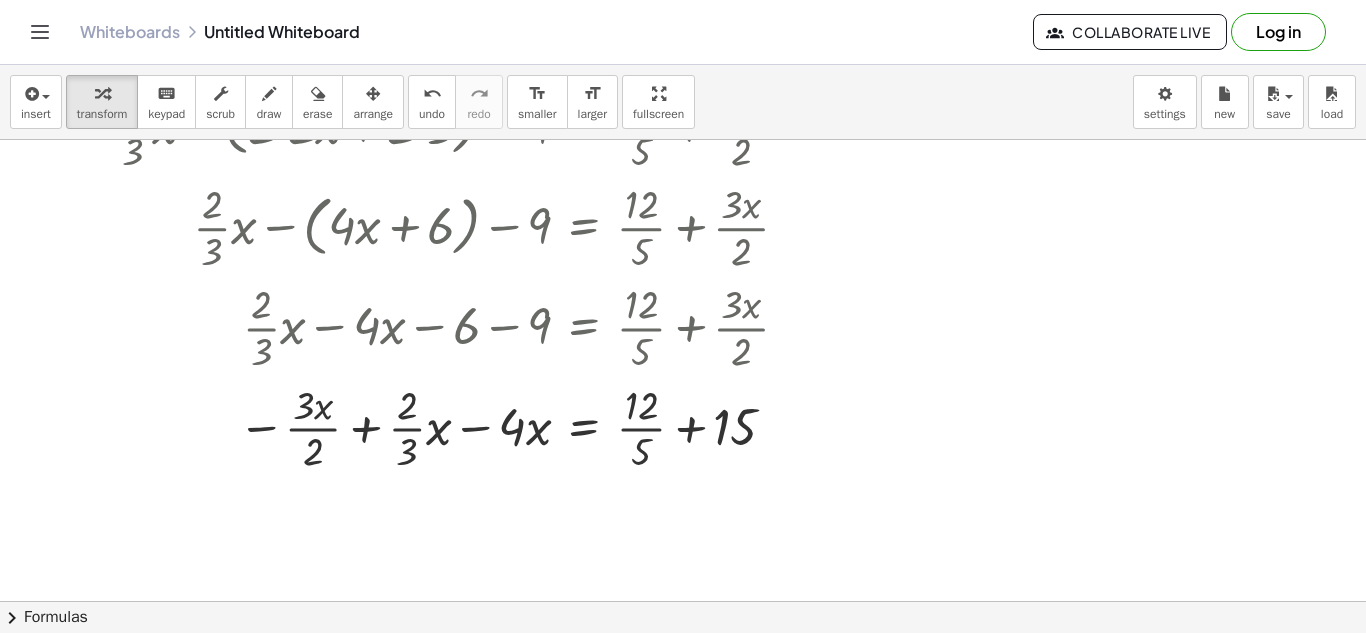 scroll, scrollTop: 211, scrollLeft: 0, axis: vertical 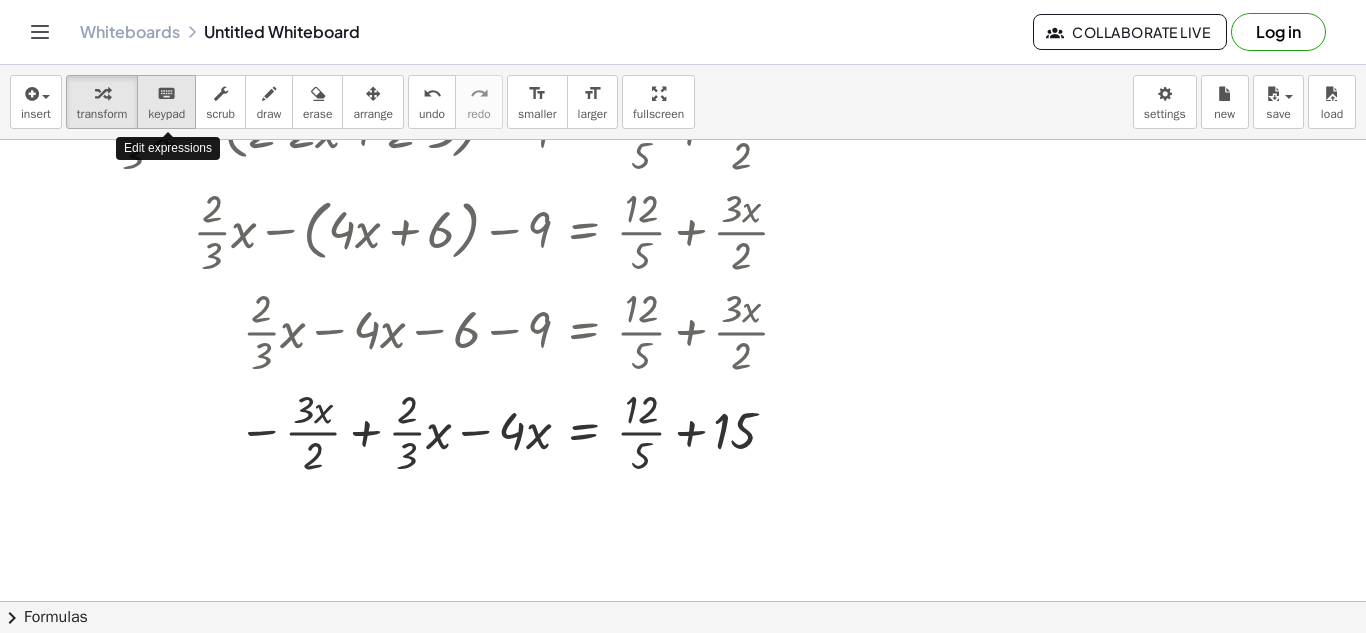 click on "keyboard" at bounding box center [166, 94] 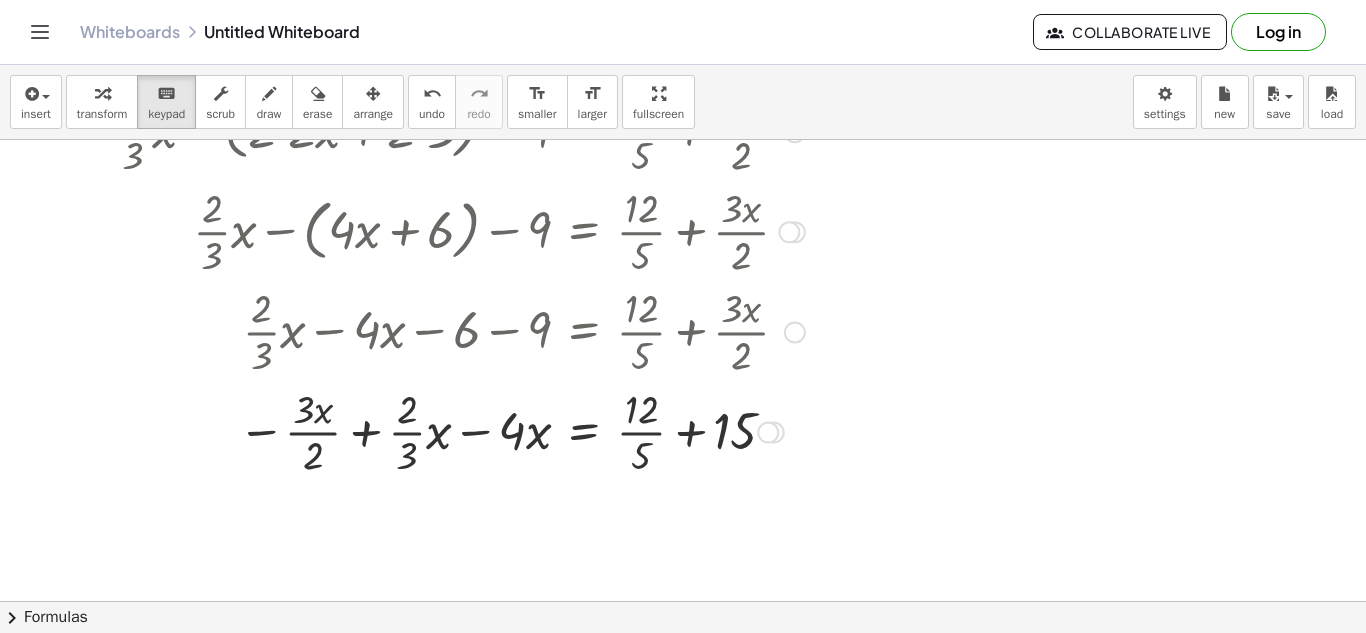 click at bounding box center [459, 431] 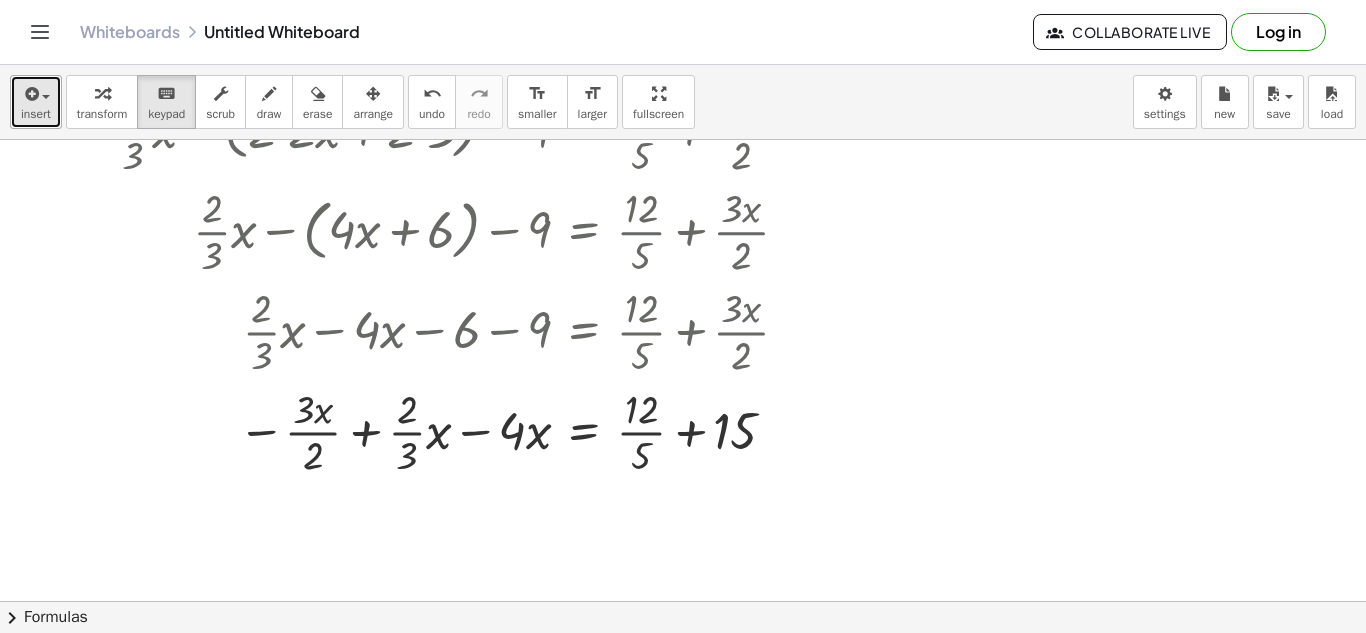 click at bounding box center [36, 93] 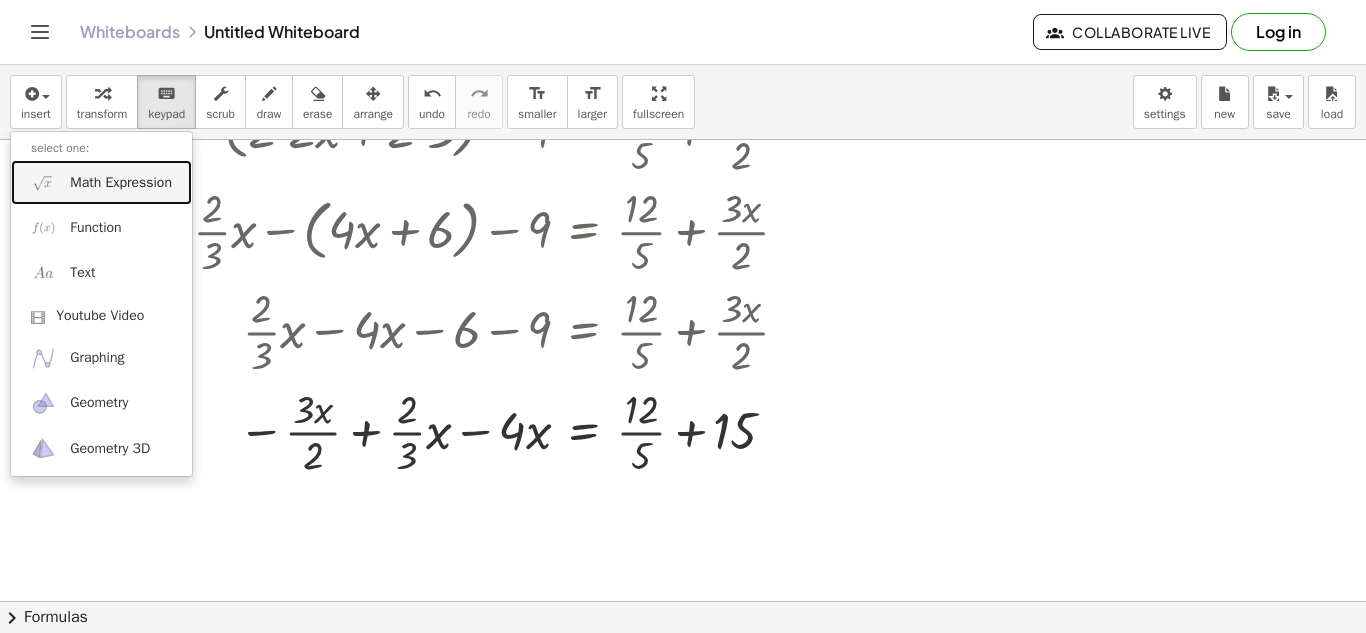 click on "Math Expression" at bounding box center (121, 183) 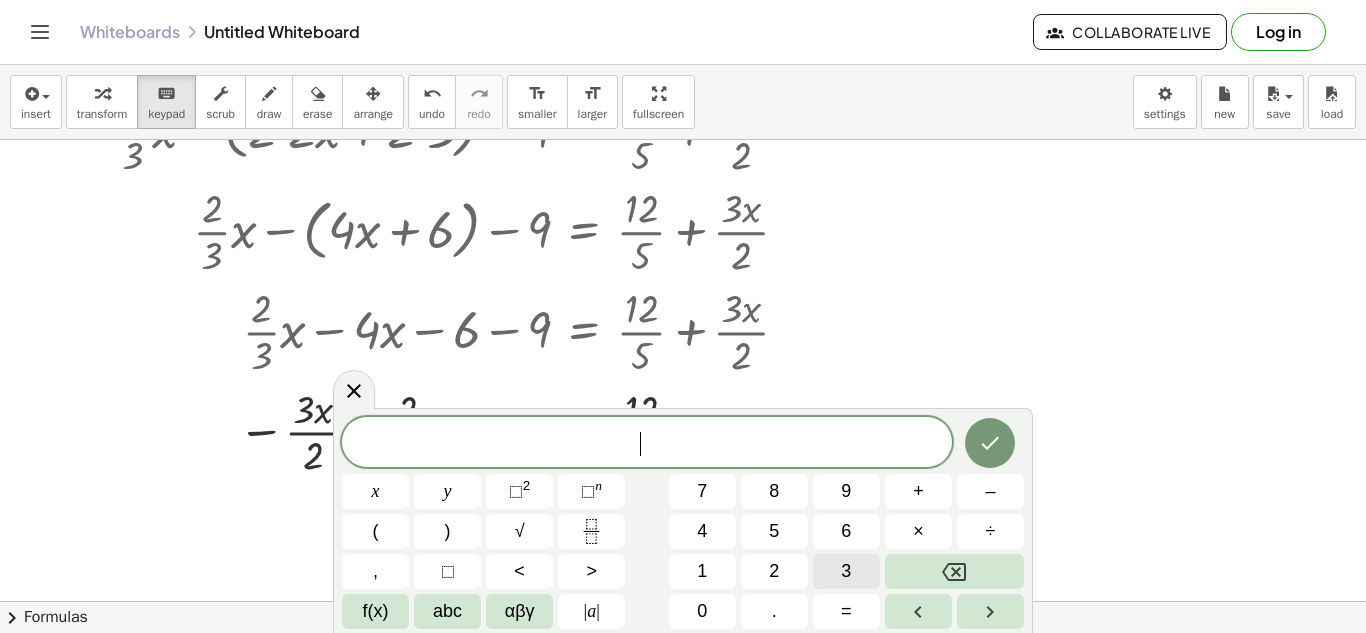 click on "3" at bounding box center (846, 571) 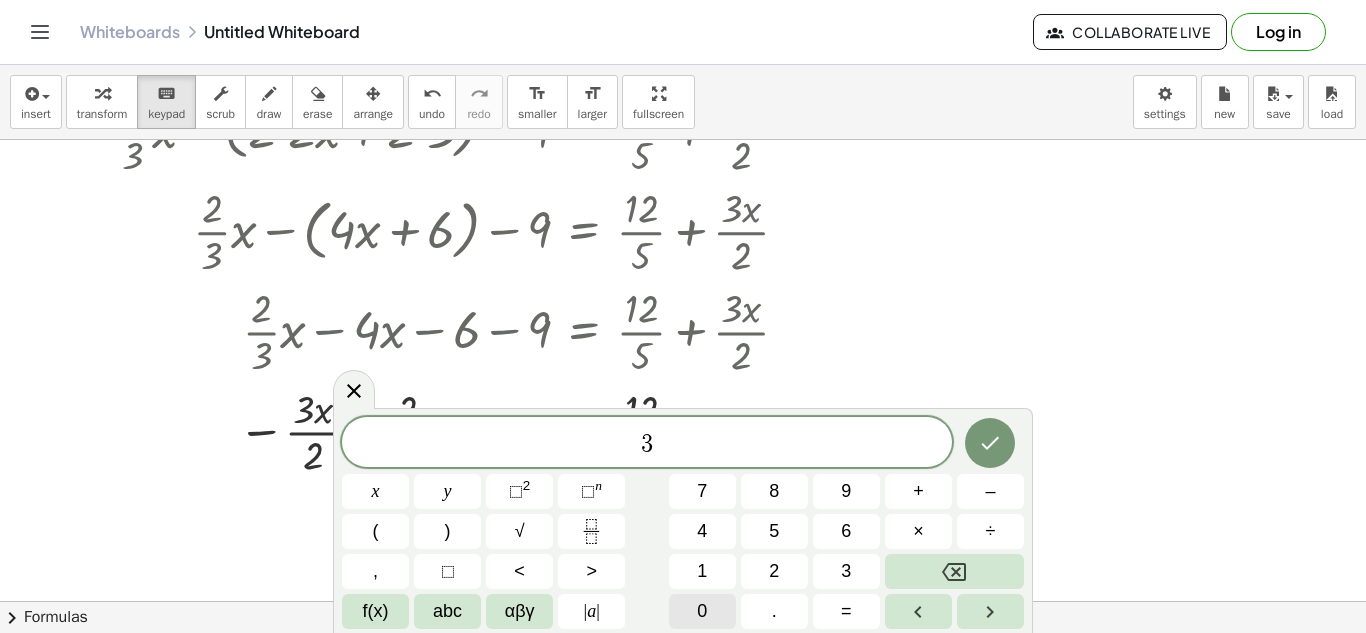 click on "0" at bounding box center [702, 611] 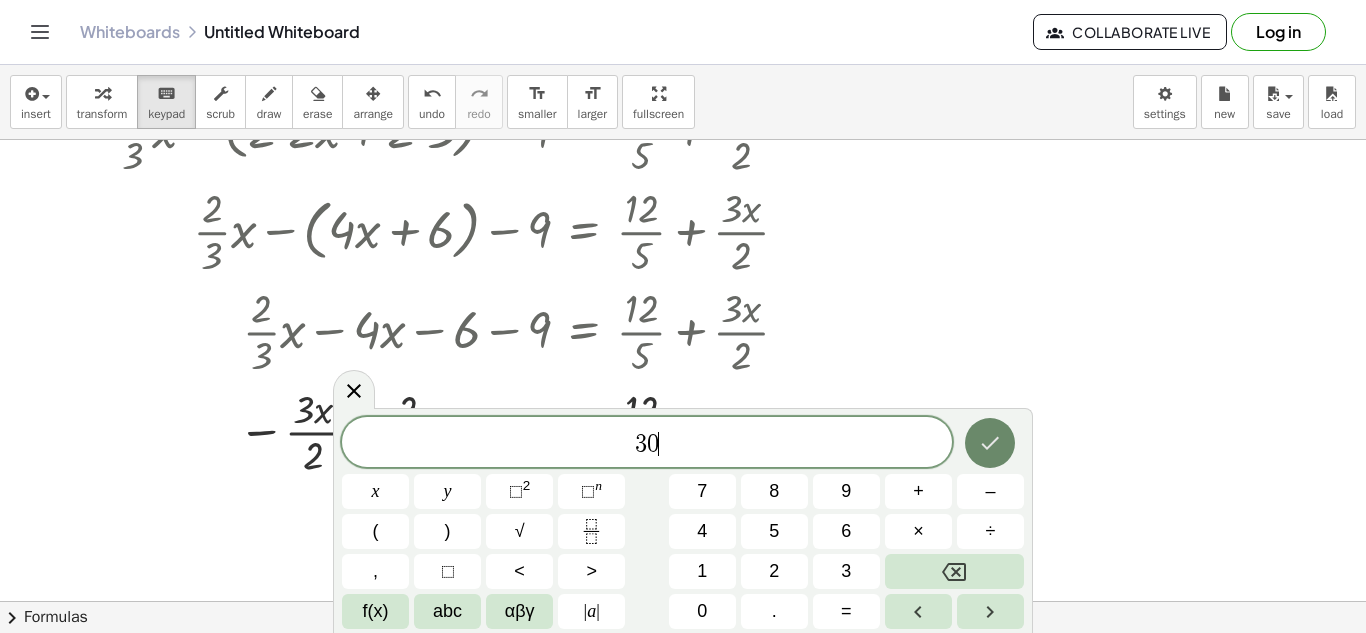 click 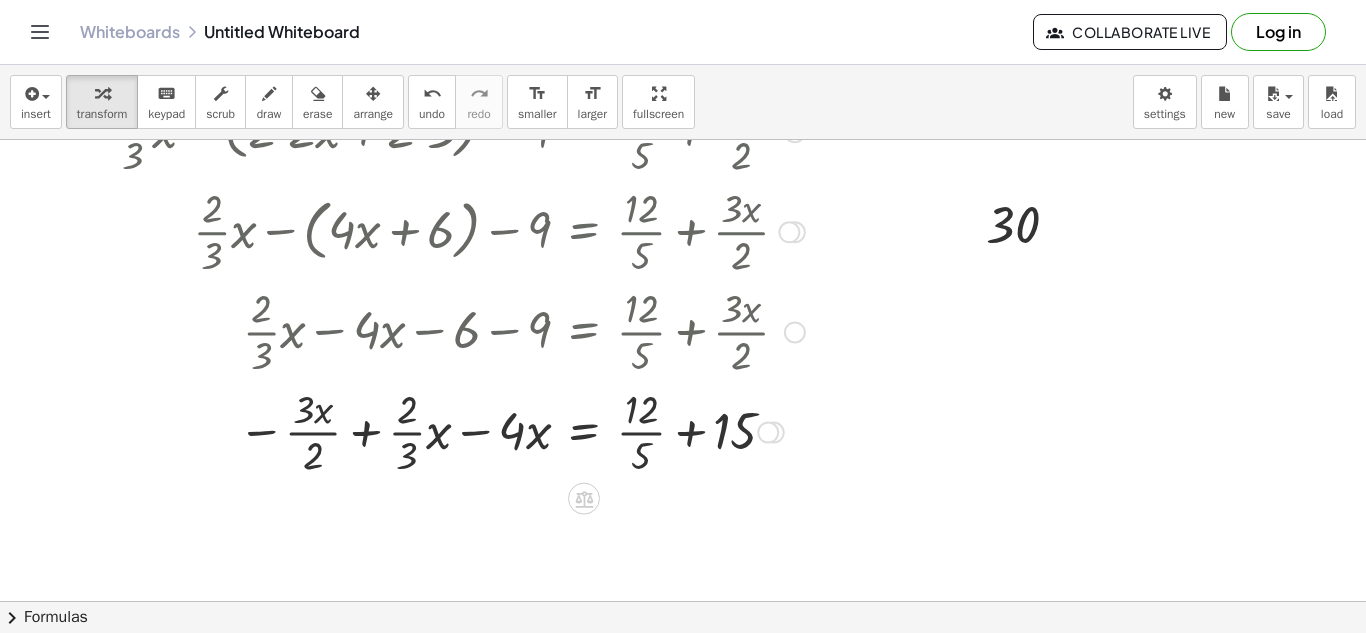 click at bounding box center [459, 431] 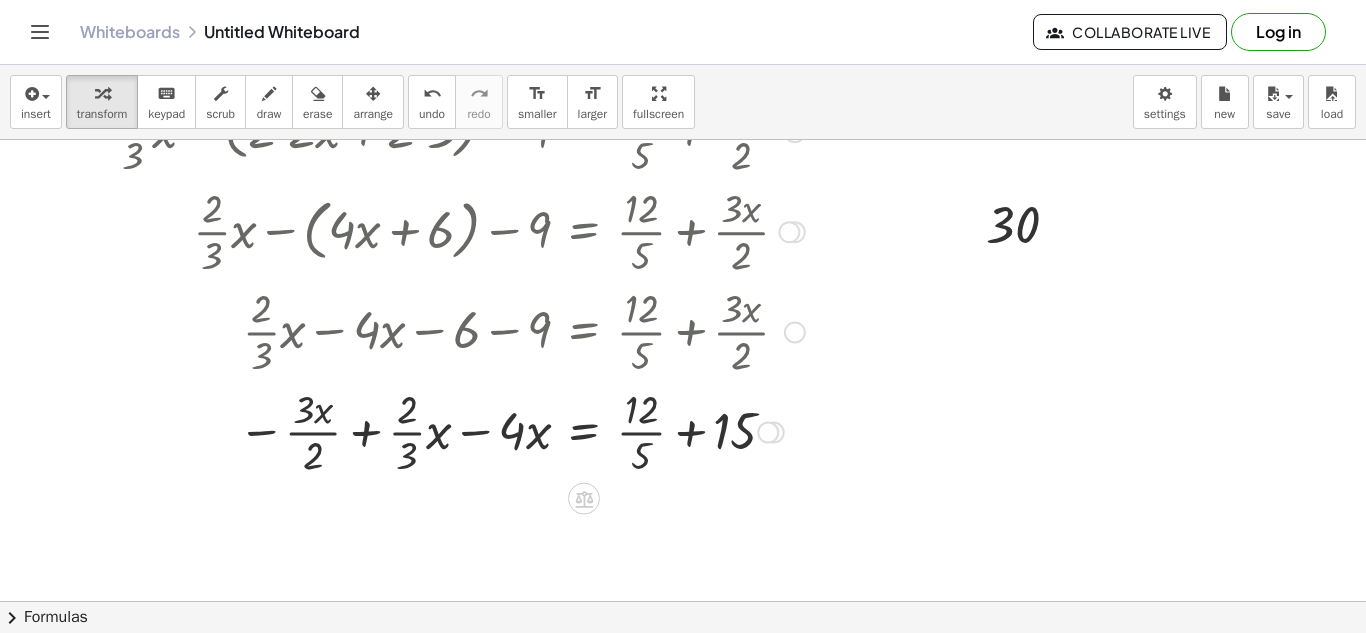 click at bounding box center [459, 431] 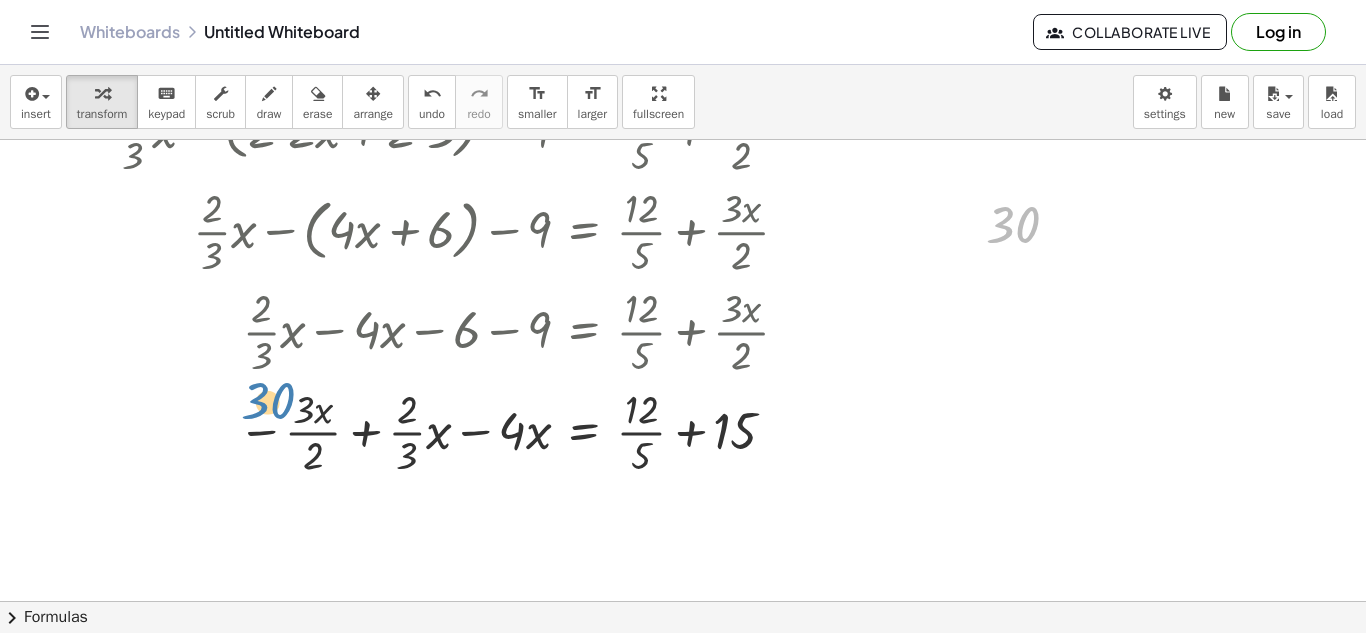 drag, startPoint x: 1020, startPoint y: 220, endPoint x: 278, endPoint y: 396, distance: 762.5877 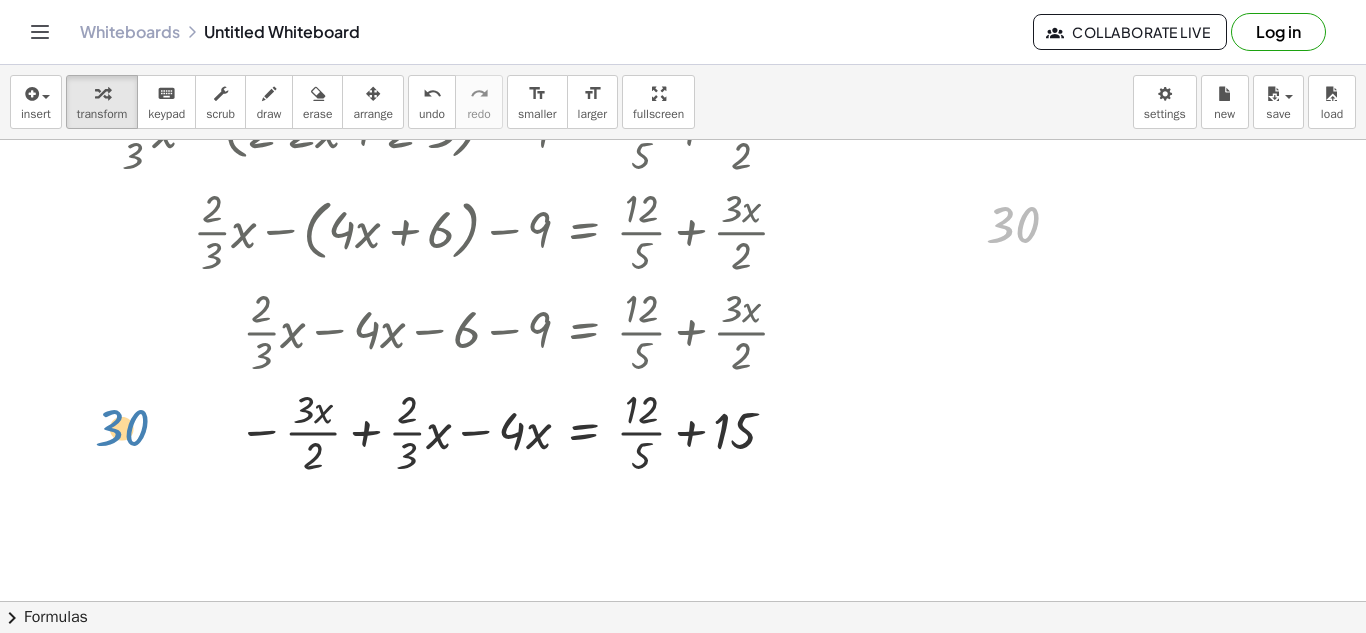 drag, startPoint x: 1024, startPoint y: 212, endPoint x: 138, endPoint y: 414, distance: 908.7354 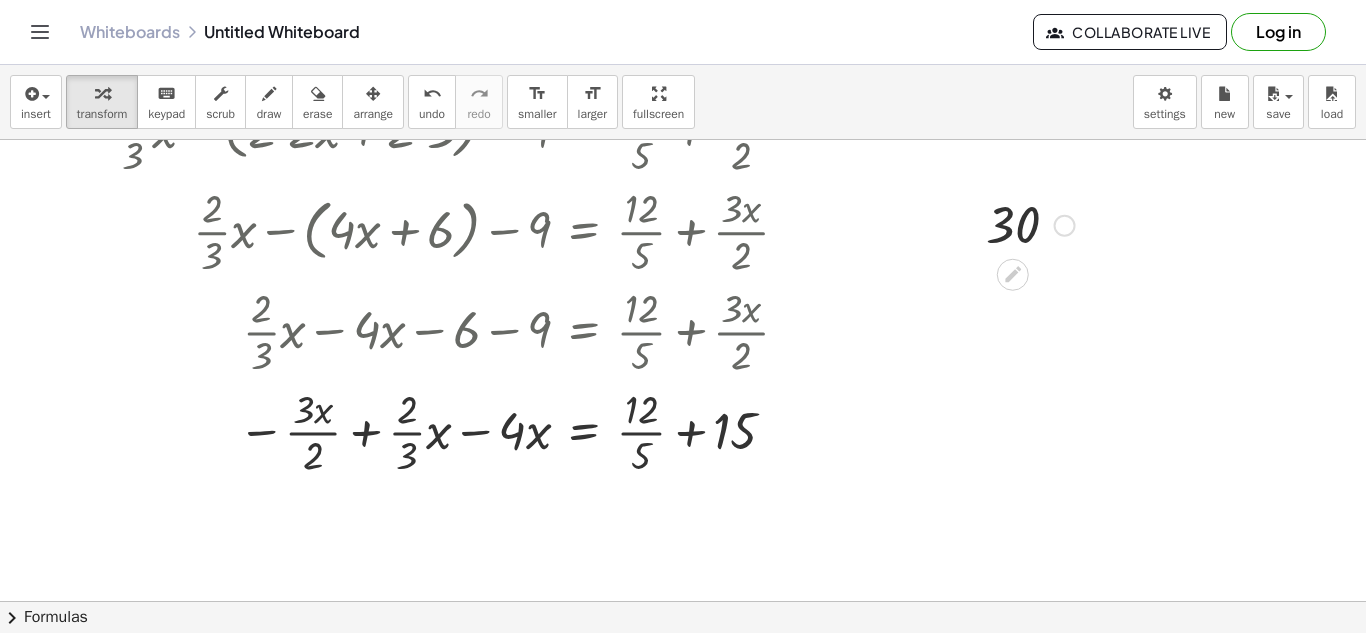 click at bounding box center [1030, 224] 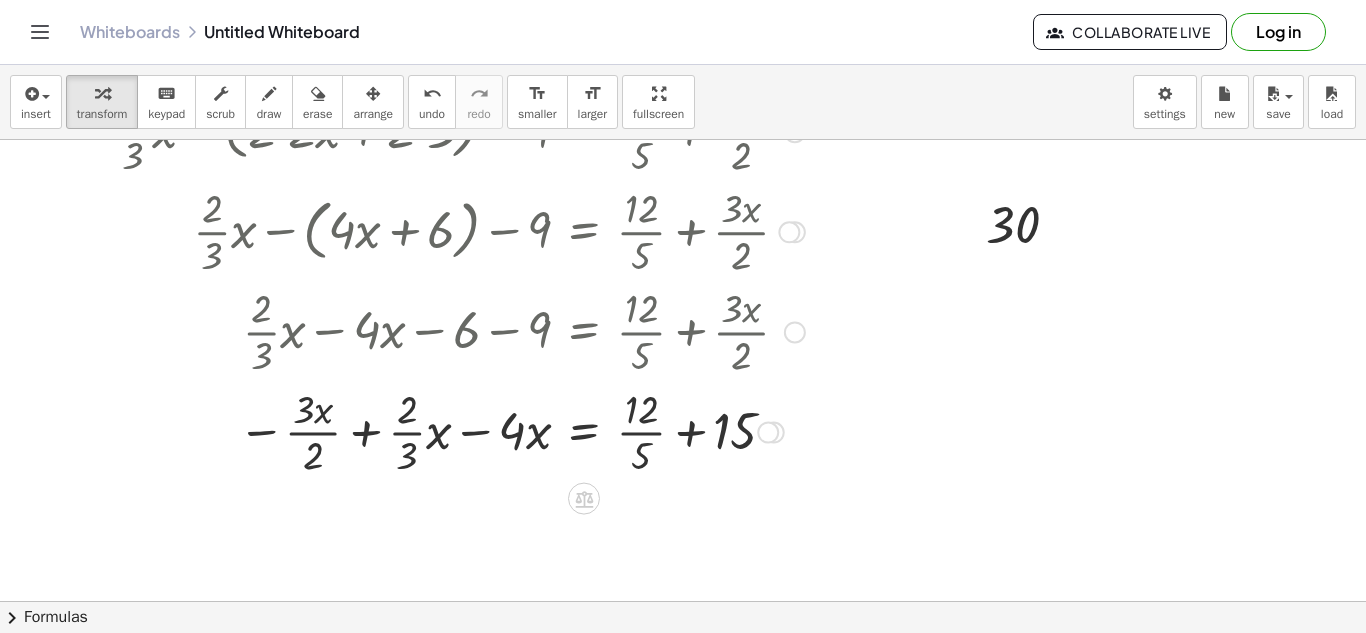 click at bounding box center [459, 431] 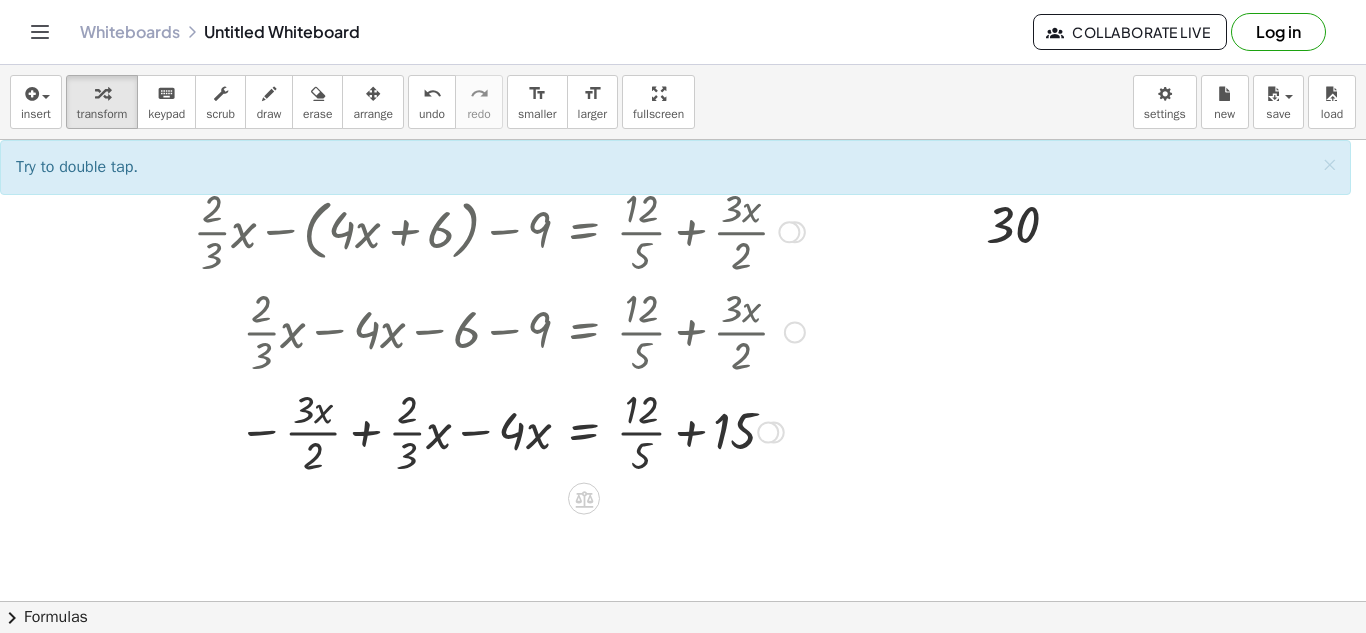 click at bounding box center [774, 433] 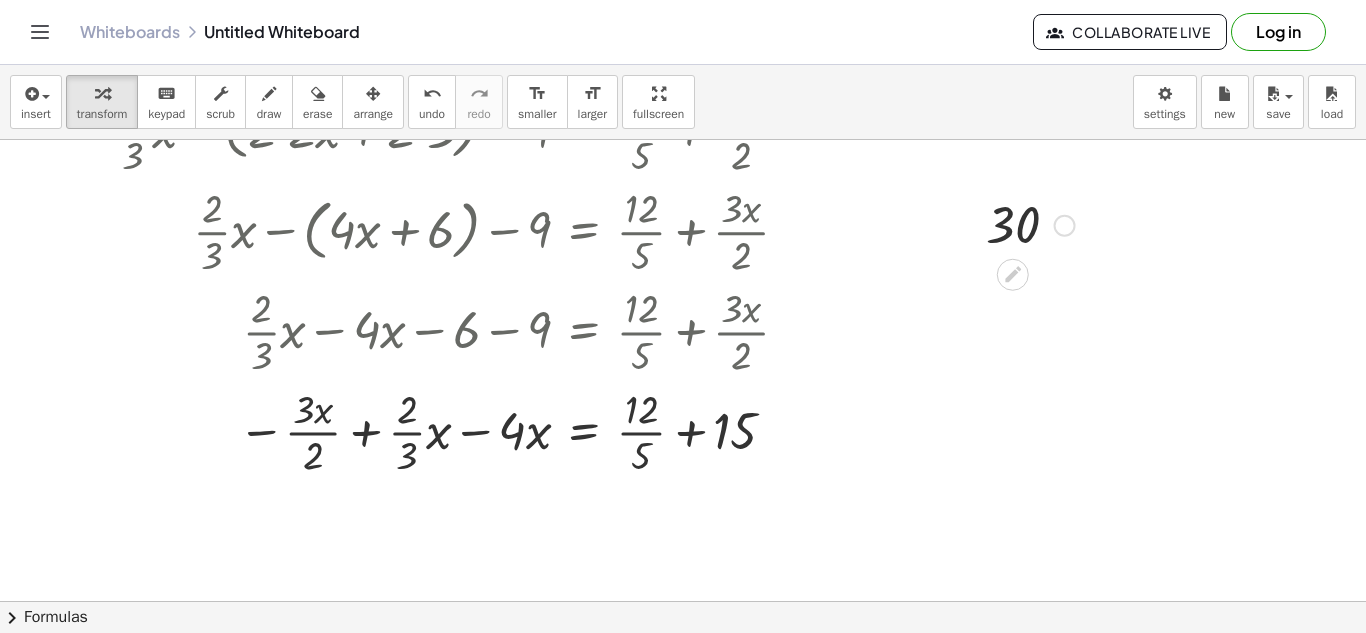 click at bounding box center (1065, 226) 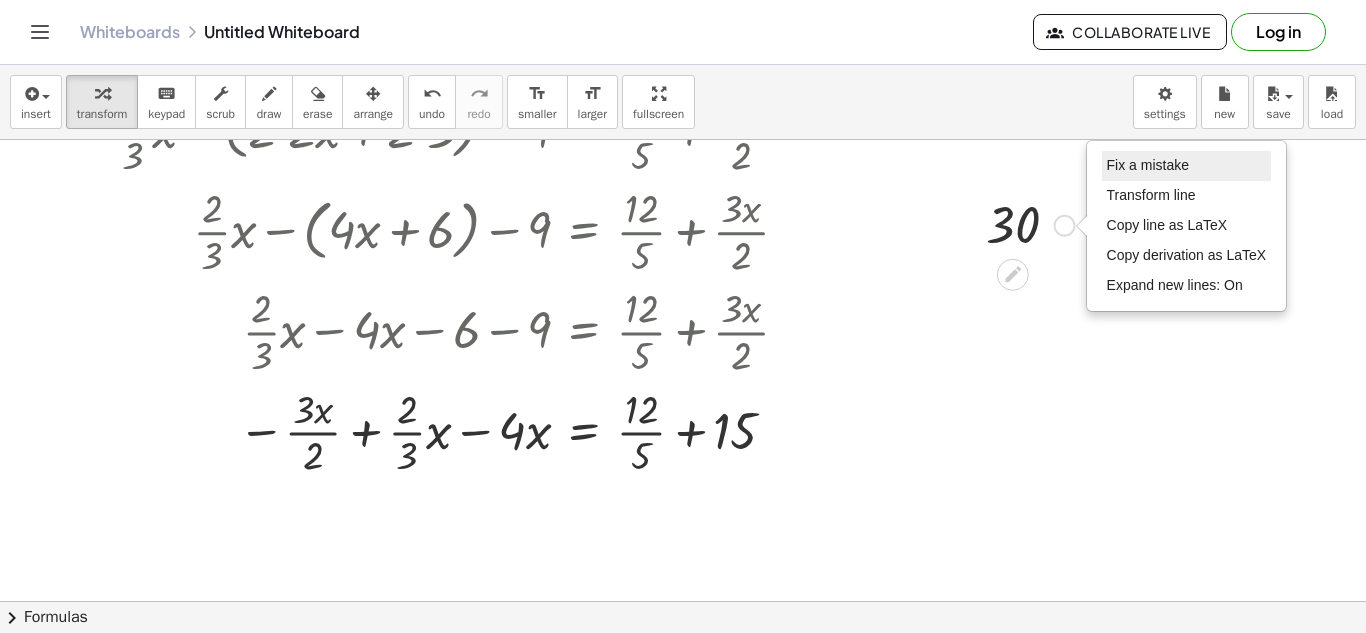 click on "Fix a mistake" at bounding box center [1148, 165] 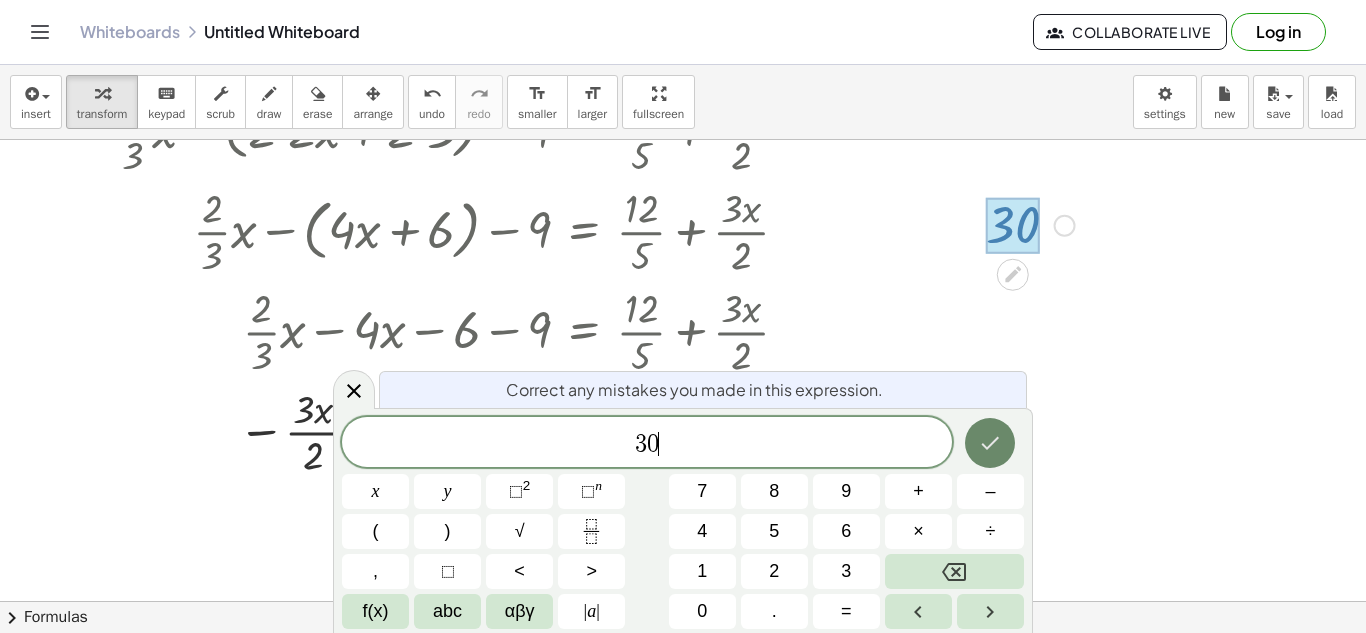 click 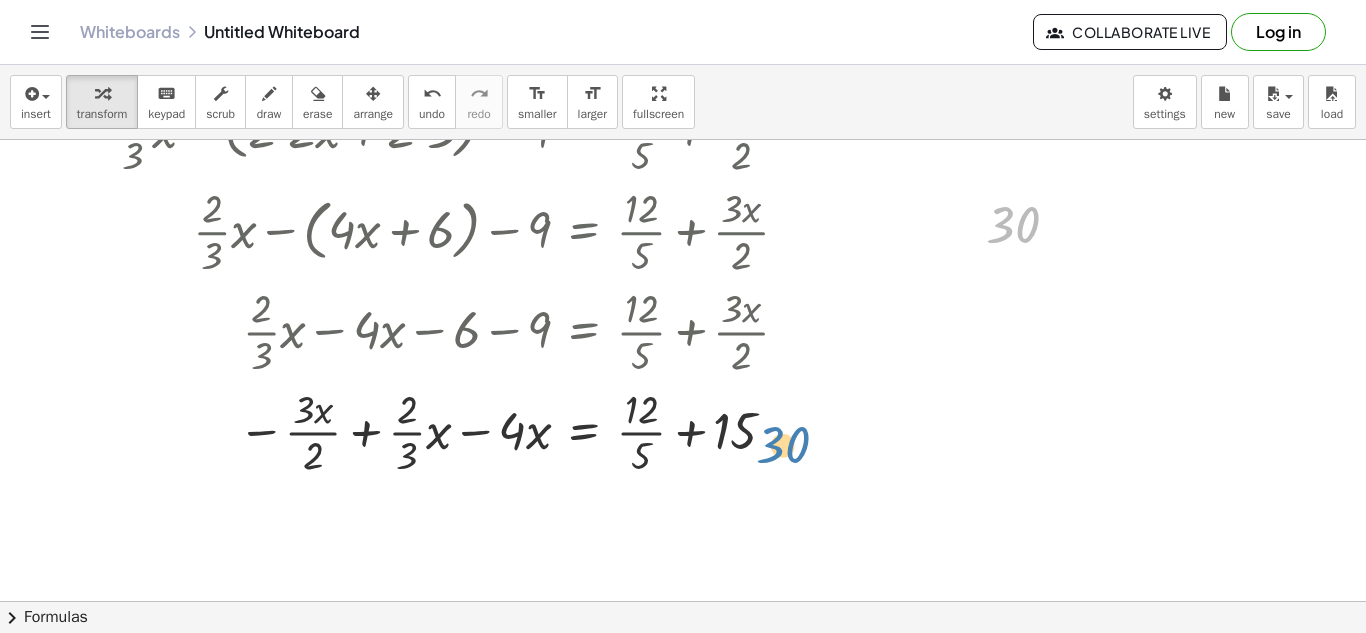 drag, startPoint x: 1016, startPoint y: 232, endPoint x: 786, endPoint y: 452, distance: 318.2766 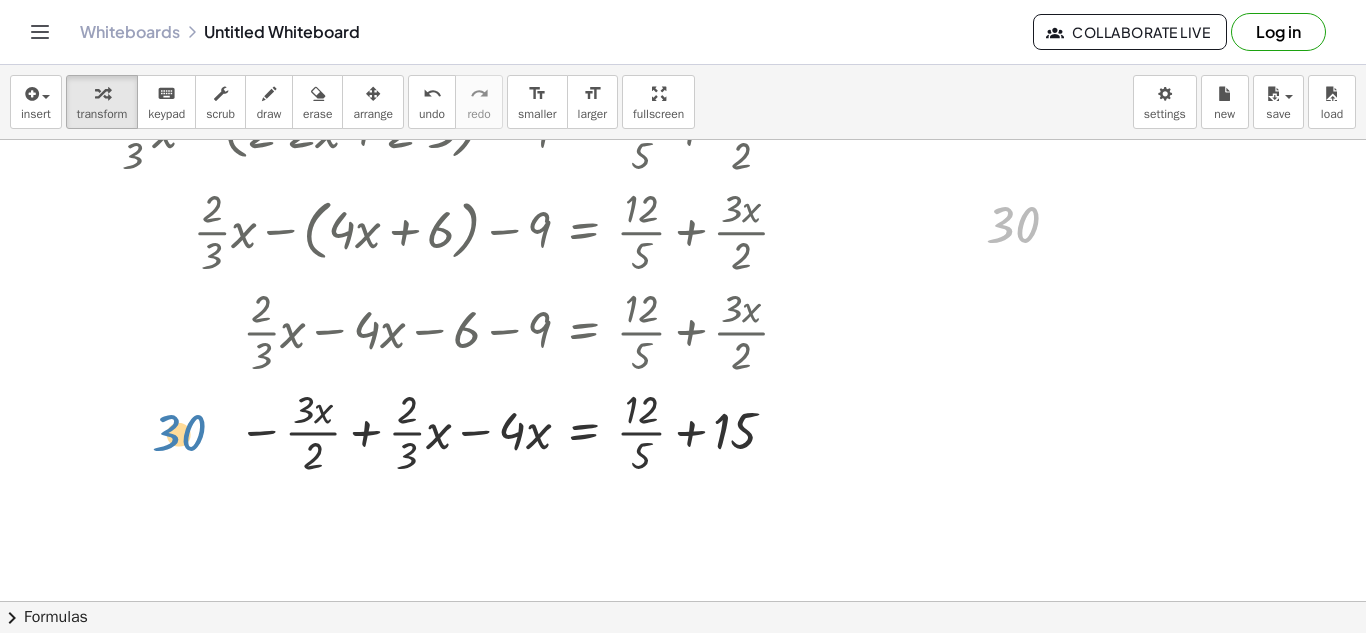 drag, startPoint x: 571, startPoint y: 430, endPoint x: 190, endPoint y: 435, distance: 381.0328 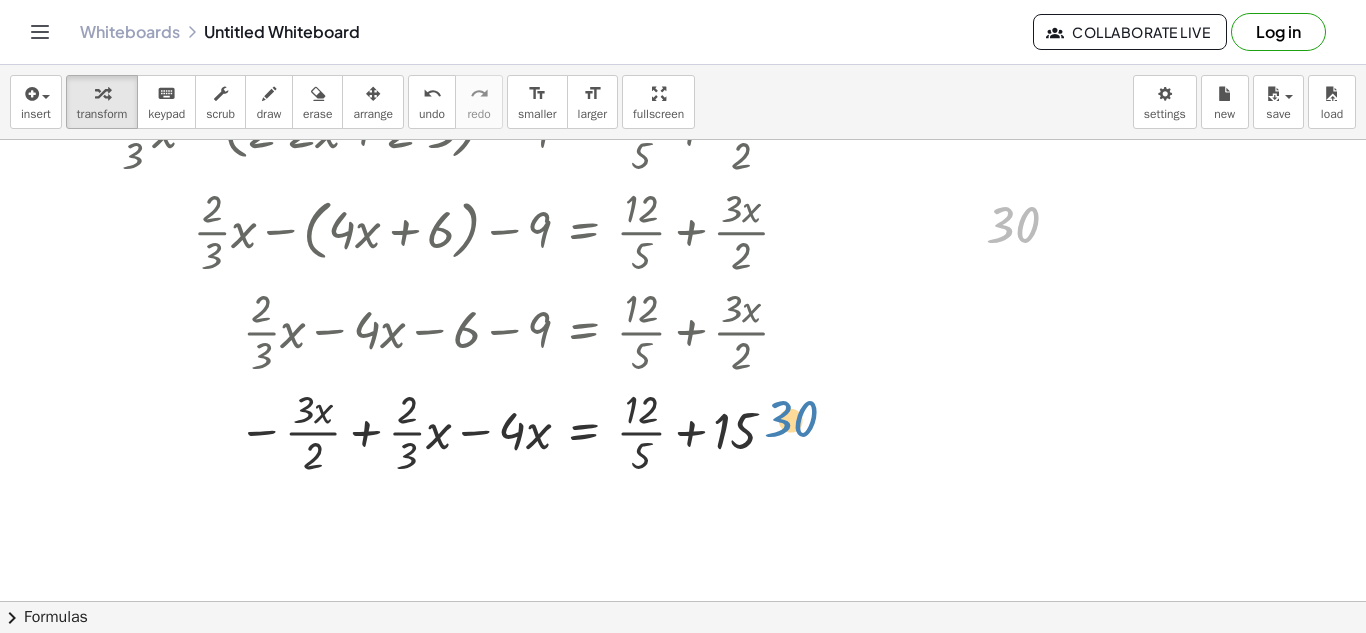 drag, startPoint x: 1010, startPoint y: 229, endPoint x: 784, endPoint y: 426, distance: 299.80826 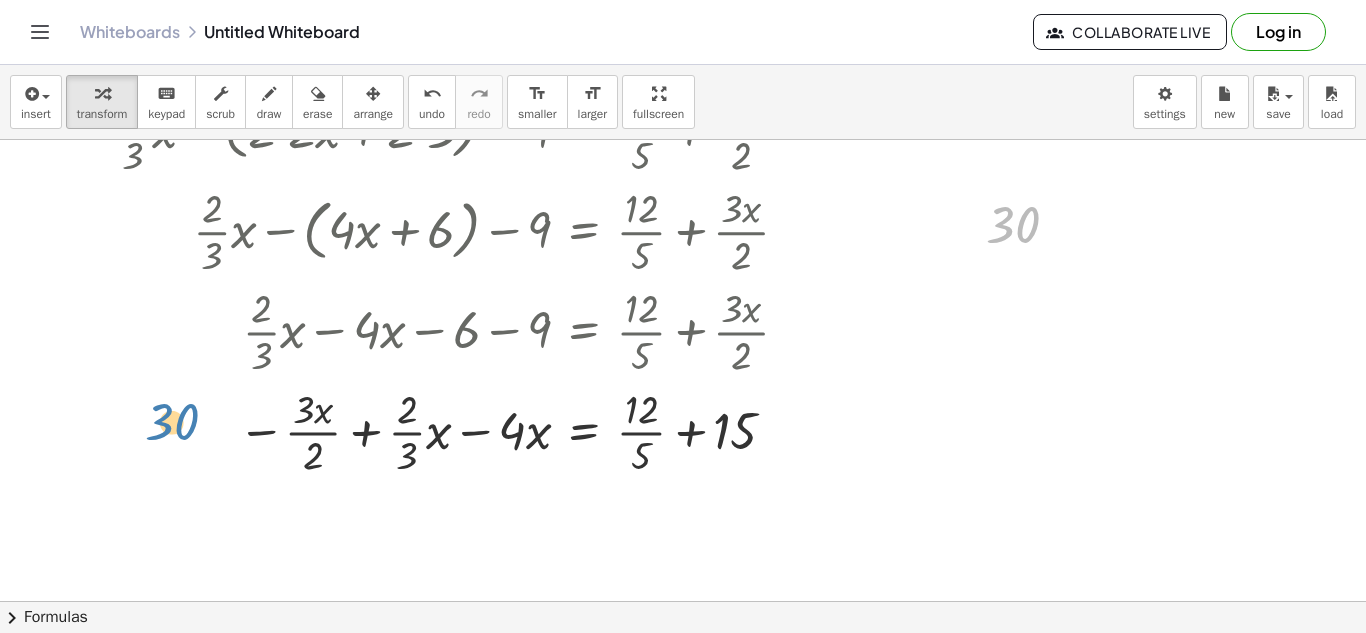 drag, startPoint x: 1017, startPoint y: 214, endPoint x: 176, endPoint y: 413, distance: 864.2233 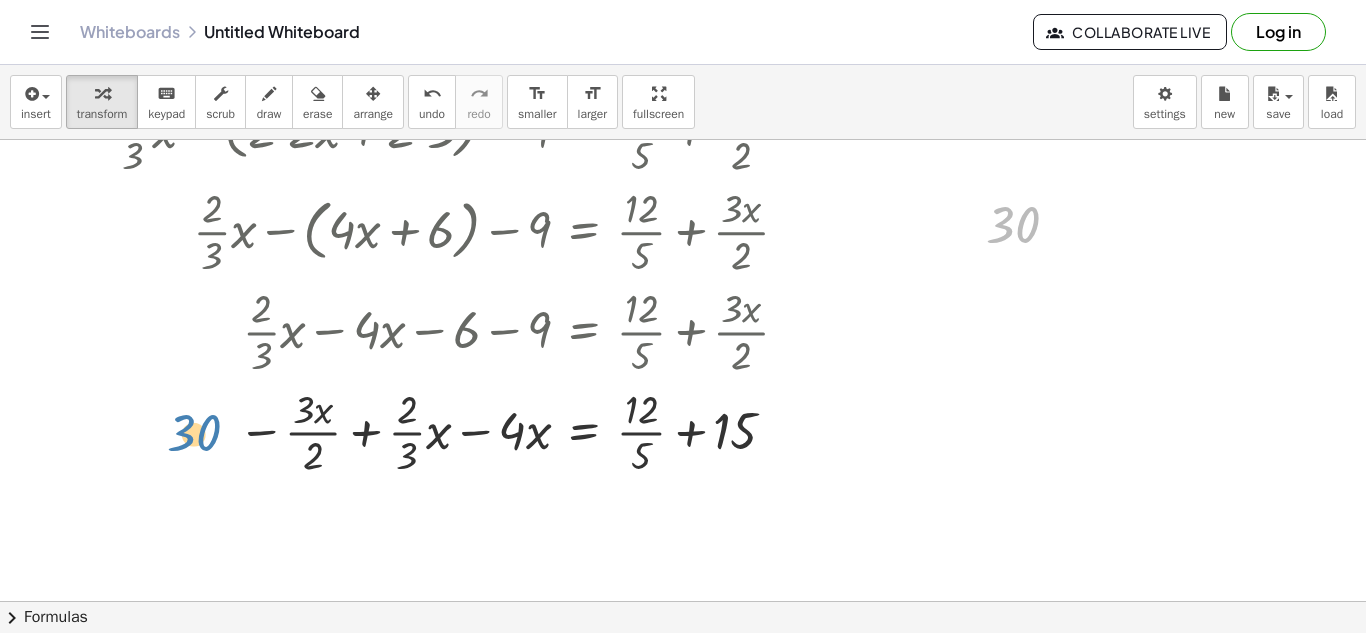 drag, startPoint x: 1002, startPoint y: 207, endPoint x: 186, endPoint y: 415, distance: 842.09265 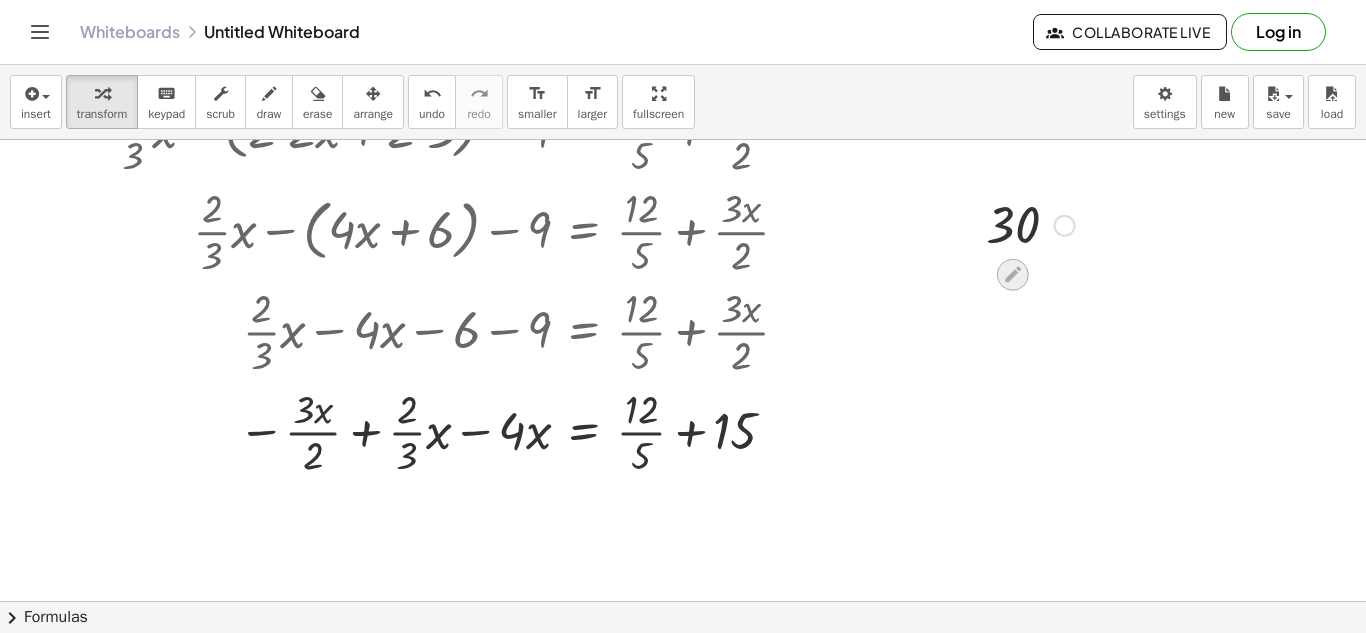 click 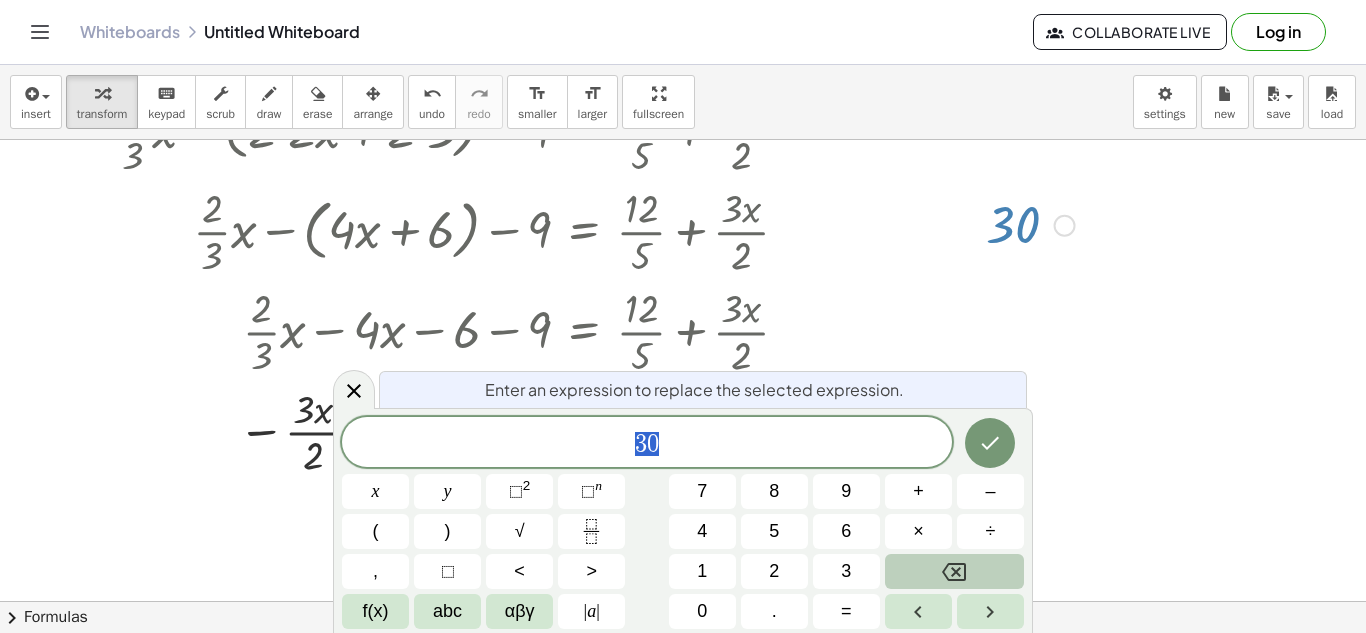 click 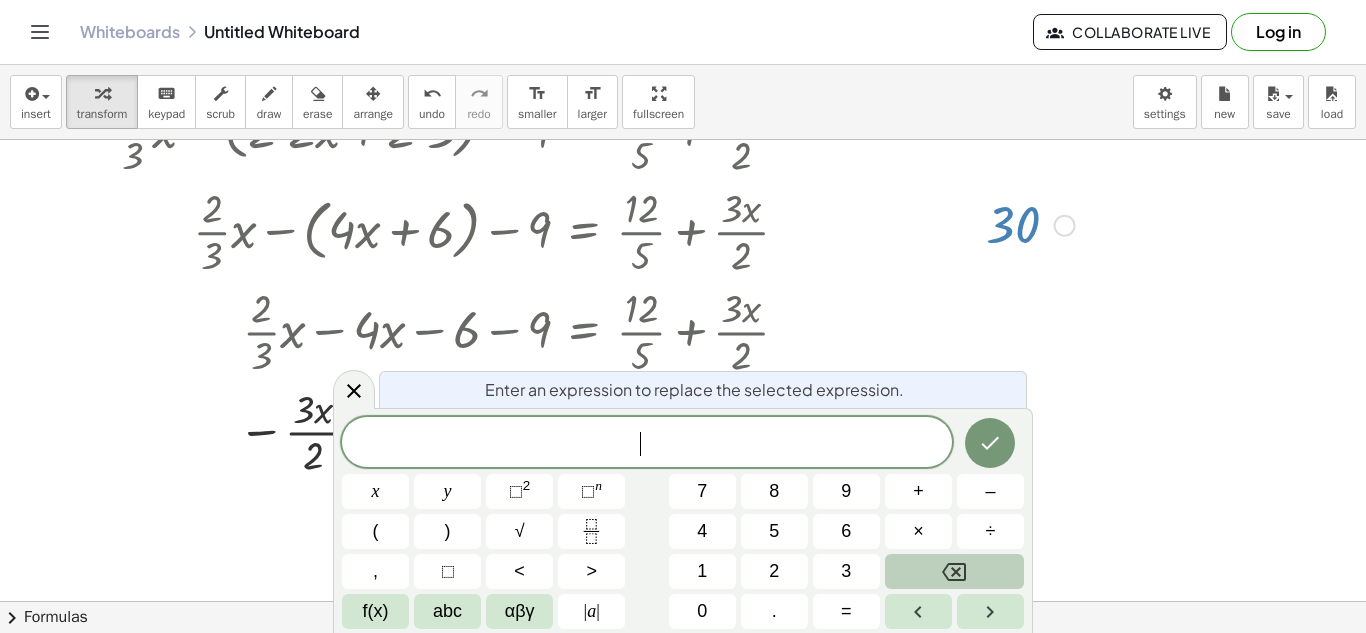 click 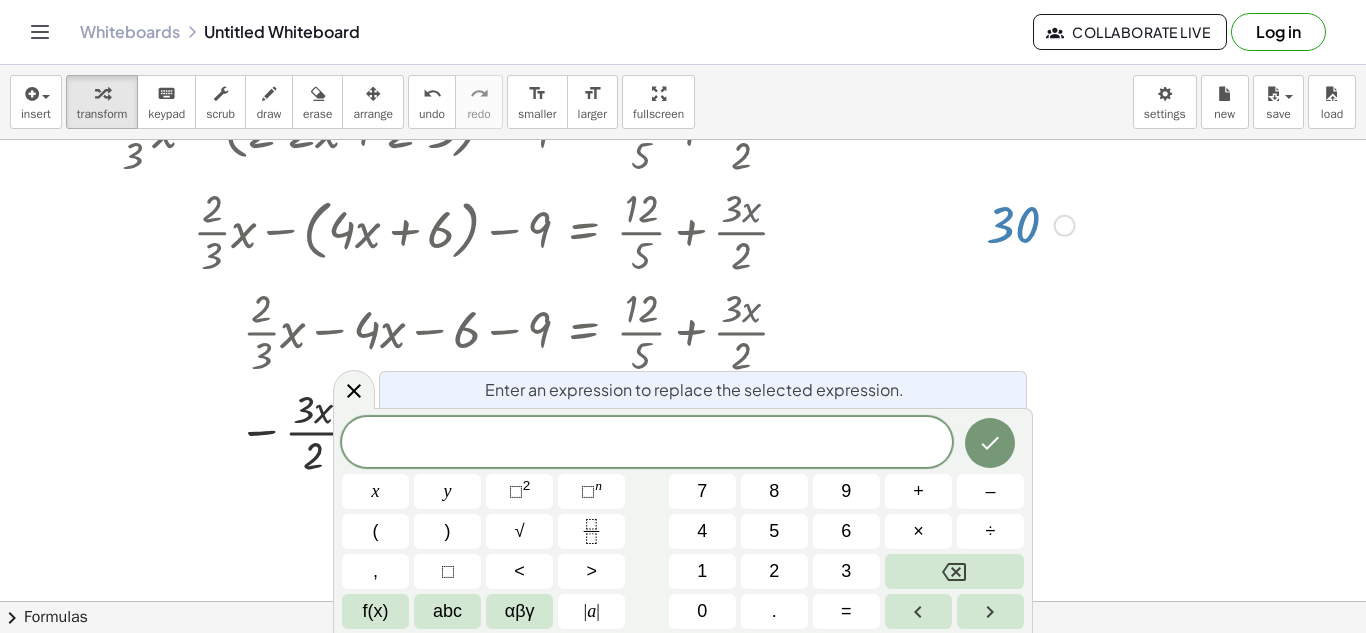 click at bounding box center [683, 390] 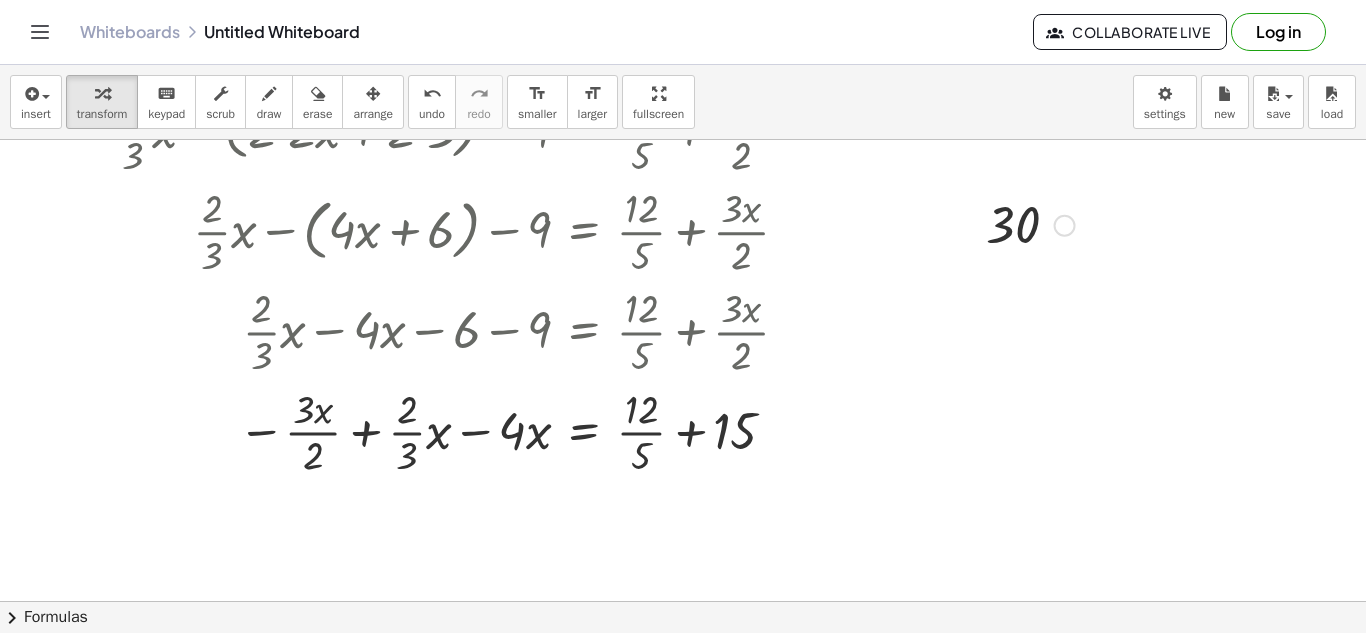 click on "Fix a mistake Transform line Copy line as LaTeX Copy derivation as LaTeX Expand new lines: On" at bounding box center (1065, 226) 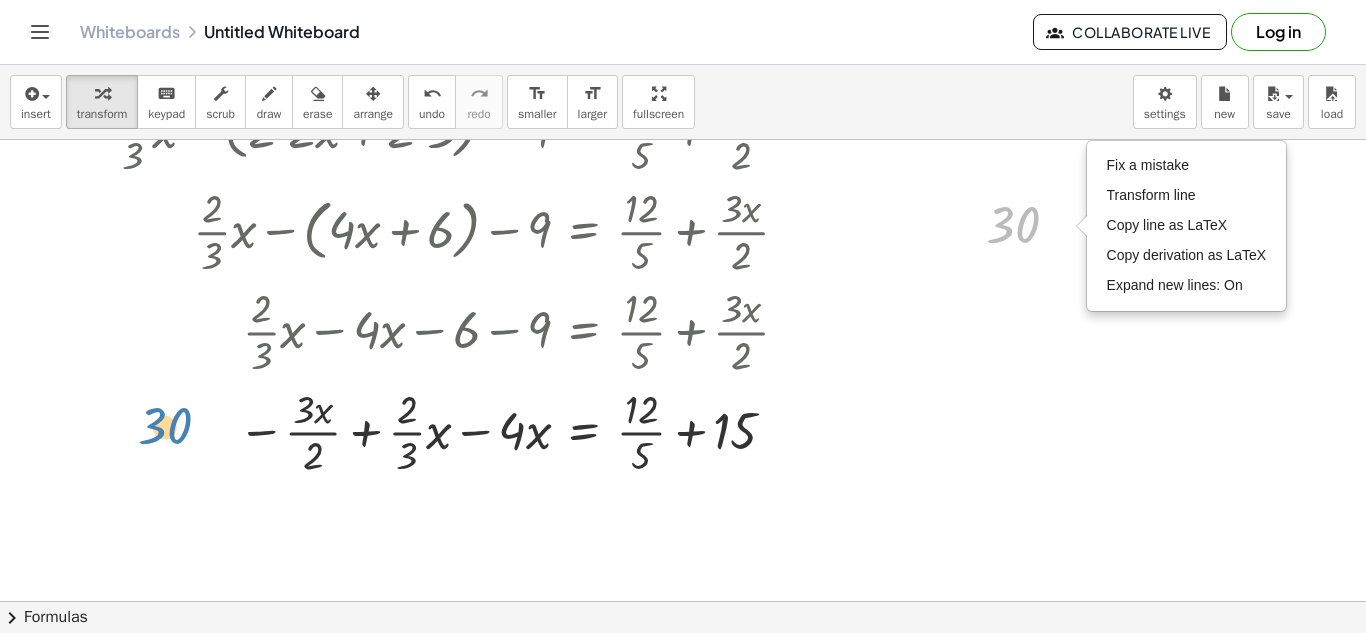 drag, startPoint x: 1025, startPoint y: 234, endPoint x: 180, endPoint y: 435, distance: 868.577 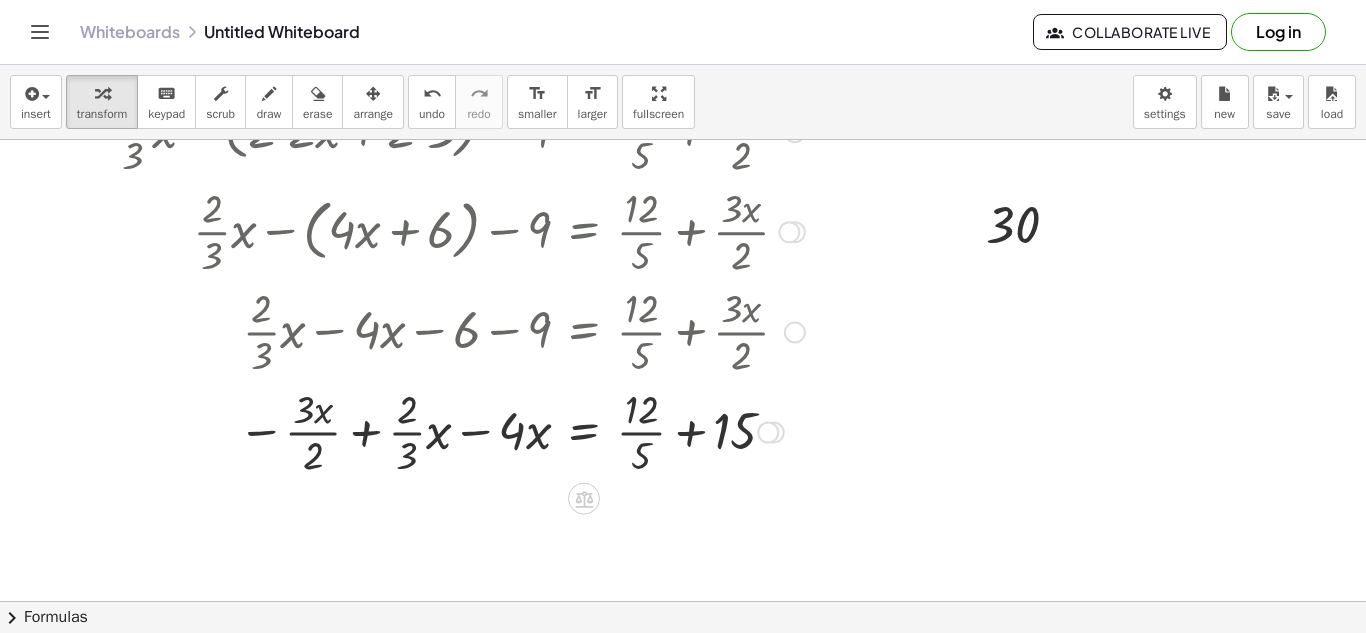 click at bounding box center [459, 431] 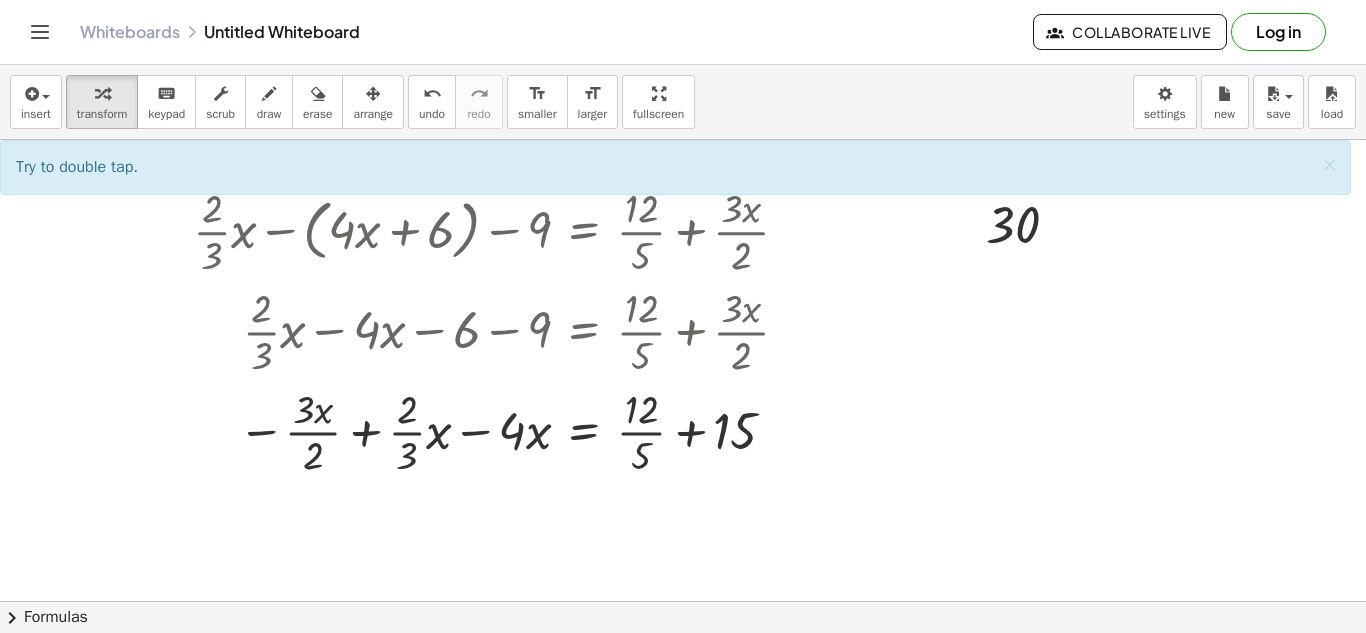 click at bounding box center [683, 390] 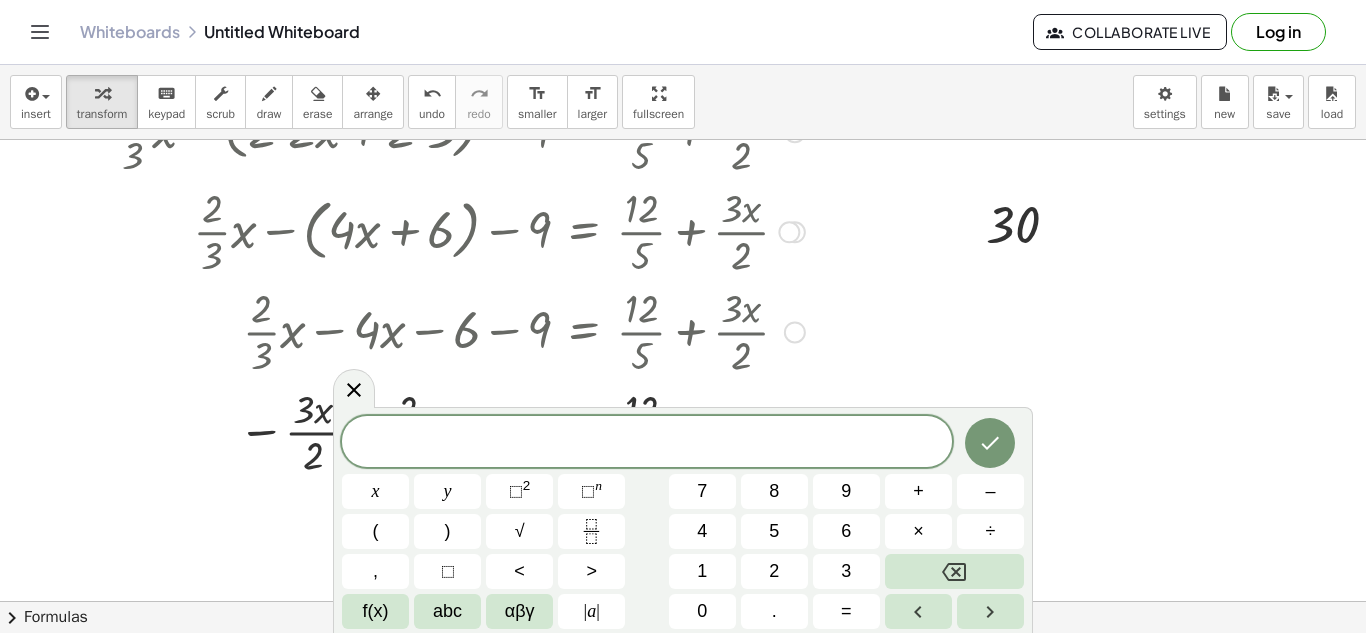 click at bounding box center [459, 330] 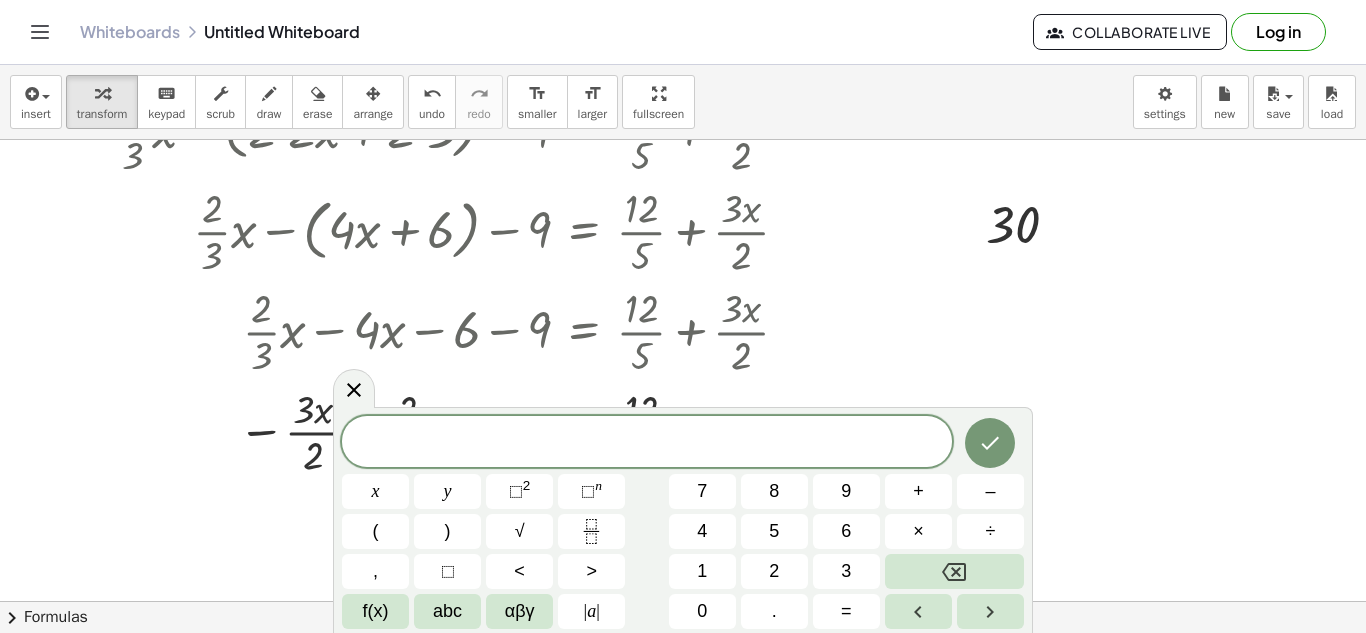 click at bounding box center (683, 390) 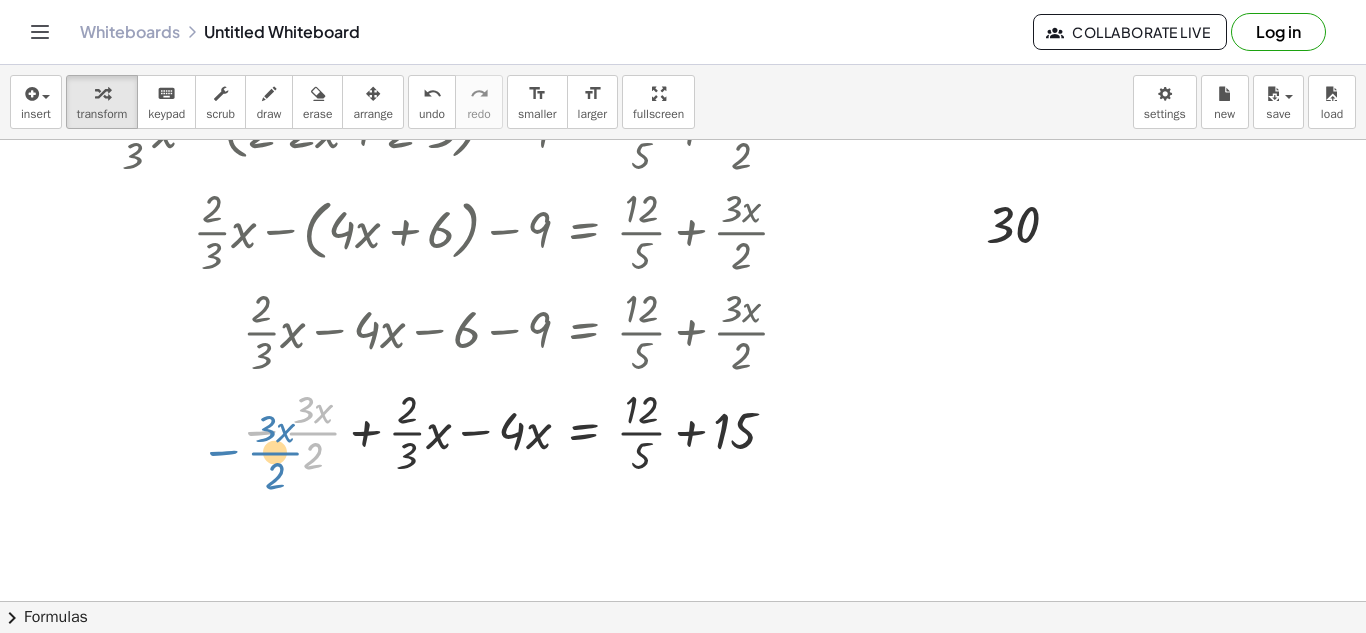 drag, startPoint x: 198, startPoint y: 409, endPoint x: 134, endPoint y: 425, distance: 65.96969 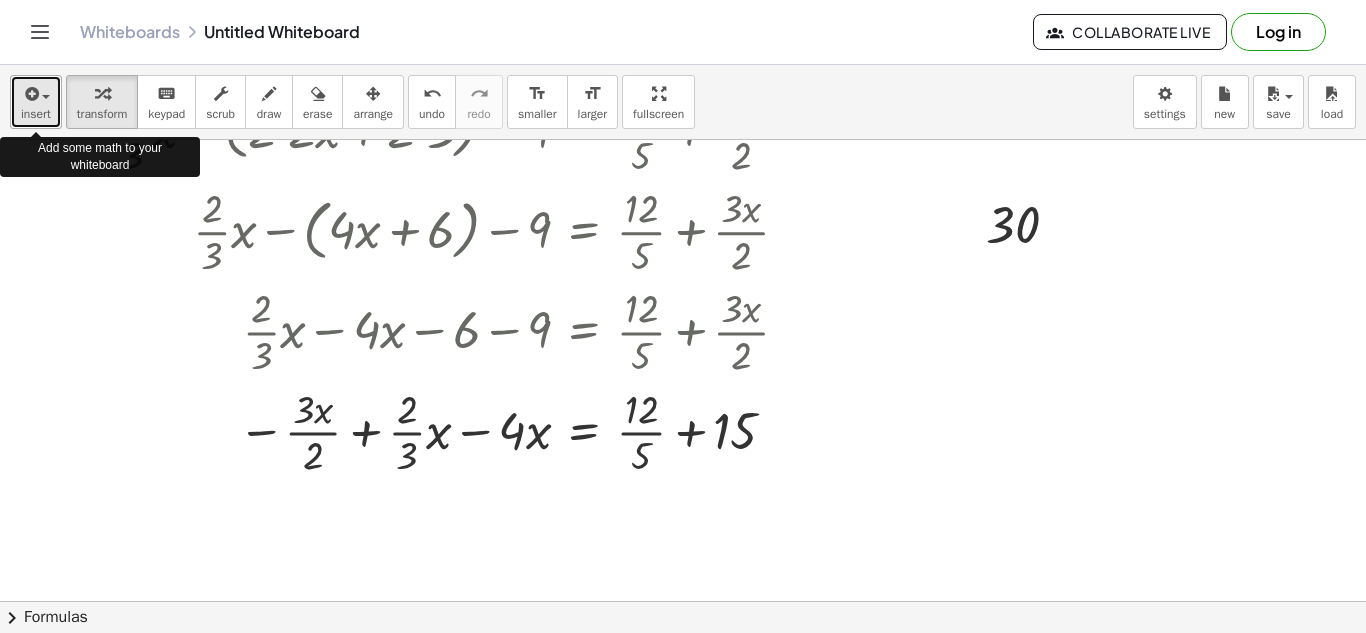 click on "insert" at bounding box center [36, 102] 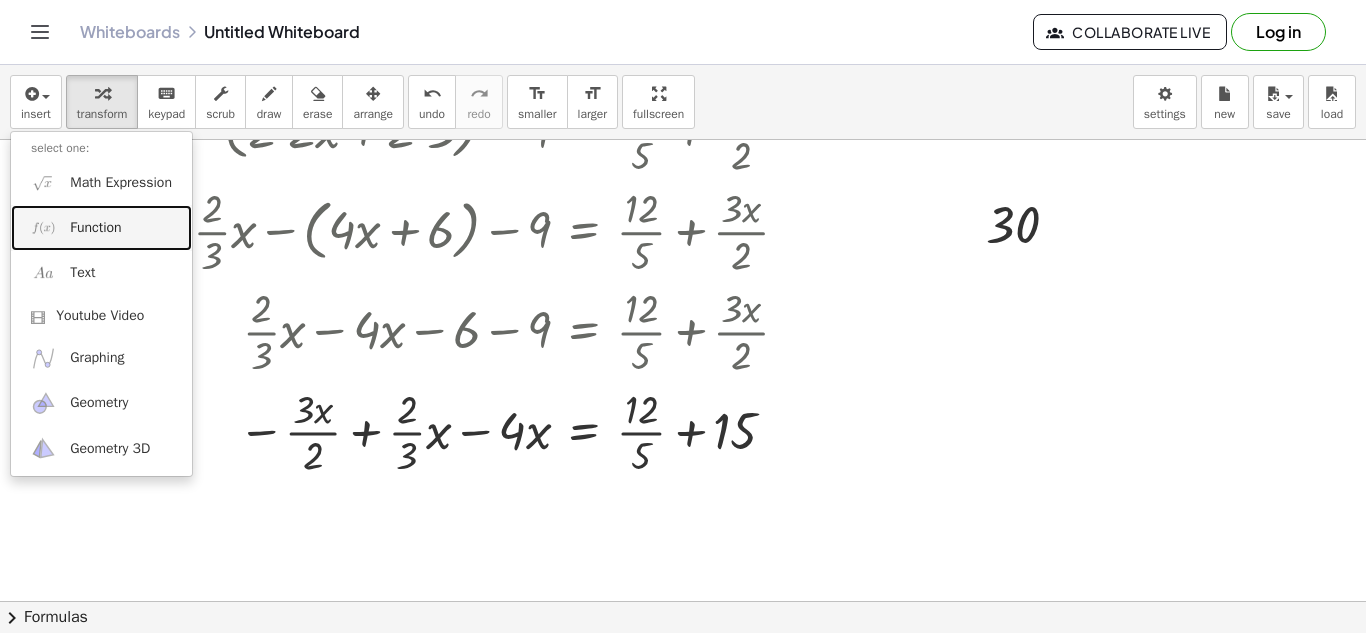 click on "Function" at bounding box center [101, 227] 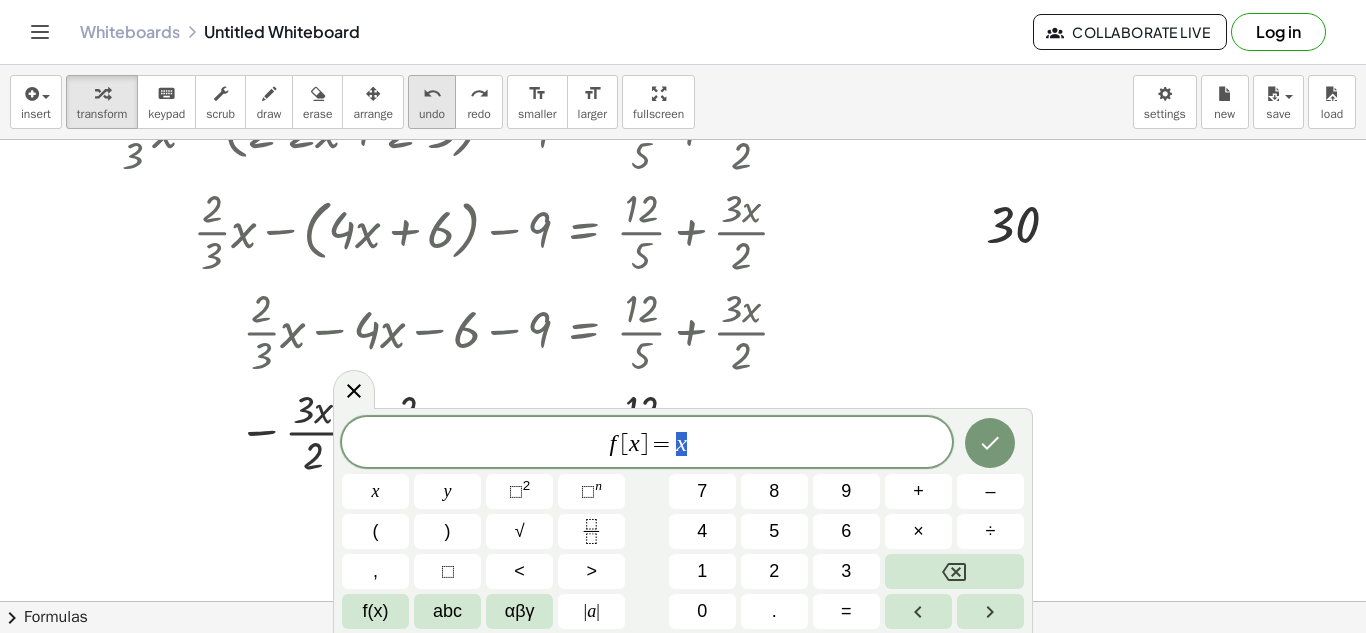 click on "undo undo" at bounding box center (432, 102) 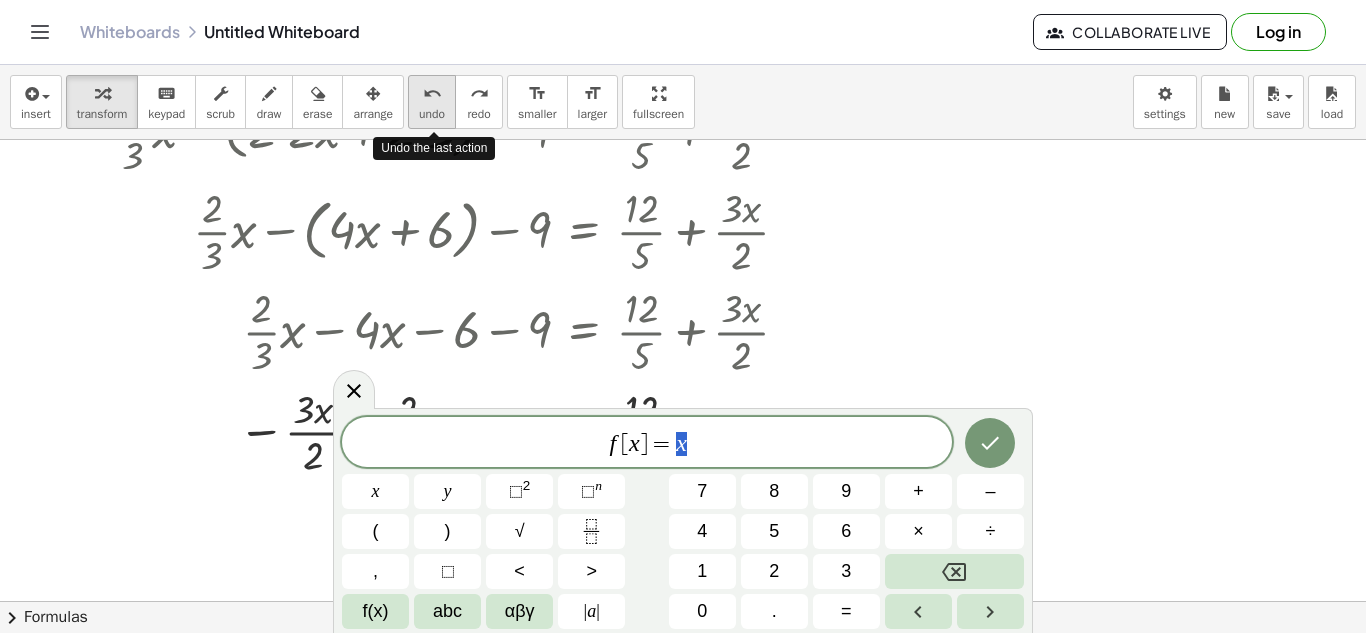 click on "undo undo" at bounding box center (432, 102) 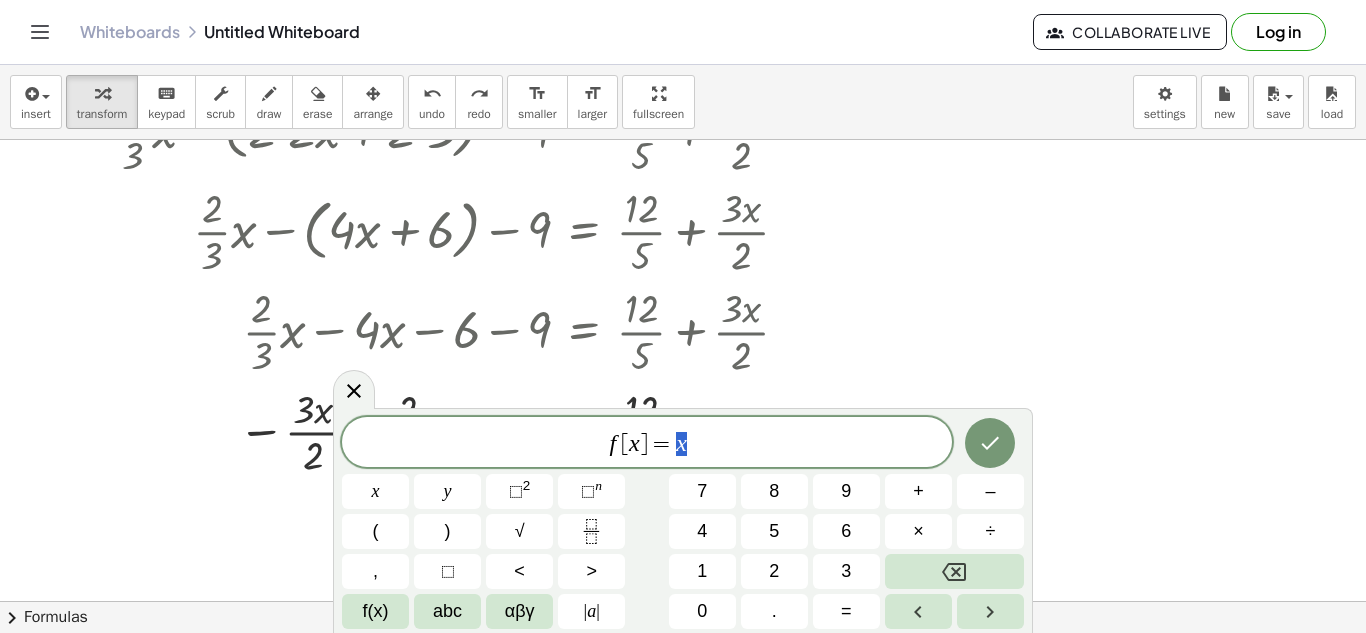 click at bounding box center (683, 390) 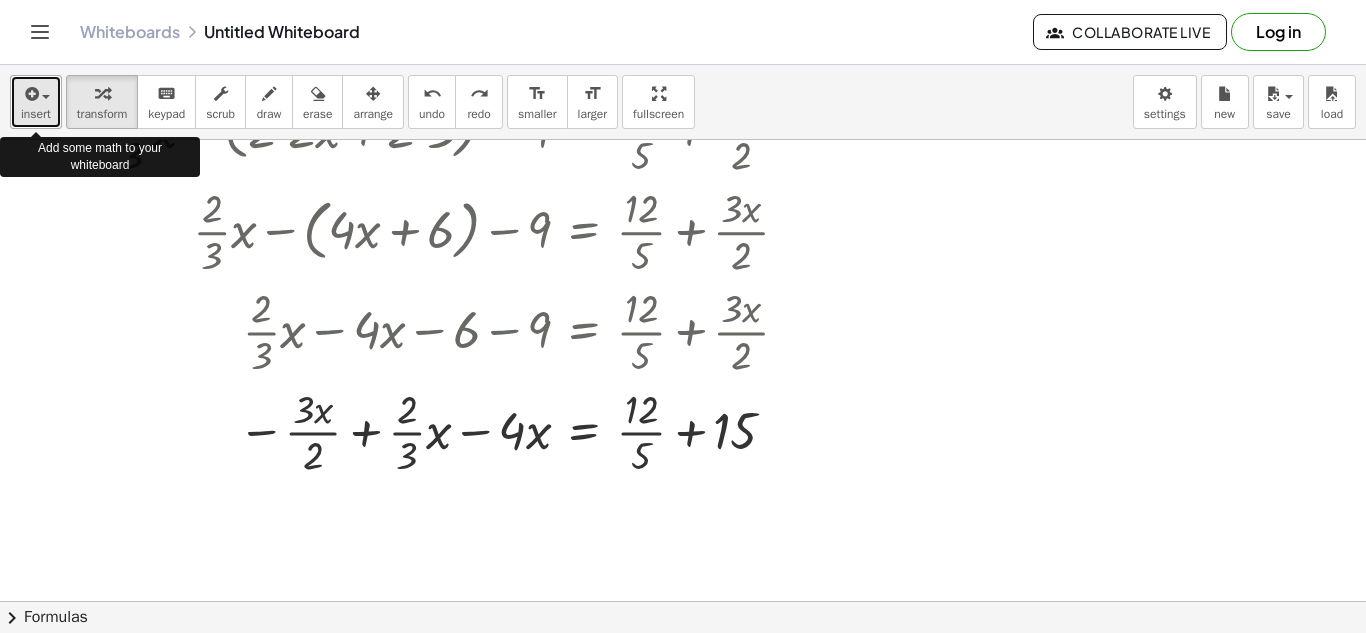 click at bounding box center (41, 96) 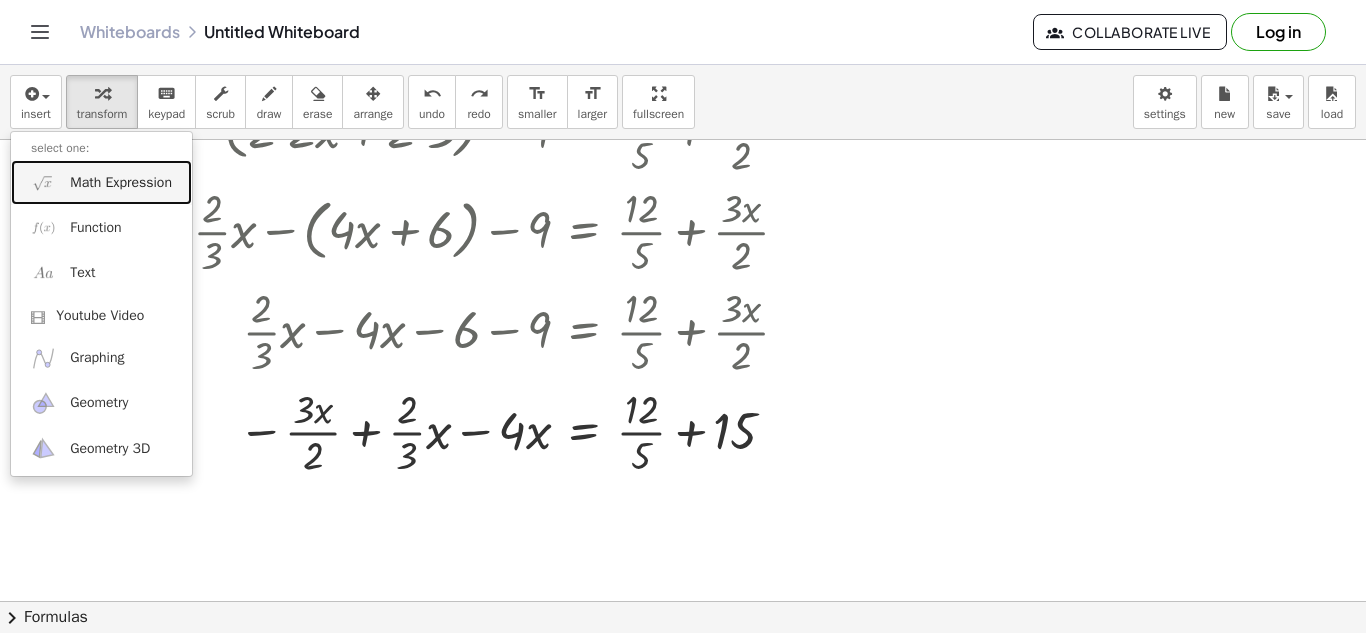 click at bounding box center (43, 182) 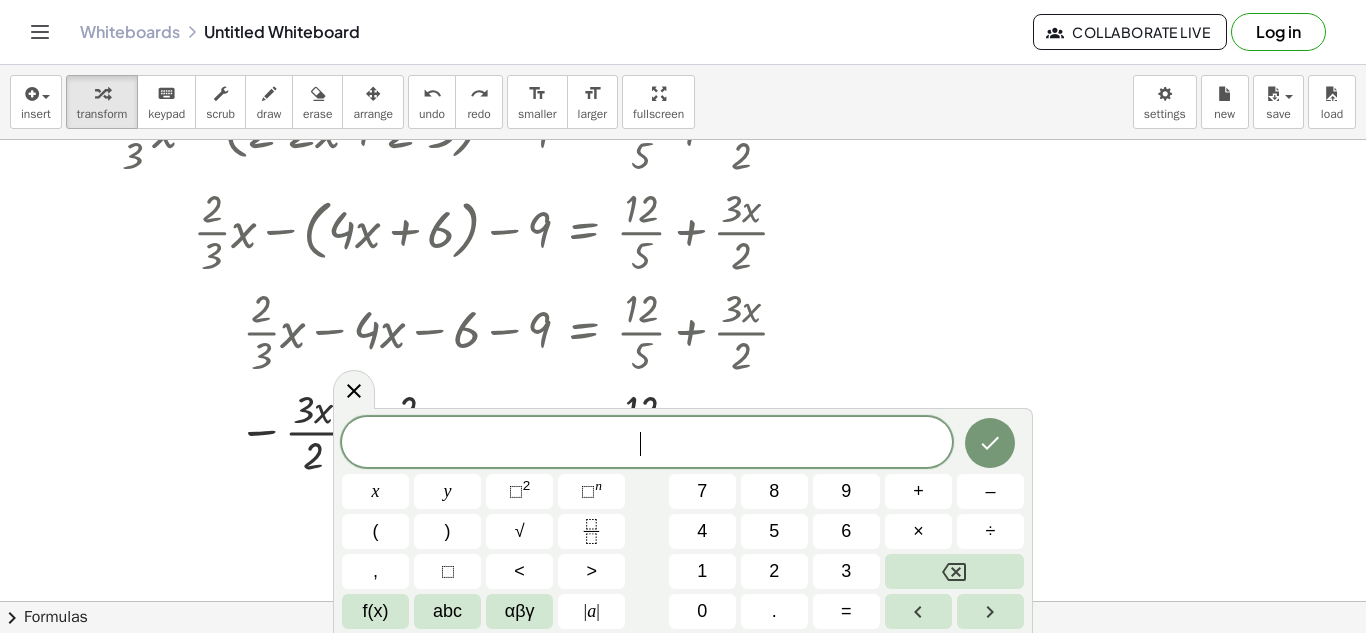 drag, startPoint x: 498, startPoint y: 421, endPoint x: 383, endPoint y: 409, distance: 115.62439 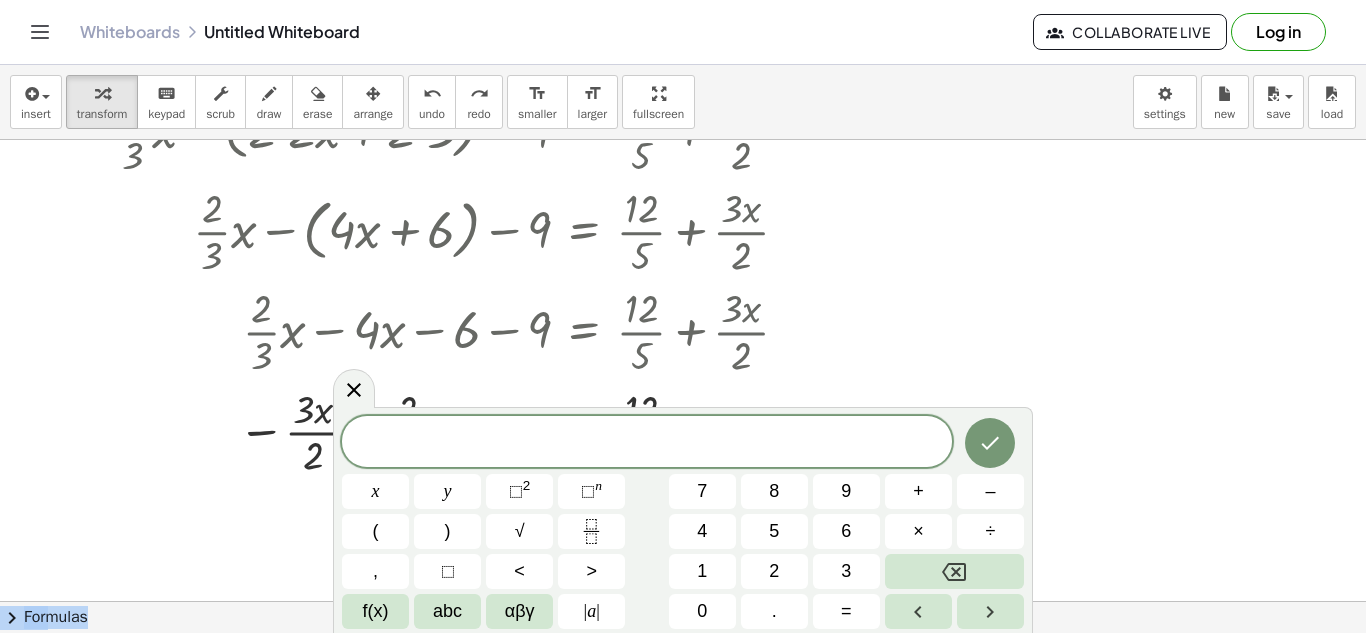 drag, startPoint x: 352, startPoint y: 406, endPoint x: 307, endPoint y: 515, distance: 117.923706 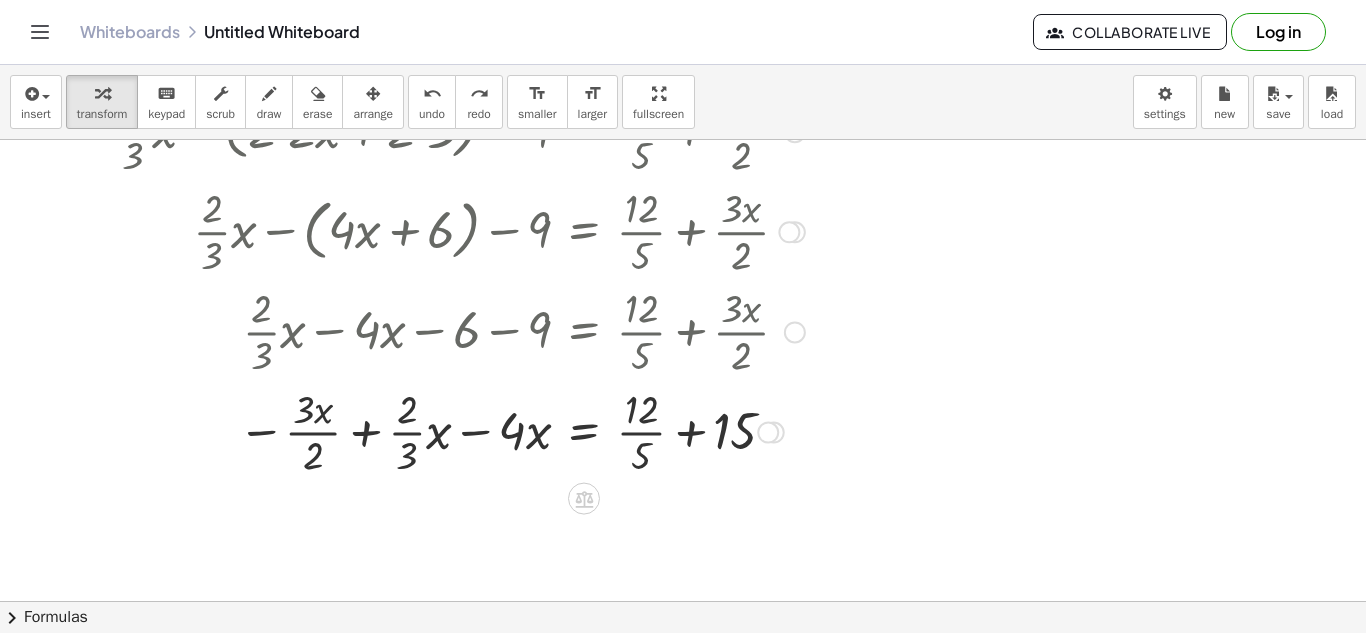 click at bounding box center (459, 431) 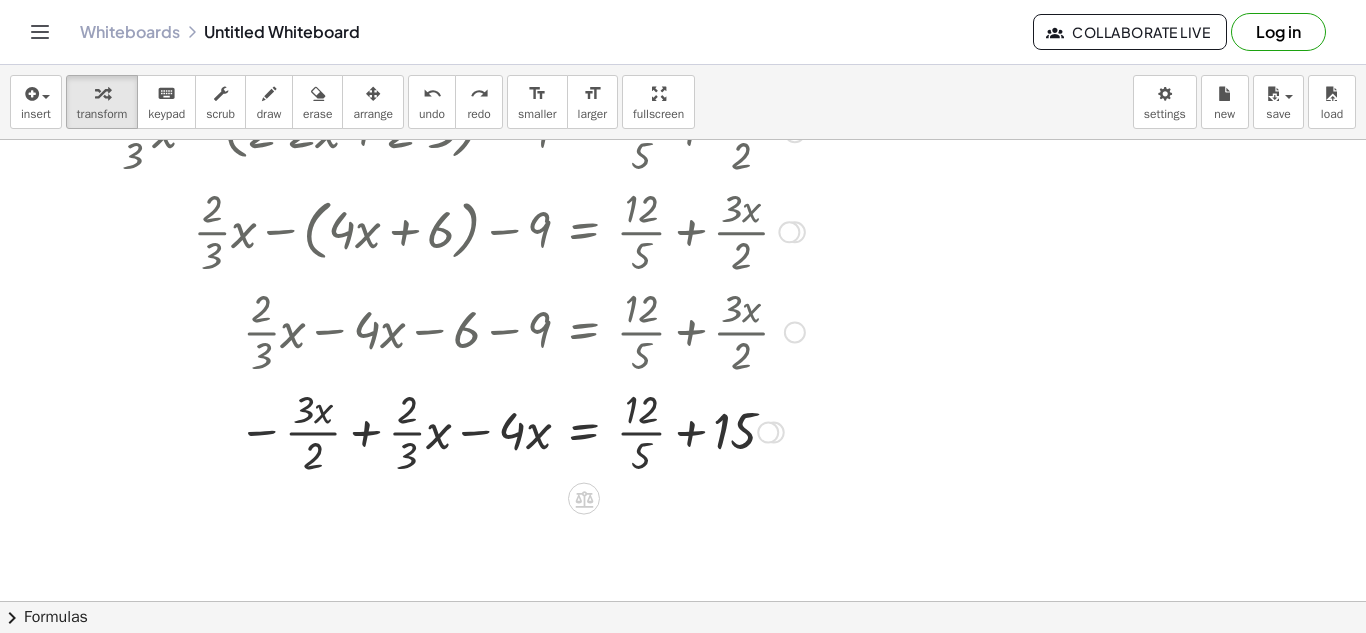 click at bounding box center [459, 431] 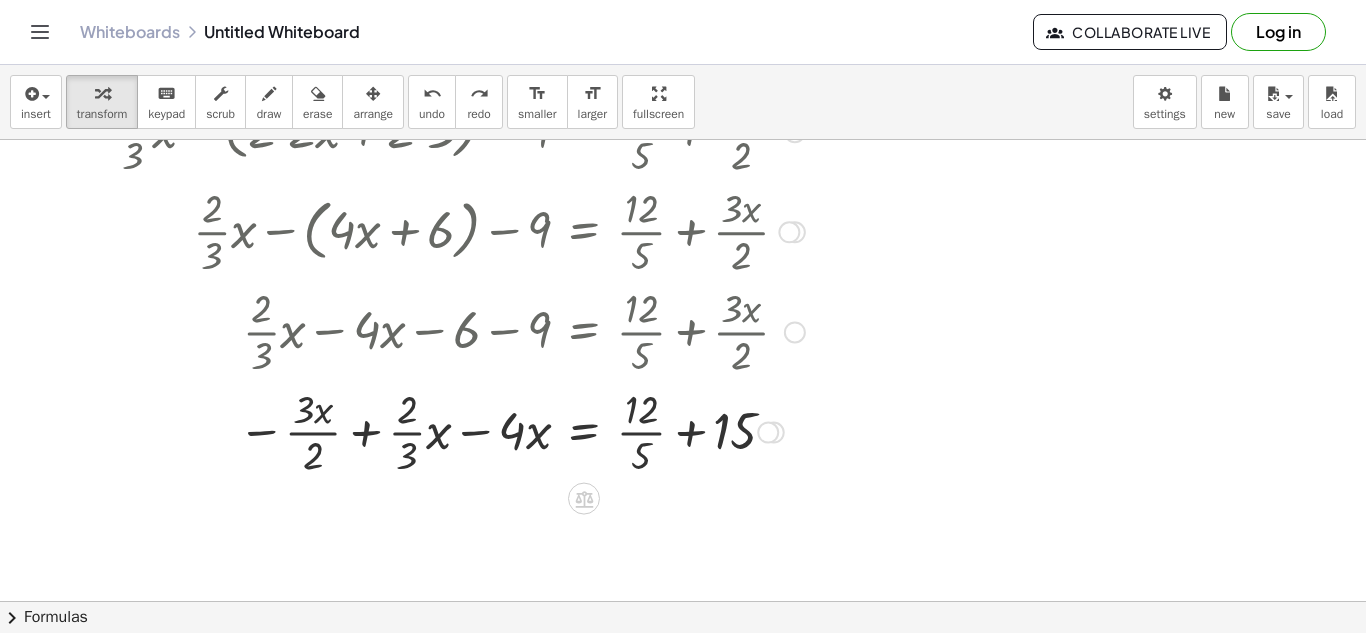 click at bounding box center (459, 431) 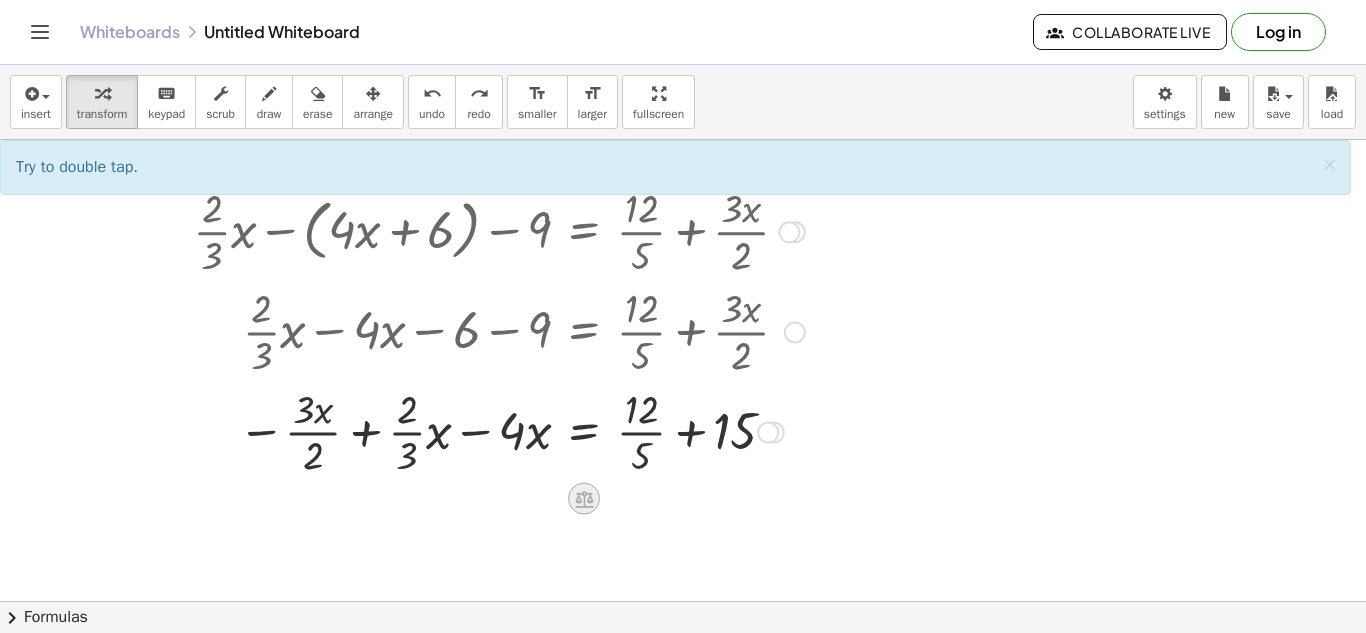 click 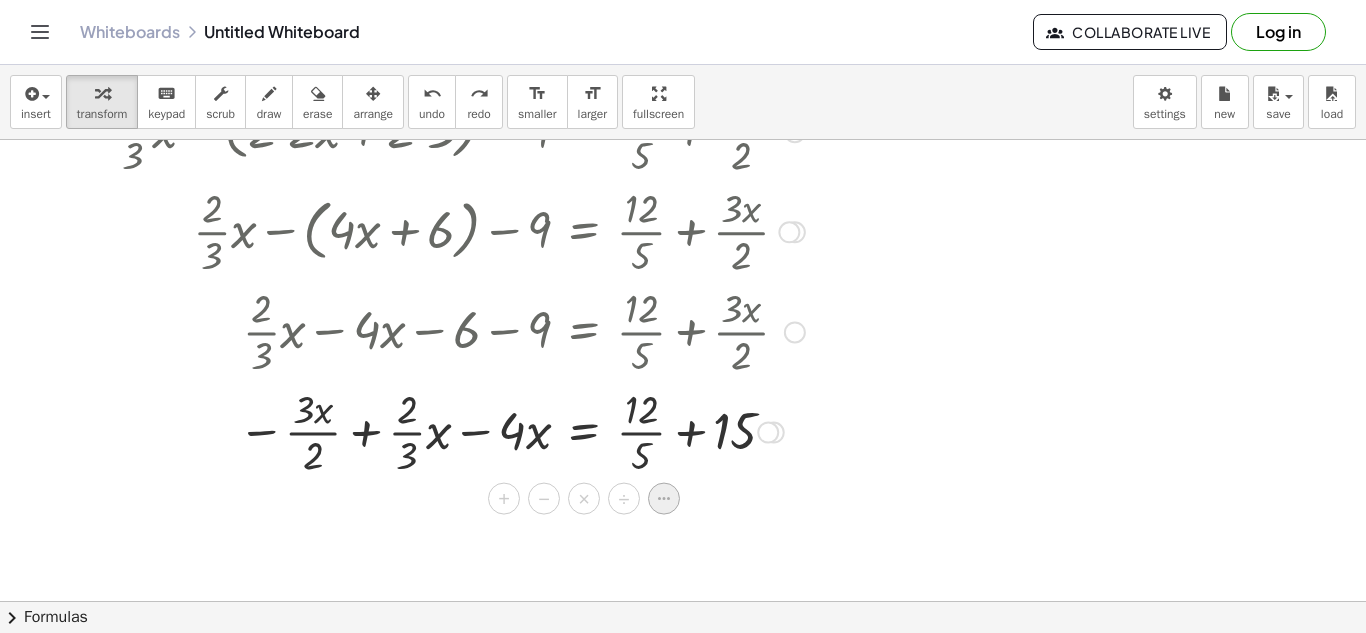 click 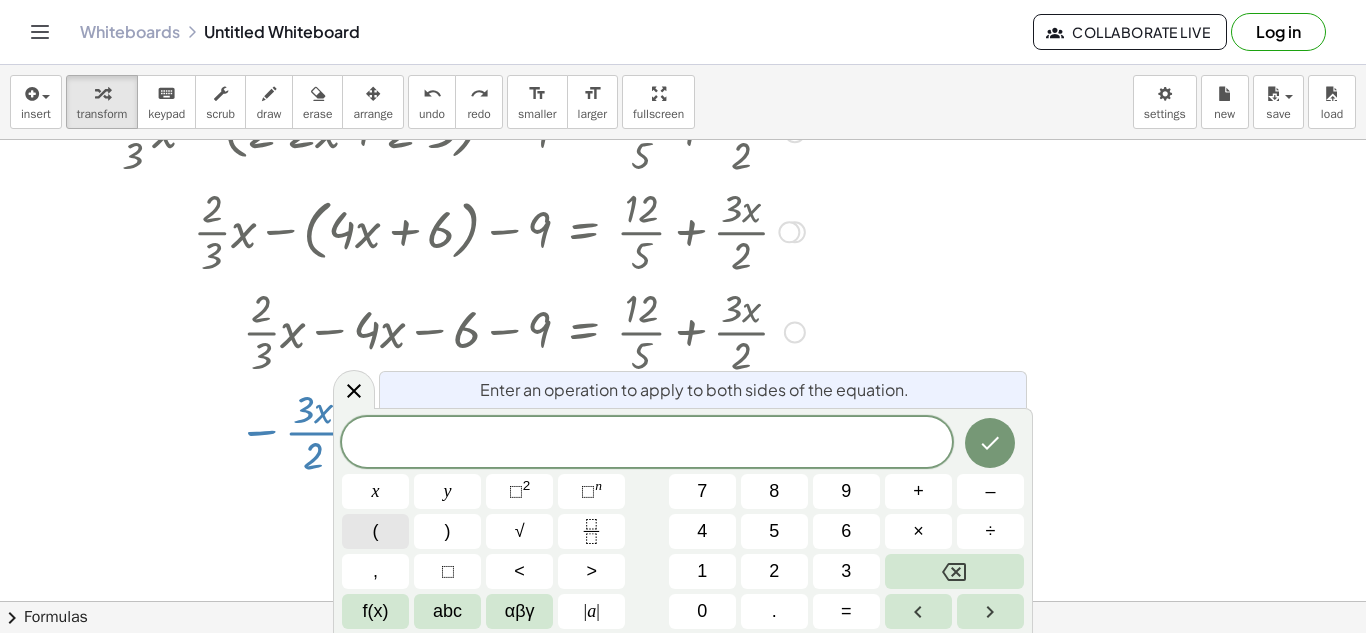 click on "(" at bounding box center (376, 531) 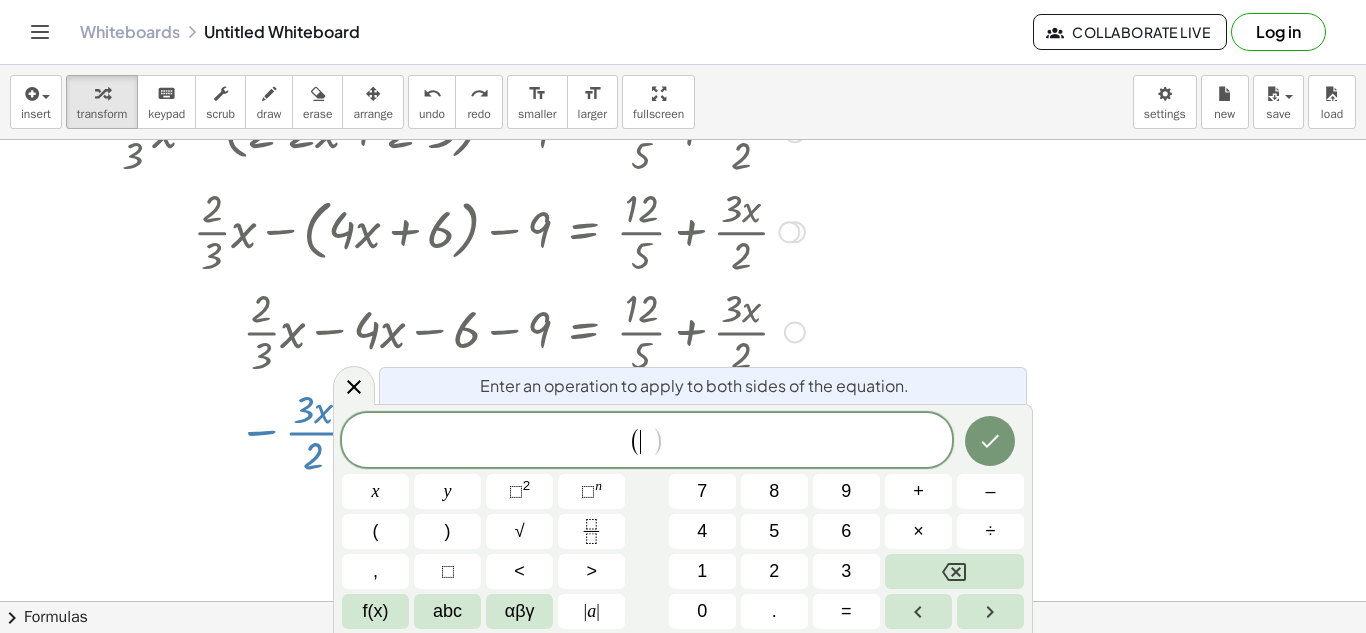 click on ")" at bounding box center [658, 441] 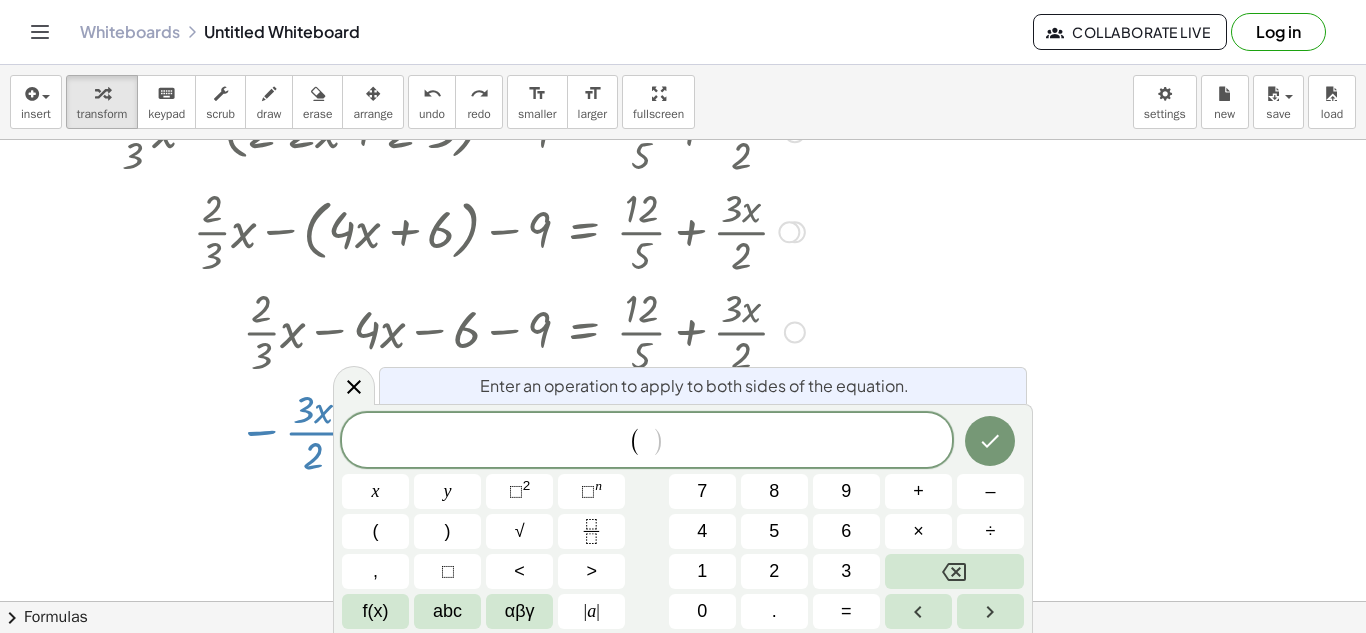 click at bounding box center (683, 390) 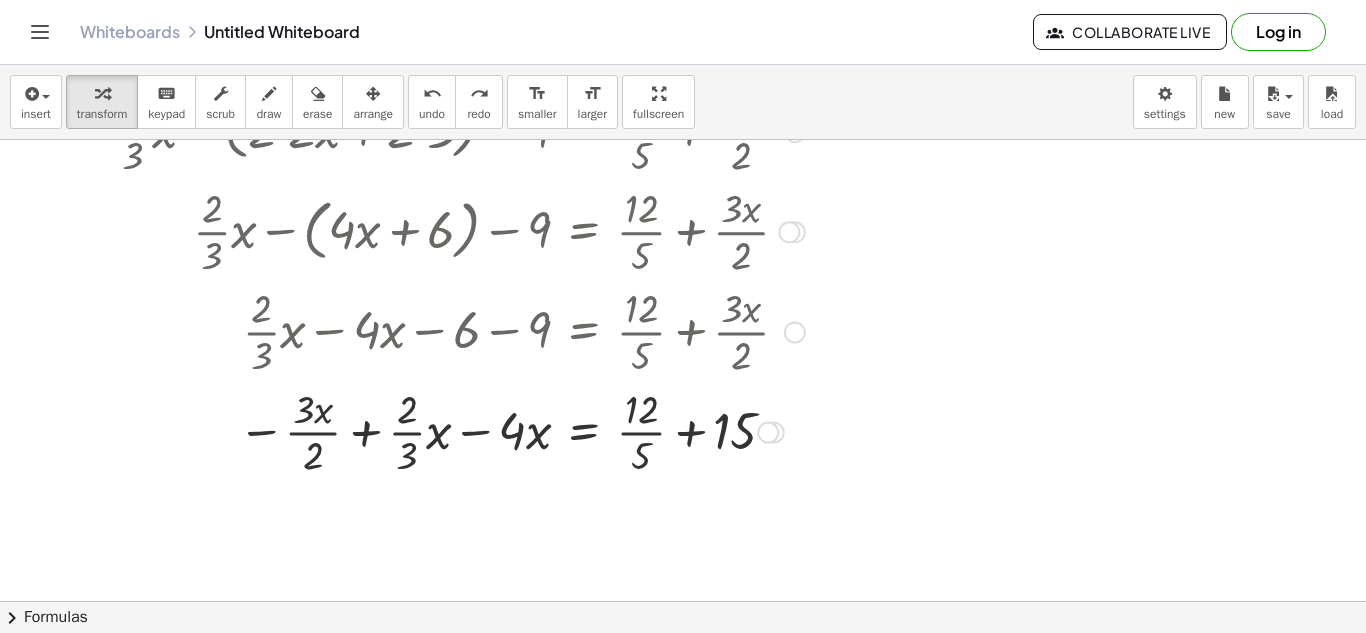 click at bounding box center (459, 431) 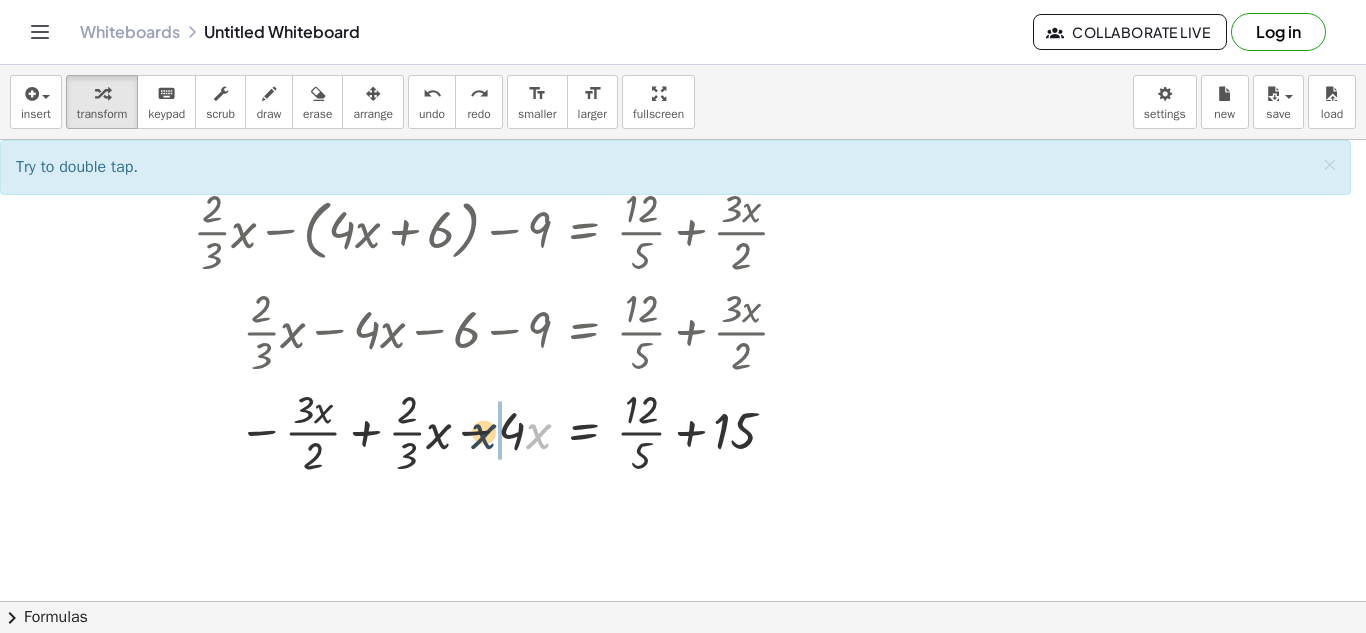 drag, startPoint x: 534, startPoint y: 437, endPoint x: 464, endPoint y: 436, distance: 70.00714 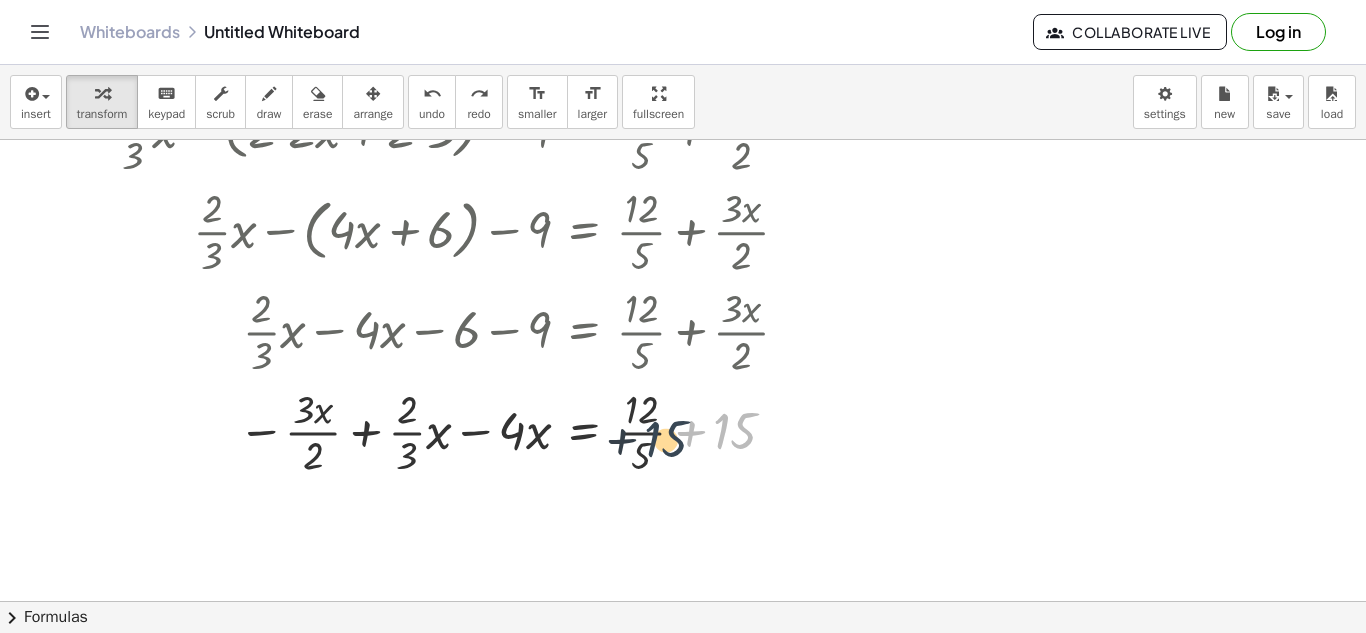 drag, startPoint x: 744, startPoint y: 437, endPoint x: 656, endPoint y: 440, distance: 88.051125 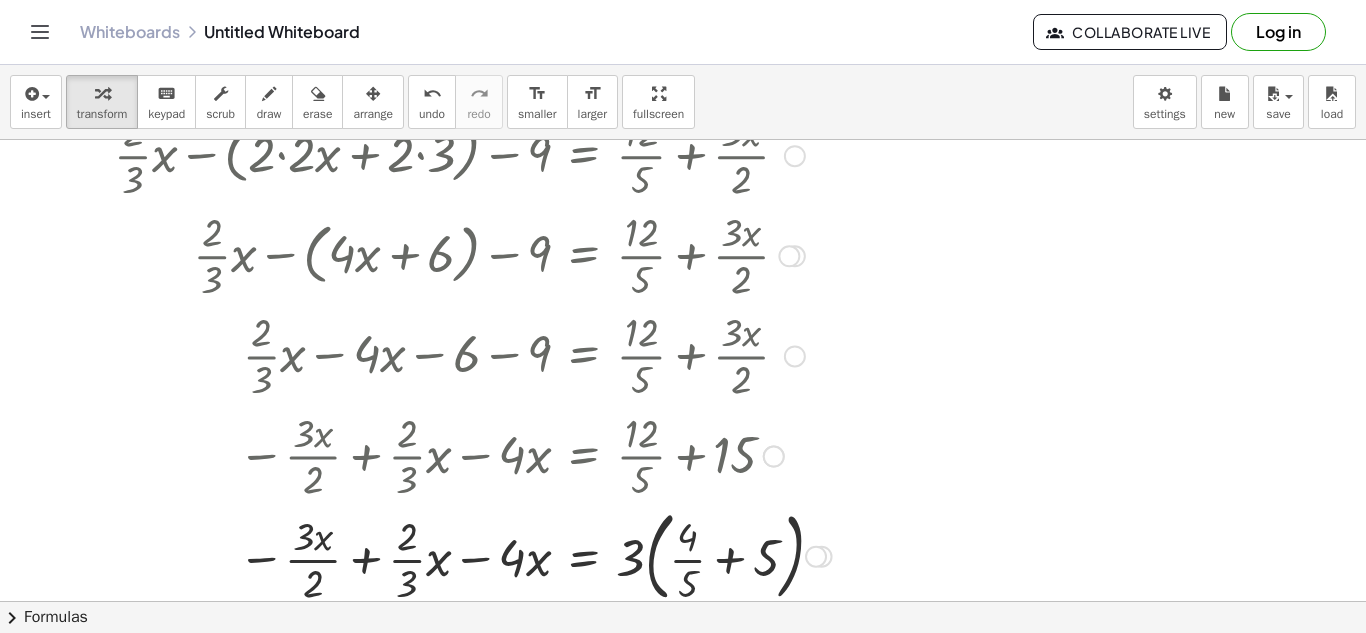 scroll, scrollTop: 186, scrollLeft: 0, axis: vertical 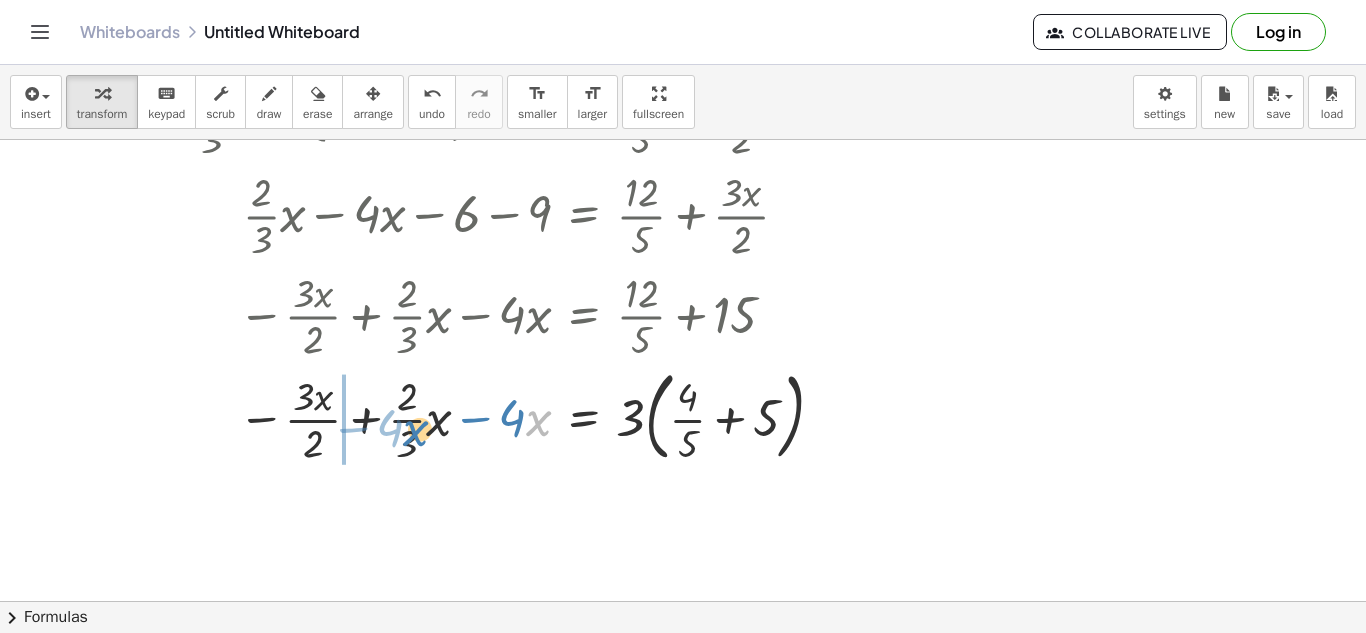 drag, startPoint x: 538, startPoint y: 425, endPoint x: 389, endPoint y: 435, distance: 149.33519 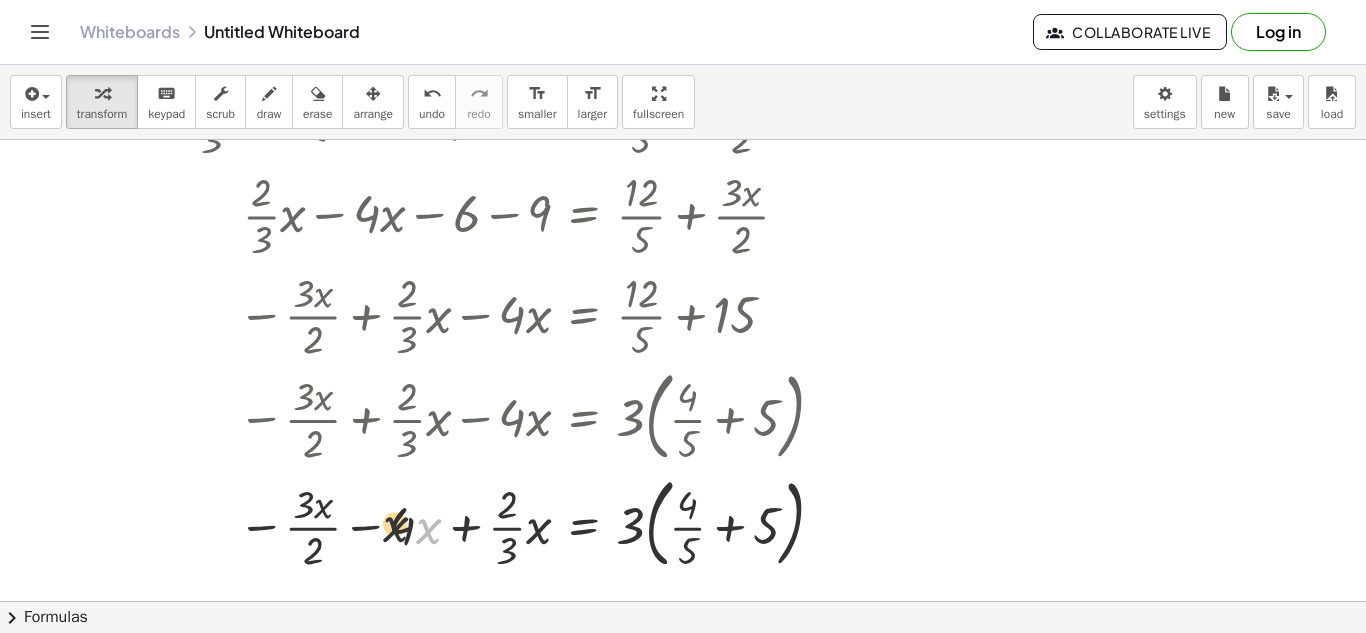 drag, startPoint x: 427, startPoint y: 533, endPoint x: 284, endPoint y: 528, distance: 143.08739 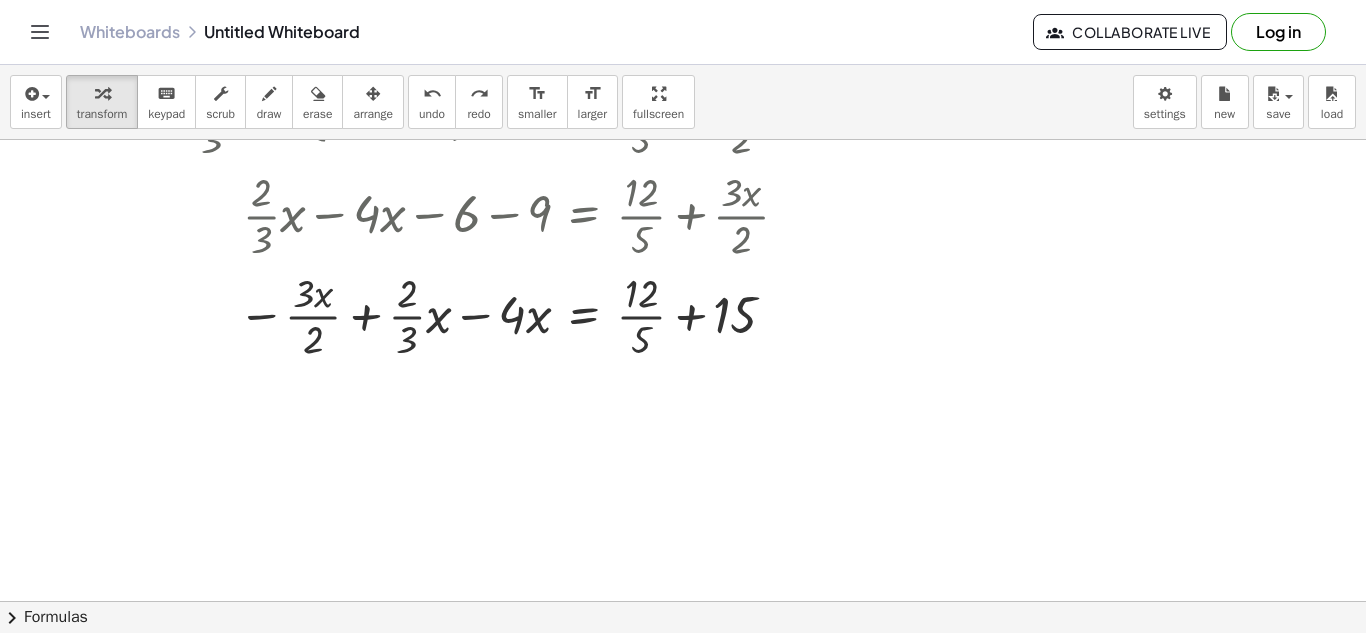 scroll, scrollTop: 537, scrollLeft: 0, axis: vertical 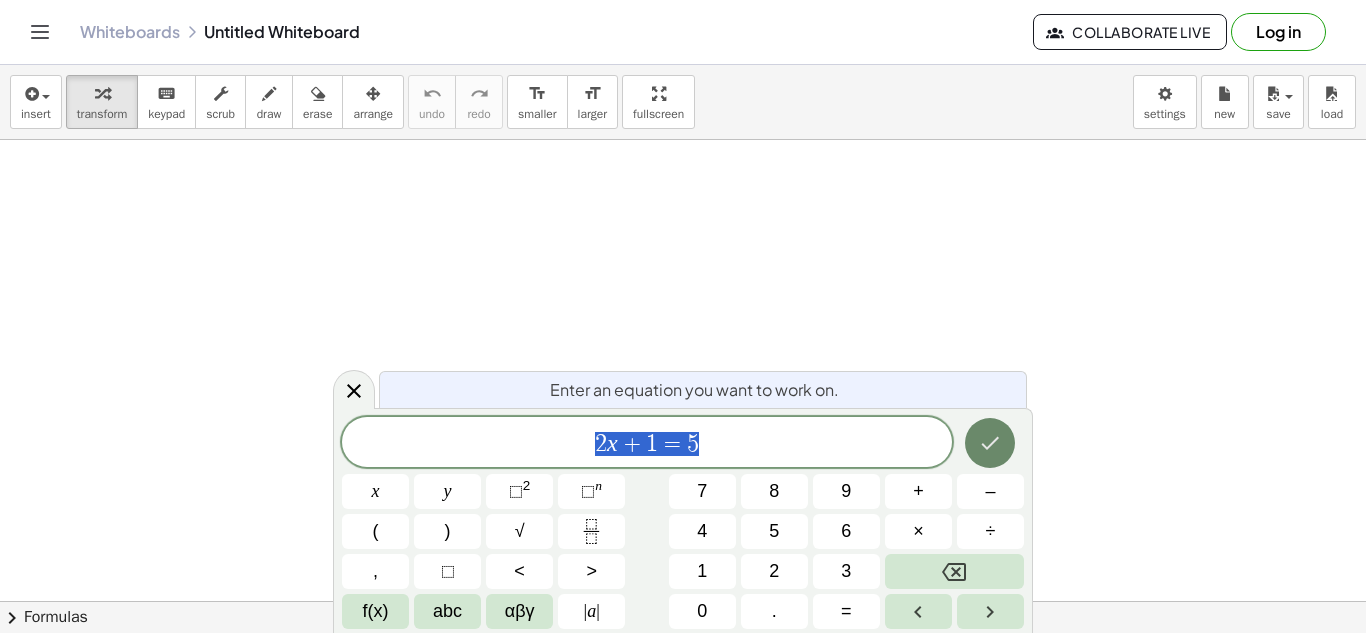 click 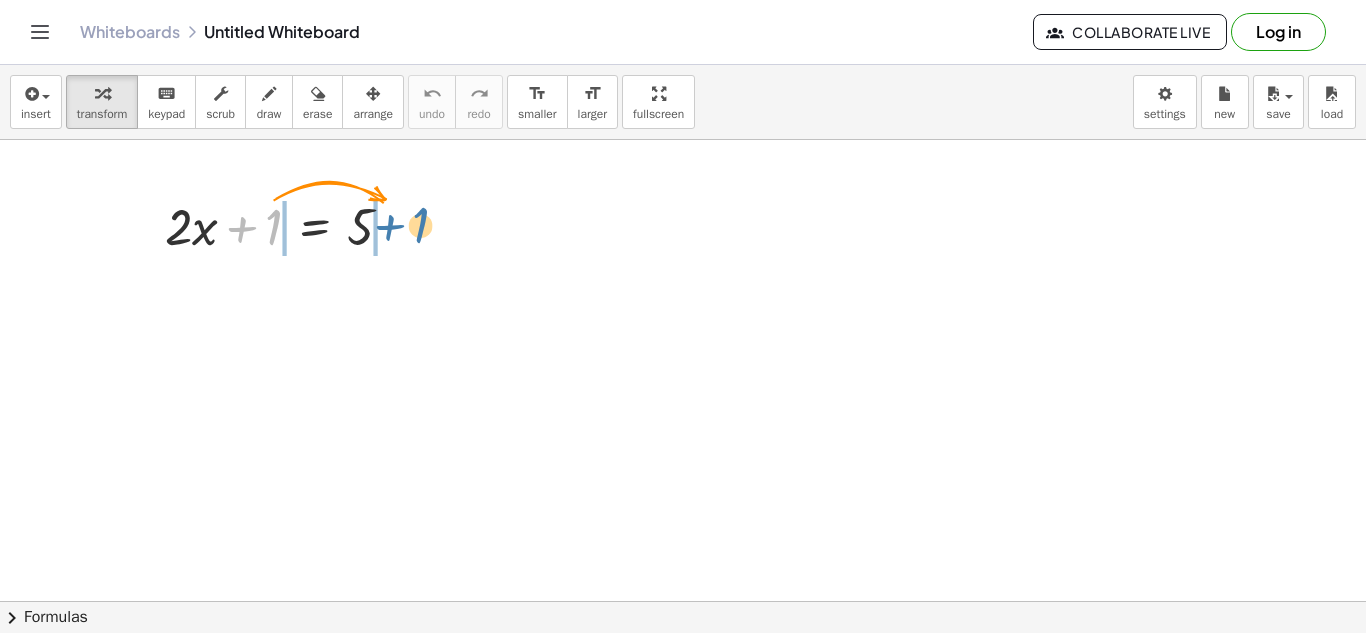 drag, startPoint x: 250, startPoint y: 228, endPoint x: 400, endPoint y: 226, distance: 150.01334 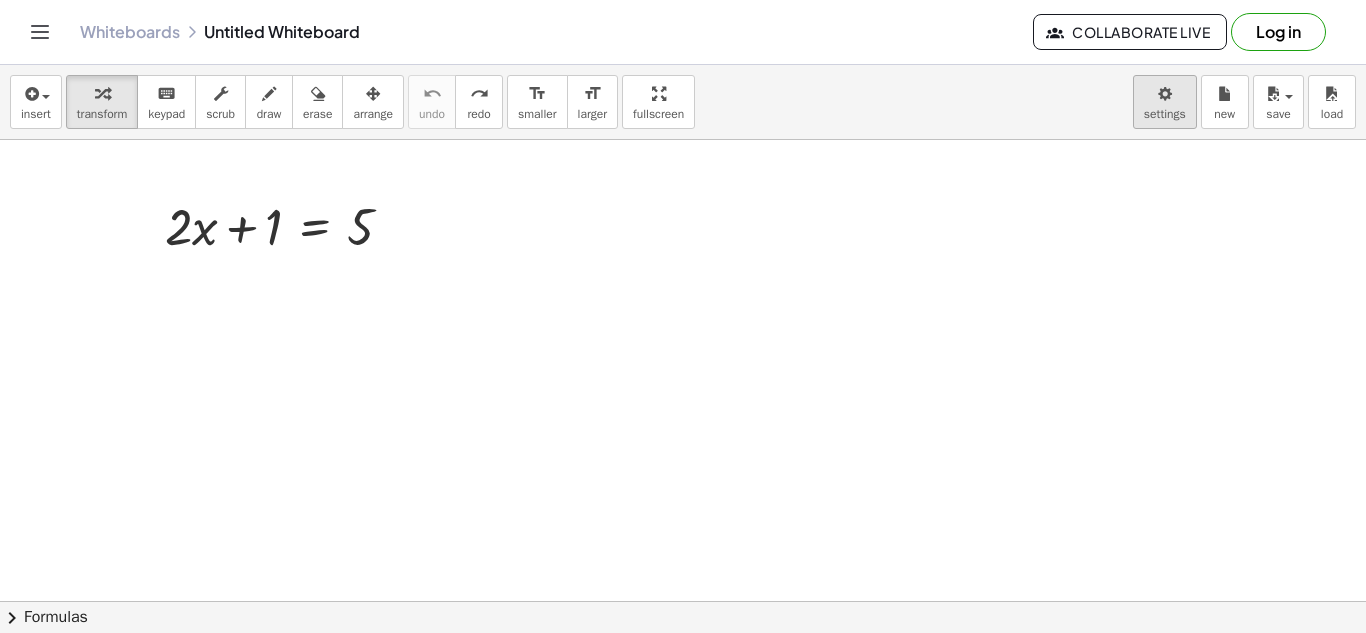click on "Graspable Math Activities Get Started Activity Bank Assigned Work Classes Whiteboards Reference v1.28.2 | Privacy policy © [YEAR] | Graspable, Inc. Whiteboards Untitled Whiteboard Collaborate Live Log in insert select one: Math Expression Function Text Youtube Video Graphing Geometry Geometry 3D transform keyboard keypad scrub draw erase arrange undo undo redo redo format_size smaller format_size larger fullscreen load save new settings + · 2 · x + 1 = 5 × chevron_right Formulas Drag one side of a formula onto a highlighted expression on the canvas to apply it. Quadratic Formula + · a · x 2 + · b · x + c = 0 ⇔ x = · ( − b ± 2 √ ( + b 2 − · 4 · a · c ) ) · 2 · a + x 2 + · p · x + q = 0 ⇔ x = − ·" at bounding box center (683, 316) 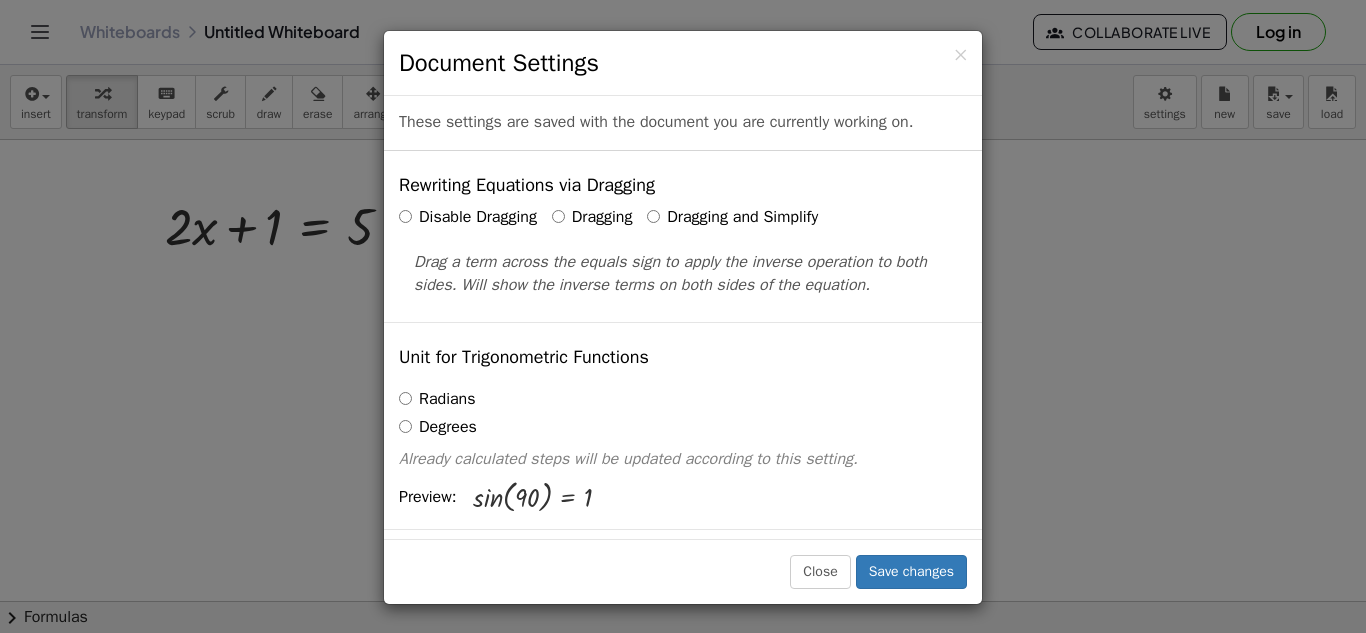 click on "Dragging and Simplify" at bounding box center [732, 217] 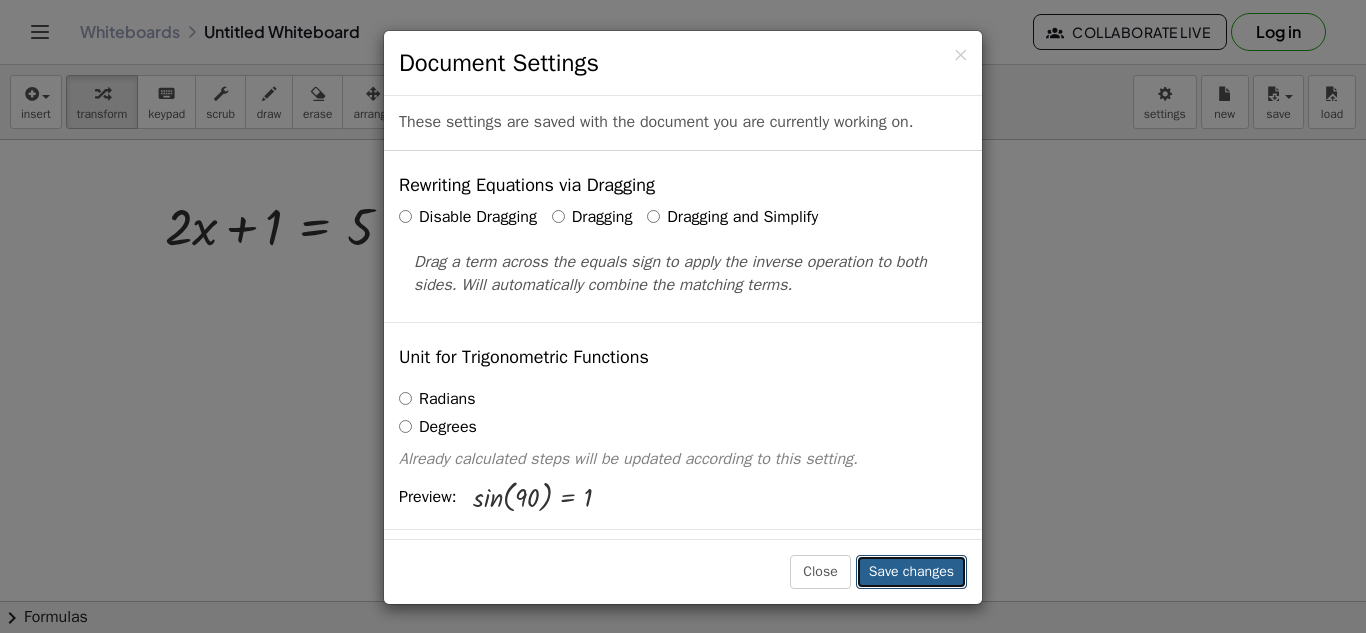 click on "Save changes" at bounding box center (911, 572) 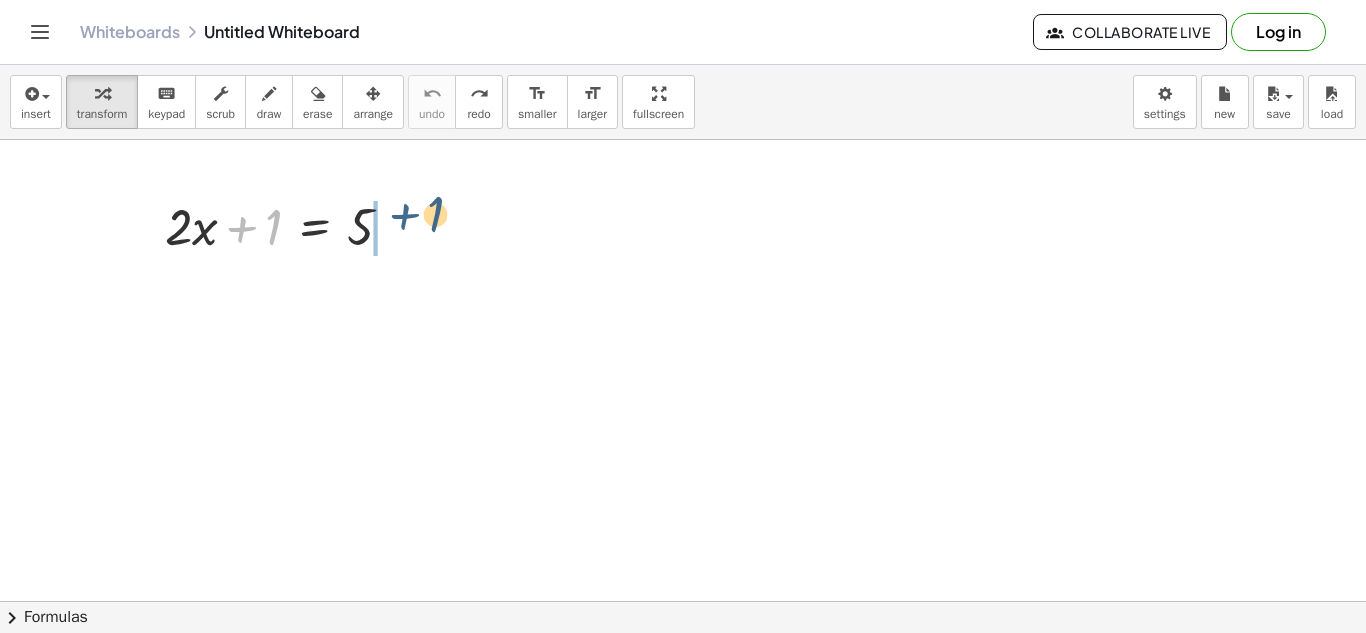 drag, startPoint x: 252, startPoint y: 241, endPoint x: 421, endPoint y: 232, distance: 169.23947 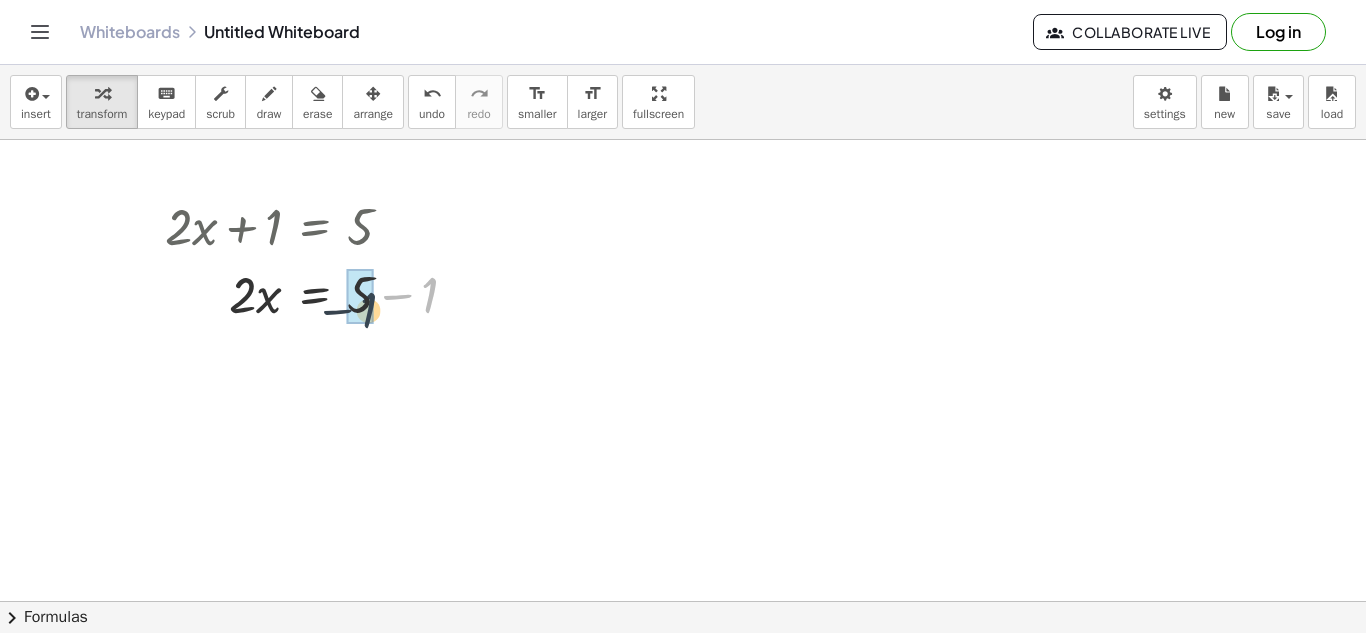 drag, startPoint x: 433, startPoint y: 296, endPoint x: 370, endPoint y: 311, distance: 64.7611 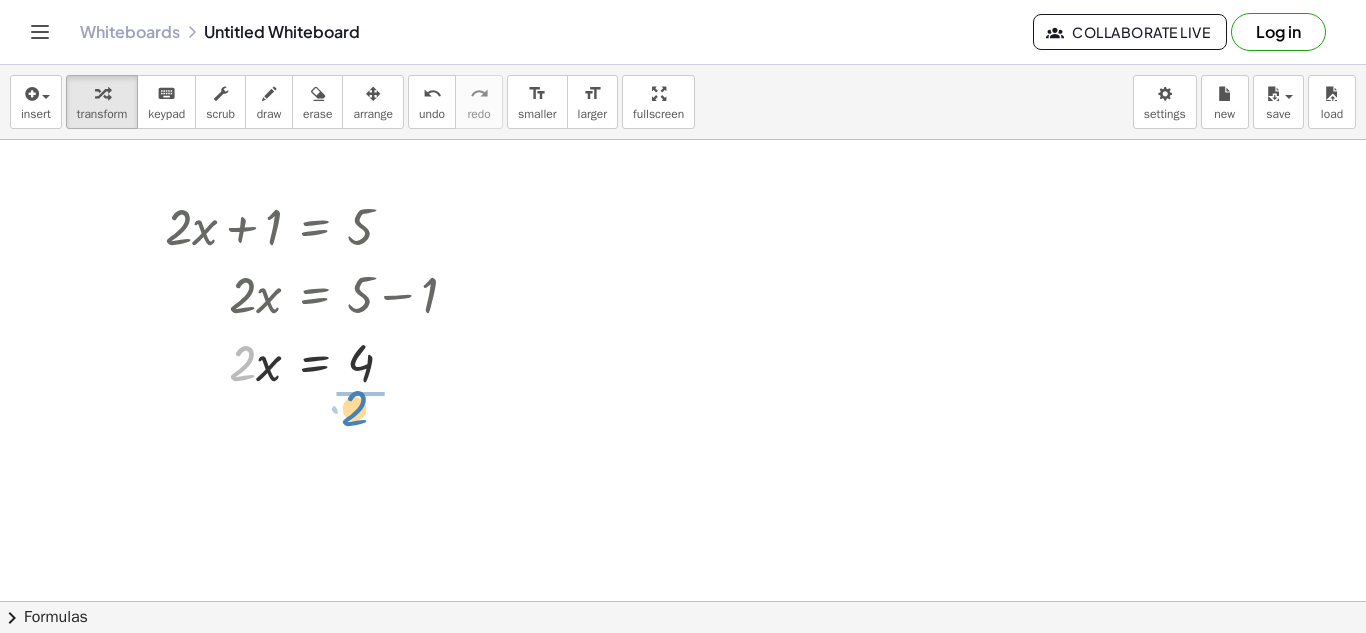 drag, startPoint x: 241, startPoint y: 363, endPoint x: 353, endPoint y: 408, distance: 120.70211 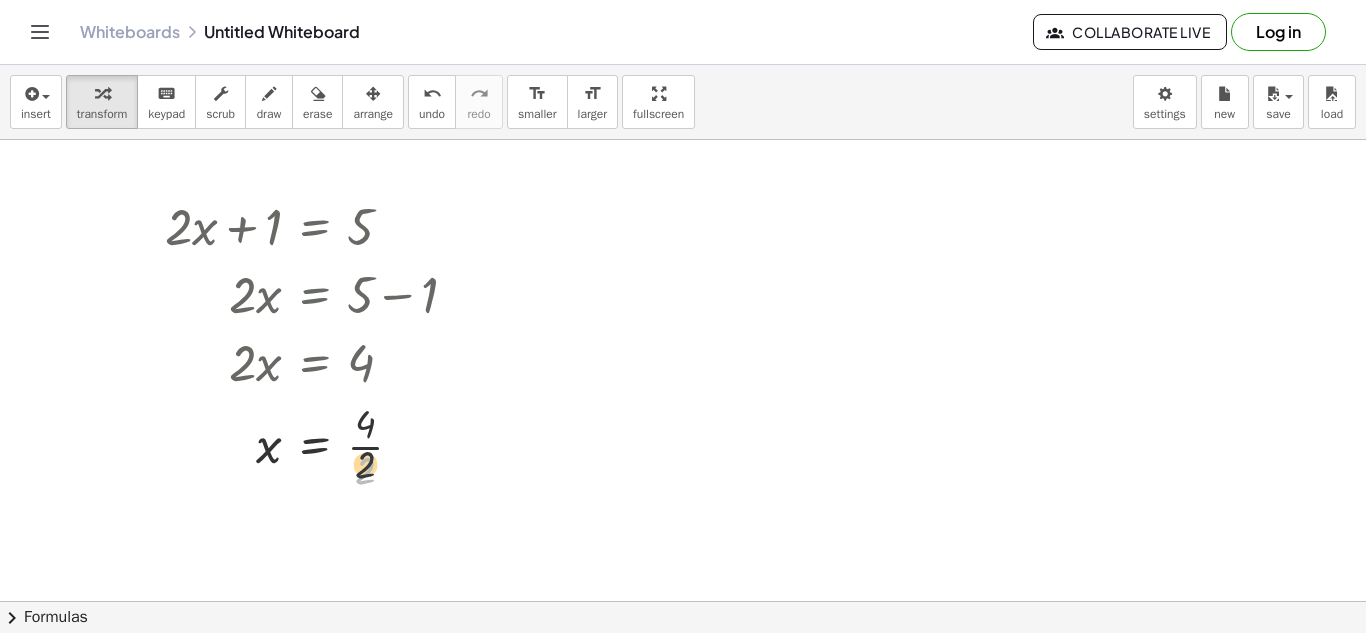 drag, startPoint x: 367, startPoint y: 478, endPoint x: 368, endPoint y: 447, distance: 31.016125 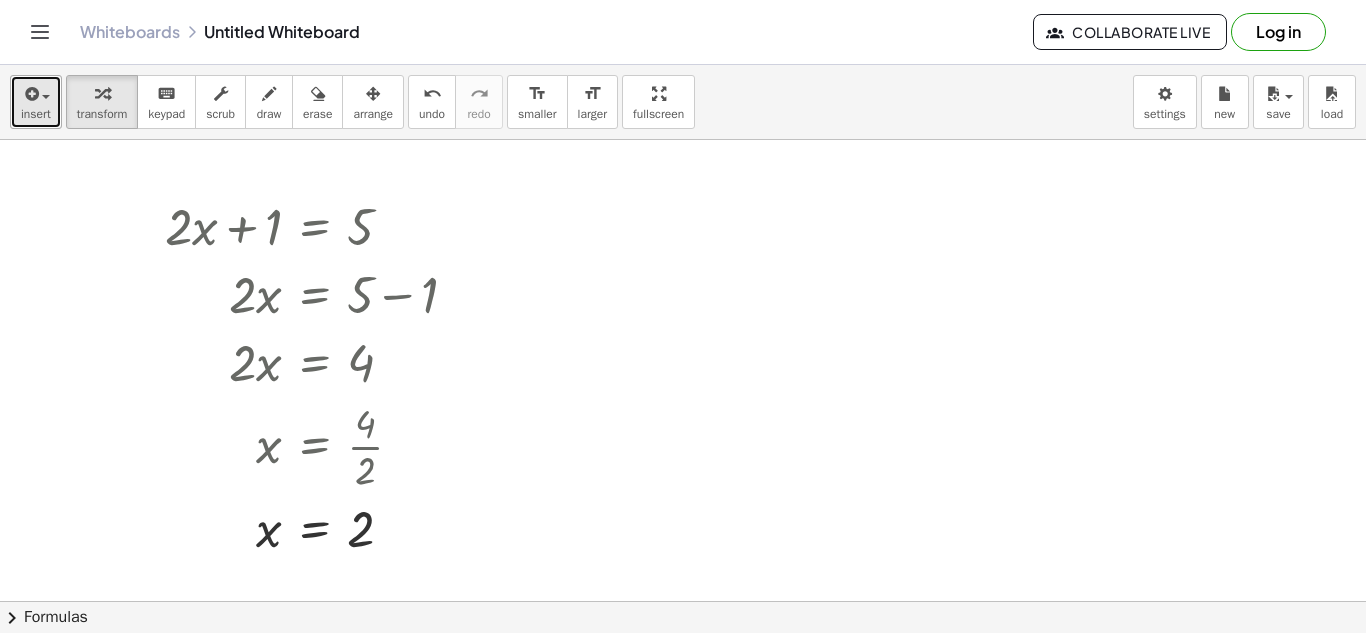 click at bounding box center (36, 93) 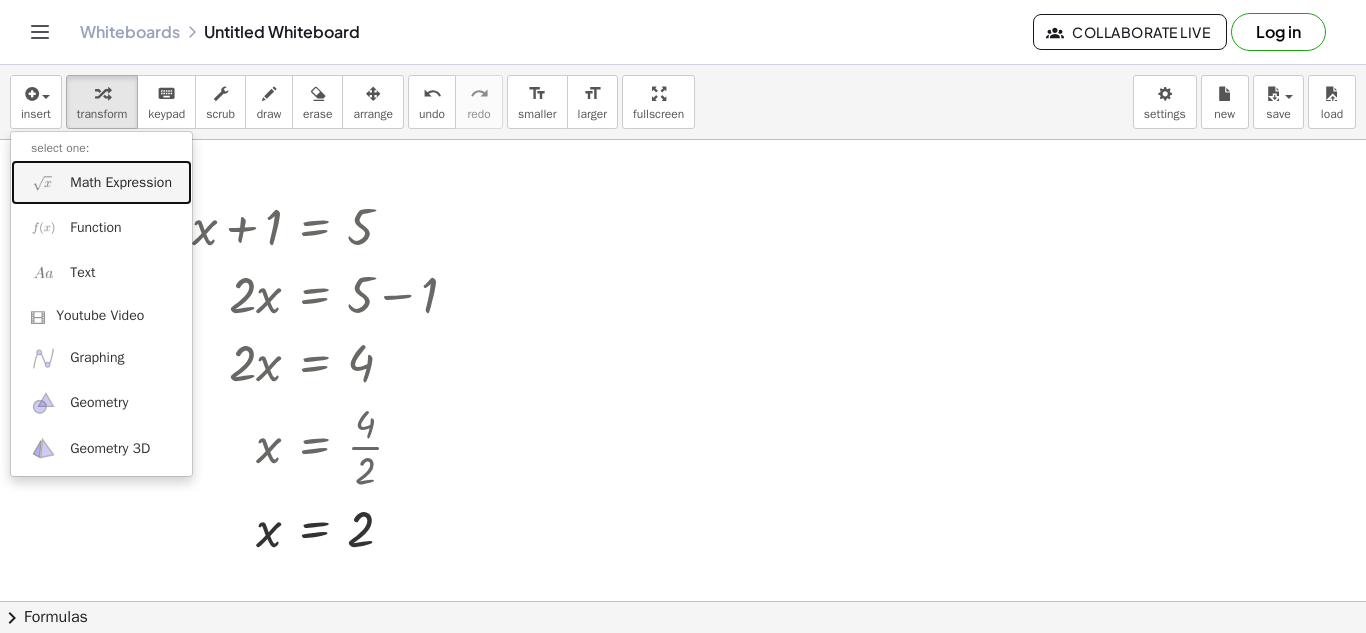 click on "Math Expression" at bounding box center (101, 182) 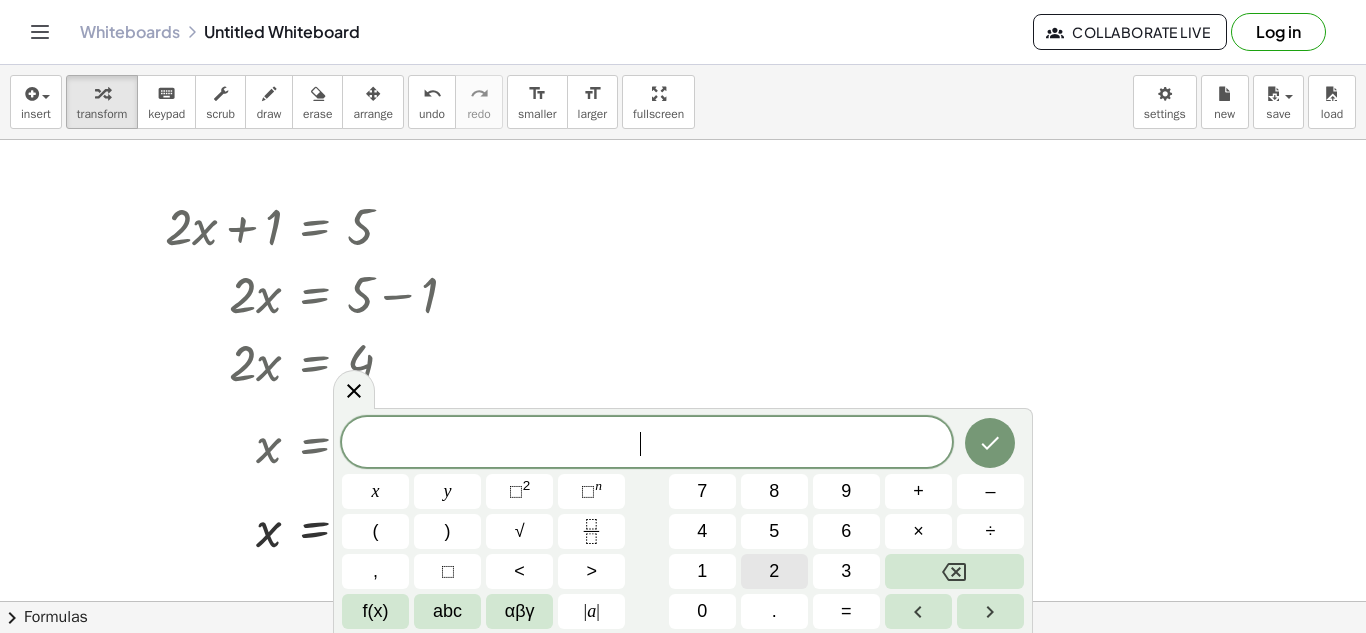 click on "2" at bounding box center (774, 571) 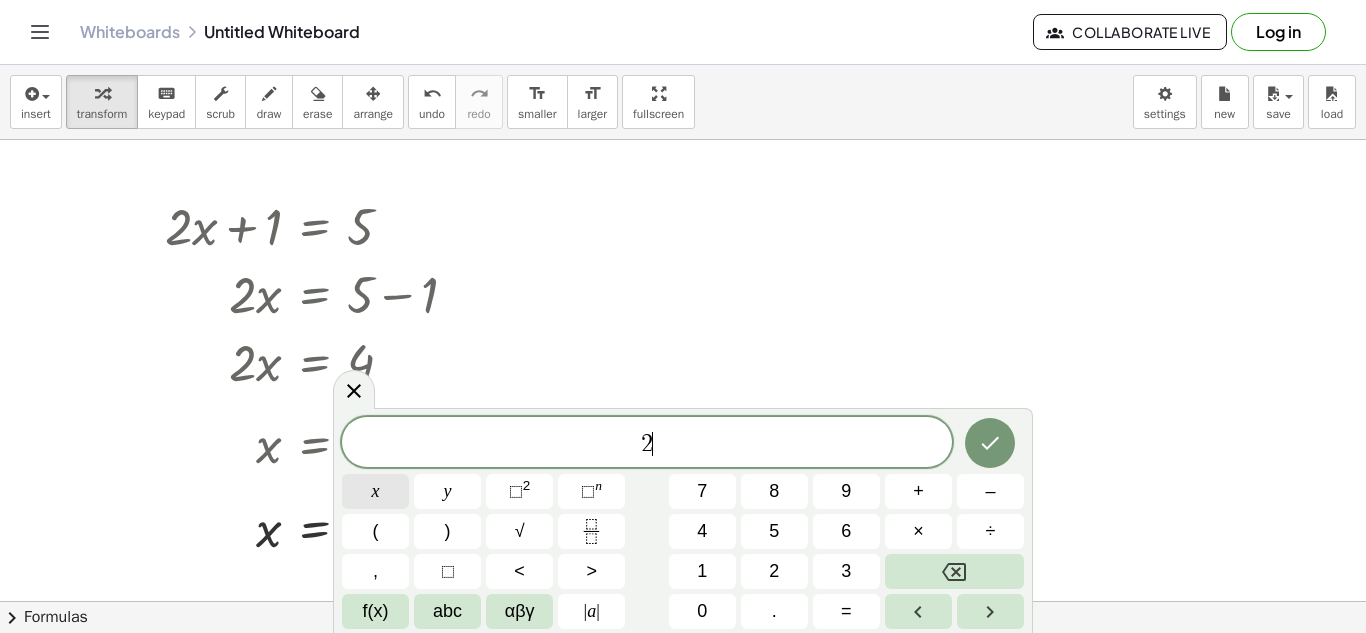 click on "x" at bounding box center [376, 491] 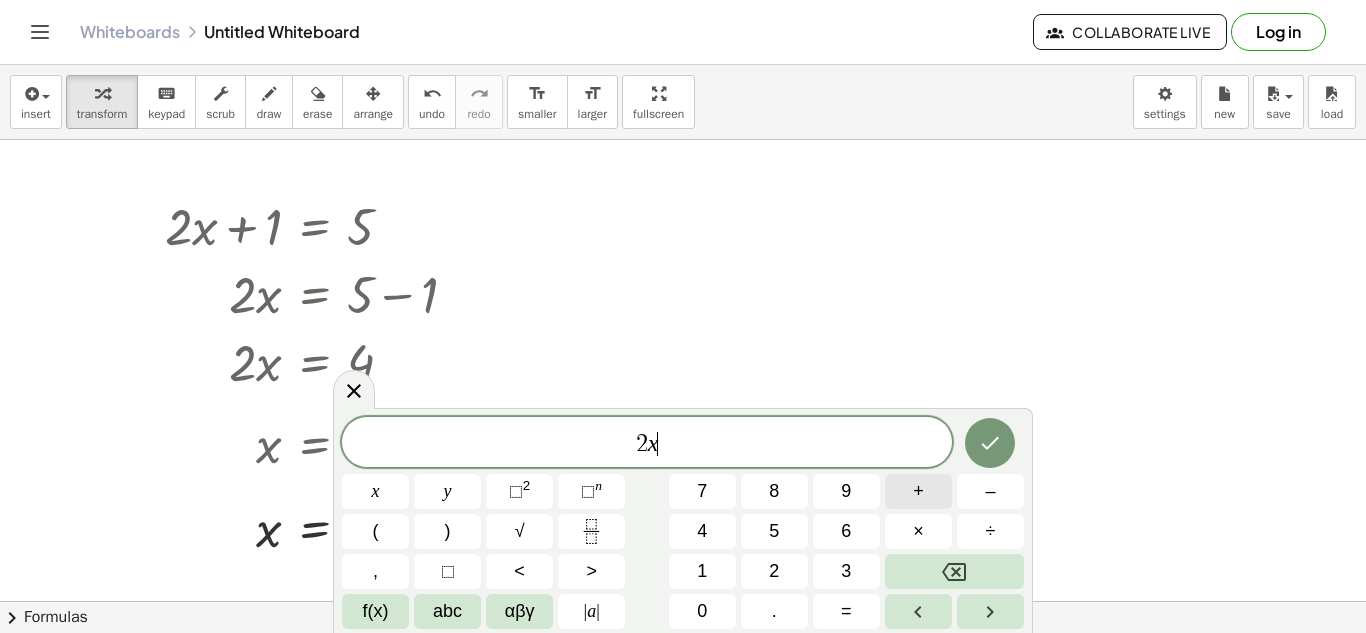click on "+" at bounding box center (918, 491) 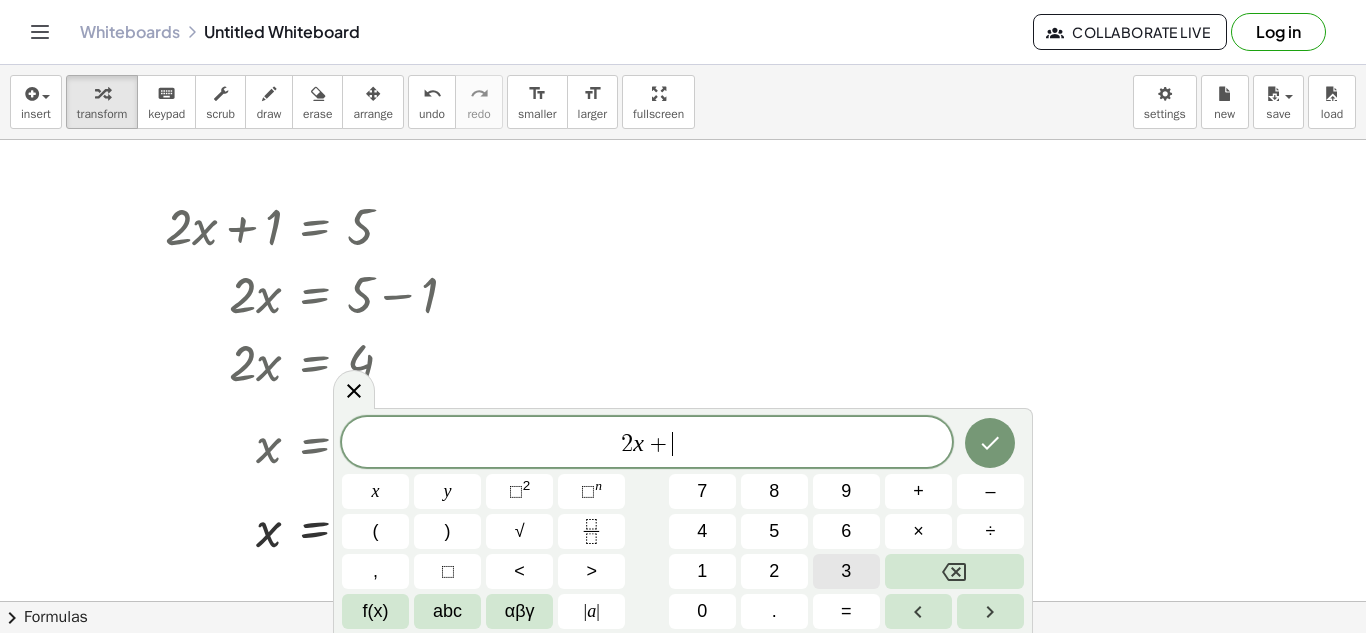 click on "3" at bounding box center (846, 571) 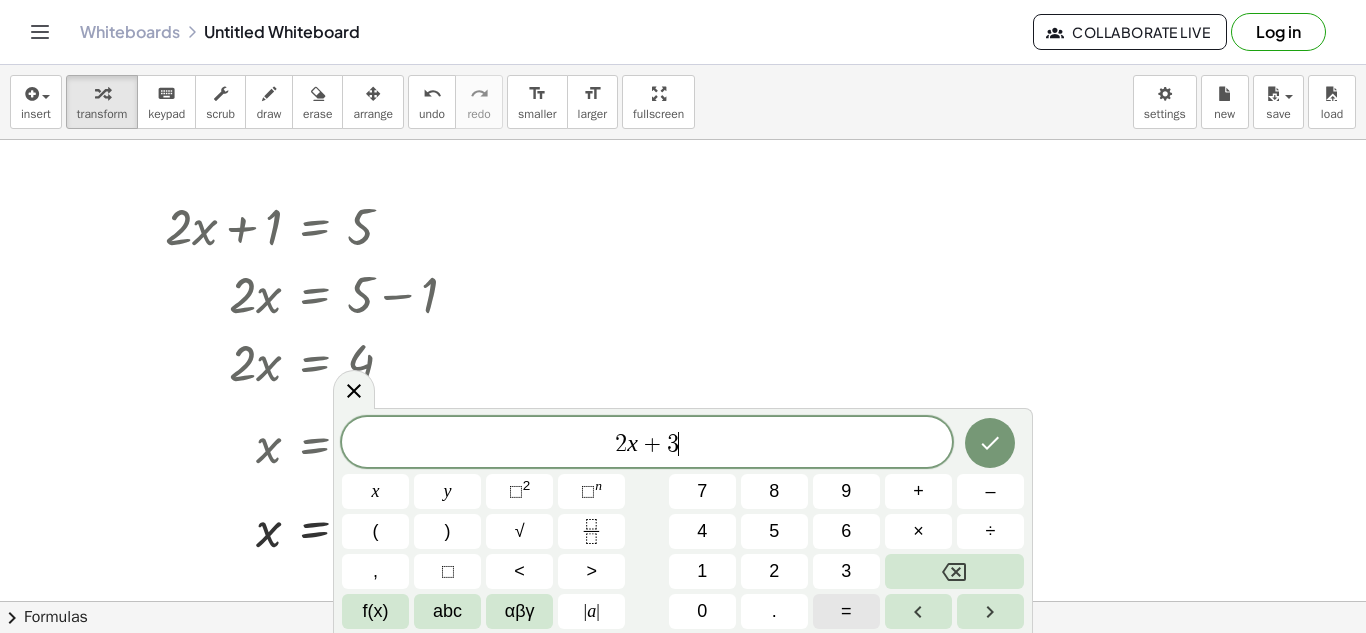 click on "=" at bounding box center (846, 611) 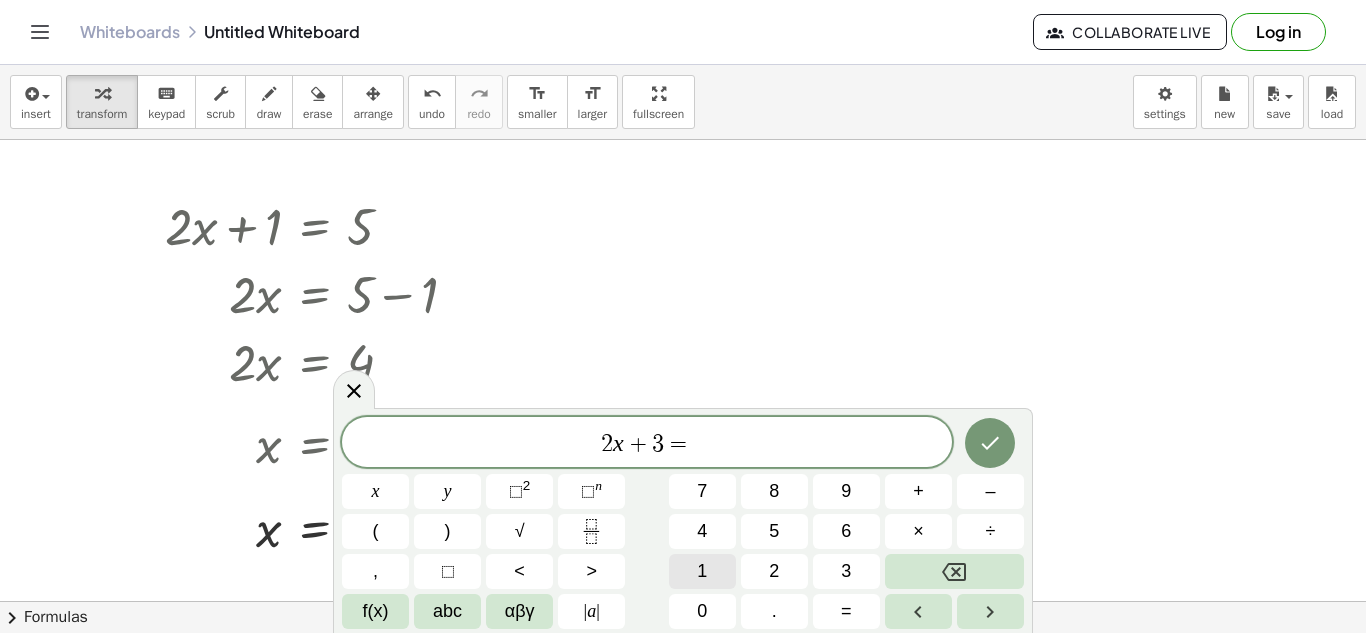 click on "1" at bounding box center [702, 571] 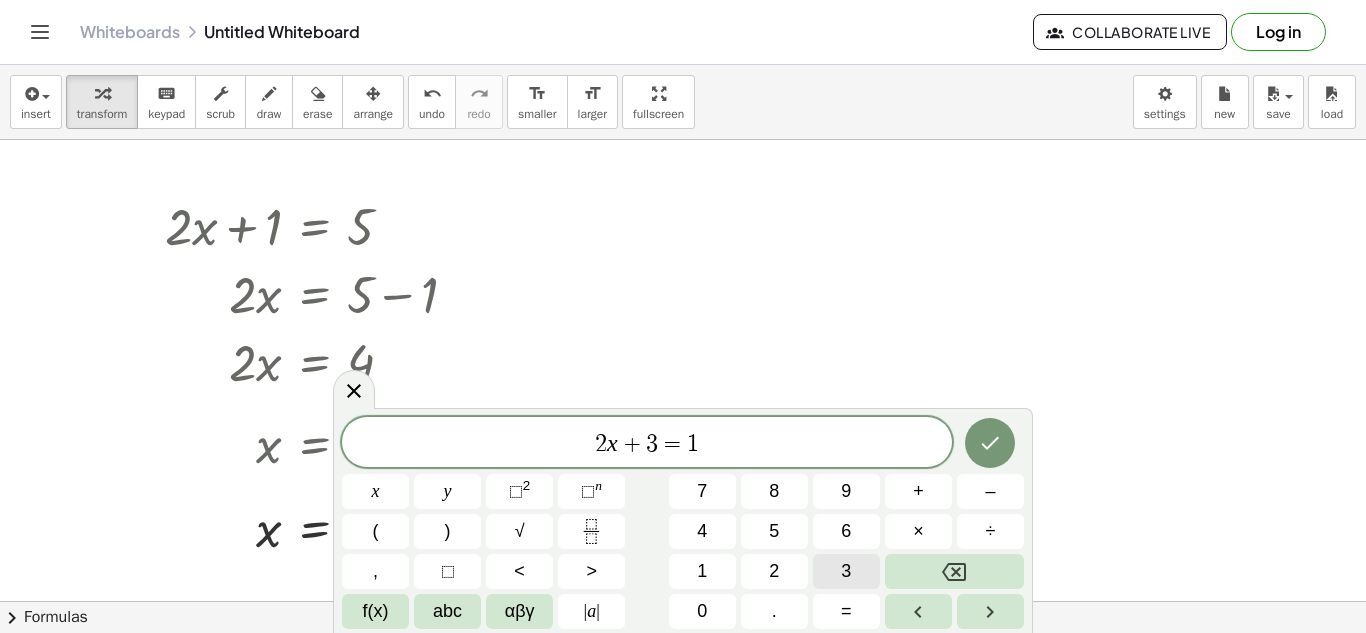 click on "3" at bounding box center [846, 571] 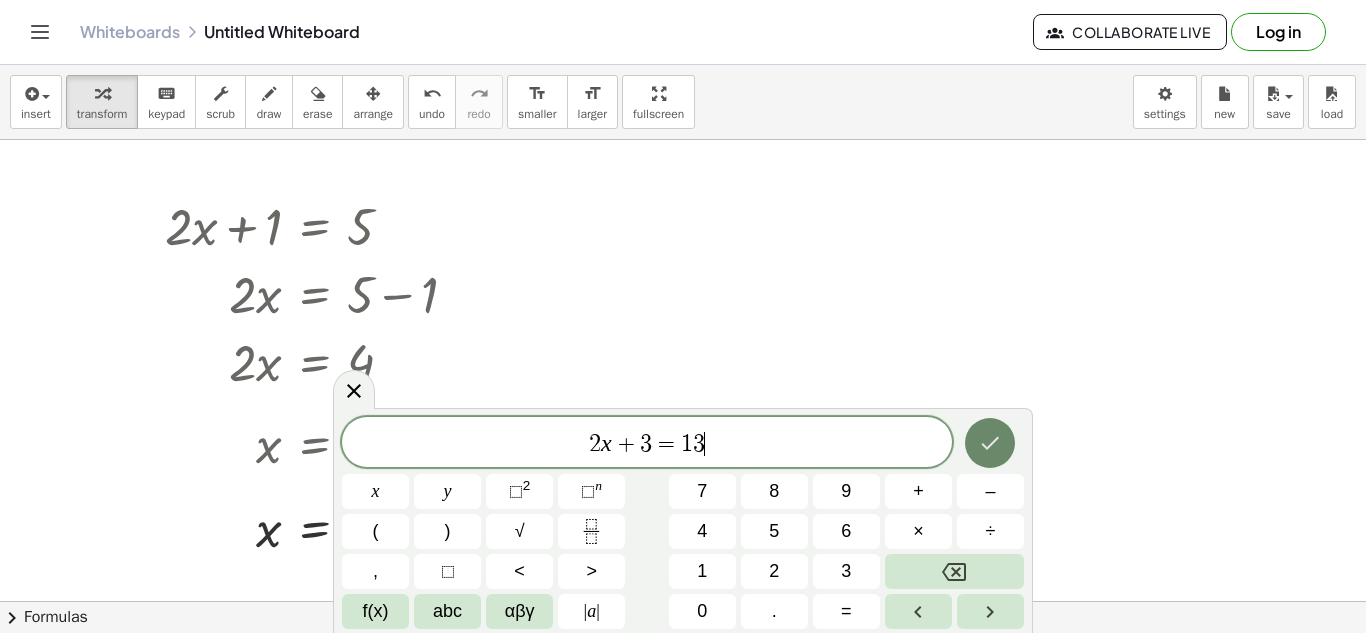 click 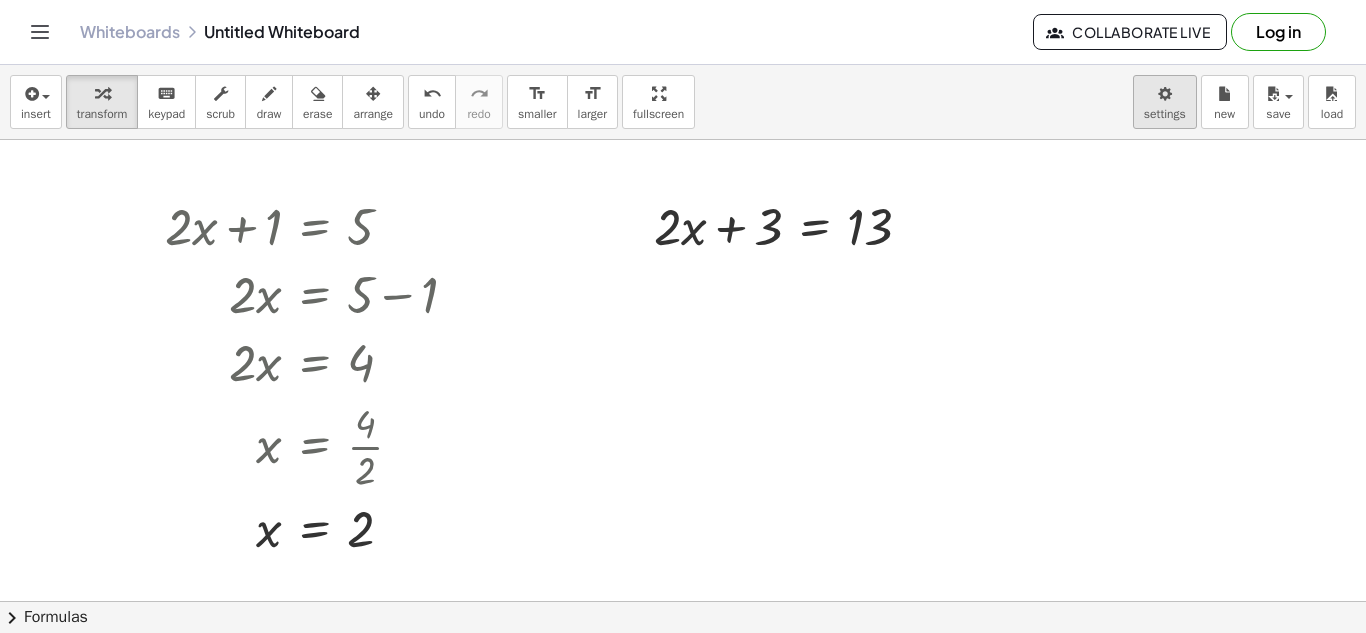 click on "Graspable Math Activities Get Started Activity Bank Assigned Work Classes Whiteboards Reference v1.28.2 | Privacy policy © 2025 | Graspable, Inc. Whiteboards Untitled Whiteboard Collaborate Live  Log in    insert select one: Math Expression Function Text Youtube Video Graphing Geometry Geometry 3D transform keyboard keypad scrub draw erase arrange undo undo redo redo format_size smaller format_size larger fullscreen load   save new settings + · 2 · x + 1 = 5 · 2 · x = + 5 − 1 · 2 · x = 4 x = · 4 · 2 x = 2 + · 2 · x + 3 = 13 × chevron_right  Formulas
Drag one side of a formula onto a highlighted expression on the canvas to apply it.
Quadratic Formula
+ · a · x 2 + · b · x + c = 0
⇔
x = · ( − b ± 2 √ ( + b 2 − · 4 · a · c ) ) · 2 · a
+ x 2 + · p · x + q = 0
x =" at bounding box center [683, 316] 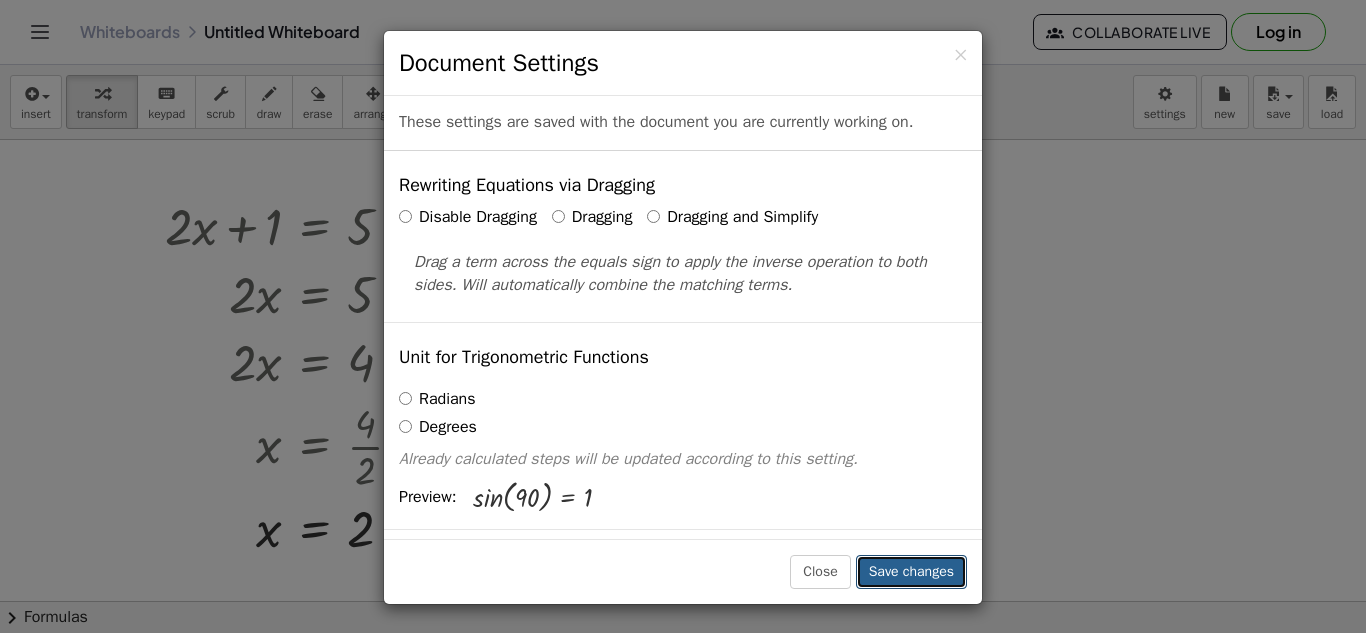 click on "Save changes" at bounding box center [911, 572] 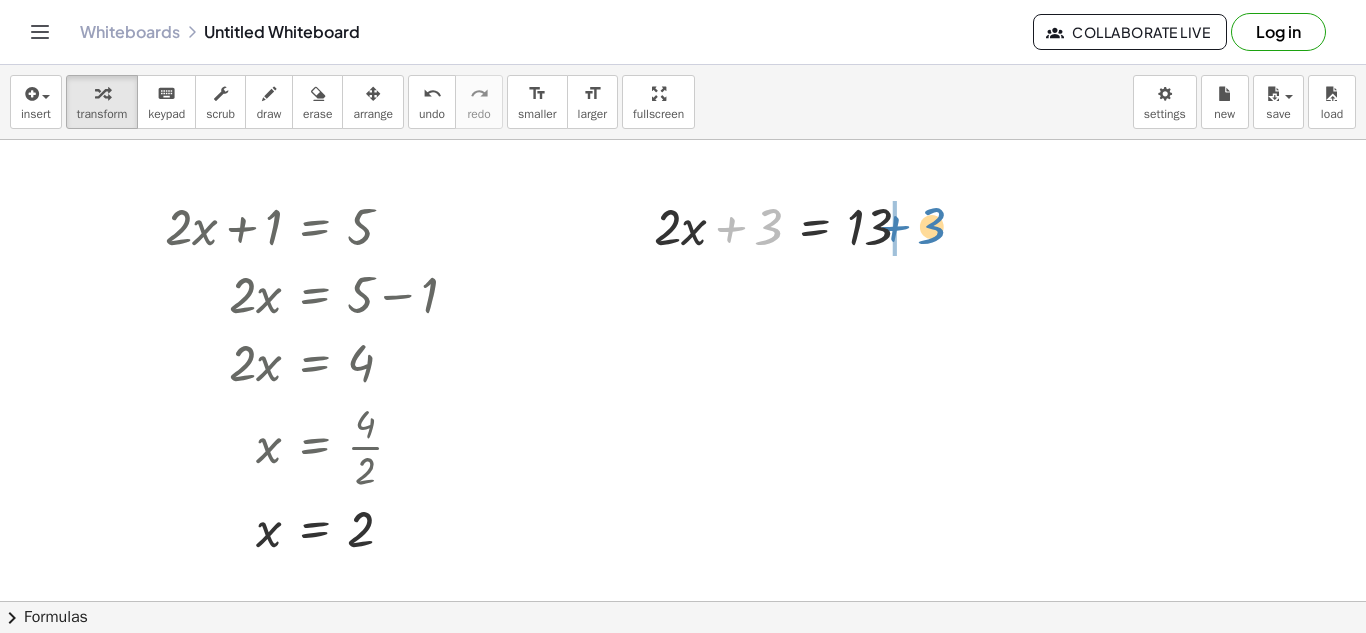 drag, startPoint x: 762, startPoint y: 237, endPoint x: 930, endPoint y: 243, distance: 168.1071 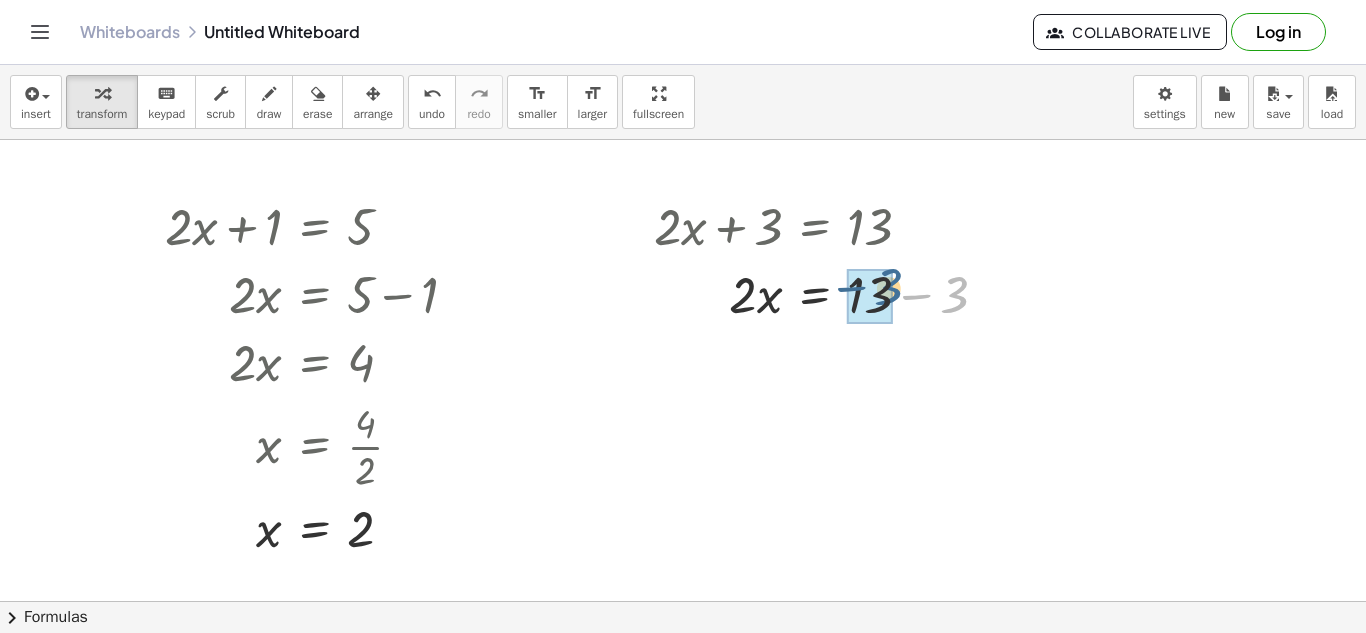 drag, startPoint x: 955, startPoint y: 304, endPoint x: 887, endPoint y: 296, distance: 68.46897 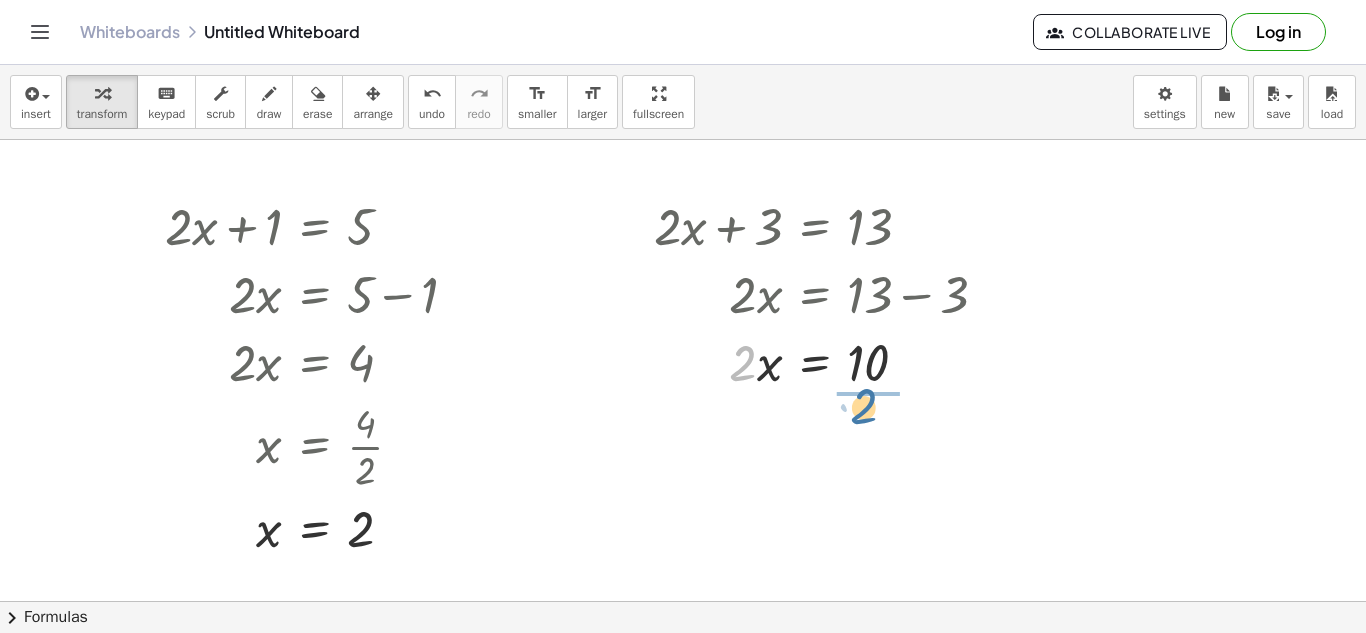 drag, startPoint x: 743, startPoint y: 368, endPoint x: 866, endPoint y: 411, distance: 130.29965 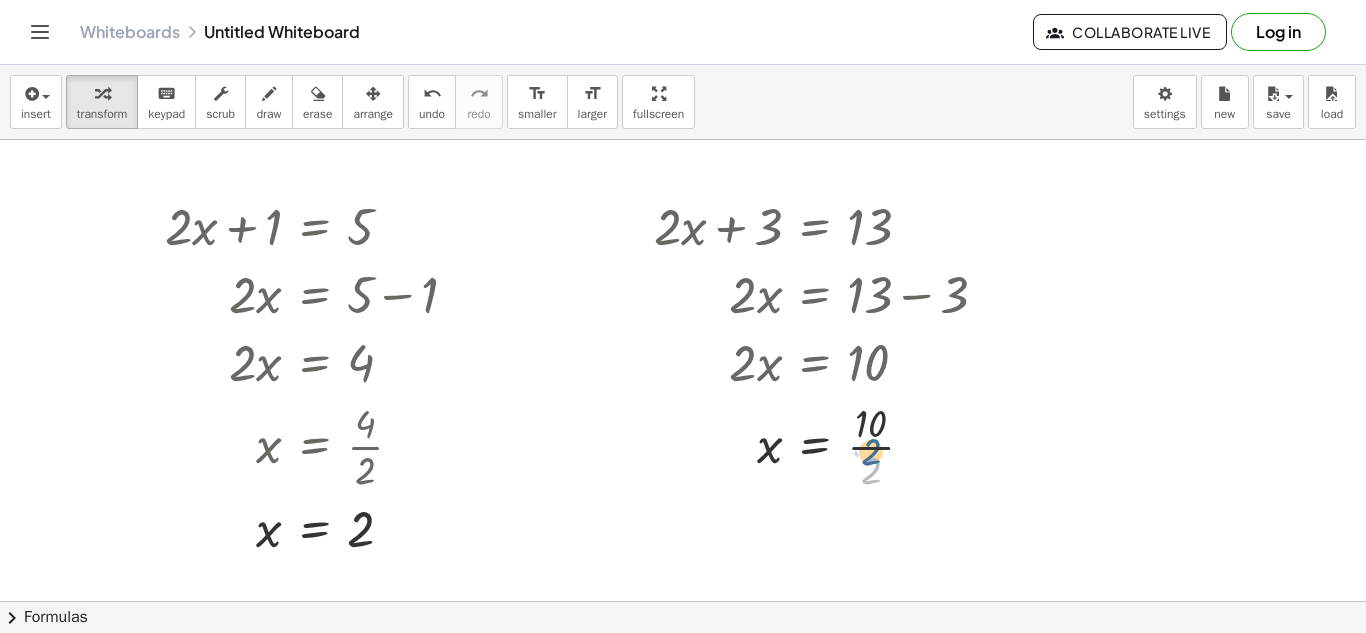 drag, startPoint x: 875, startPoint y: 466, endPoint x: 875, endPoint y: 447, distance: 19 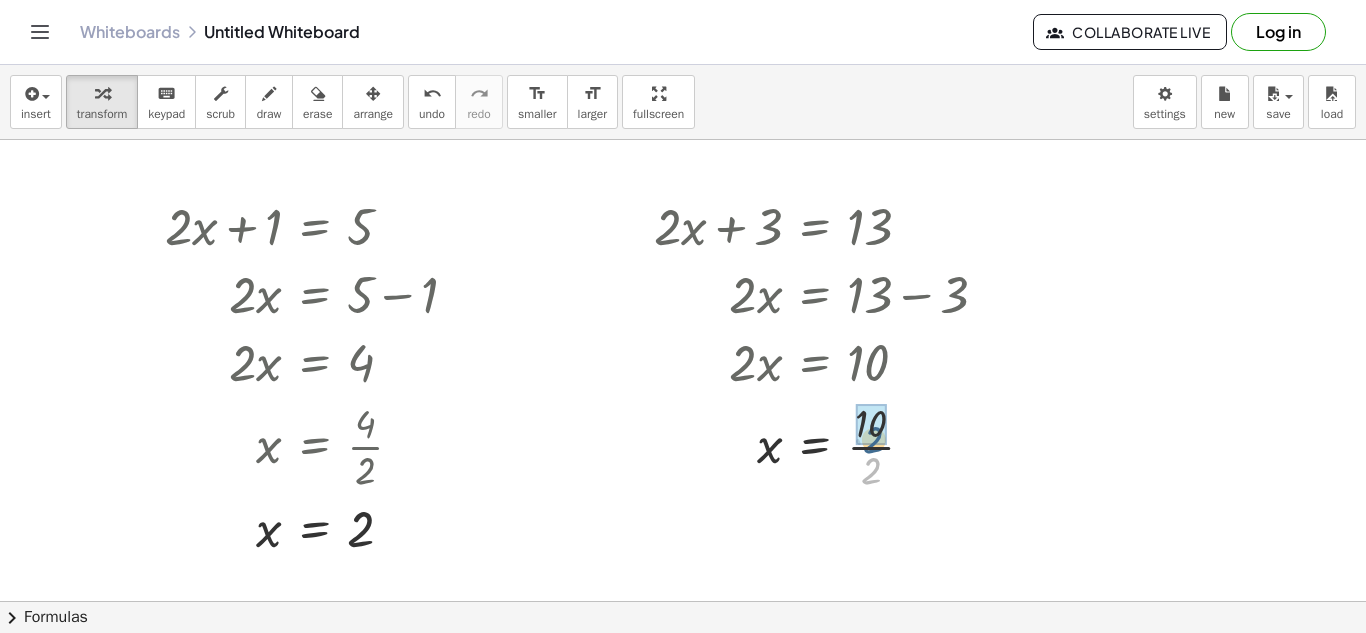 drag, startPoint x: 874, startPoint y: 475, endPoint x: 877, endPoint y: 439, distance: 36.124783 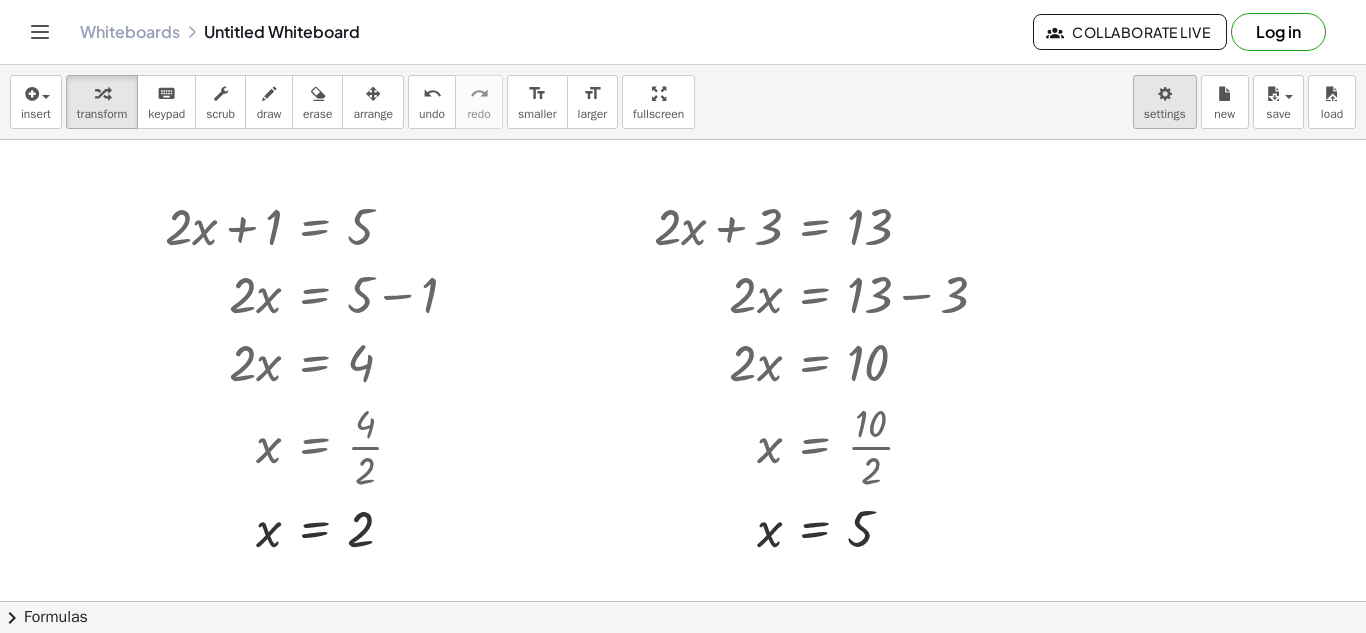 click on "Graspable Math Activities Get Started Activity Bank Assigned Work Classes Whiteboards Reference v1.28.2 | Privacy policy © 2025 | Graspable, Inc. Whiteboards Untitled Whiteboard Collaborate Live  Log in    insert select one: Math Expression Function Text Youtube Video Graphing Geometry Geometry 3D transform keyboard keypad scrub draw erase arrange undo undo redo redo format_size smaller format_size larger fullscreen load   save new settings + · 2 · x + 1 = 5 · 2 · x = + 5 − 1 · 2 · x = 4 x = · 4 · 2 x = 2 + · 2 · x + 3 = 13 · 2 · x = + 13 − 3 · 2 · x = 10 x = · 10 · 2 x = 5 × chevron_right  Formulas
Drag one side of a formula onto a highlighted expression on the canvas to apply it.
Quadratic Formula
+ · a · x 2 + · b · x + c = 0
⇔
x = · ( − b ± 2 √ ( + b 2 − · 4 · a · c ) ) · 2 · a
+ x 2 + p" at bounding box center [683, 316] 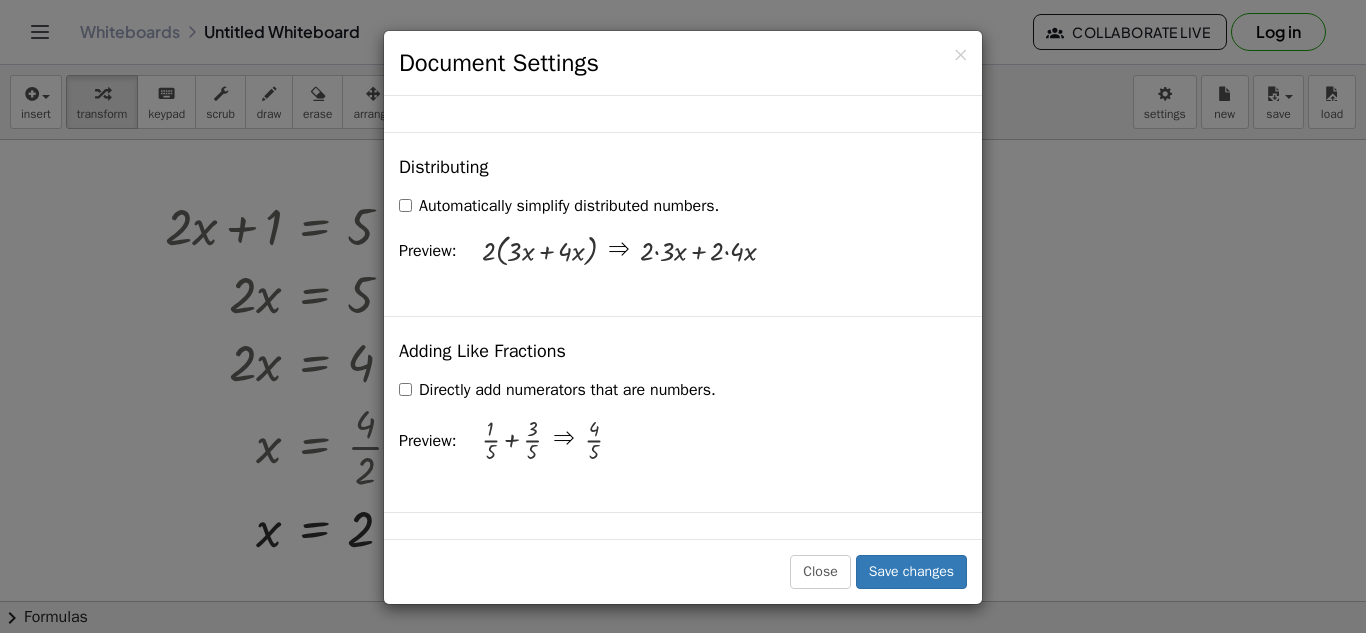 scroll, scrollTop: 1510, scrollLeft: 0, axis: vertical 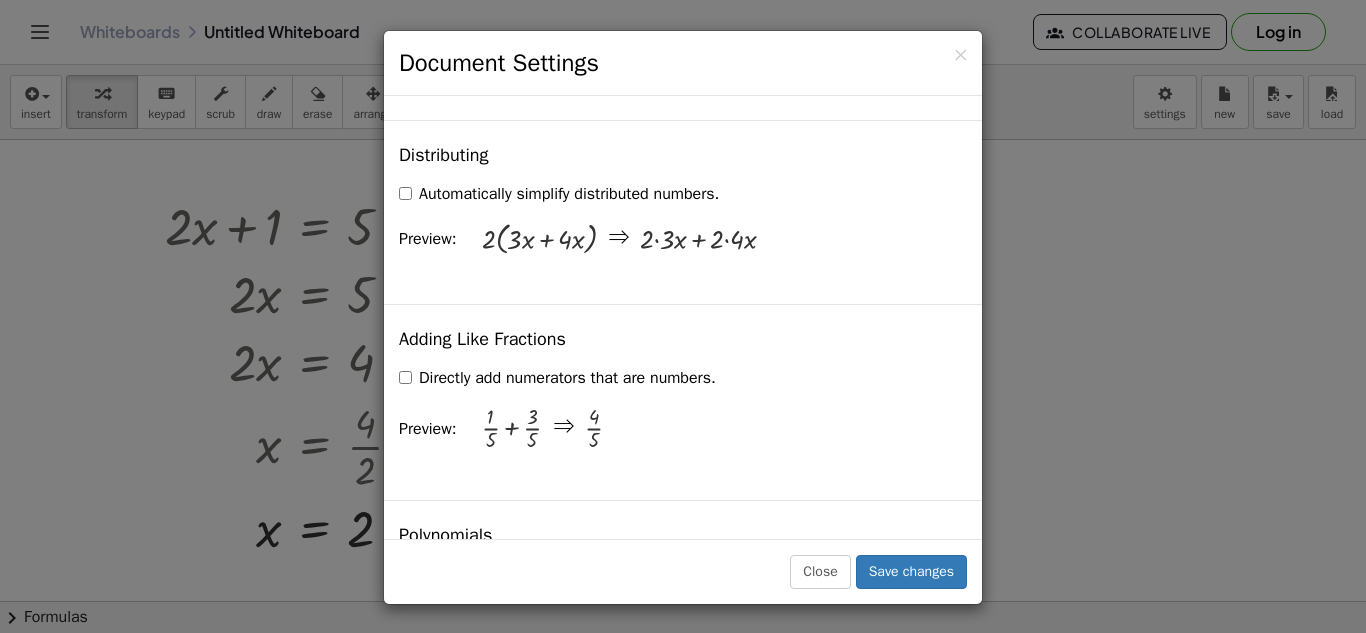 click on "Automatically simplify distributed numbers." at bounding box center [559, 194] 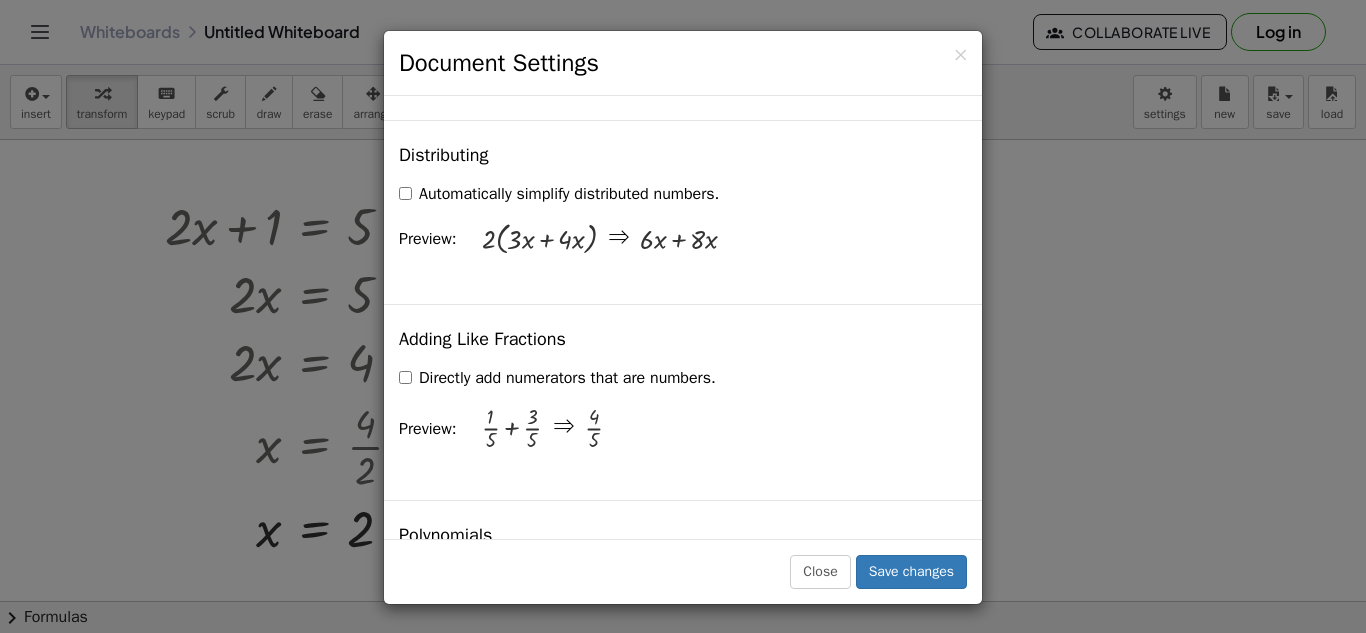 click at bounding box center (679, 239) 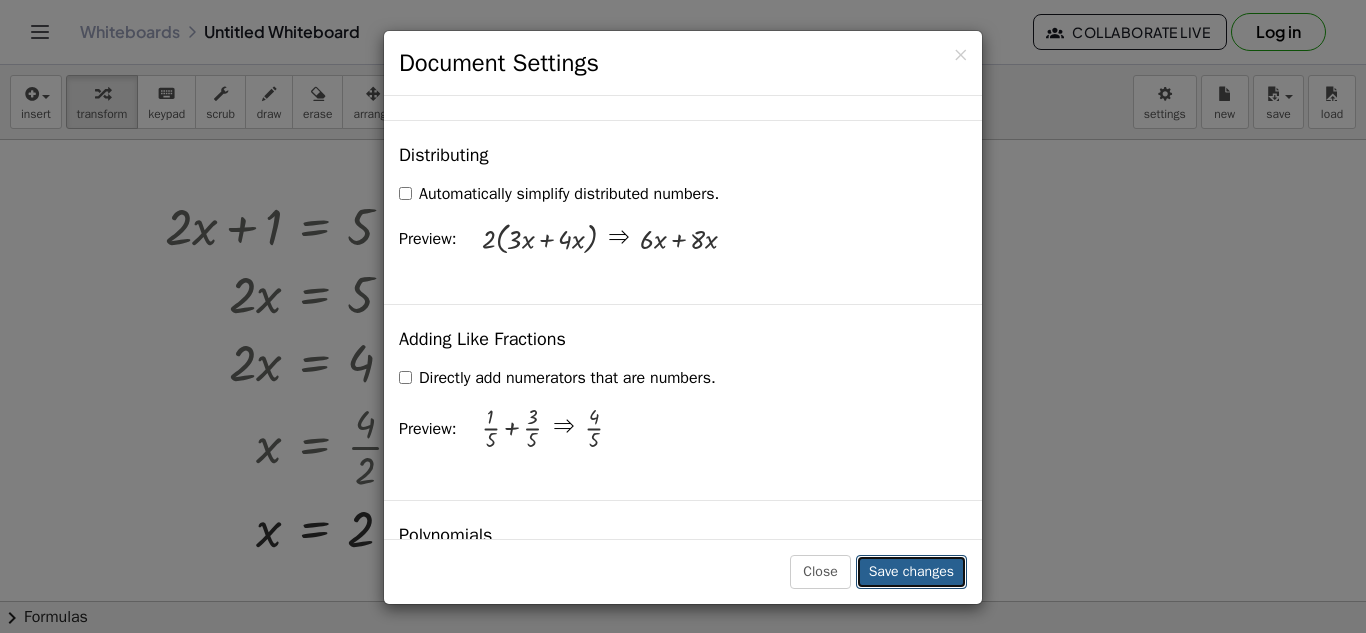 click on "Save changes" at bounding box center (911, 572) 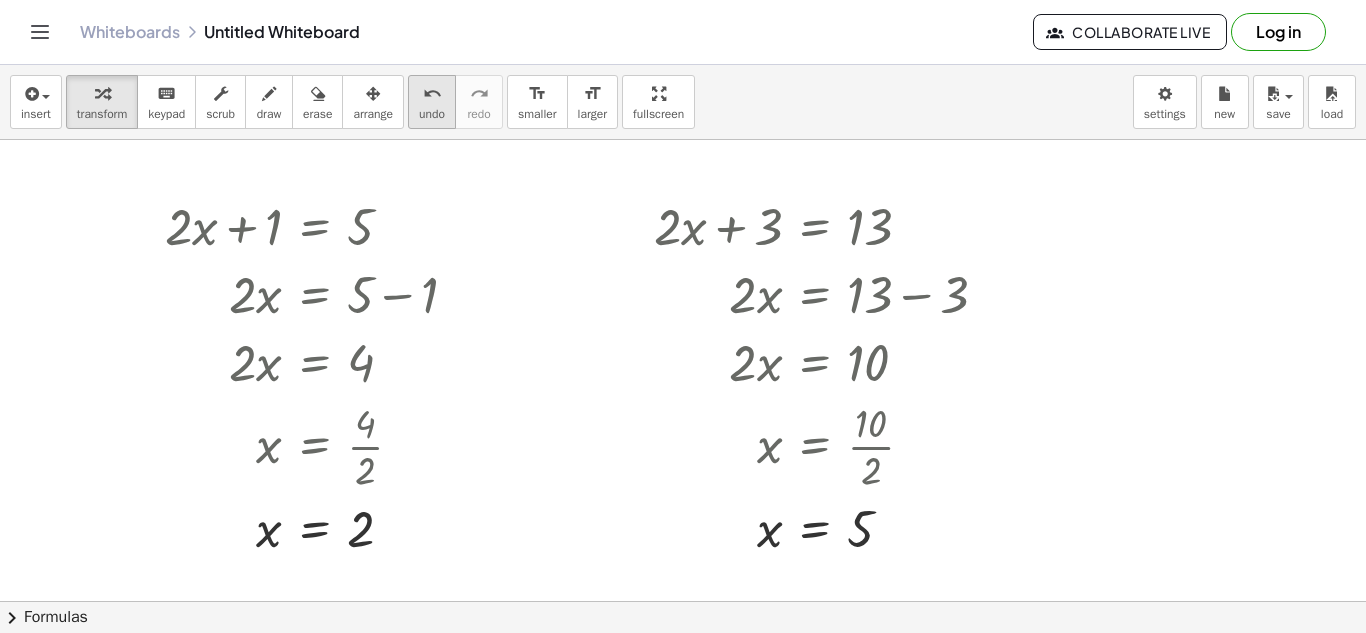 click on "undo" at bounding box center [432, 114] 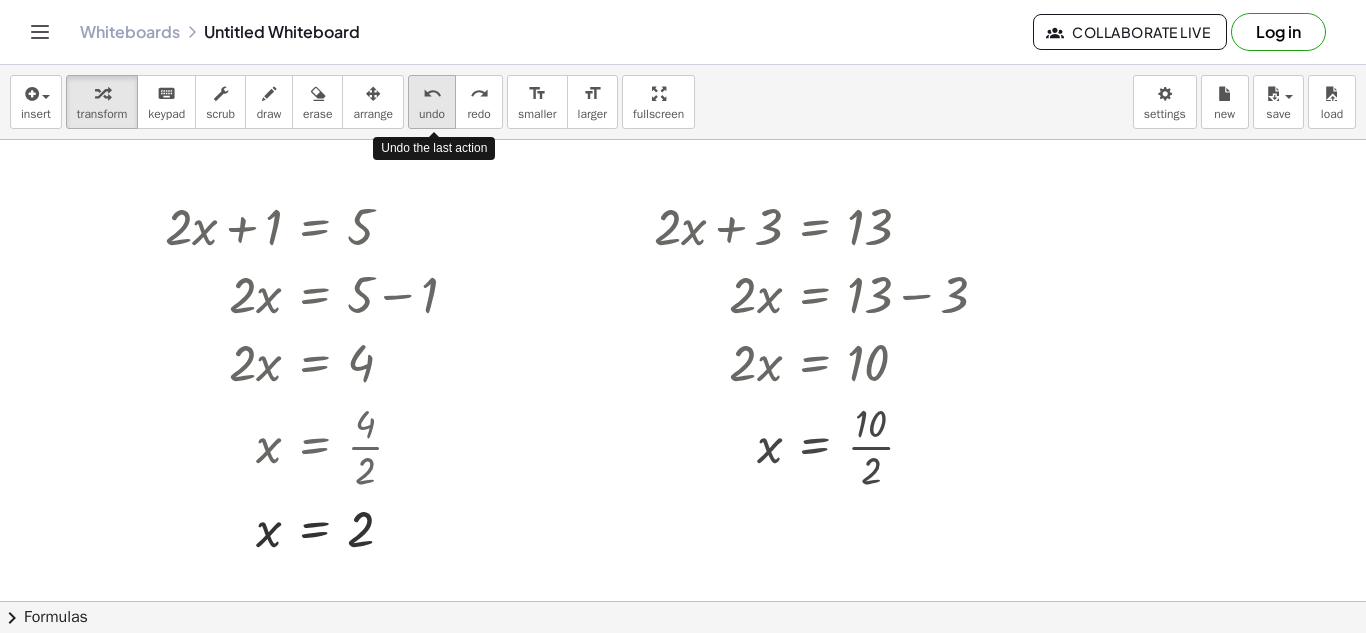 click on "undo" at bounding box center (432, 114) 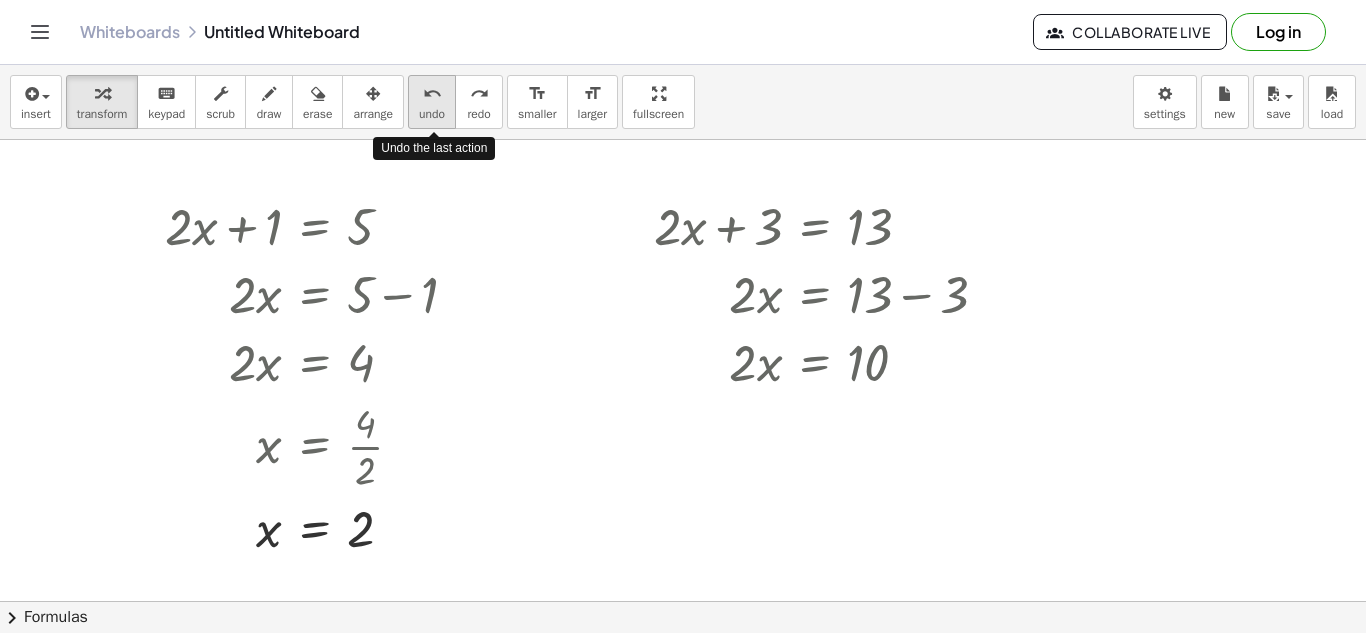 click on "undo" at bounding box center (432, 114) 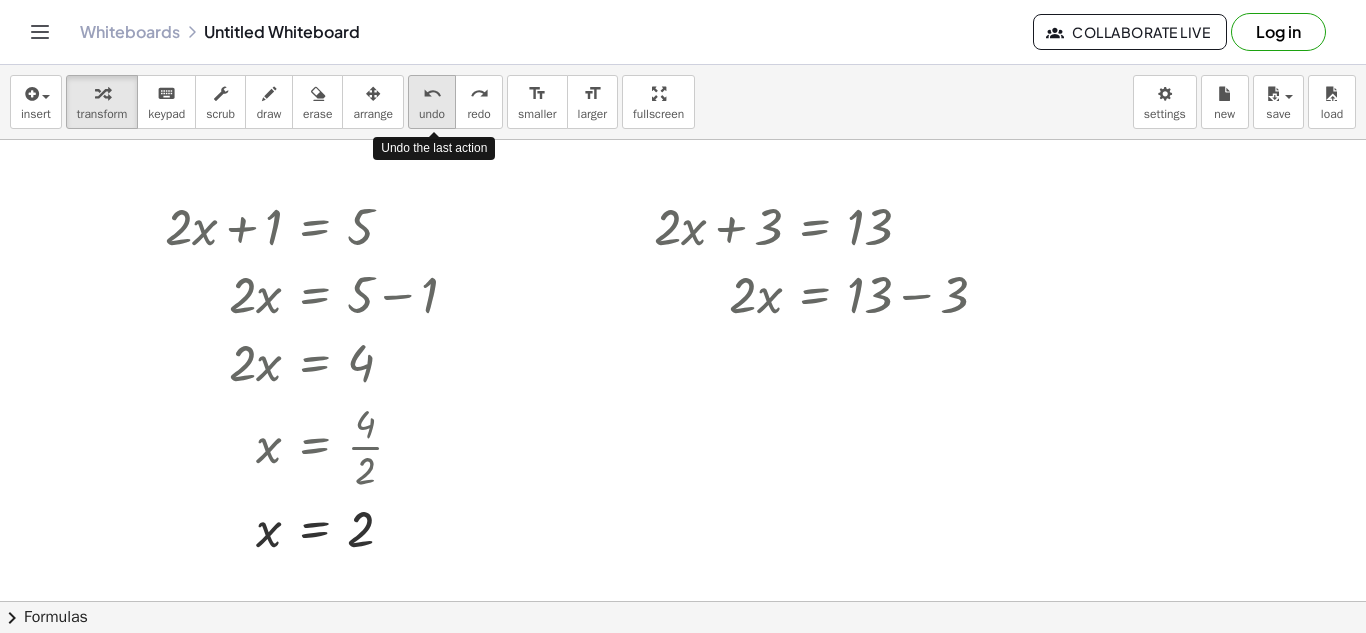 click on "undo" at bounding box center (432, 114) 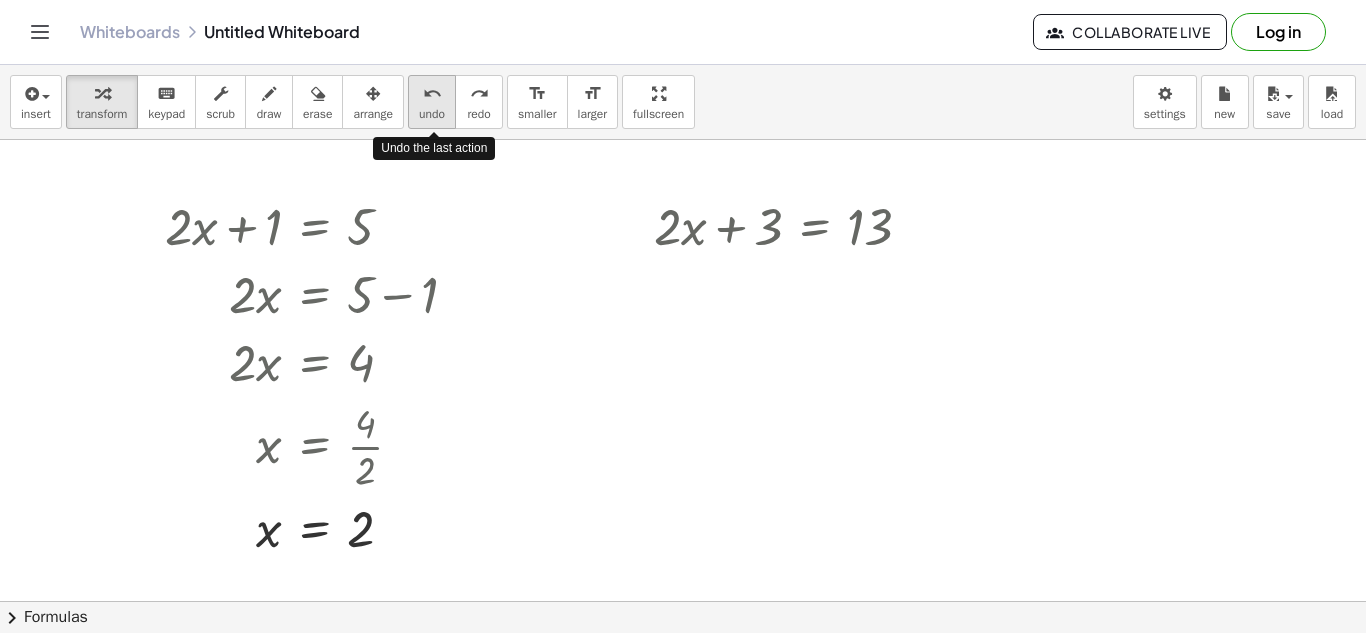 click on "undo" at bounding box center [432, 114] 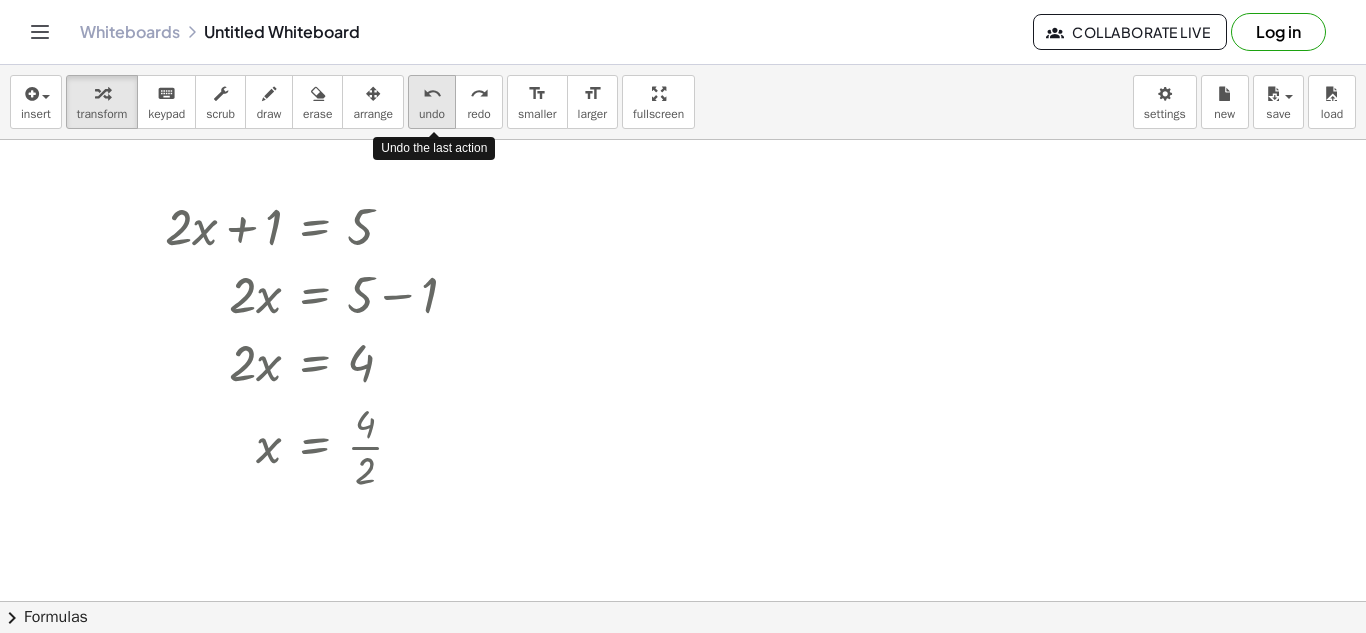 click on "undo" at bounding box center [432, 114] 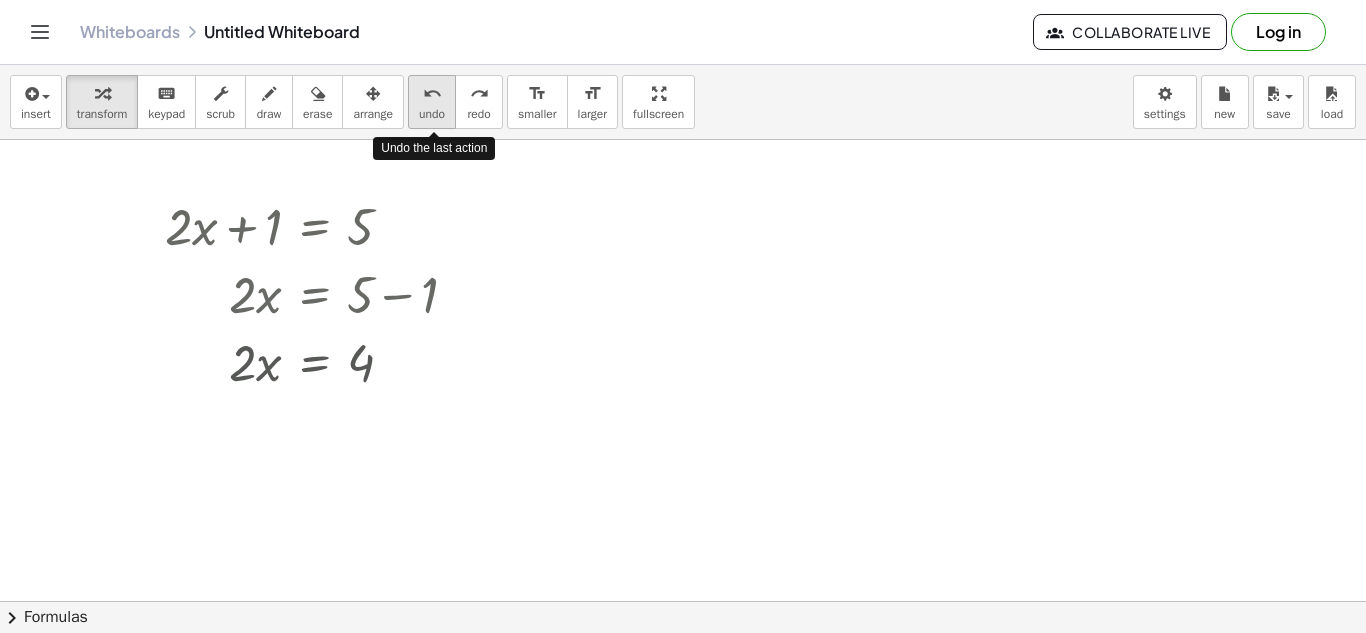 click on "undo" at bounding box center [432, 114] 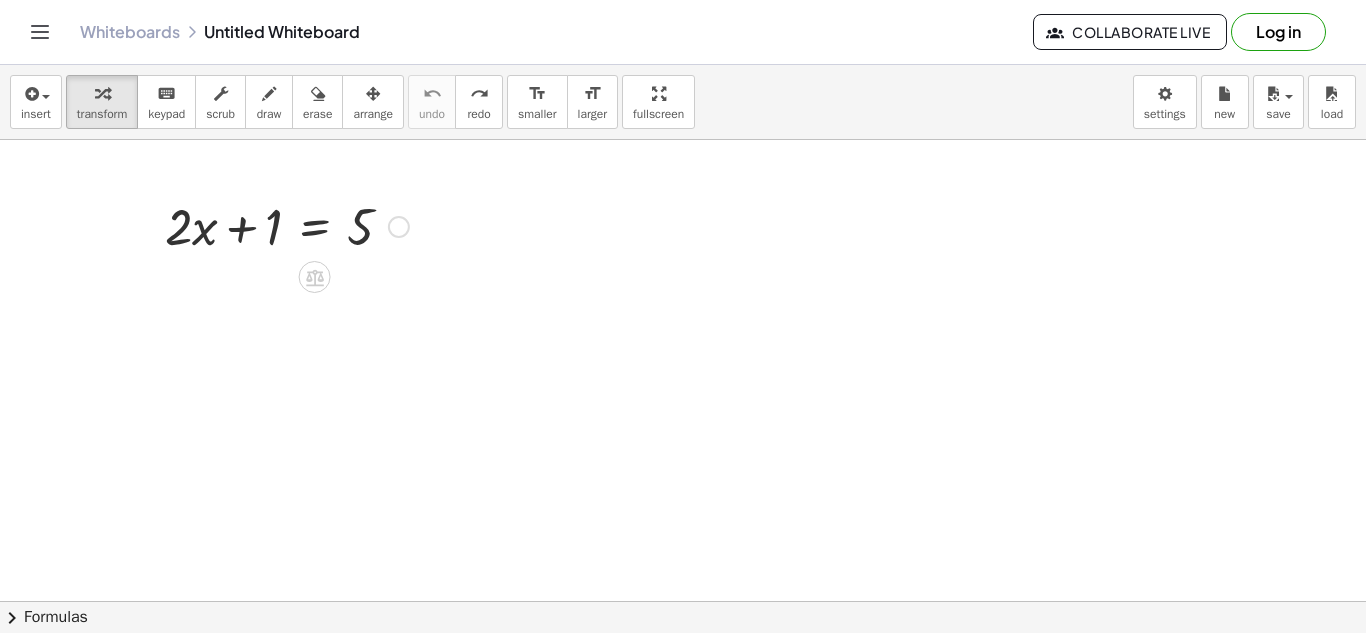 click at bounding box center (287, 225) 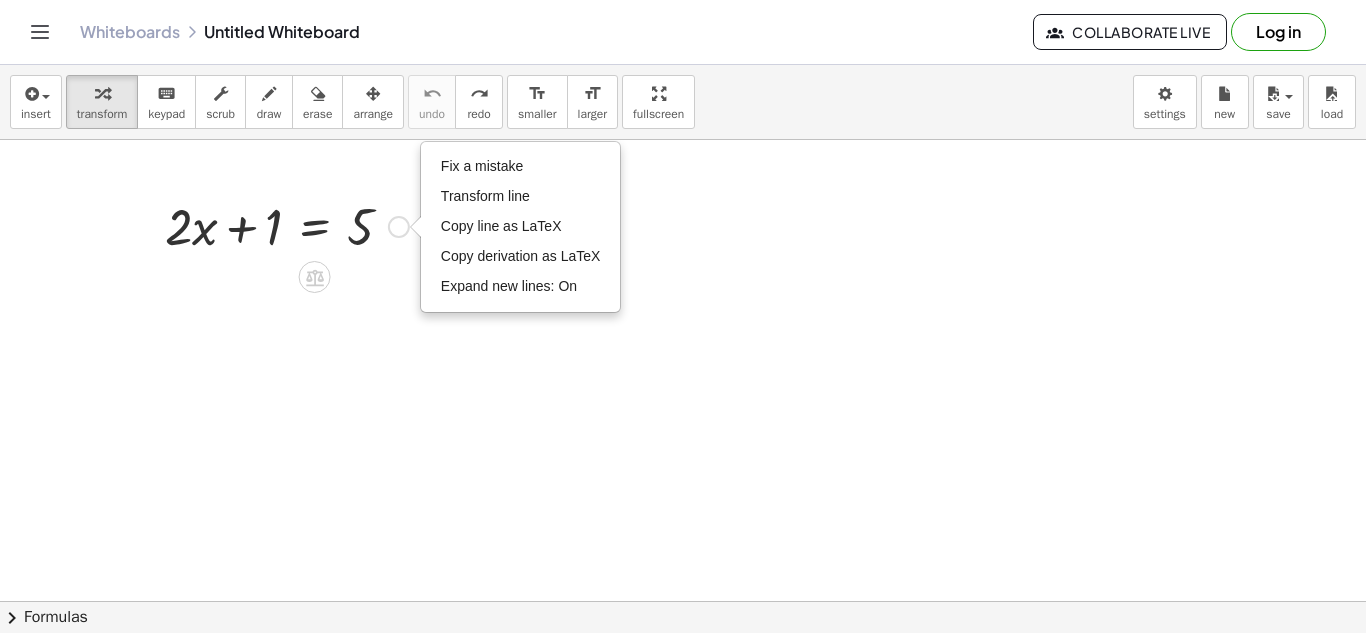 click at bounding box center [287, 225] 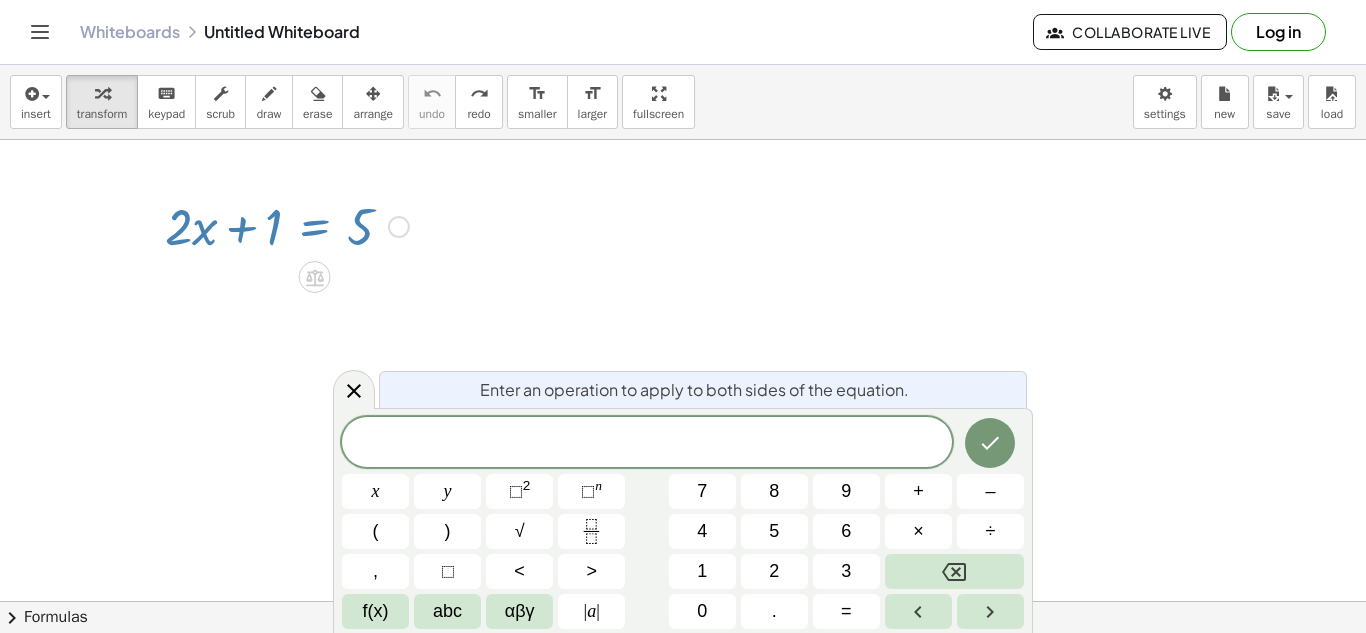 click at bounding box center (683, 666) 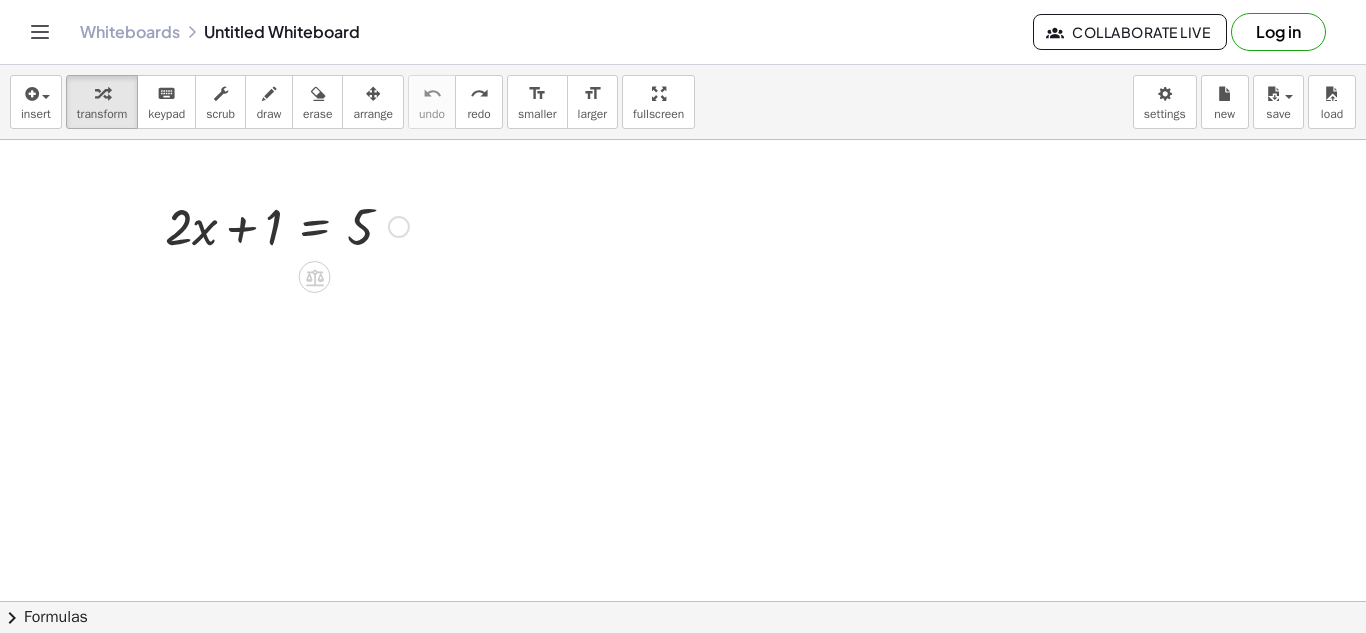 click on "Fix a mistake Transform line Copy line as LaTeX Copy derivation as LaTeX Expand new lines: On" at bounding box center (399, 227) 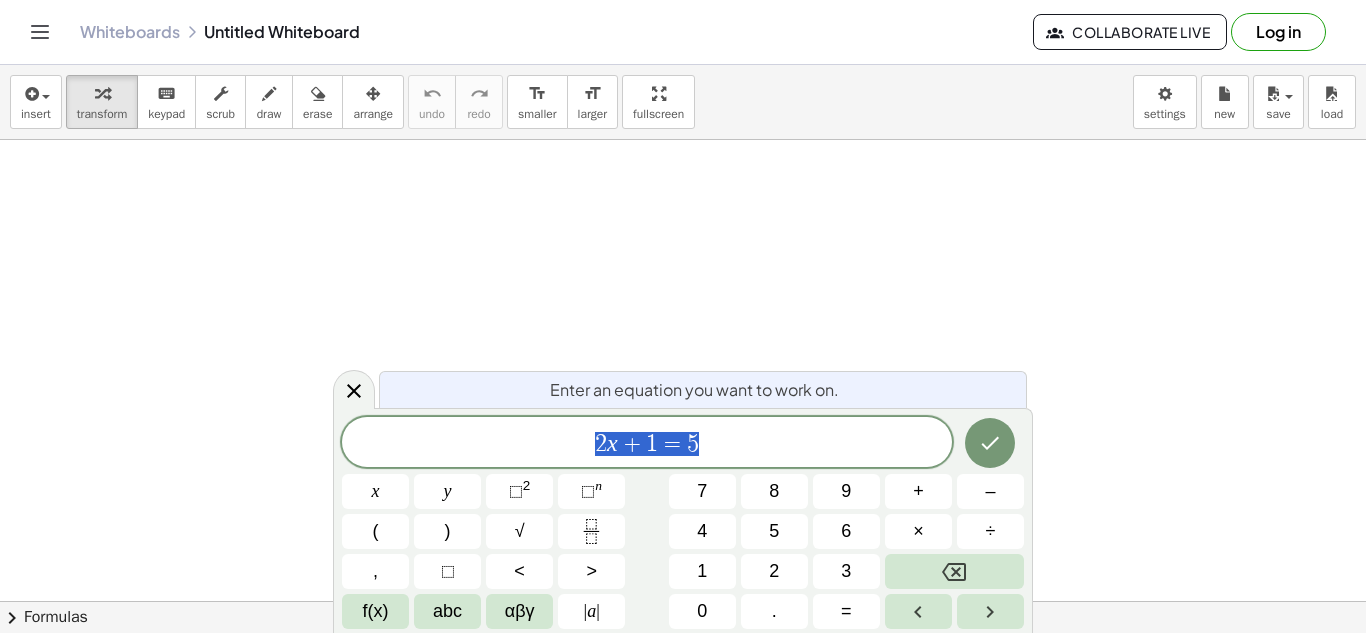 scroll, scrollTop: 0, scrollLeft: 0, axis: both 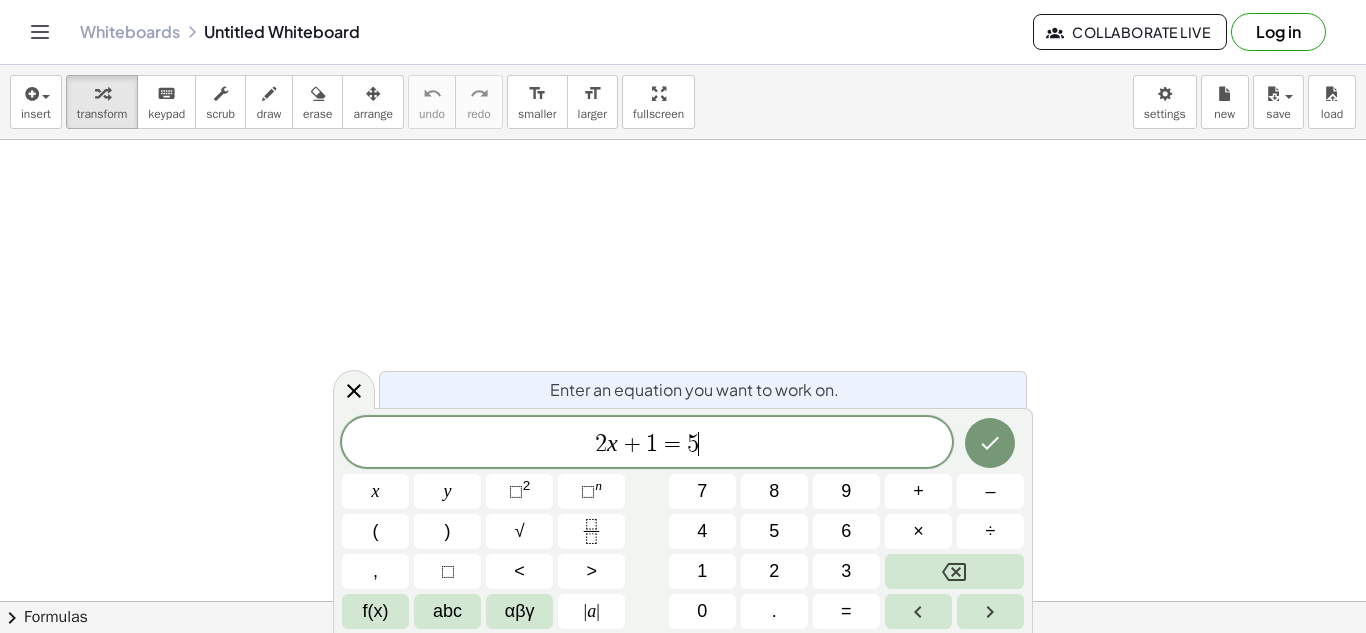 click on "2 x + 1 = 5 ​" at bounding box center (647, 444) 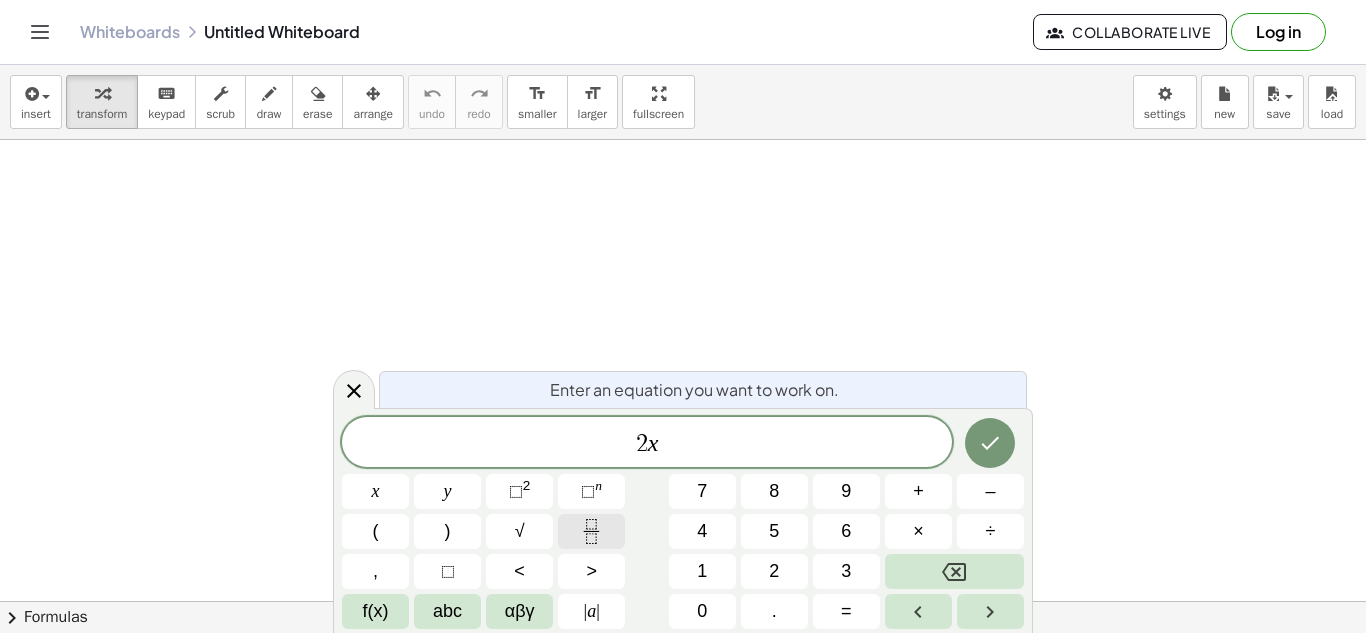 click 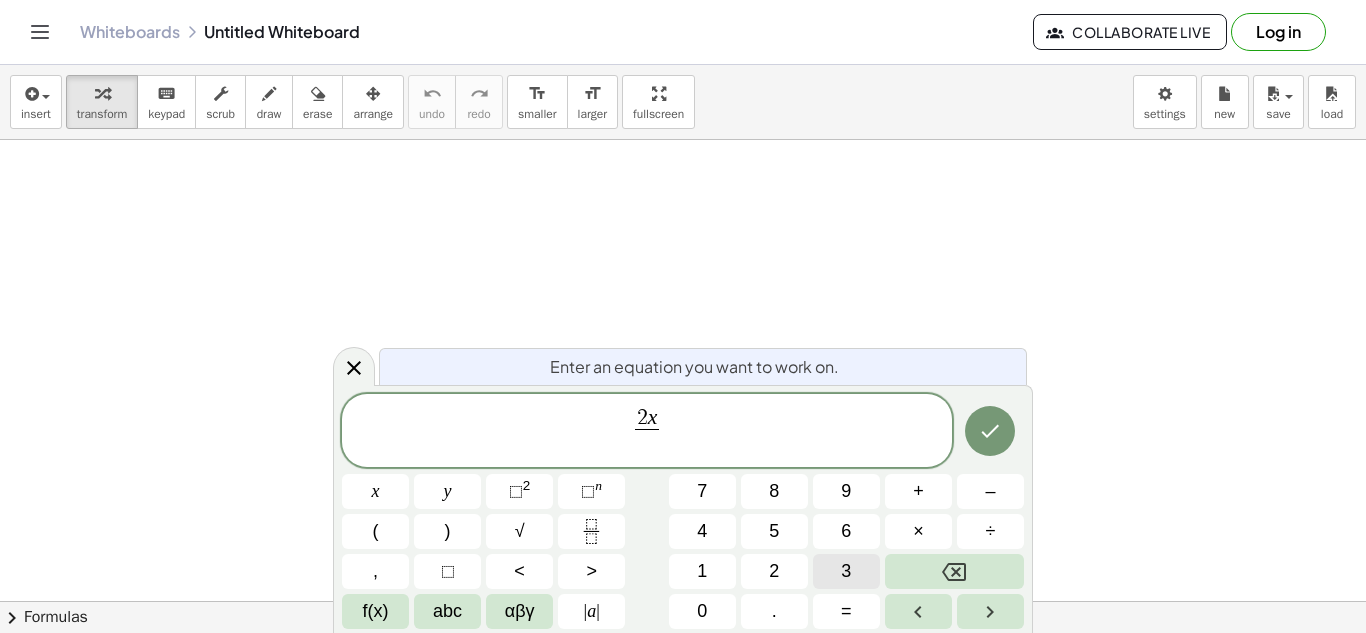 click on "3" at bounding box center [846, 571] 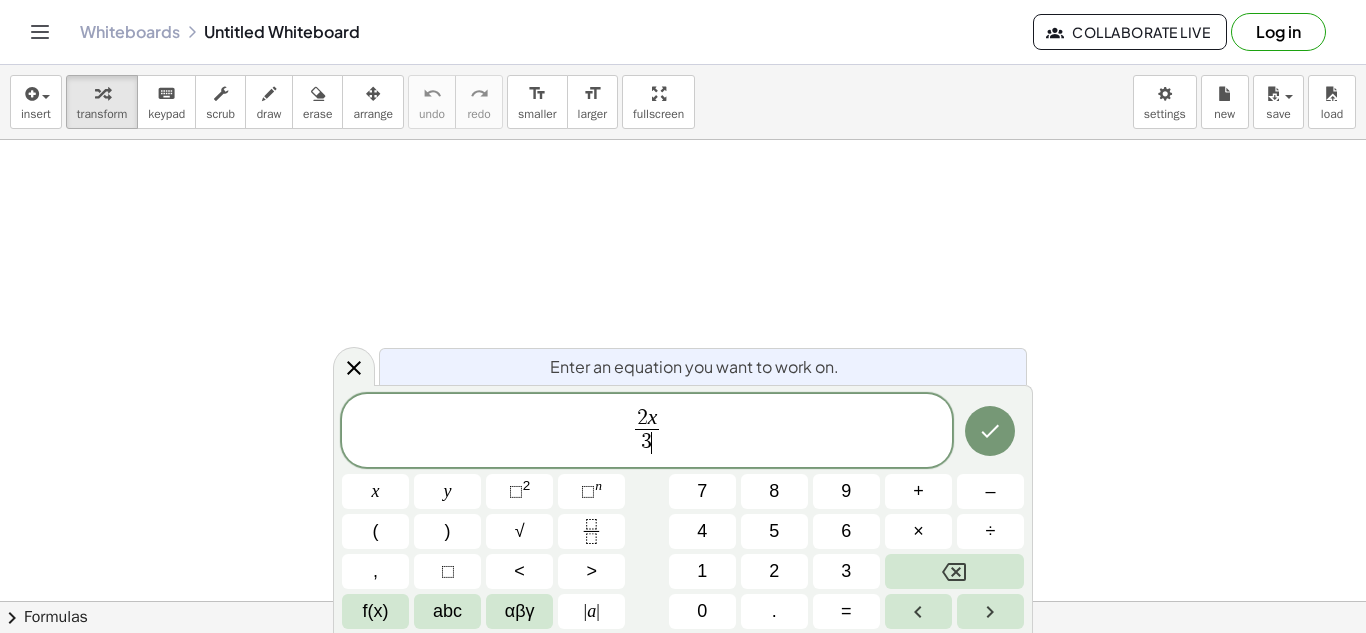 click on "2 x 3 ​ ​" at bounding box center [647, 432] 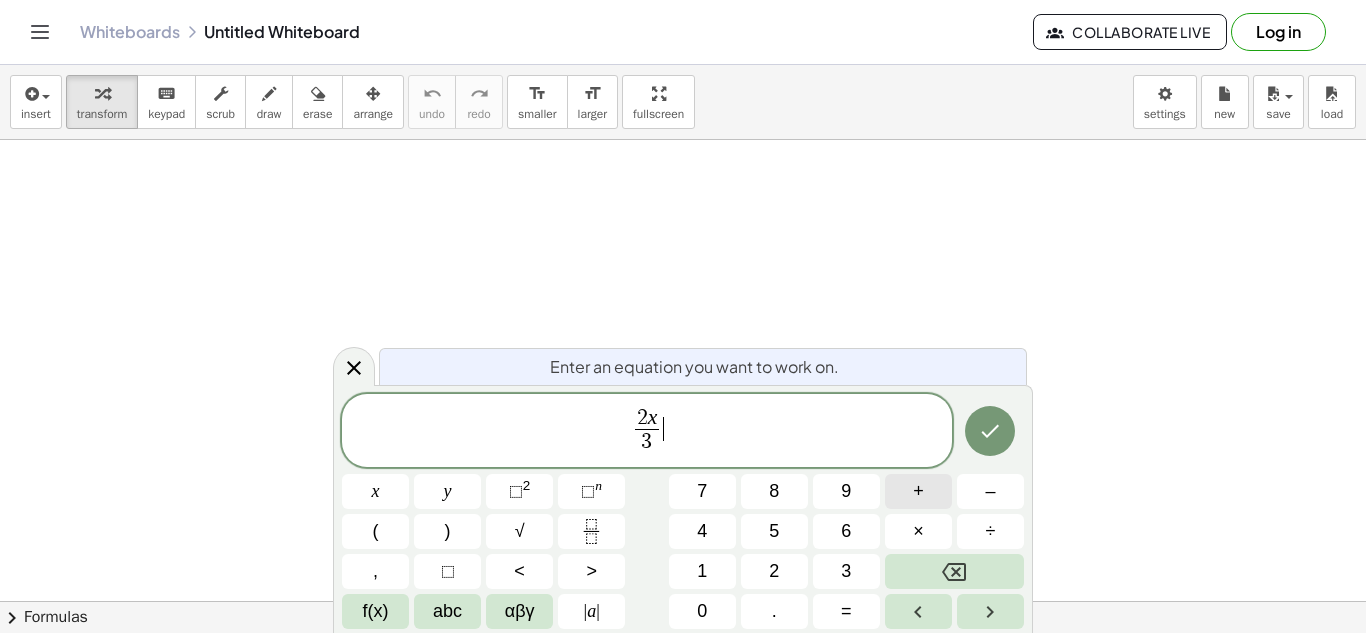 click on "+" at bounding box center (918, 491) 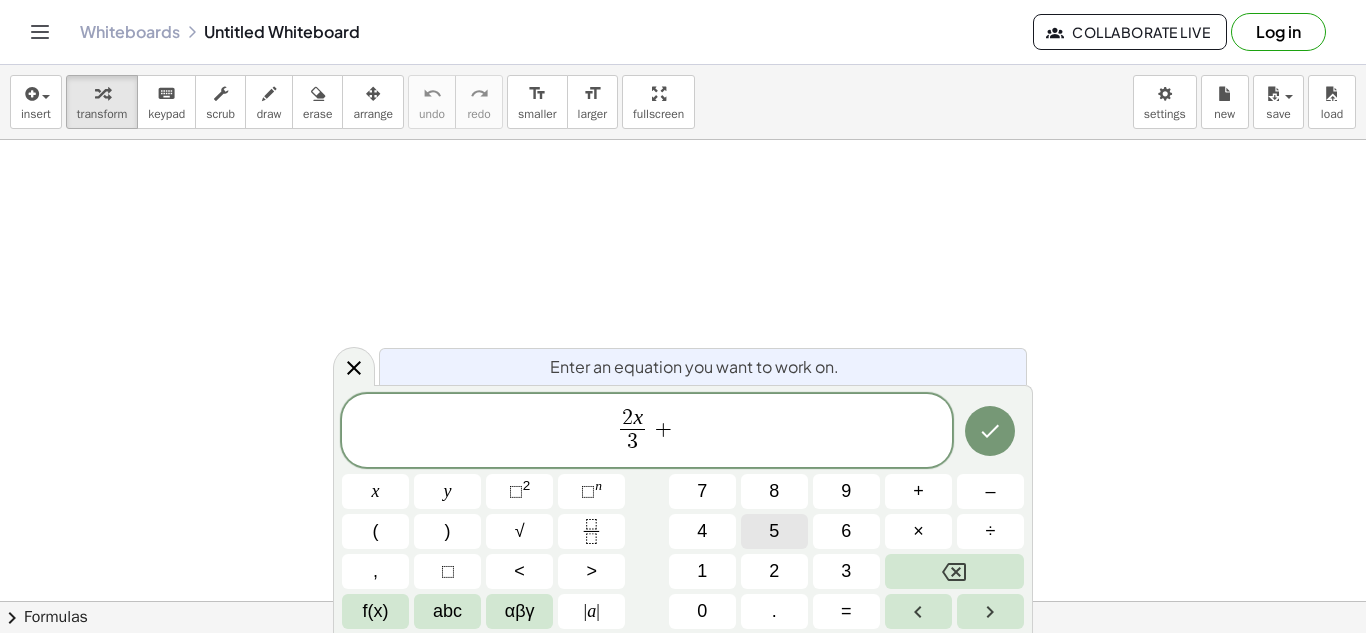 click on "5" at bounding box center (774, 531) 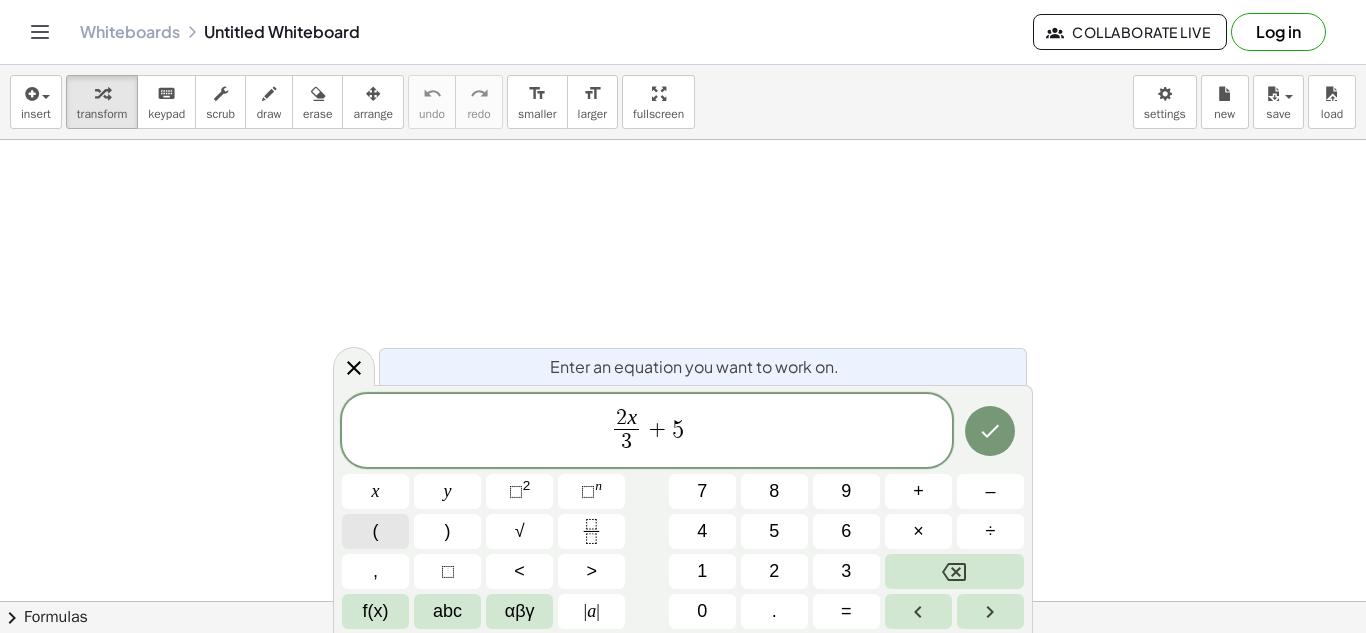 click on "(" at bounding box center [375, 531] 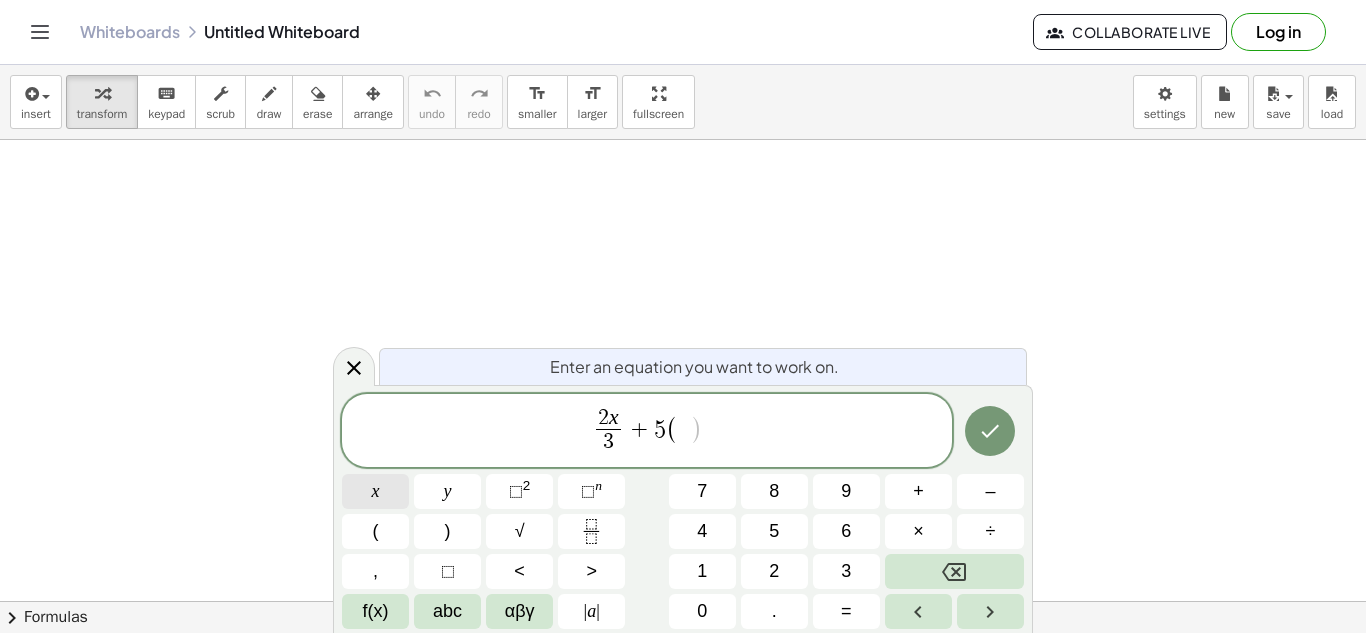 click on "x" at bounding box center (376, 491) 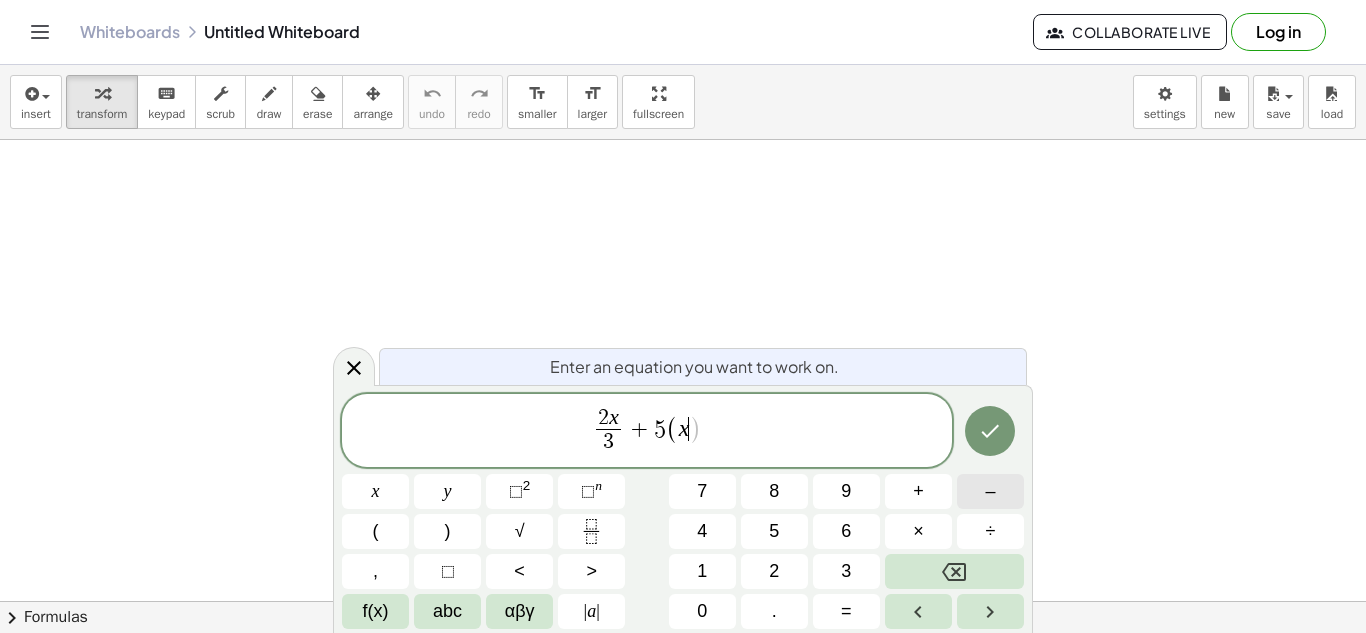 click on "–" at bounding box center (990, 491) 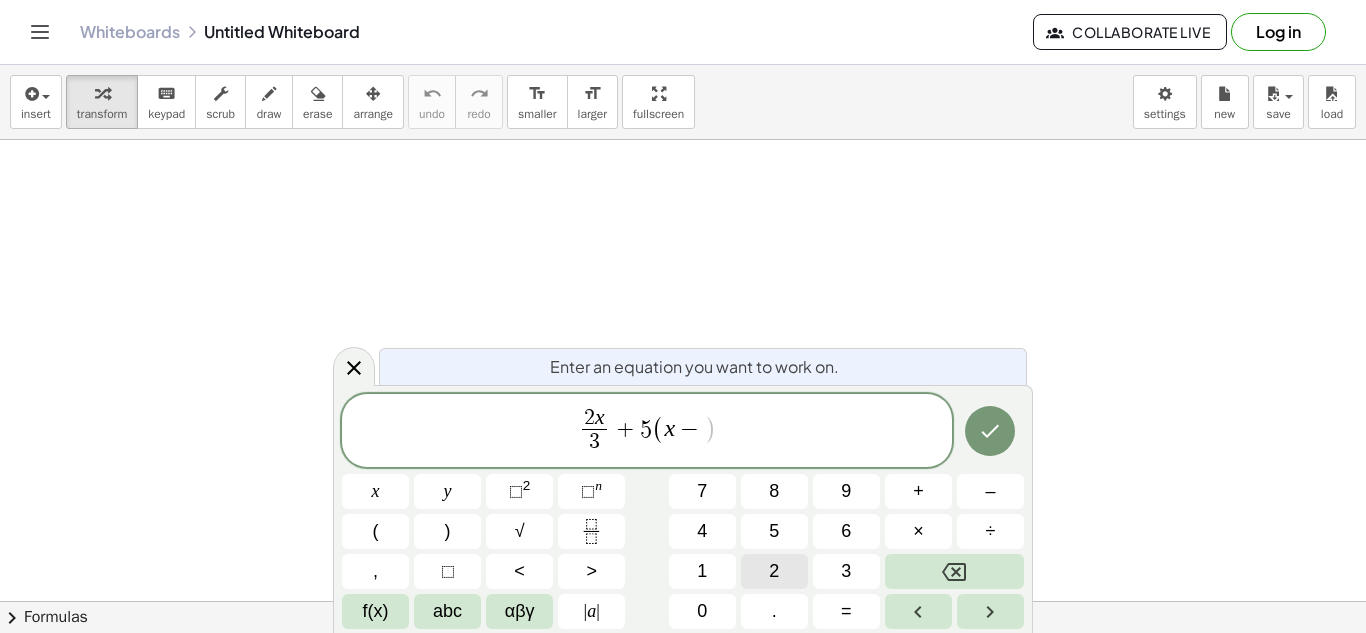 click on "2" at bounding box center [774, 571] 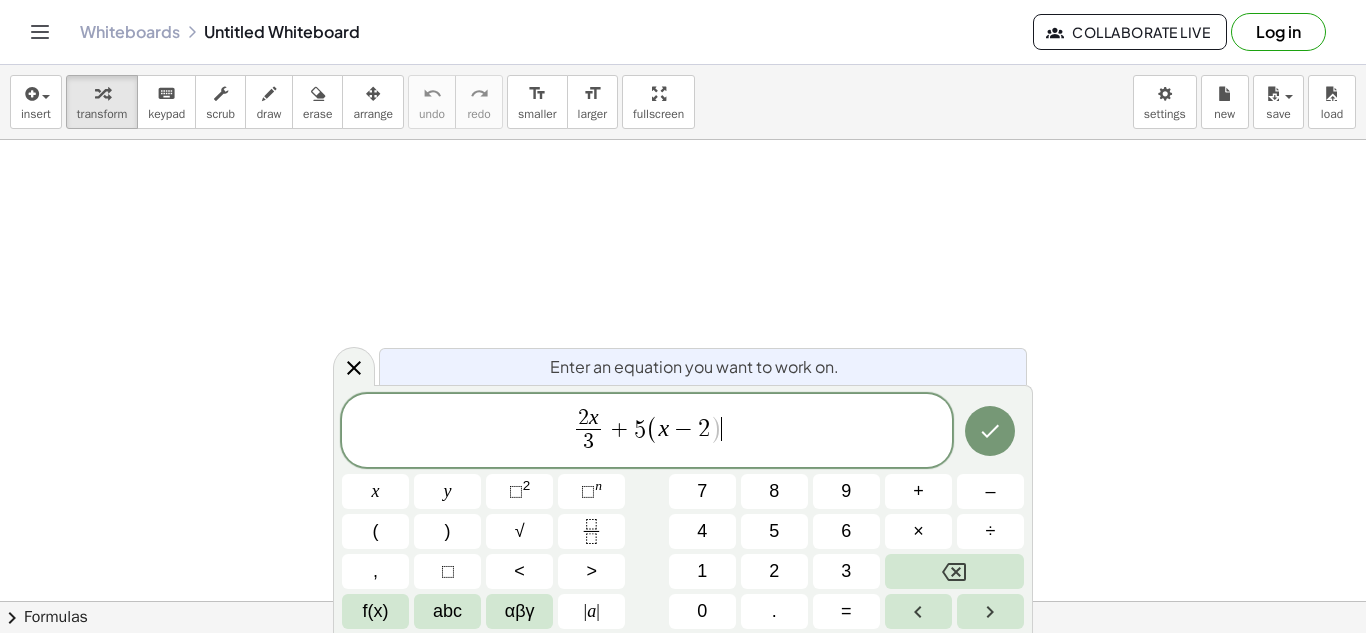 click on "2 x 3 ​ + 5 ( x − 2 ) ​" at bounding box center [647, 432] 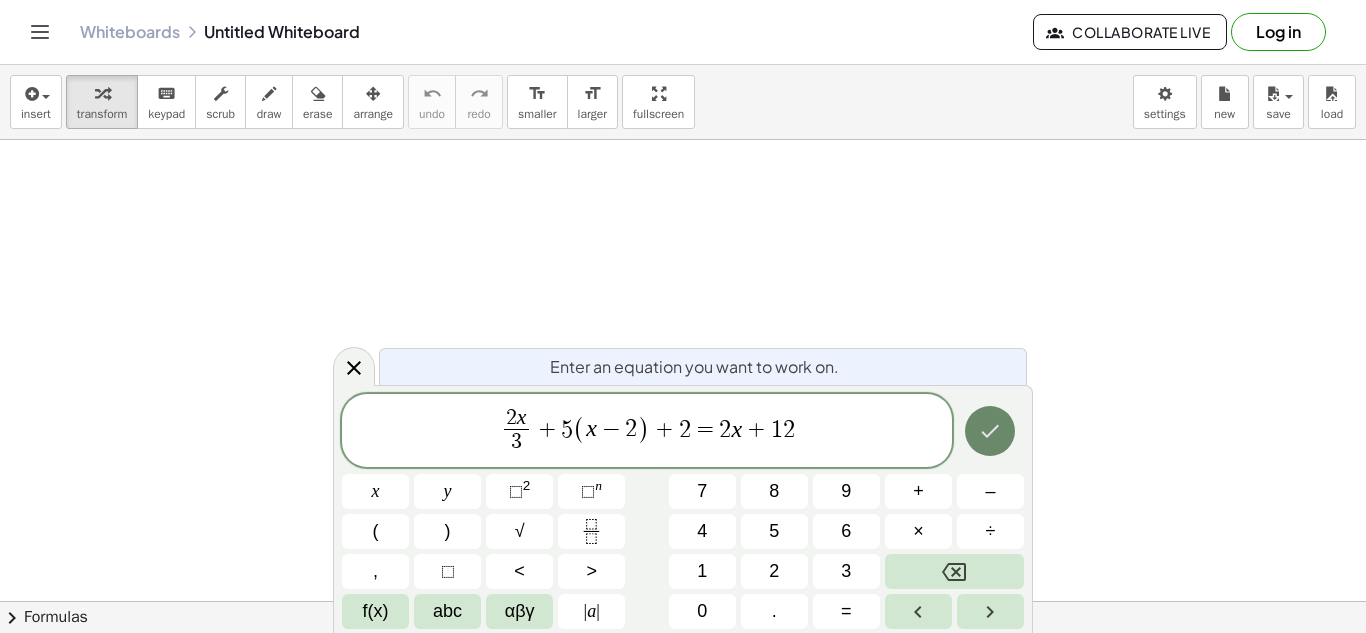 click 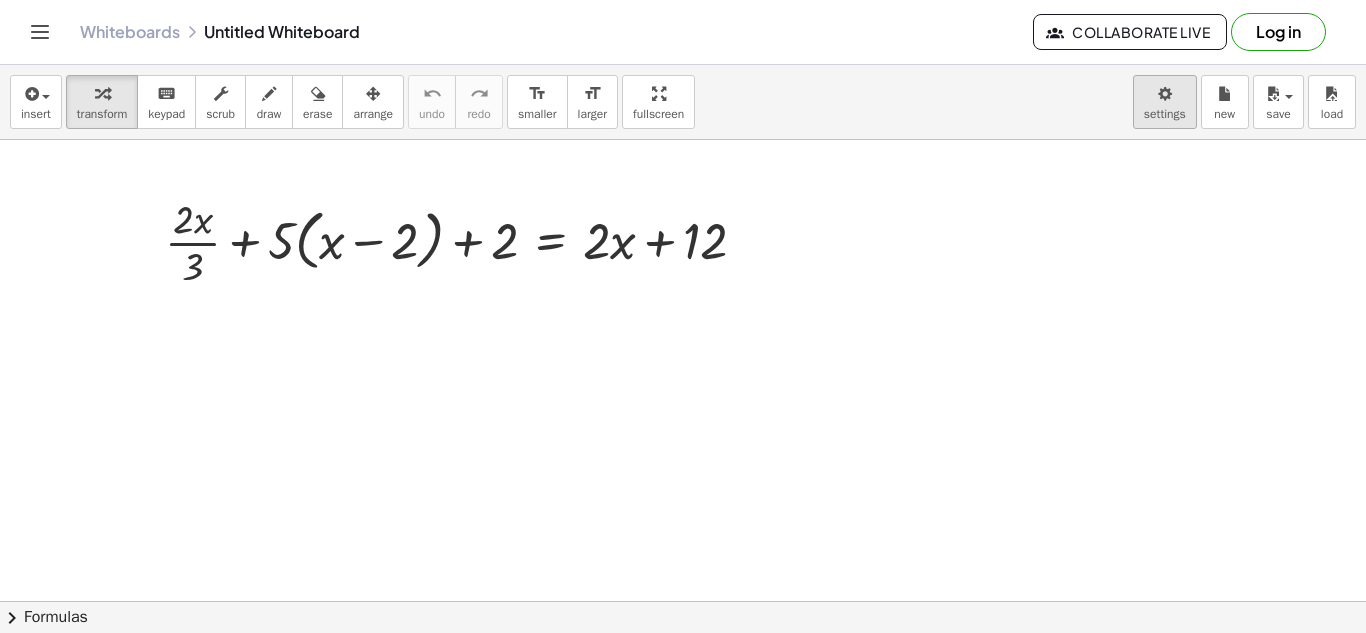 click on "Graspable Math Activities Get Started Activity Bank Assigned Work Classes Whiteboards Reference v1.28.2 | Privacy policy © 2025 | Graspable, Inc. Whiteboards Untitled Whiteboard Collaborate Live  Log in    insert select one: Math Expression Function Text Youtube Video Graphing Geometry Geometry 3D transform keyboard keypad scrub draw erase arrange undo undo redo redo format_size smaller format_size larger fullscreen load   save new settings + · 2 · x · 3 + · 5 · ( + x − 2 ) + 2 = + · 2 · x + 12 × chevron_right  Formulas
Drag one side of a formula onto a highlighted expression on the canvas to apply it.
Quadratic Formula
+ · a · x 2 + · b · x + c = 0
⇔
x = · ( − b ± 2 √ ( + b 2 − · 4 · a · c ) ) · 2 · a
+ x 2 + · p · x + q = 0
x = −" at bounding box center [683, 316] 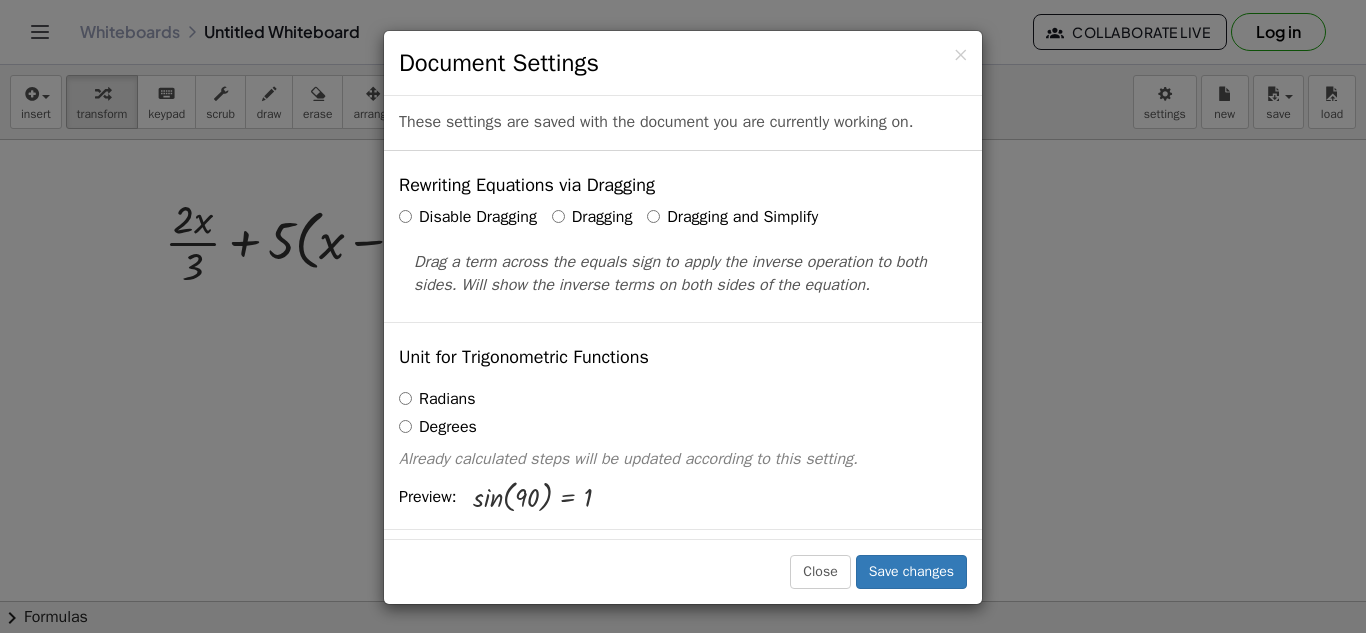 click on "Dragging and Simplify" at bounding box center (732, 217) 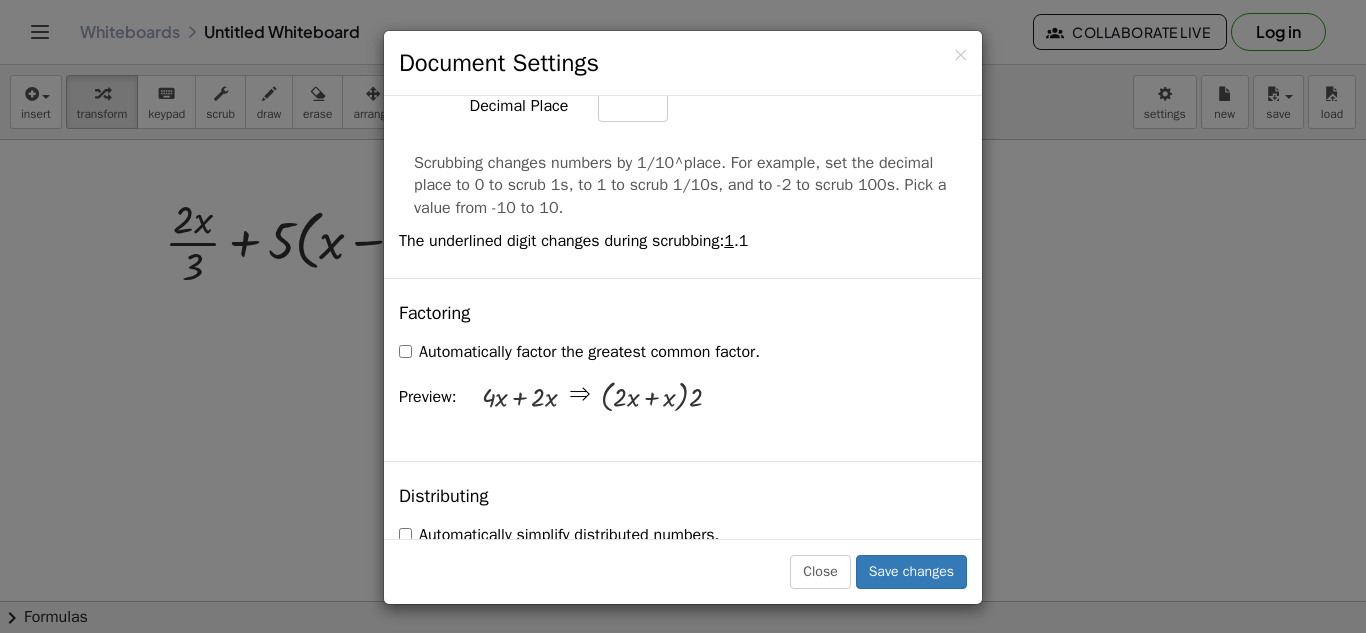 scroll, scrollTop: 1208, scrollLeft: 0, axis: vertical 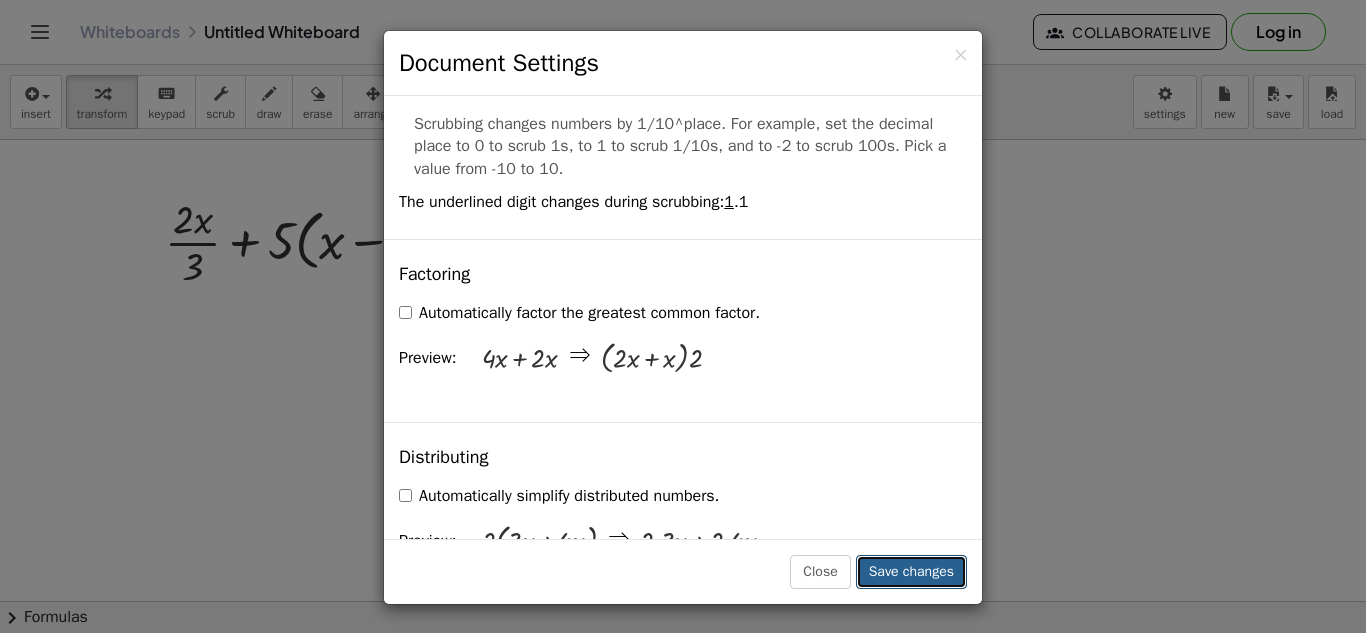 click on "Save changes" at bounding box center (911, 572) 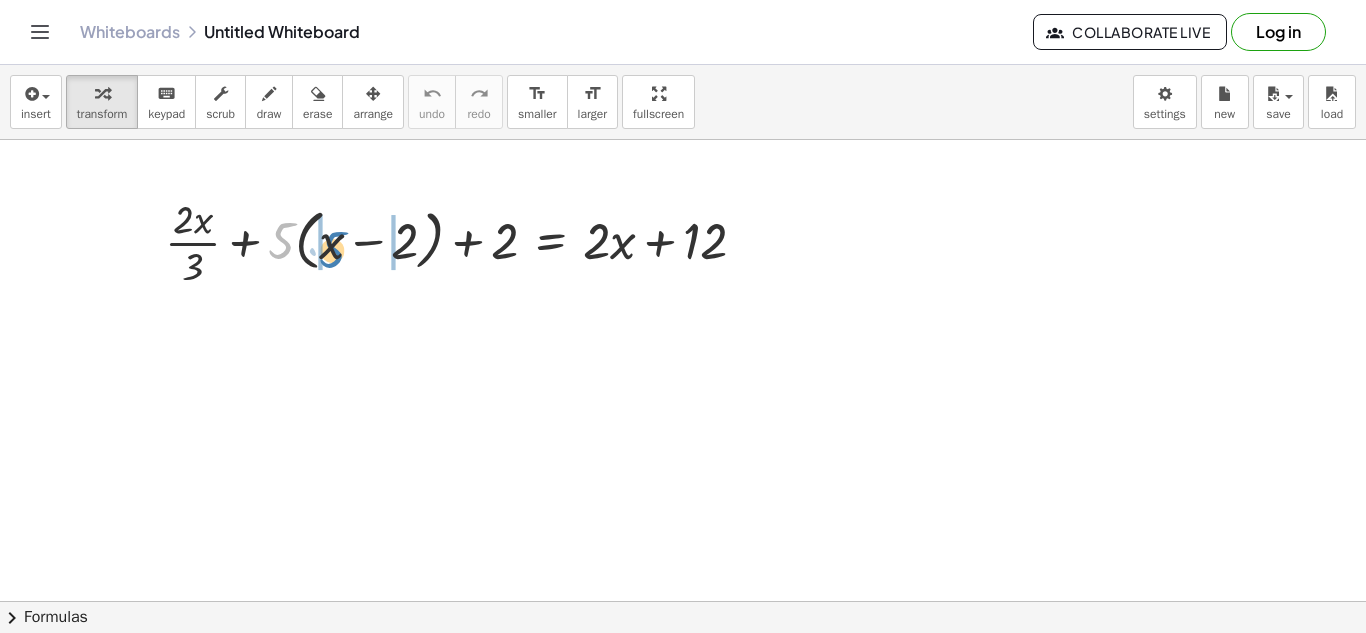 drag, startPoint x: 283, startPoint y: 250, endPoint x: 334, endPoint y: 259, distance: 51.78803 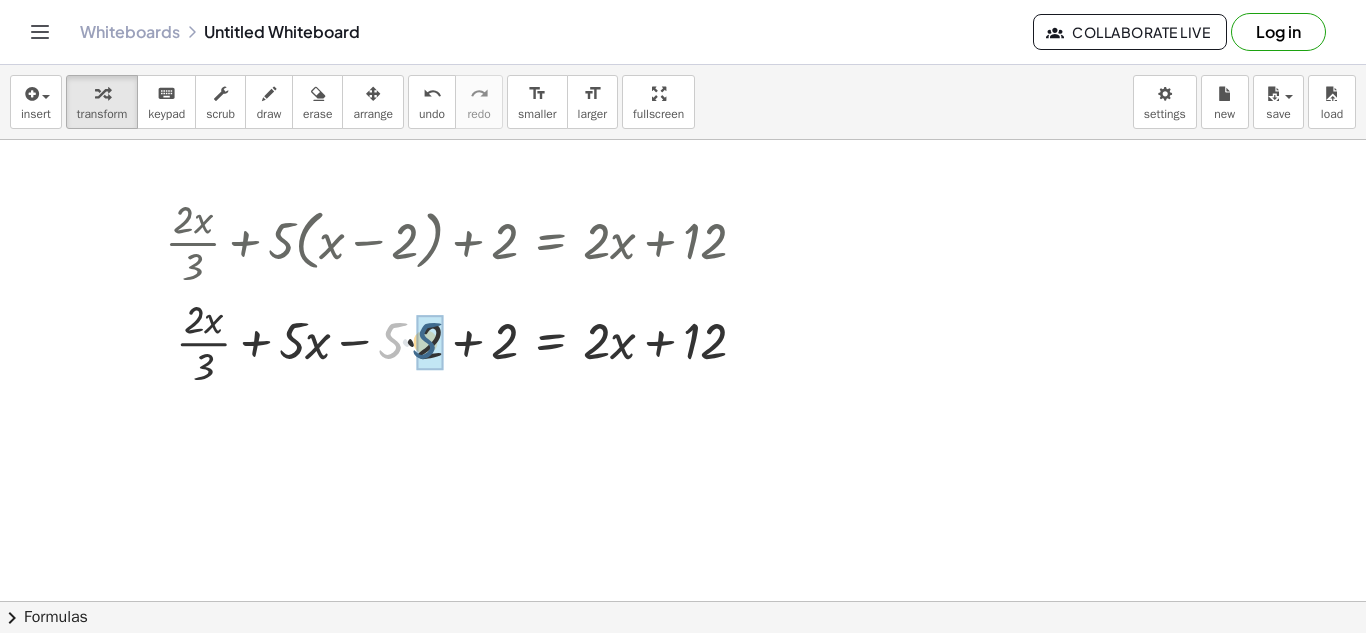 drag, startPoint x: 388, startPoint y: 357, endPoint x: 425, endPoint y: 357, distance: 37 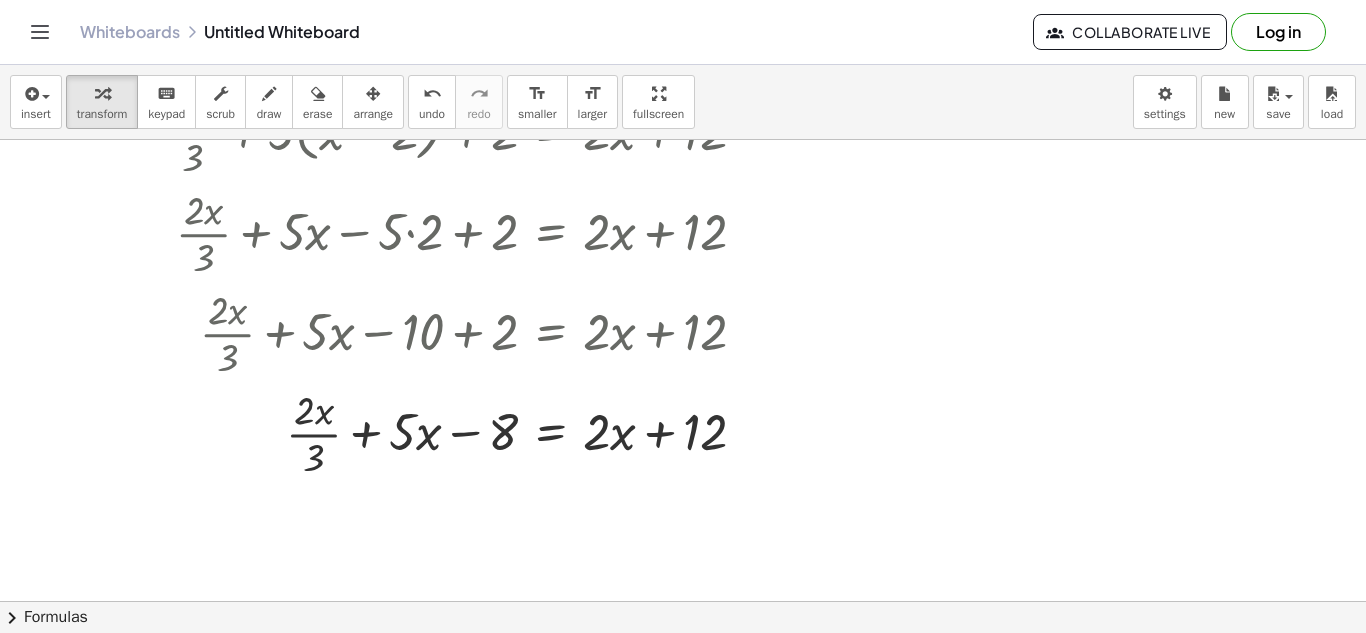 scroll, scrollTop: 119, scrollLeft: 0, axis: vertical 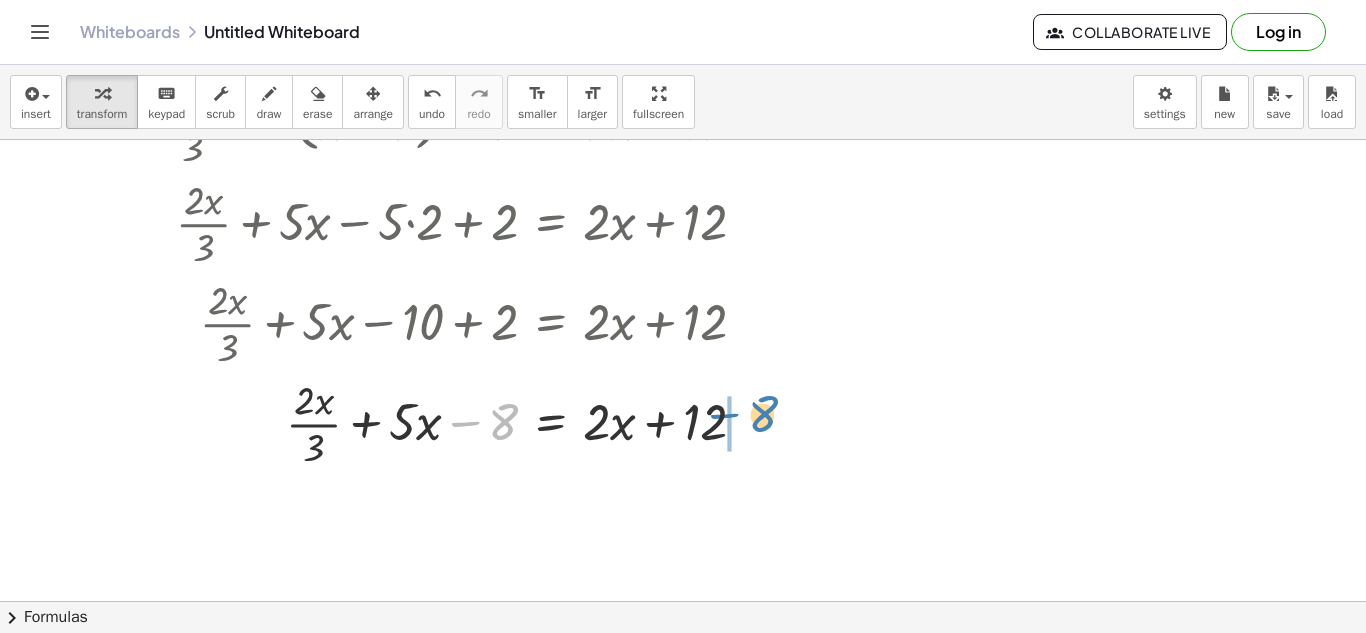 drag, startPoint x: 501, startPoint y: 421, endPoint x: 766, endPoint y: 416, distance: 265.04718 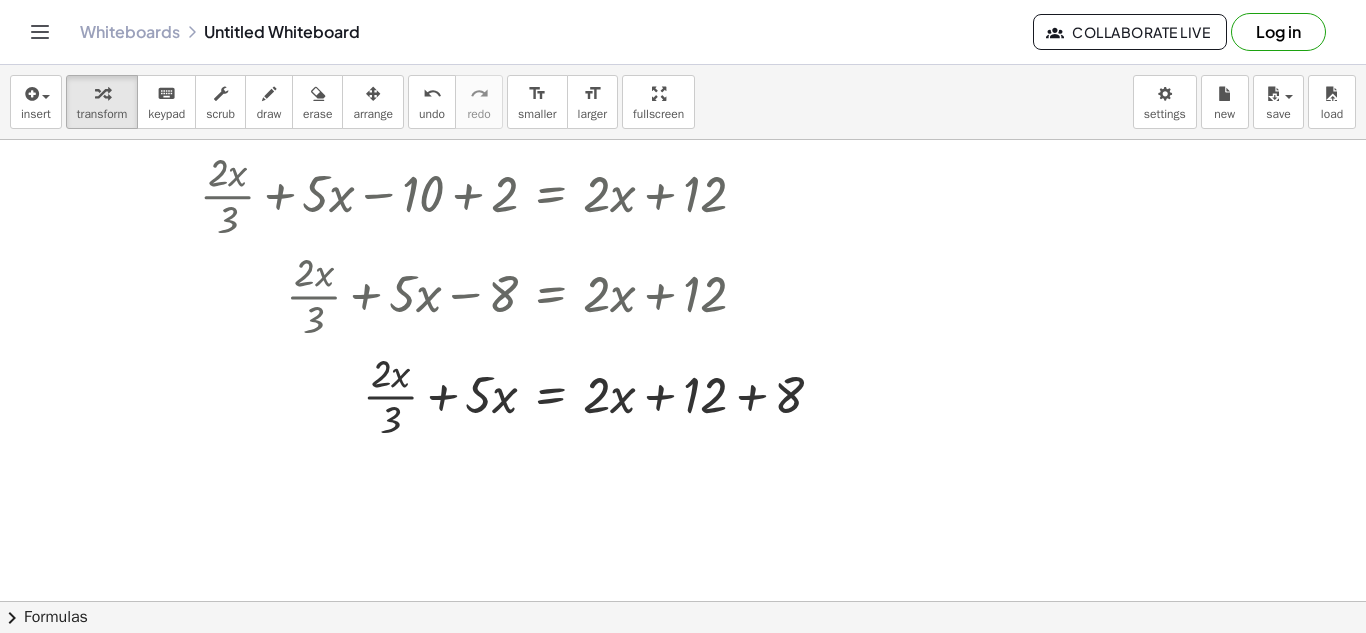 scroll, scrollTop: 255, scrollLeft: 0, axis: vertical 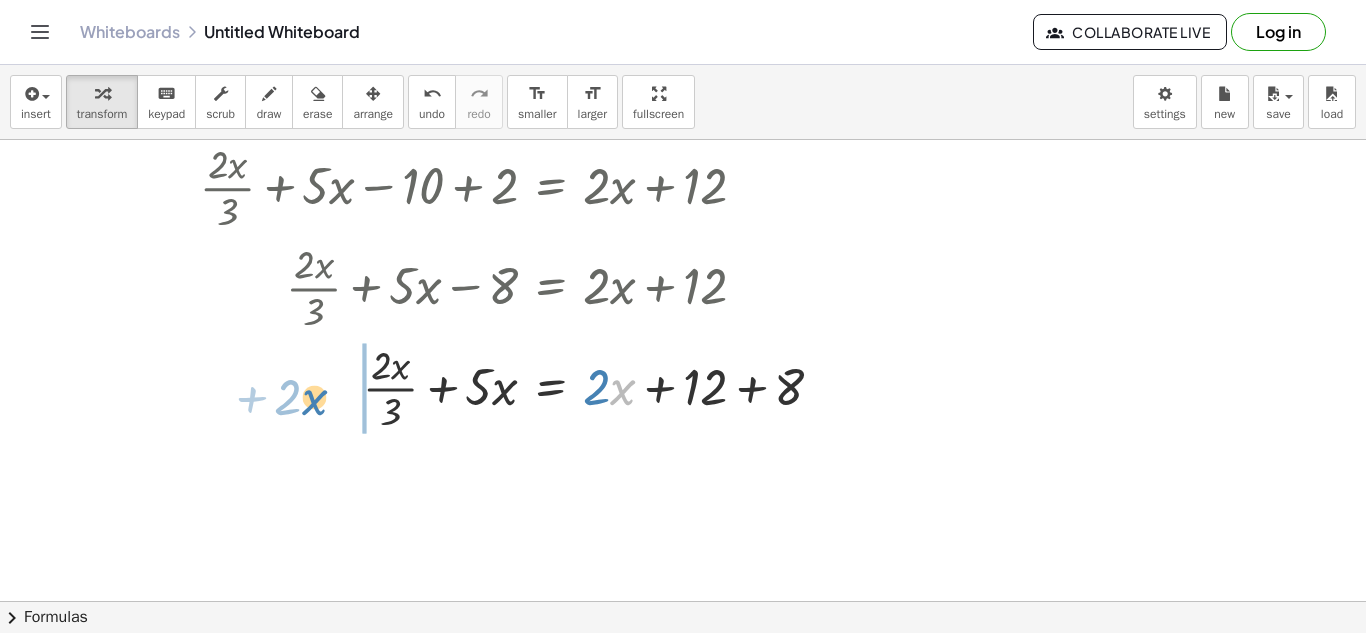 drag, startPoint x: 615, startPoint y: 401, endPoint x: 306, endPoint y: 411, distance: 309.16177 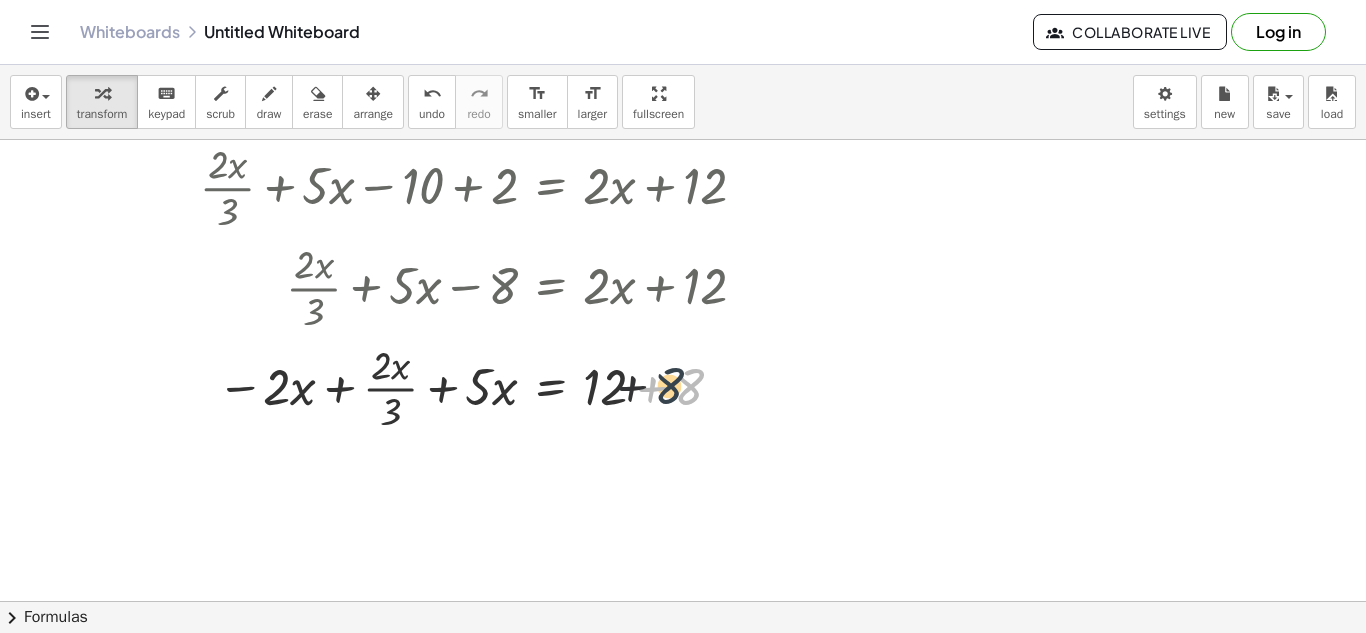 drag, startPoint x: 695, startPoint y: 388, endPoint x: 636, endPoint y: 389, distance: 59.008472 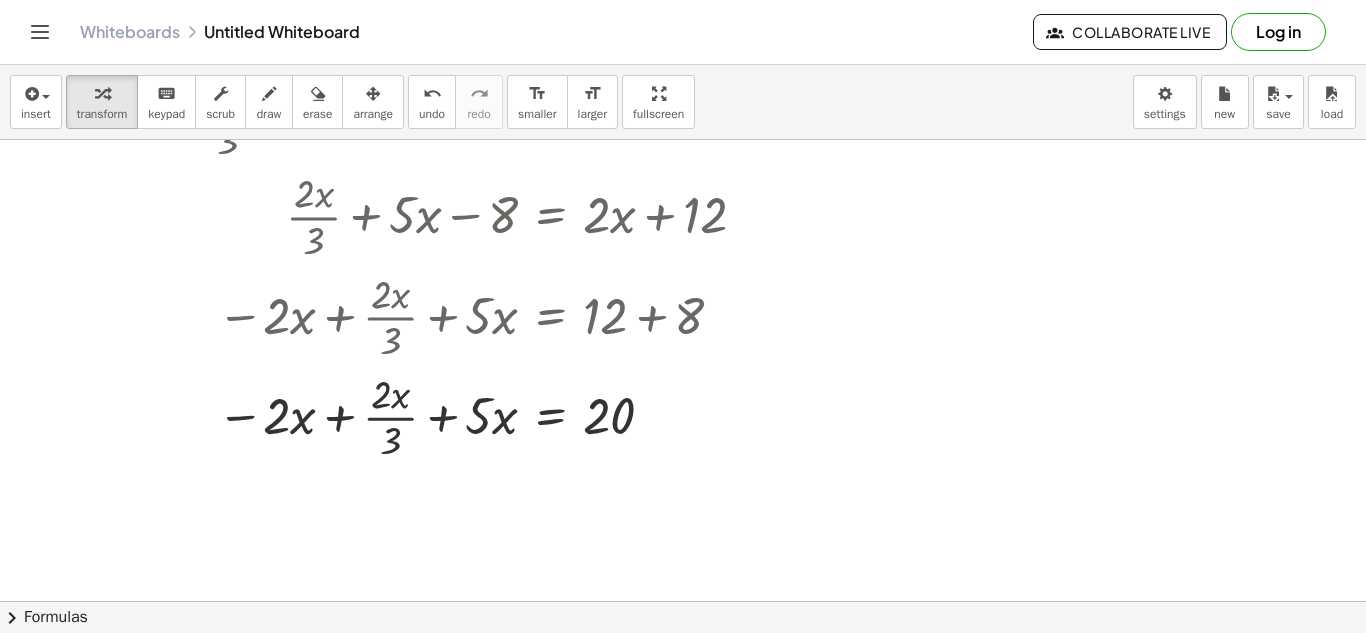 scroll, scrollTop: 336, scrollLeft: 0, axis: vertical 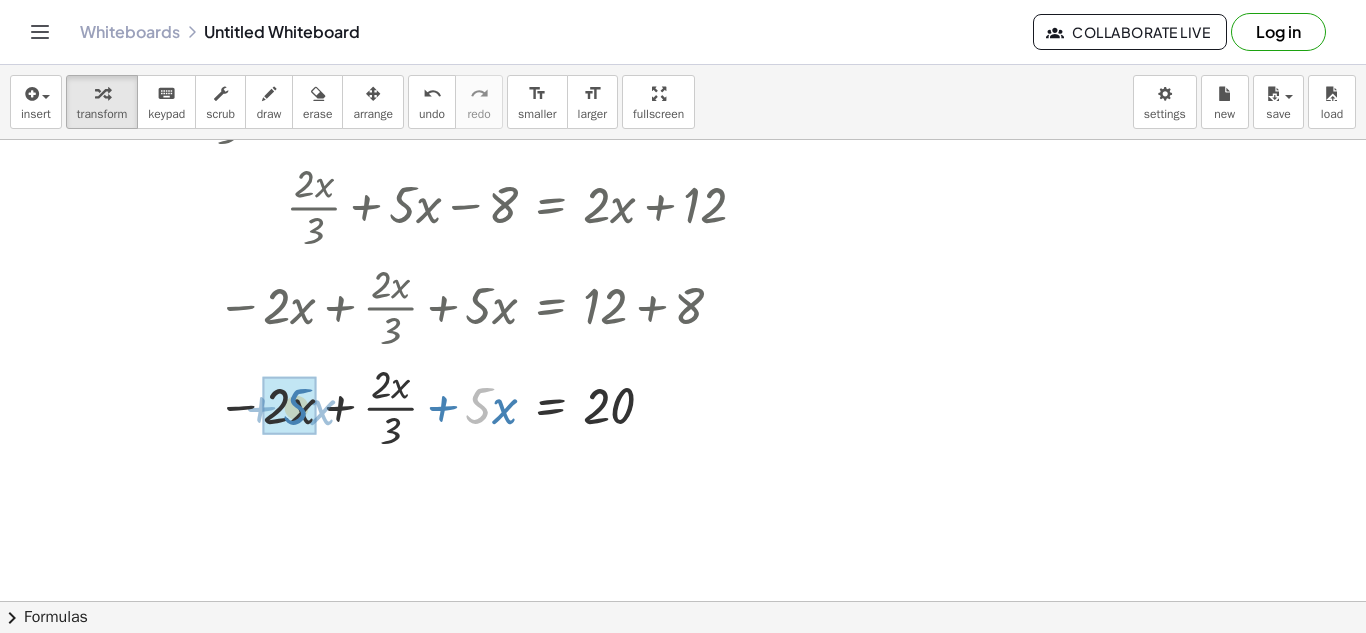 drag, startPoint x: 487, startPoint y: 412, endPoint x: 293, endPoint y: 413, distance: 194.00258 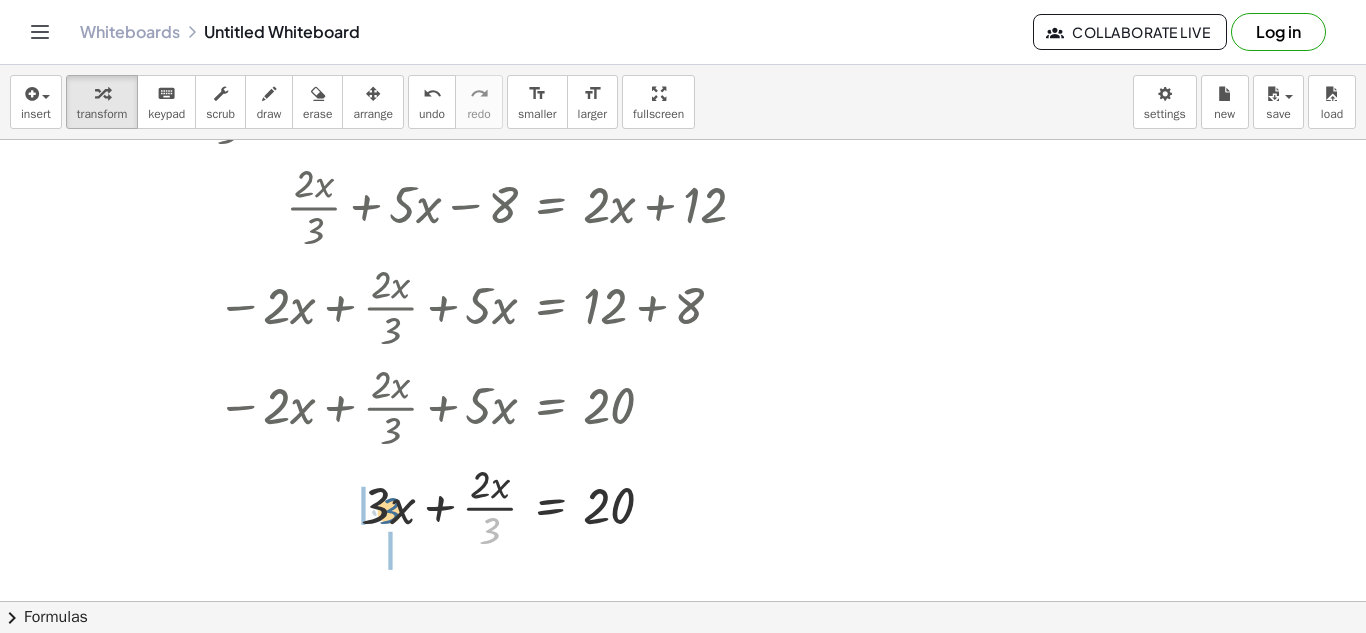 drag, startPoint x: 494, startPoint y: 531, endPoint x: 392, endPoint y: 511, distance: 103.94229 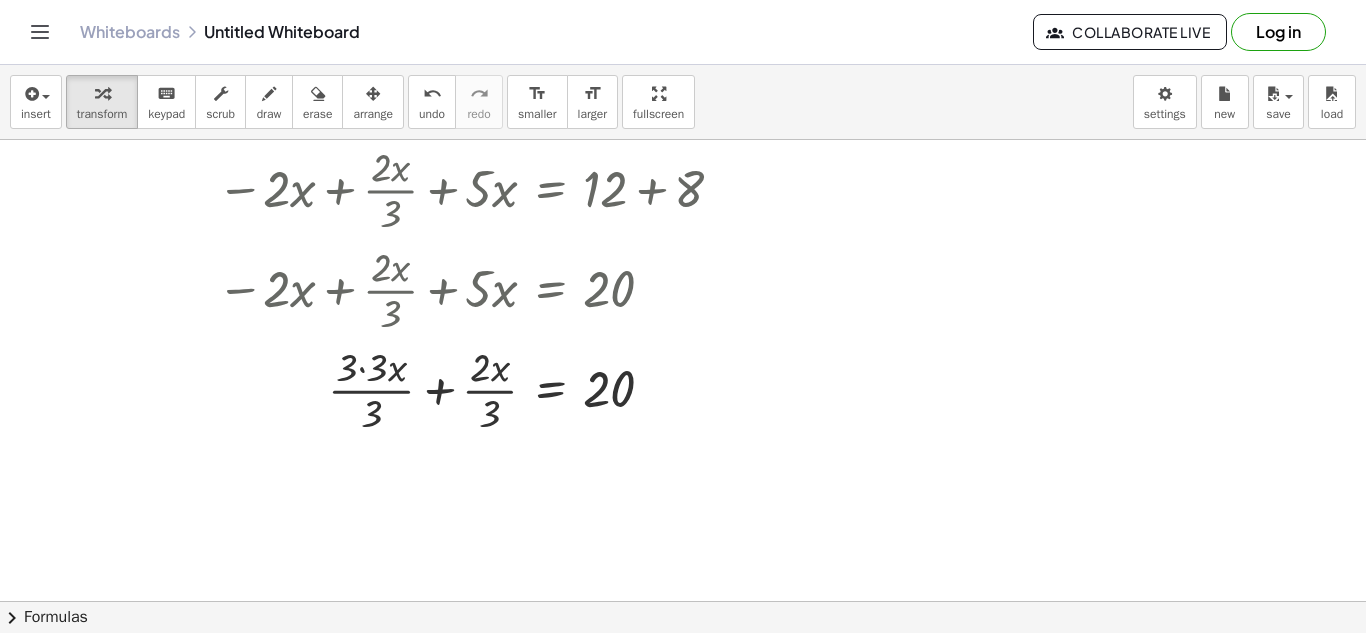 scroll, scrollTop: 457, scrollLeft: 0, axis: vertical 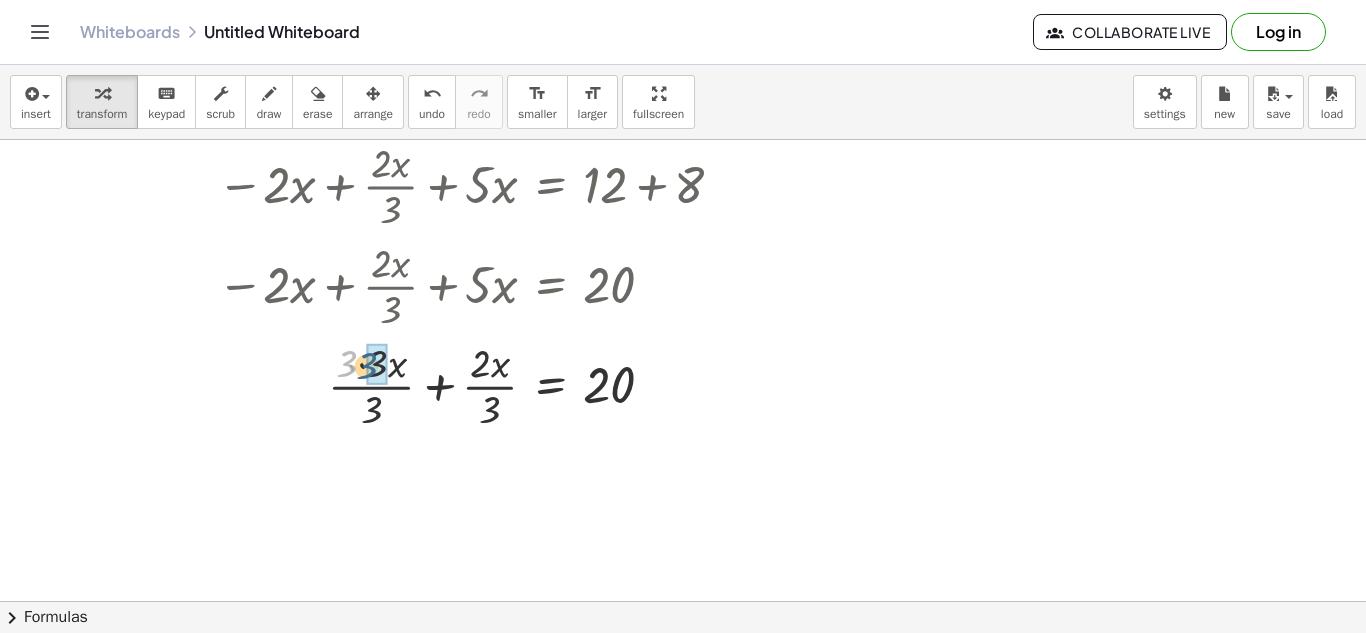 drag, startPoint x: 352, startPoint y: 368, endPoint x: 372, endPoint y: 371, distance: 20.22375 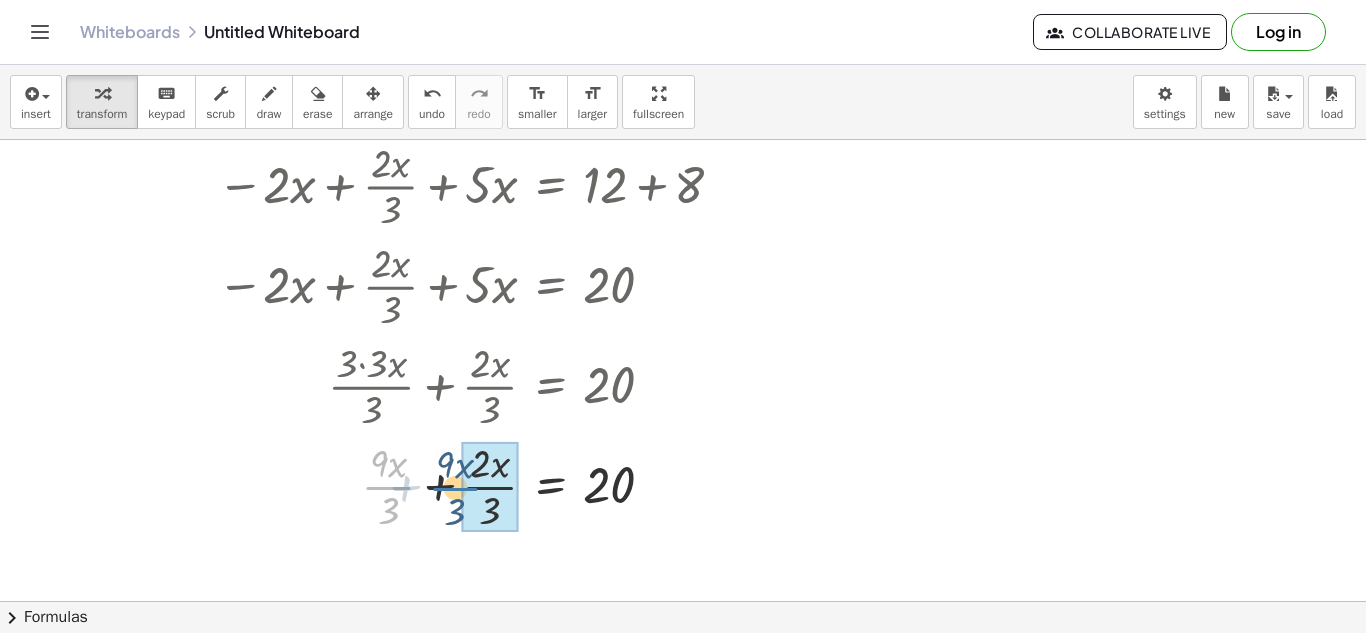 drag, startPoint x: 384, startPoint y: 483, endPoint x: 465, endPoint y: 485, distance: 81.02469 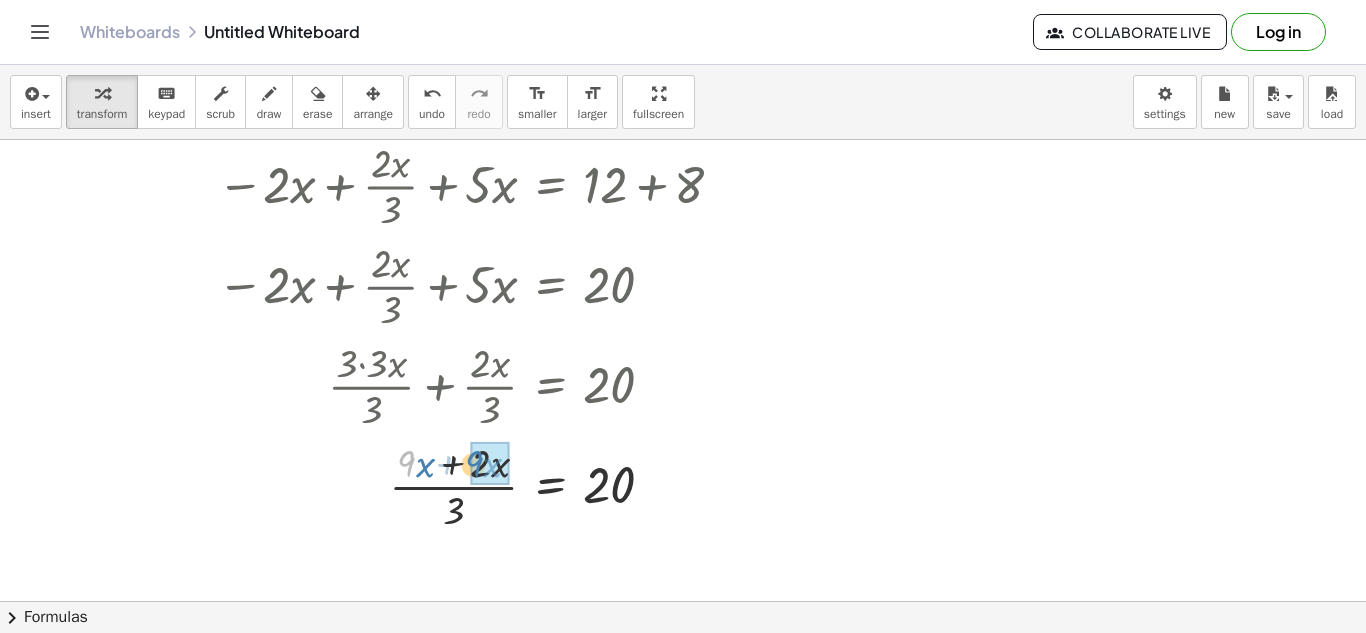 drag, startPoint x: 413, startPoint y: 467, endPoint x: 487, endPoint y: 468, distance: 74.00676 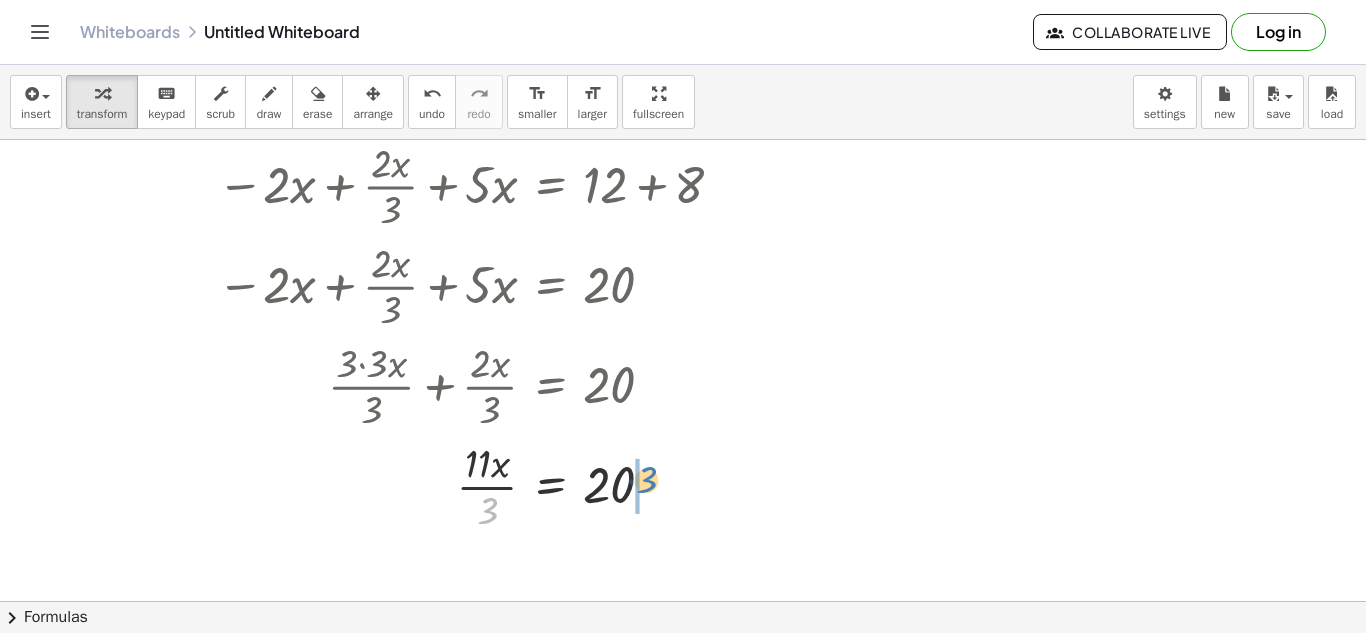 drag, startPoint x: 492, startPoint y: 522, endPoint x: 653, endPoint y: 492, distance: 163.77118 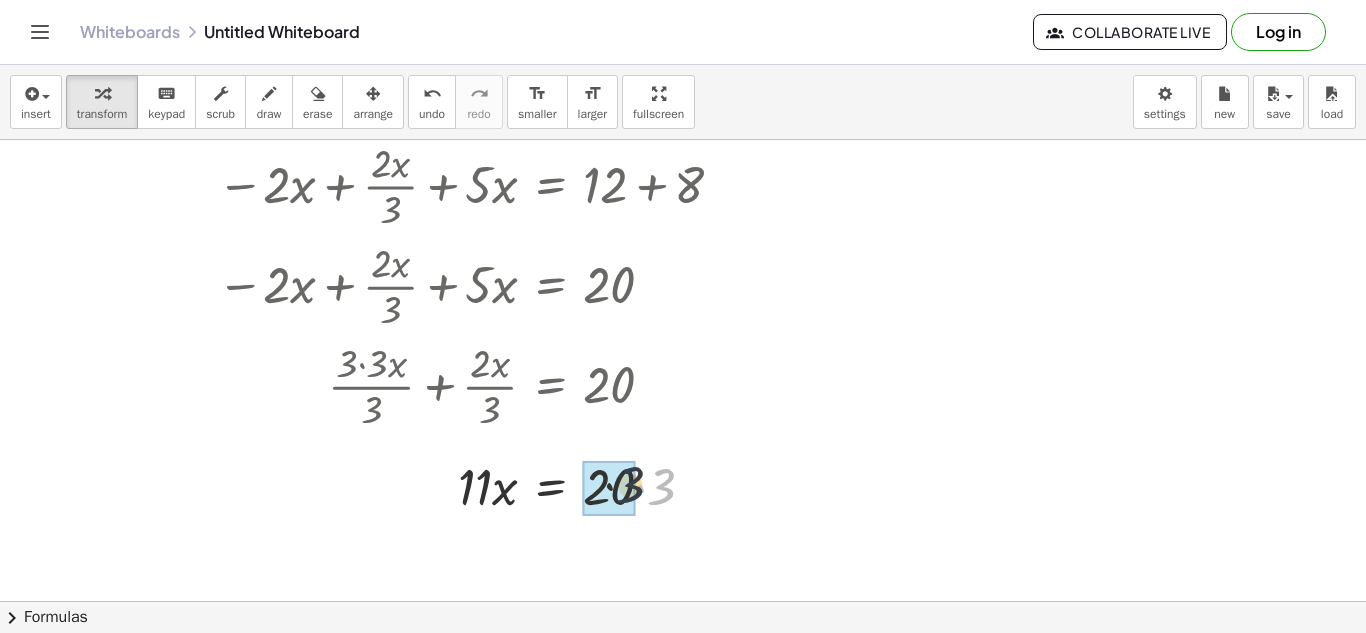drag, startPoint x: 665, startPoint y: 496, endPoint x: 618, endPoint y: 494, distance: 47.042534 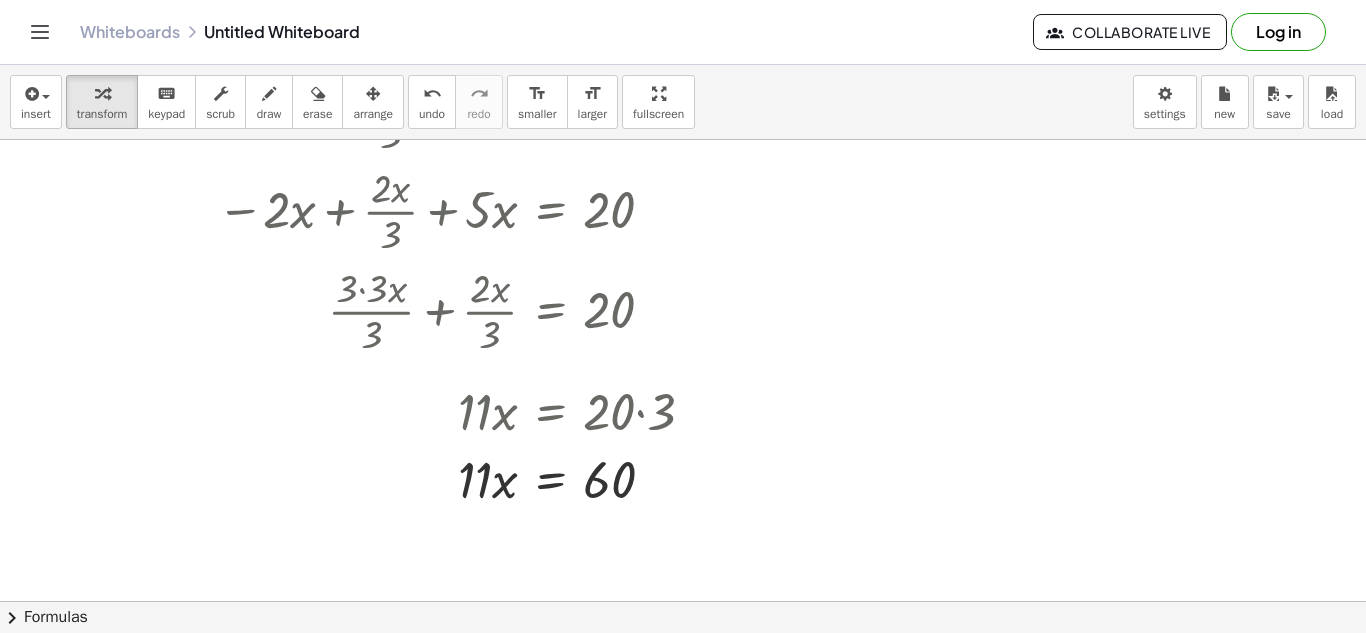 scroll, scrollTop: 542, scrollLeft: 0, axis: vertical 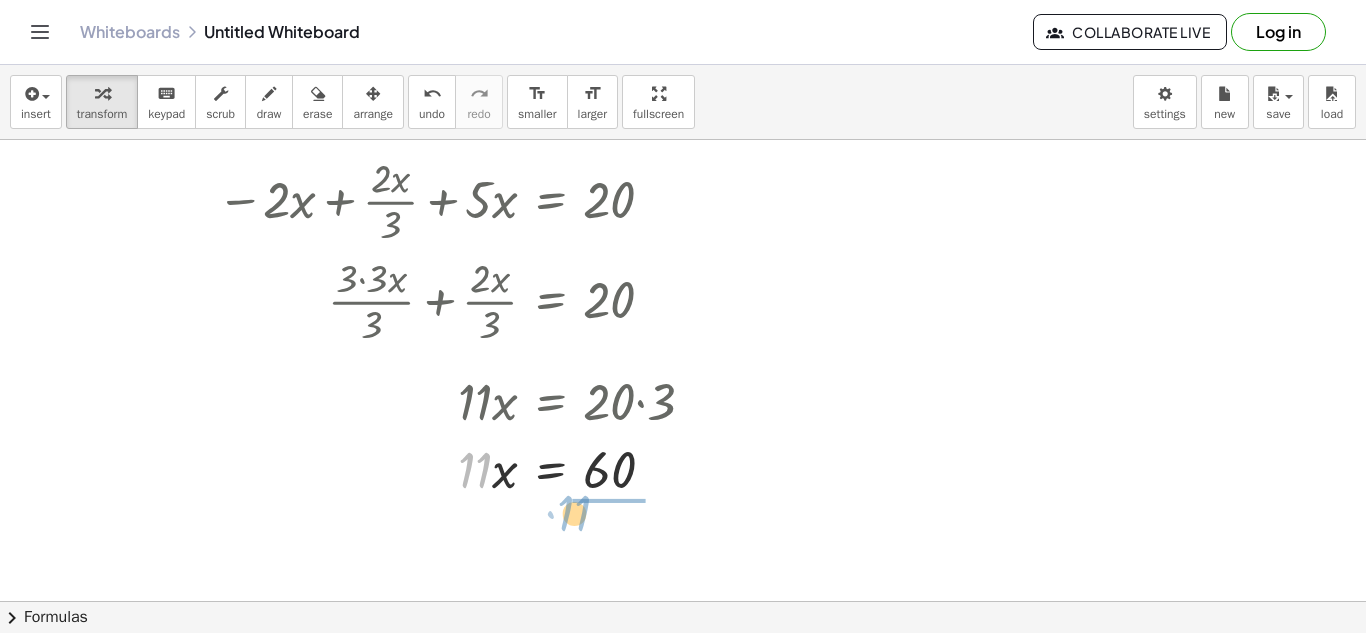 drag, startPoint x: 476, startPoint y: 468, endPoint x: 600, endPoint y: 504, distance: 129.1201 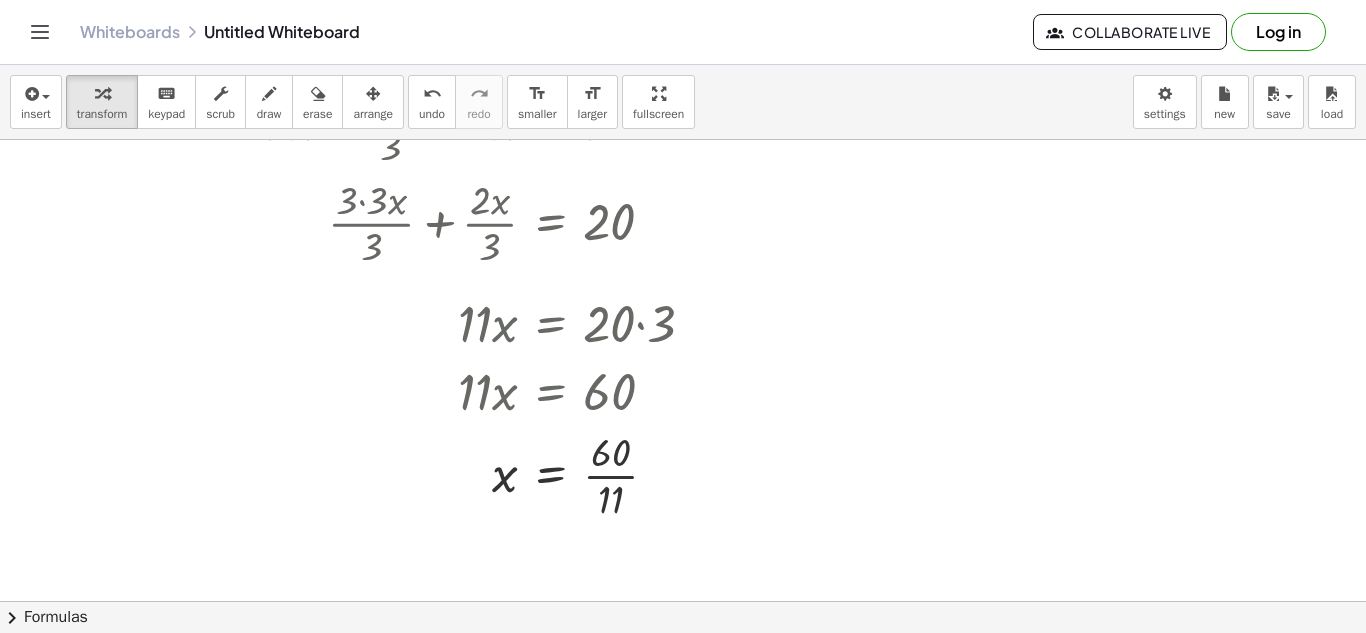 scroll, scrollTop: 630, scrollLeft: 0, axis: vertical 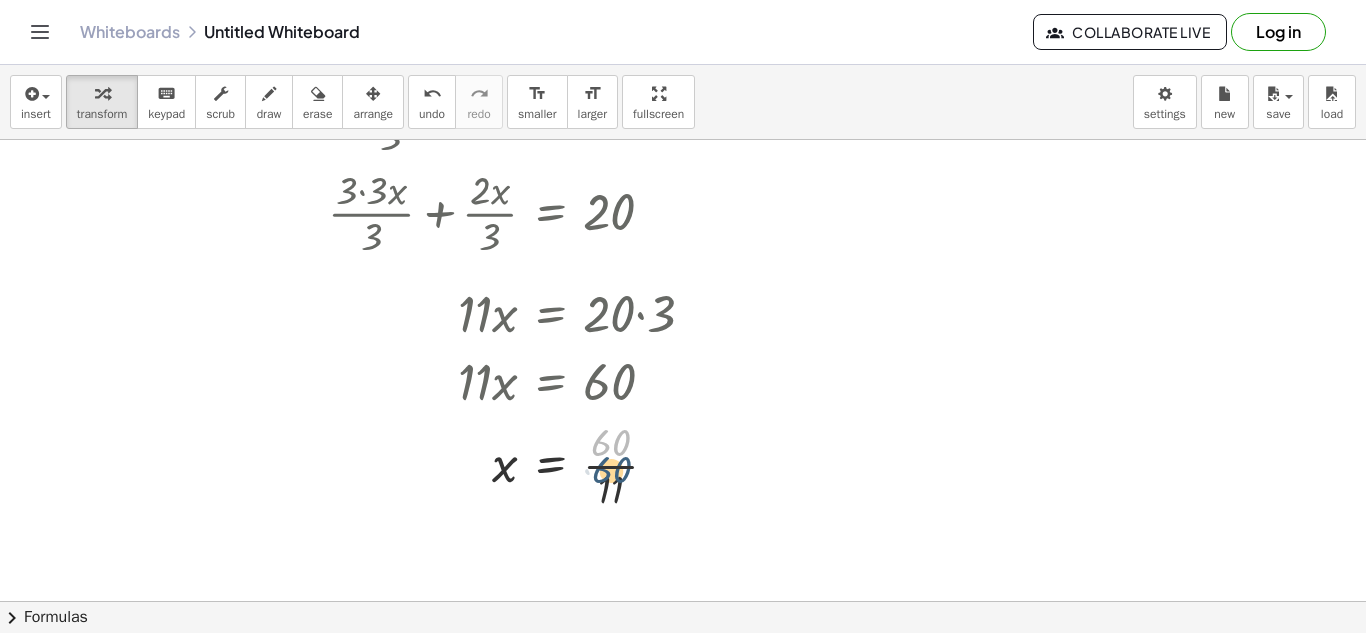 drag, startPoint x: 616, startPoint y: 443, endPoint x: 617, endPoint y: 471, distance: 28.01785 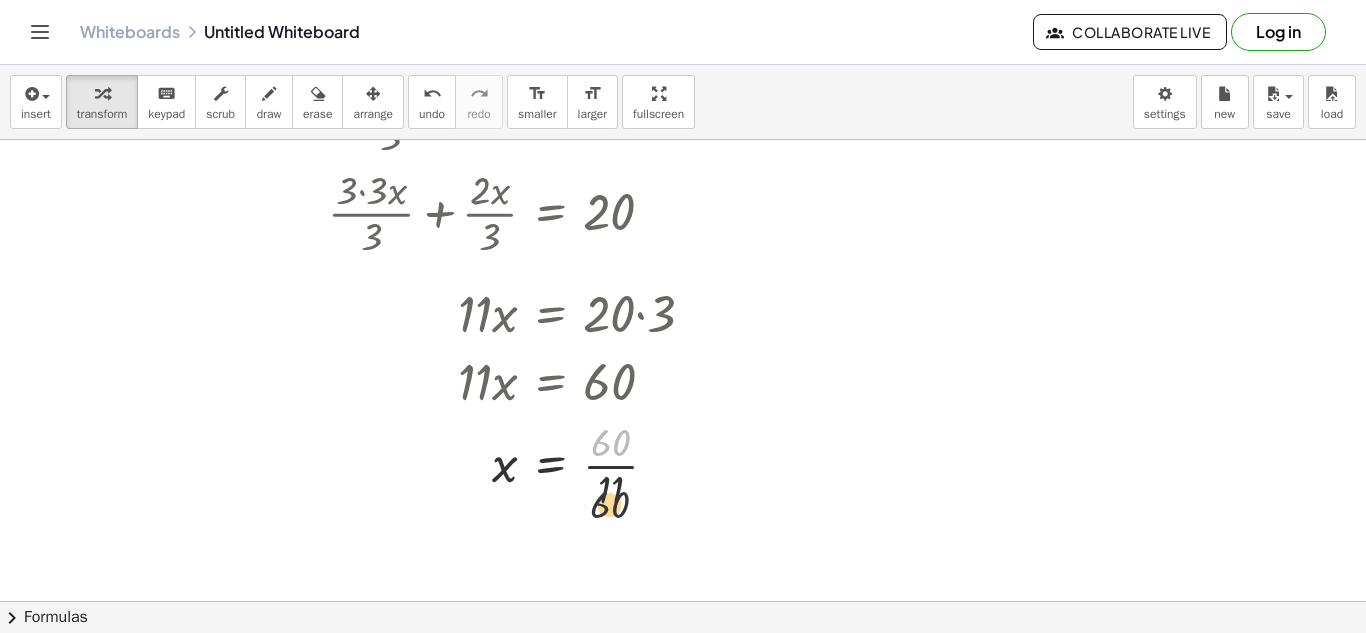 drag, startPoint x: 611, startPoint y: 445, endPoint x: 610, endPoint y: 512, distance: 67.00746 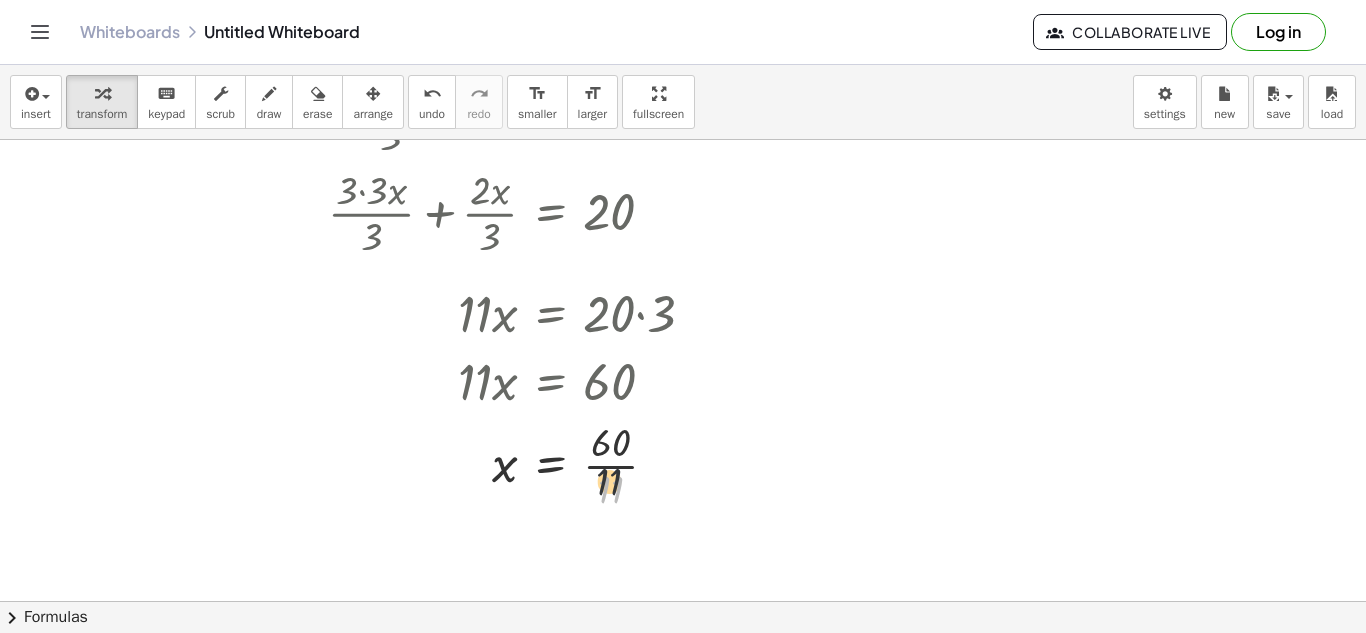 drag, startPoint x: 610, startPoint y: 496, endPoint x: 607, endPoint y: 478, distance: 18.248287 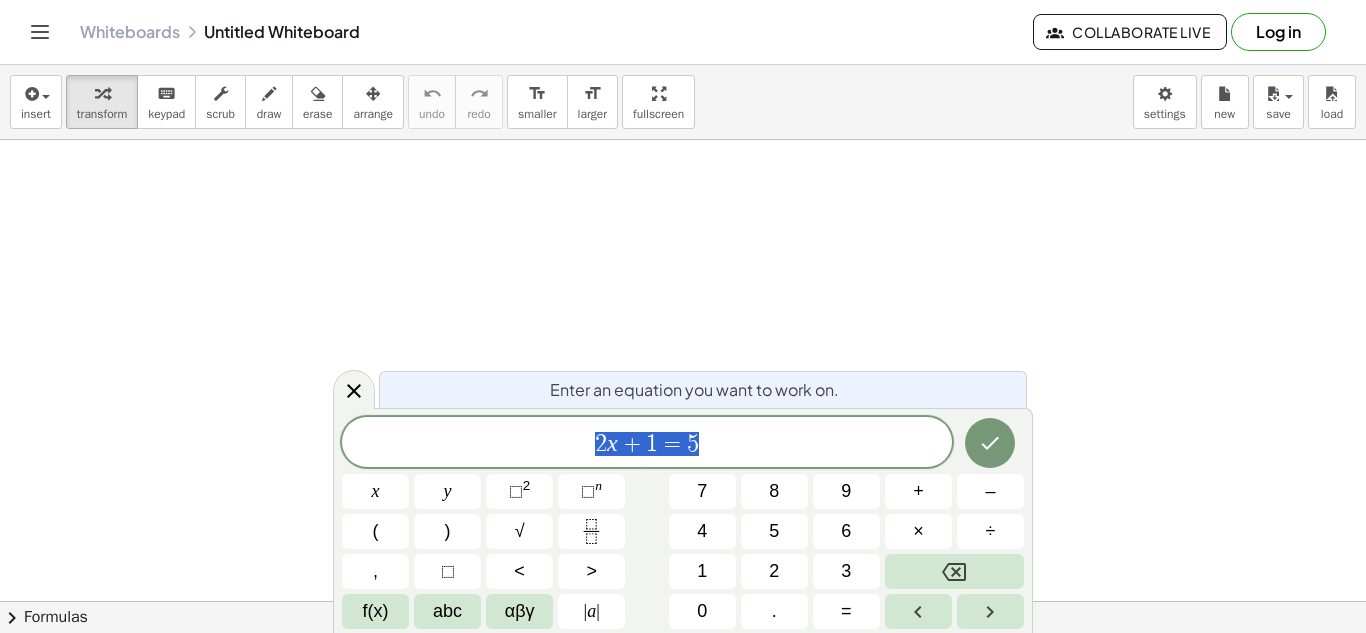 scroll, scrollTop: 0, scrollLeft: 0, axis: both 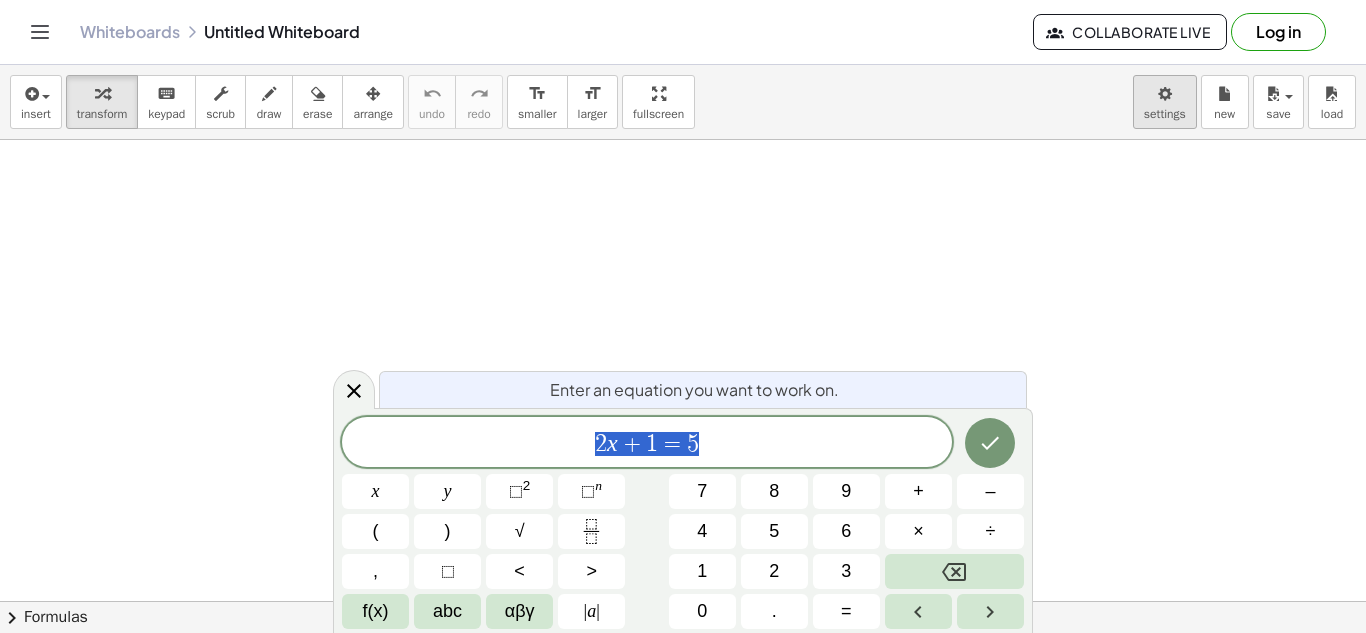 click on "Graspable Math Activities Get Started Activity Bank Assigned Work Classes Whiteboards Reference v1.28.2 | Privacy policy © 2025 | Graspable, Inc. Whiteboards Untitled Whiteboard Collaborate Live  Log in    insert select one: Math Expression Function Text Youtube Video Graphing Geometry Geometry 3D transform keyboard keypad scrub draw erase arrange undo undo redo redo format_size smaller format_size larger fullscreen load   save new settings × chevron_right  Formulas
Drag one side of a formula onto a highlighted expression on the canvas to apply it.
Quadratic Formula
+ · a · x 2 + · b · x + c = 0
⇔
x = · ( − b ± 2 √ ( + b 2 − · 4 · a · c ) ) · 2 · a
+ x 2 + · p · x + q = 0
⇔
x = − ·" at bounding box center [683, 316] 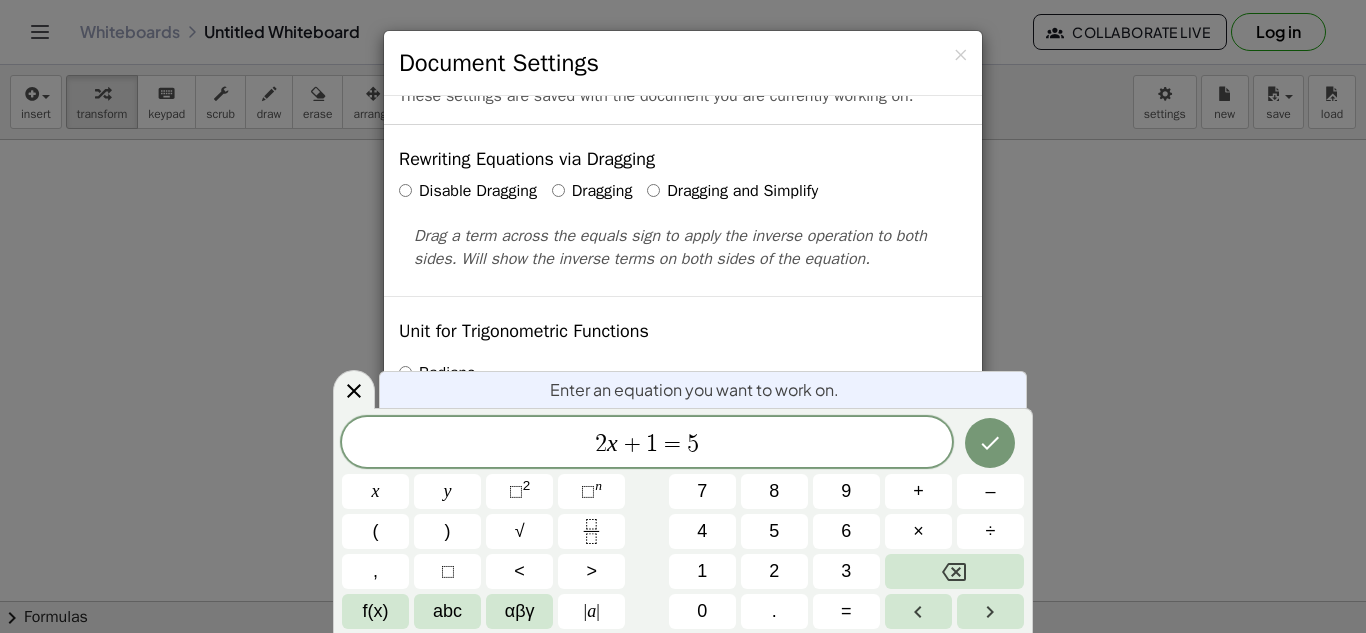 scroll, scrollTop: 40, scrollLeft: 0, axis: vertical 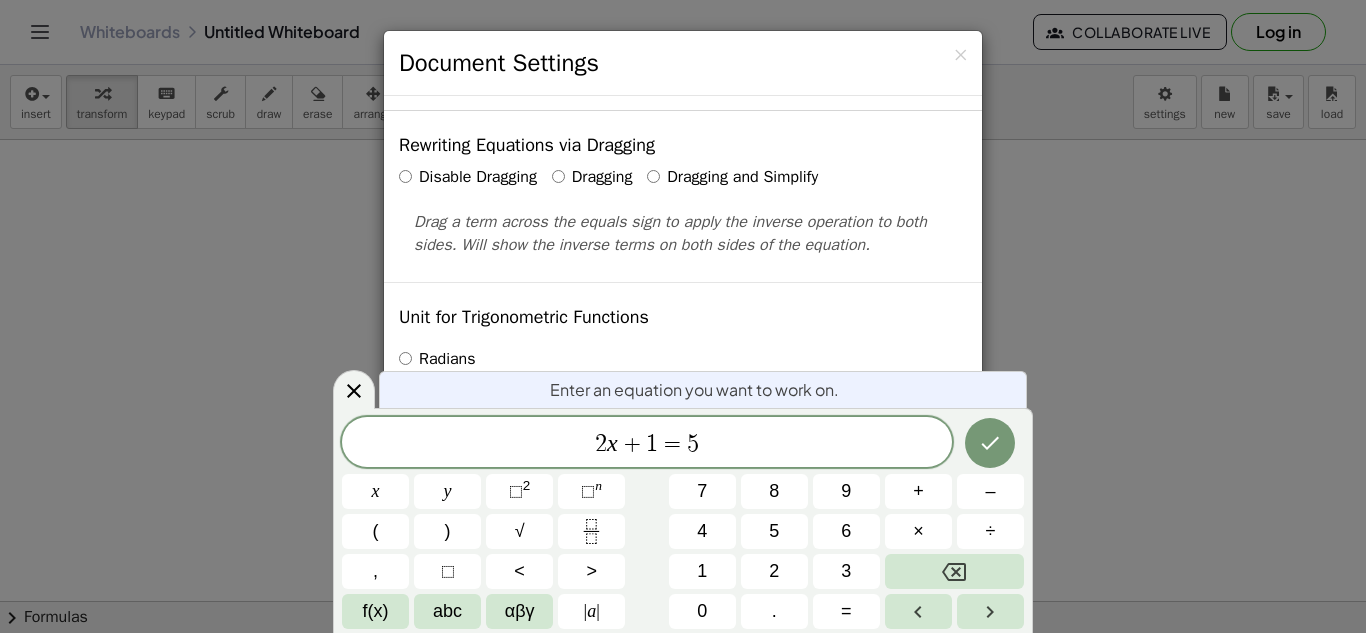 click on "Dragging and Simplify" at bounding box center (732, 177) 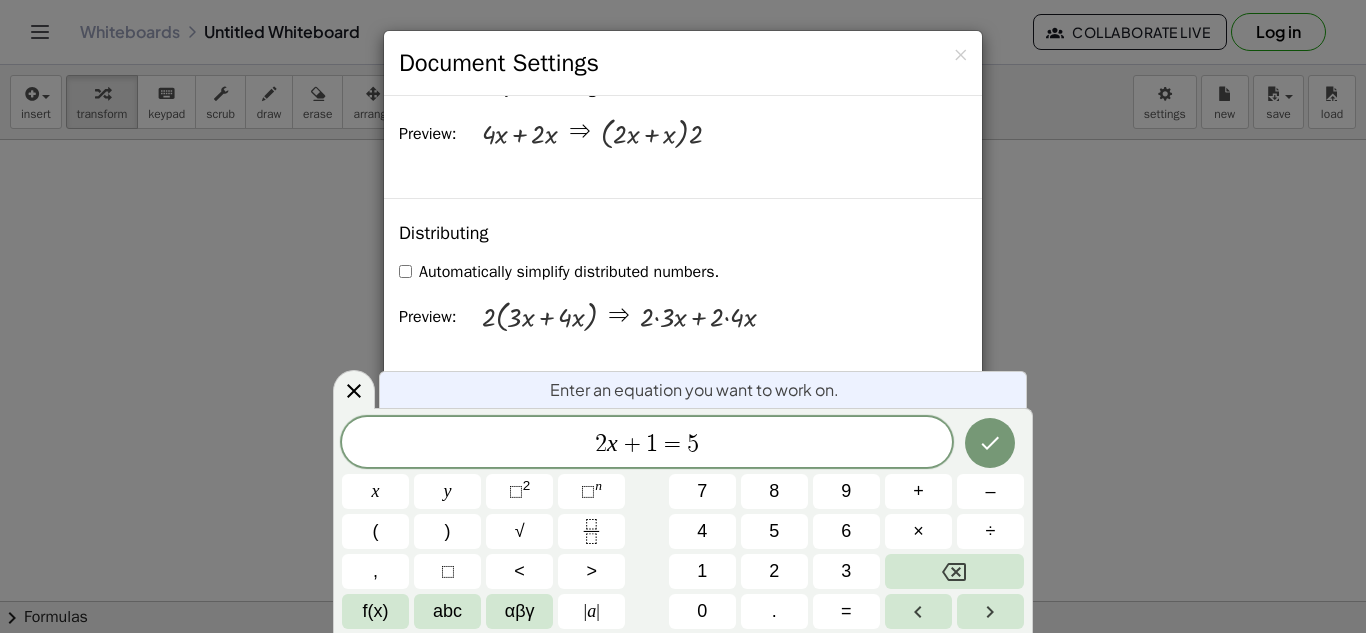 scroll, scrollTop: 1458, scrollLeft: 0, axis: vertical 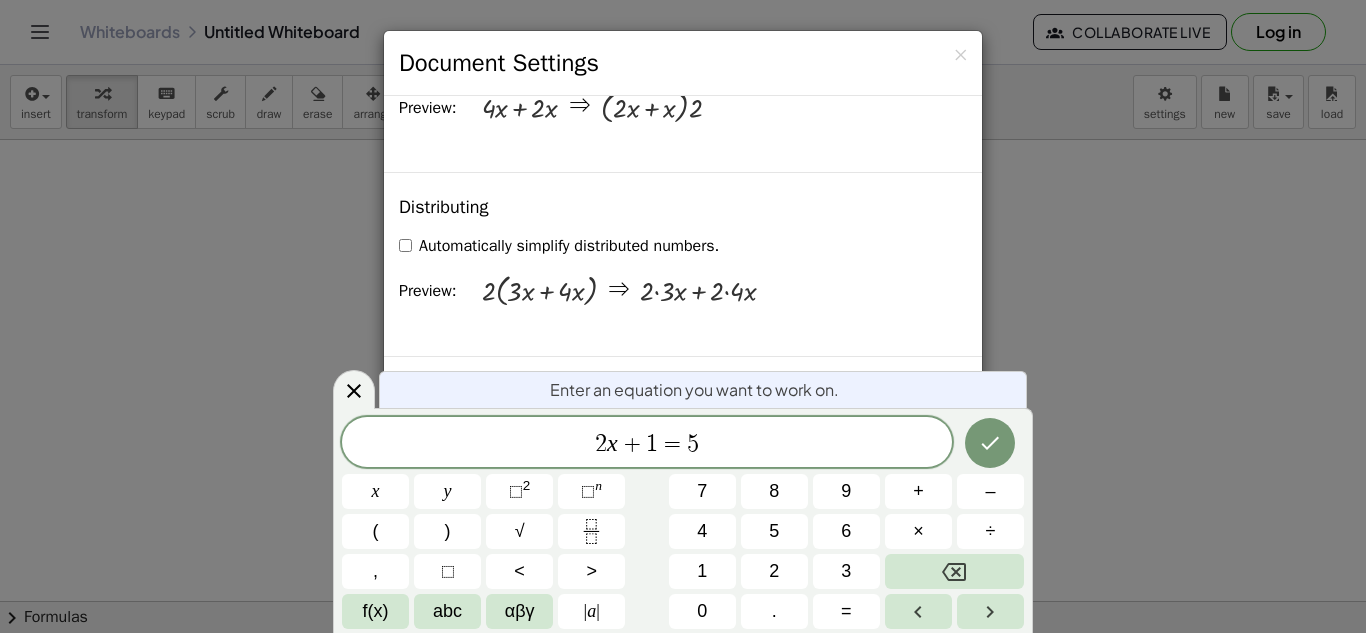 click on "Automatically simplify distributed numbers." at bounding box center [559, 246] 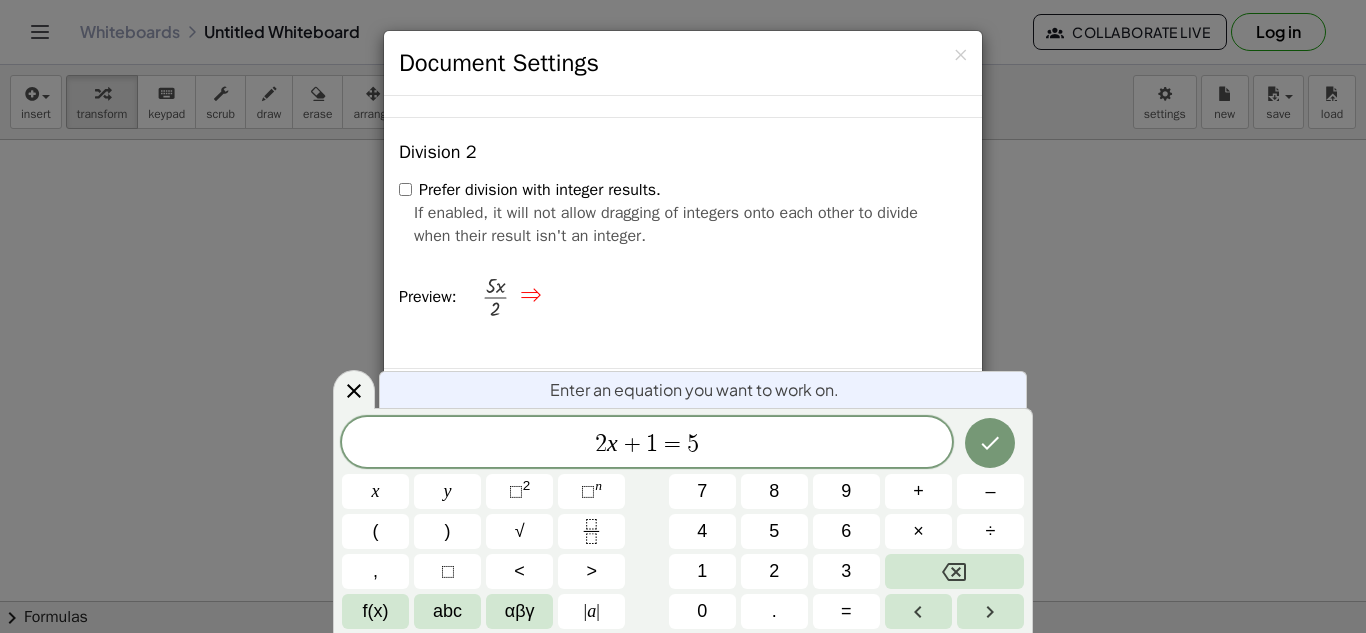 scroll, scrollTop: 2285, scrollLeft: 0, axis: vertical 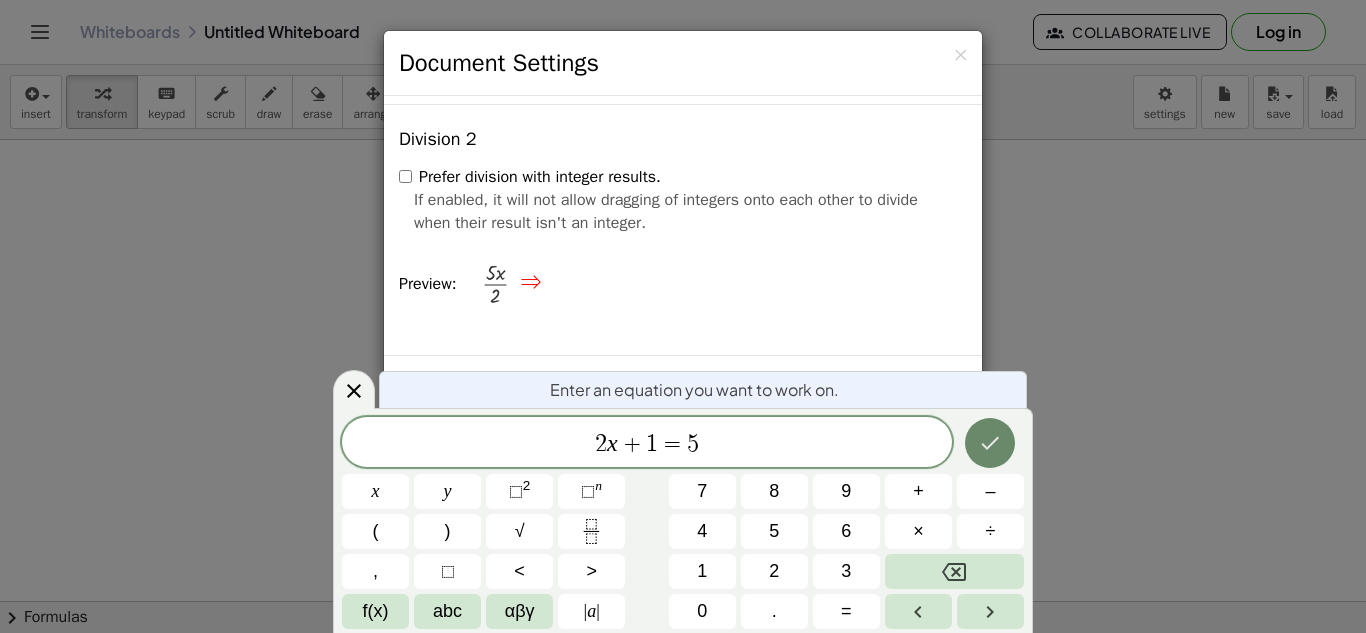click 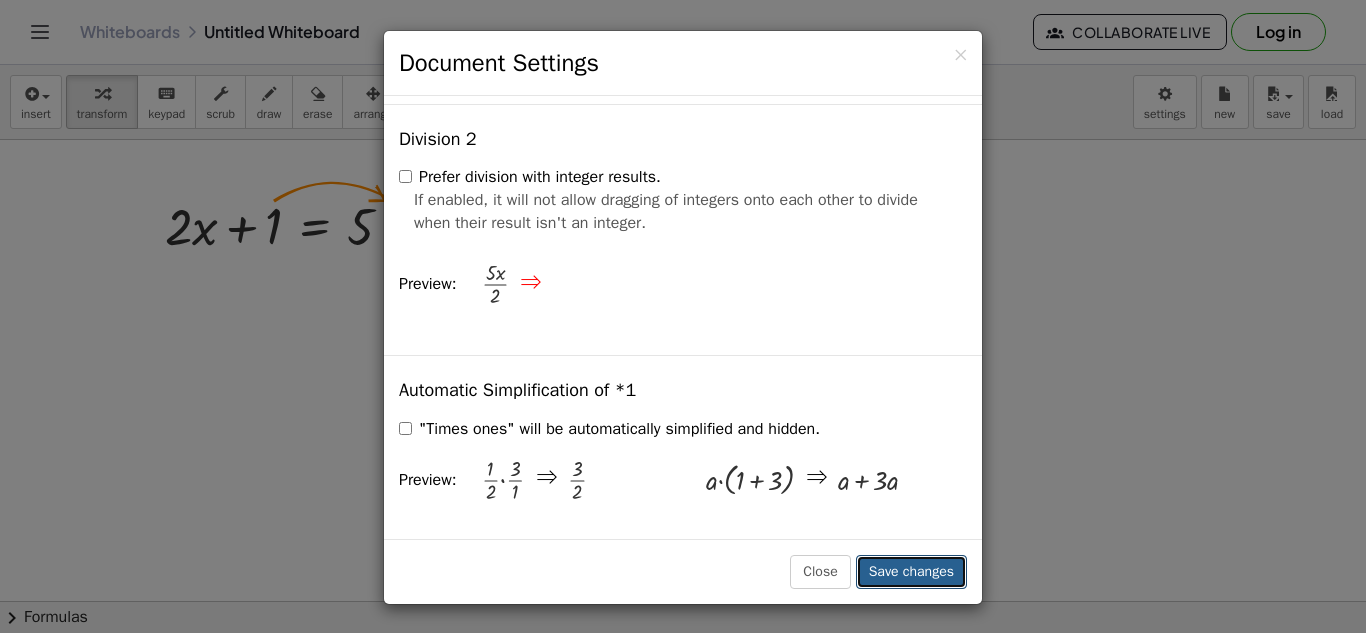 click on "Save changes" at bounding box center (911, 572) 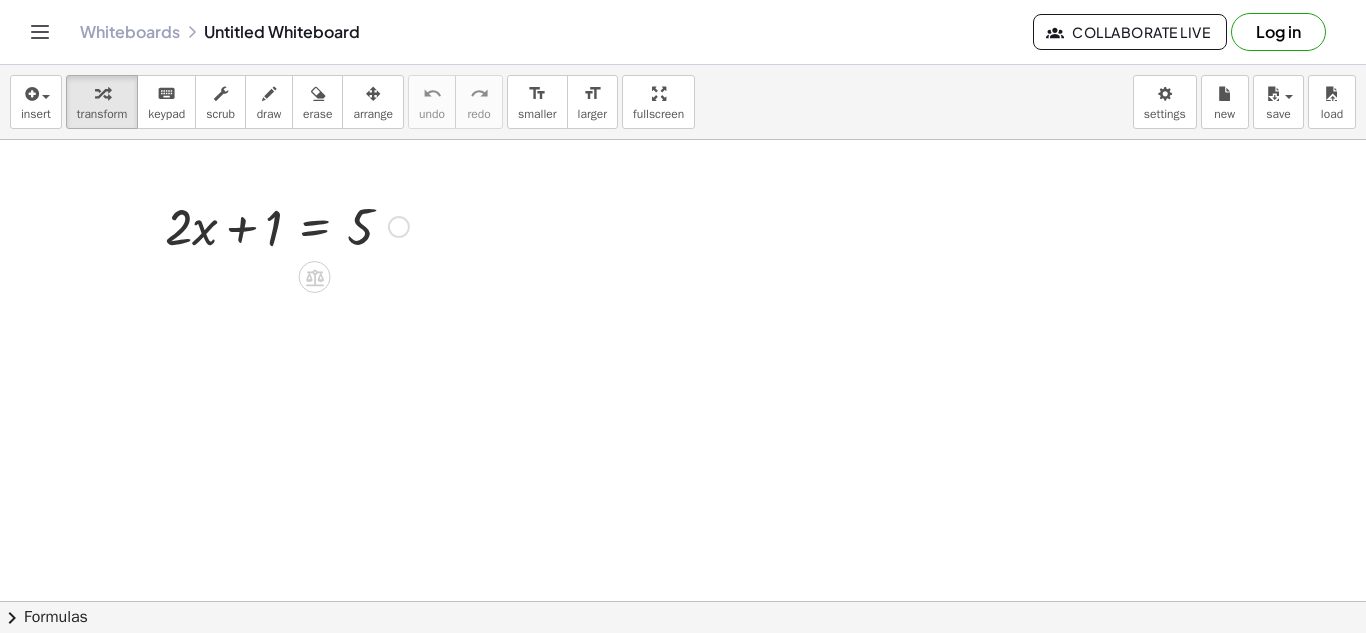 click at bounding box center (399, 227) 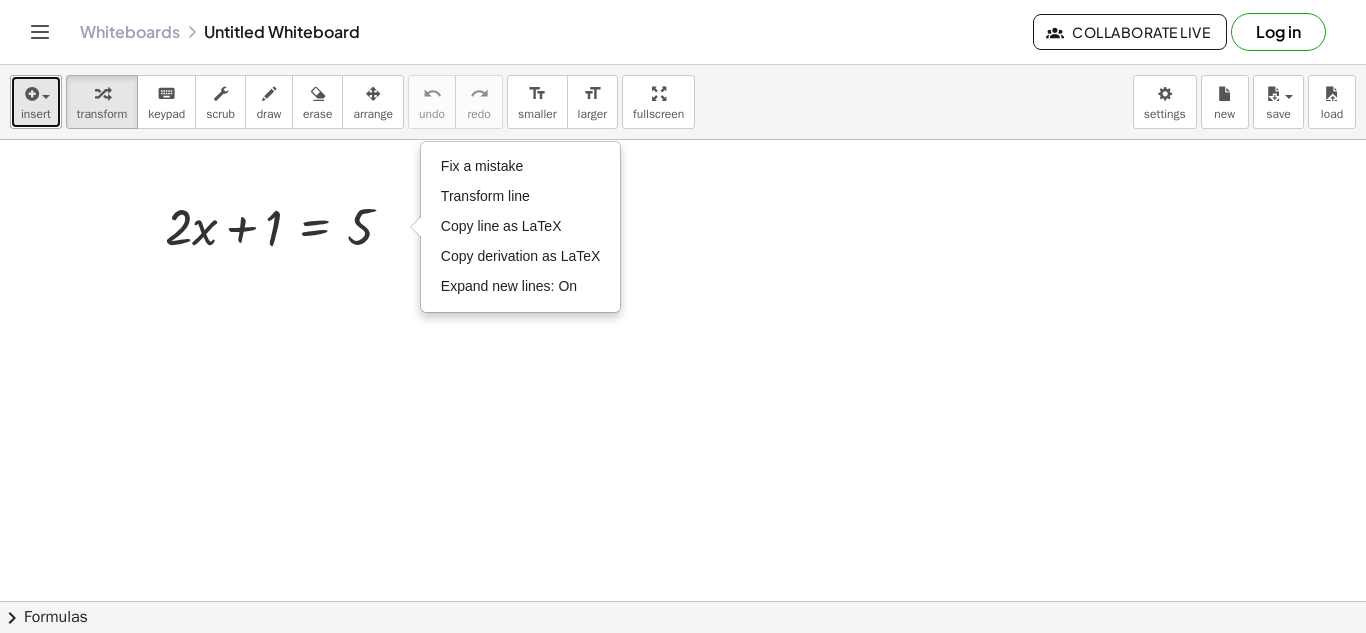 click at bounding box center (36, 93) 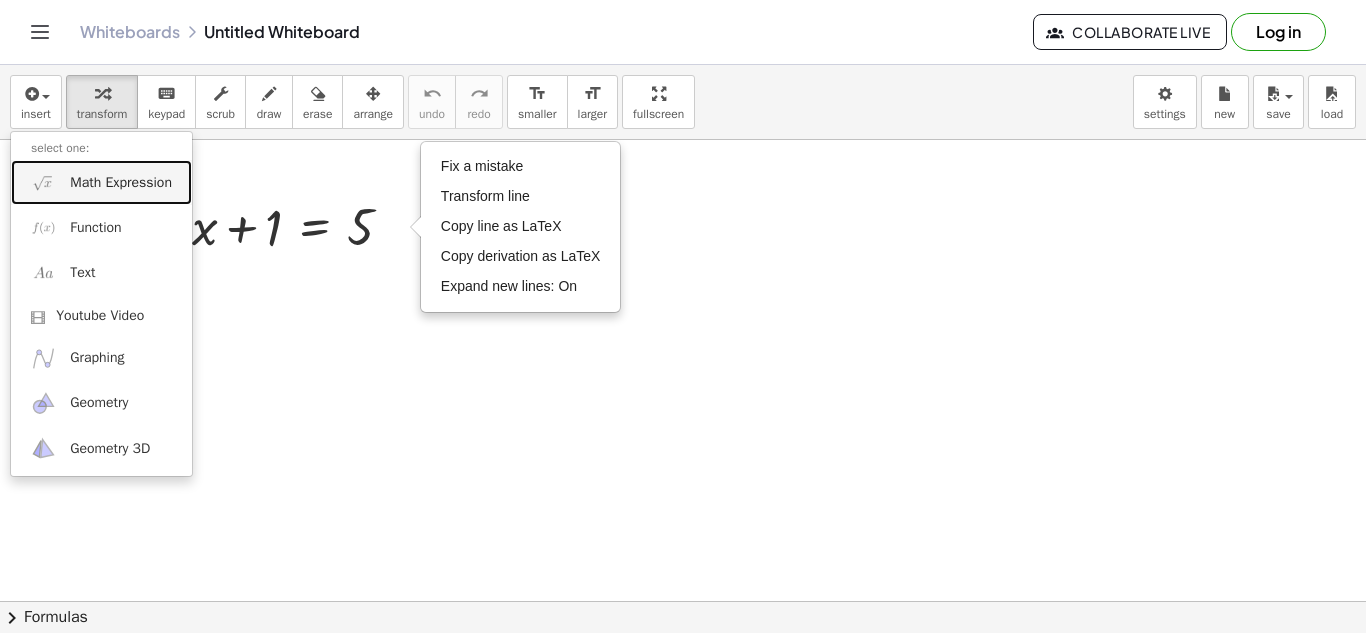 click on "Math Expression" at bounding box center [101, 182] 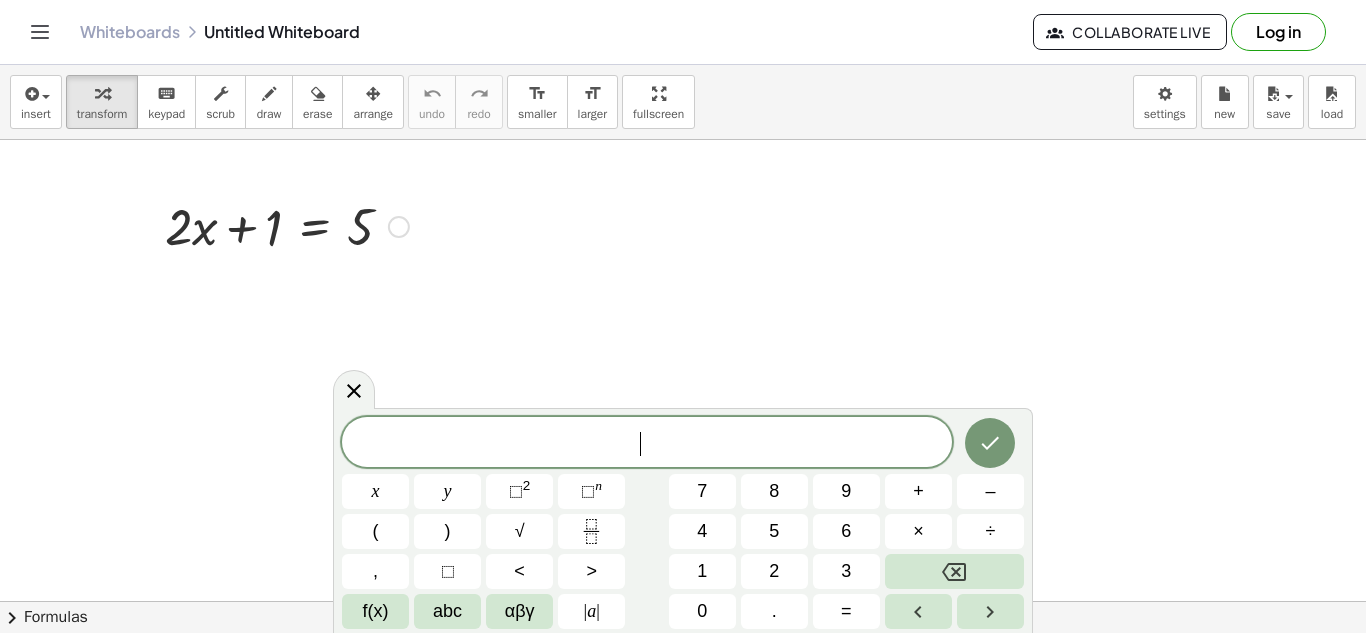 click on "Fix a mistake Transform line Copy line as LaTeX Copy derivation as LaTeX Expand new lines: On" at bounding box center (399, 227) 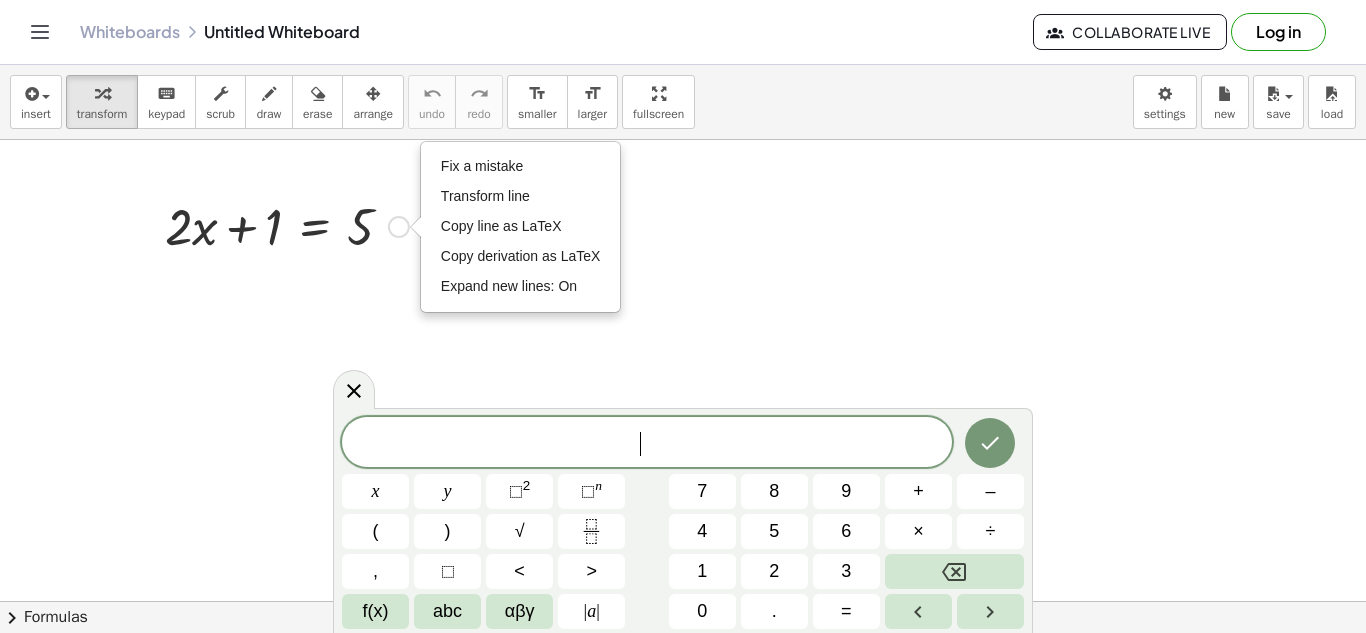 click at bounding box center [287, 225] 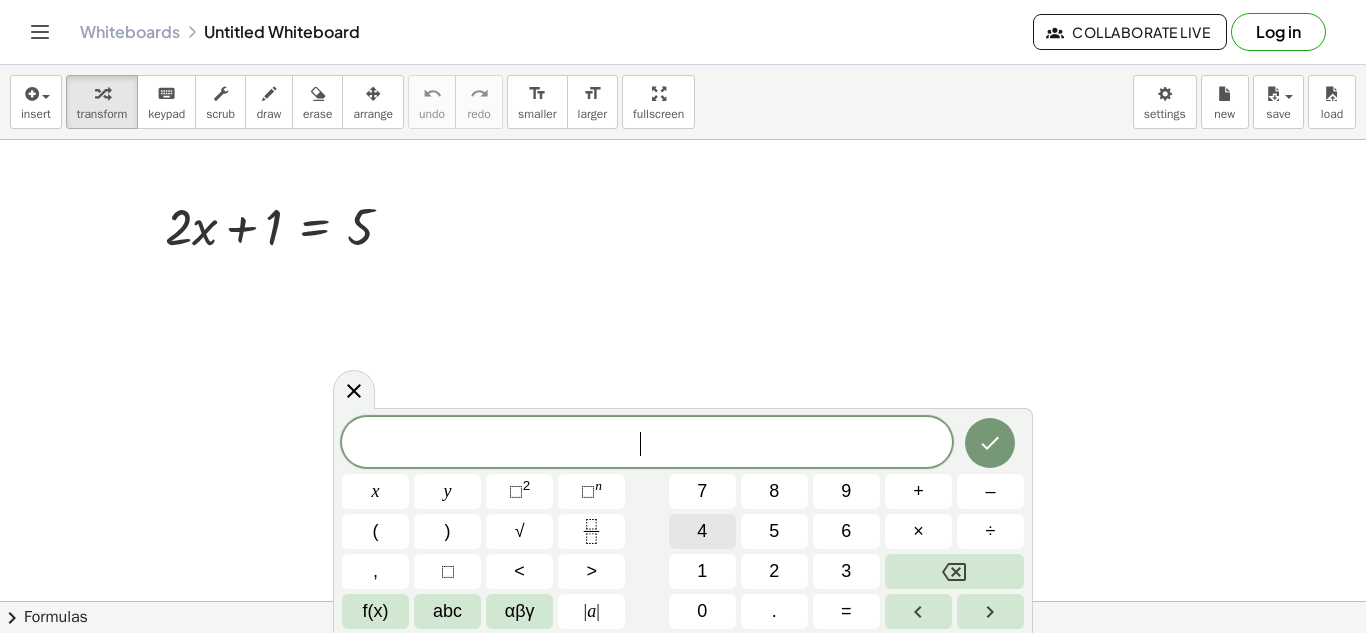 click on "4" at bounding box center (702, 531) 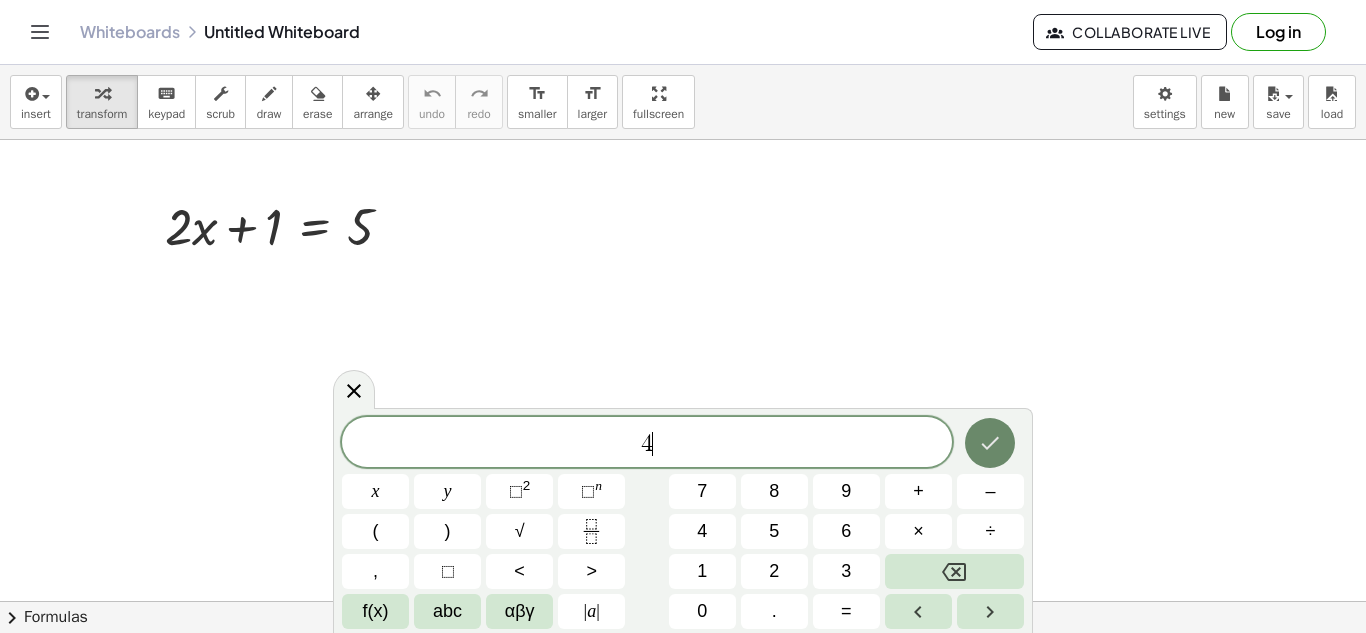 click 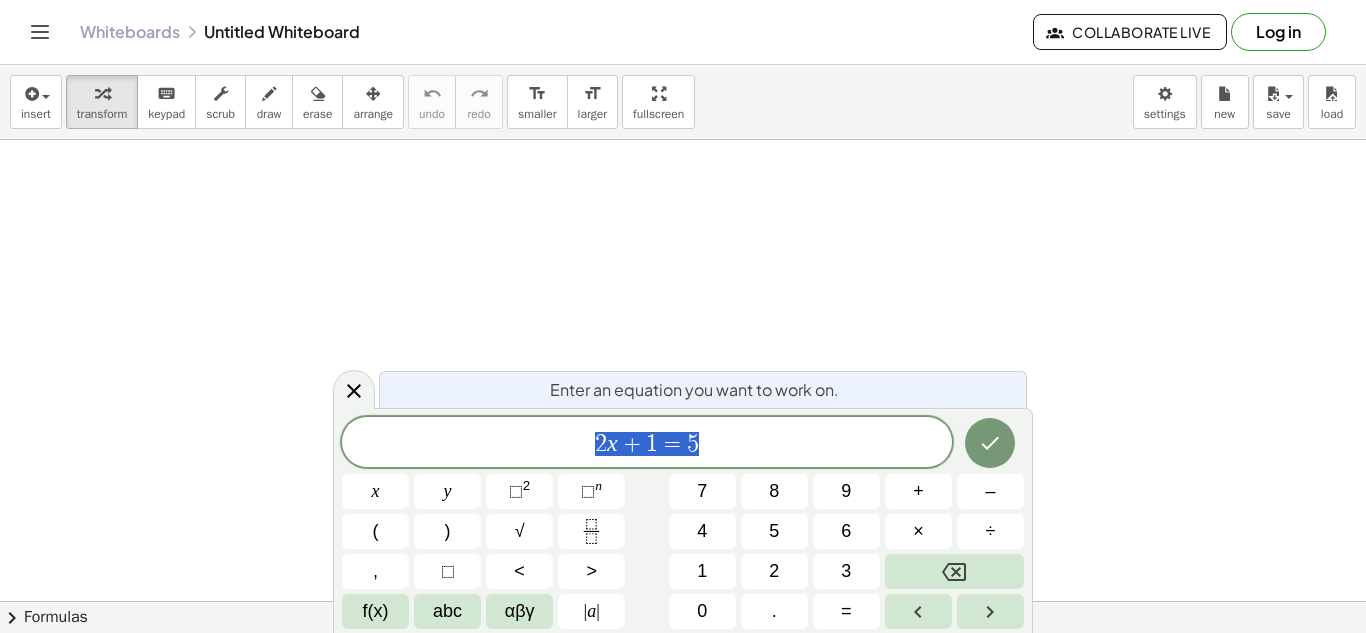 scroll, scrollTop: 0, scrollLeft: 0, axis: both 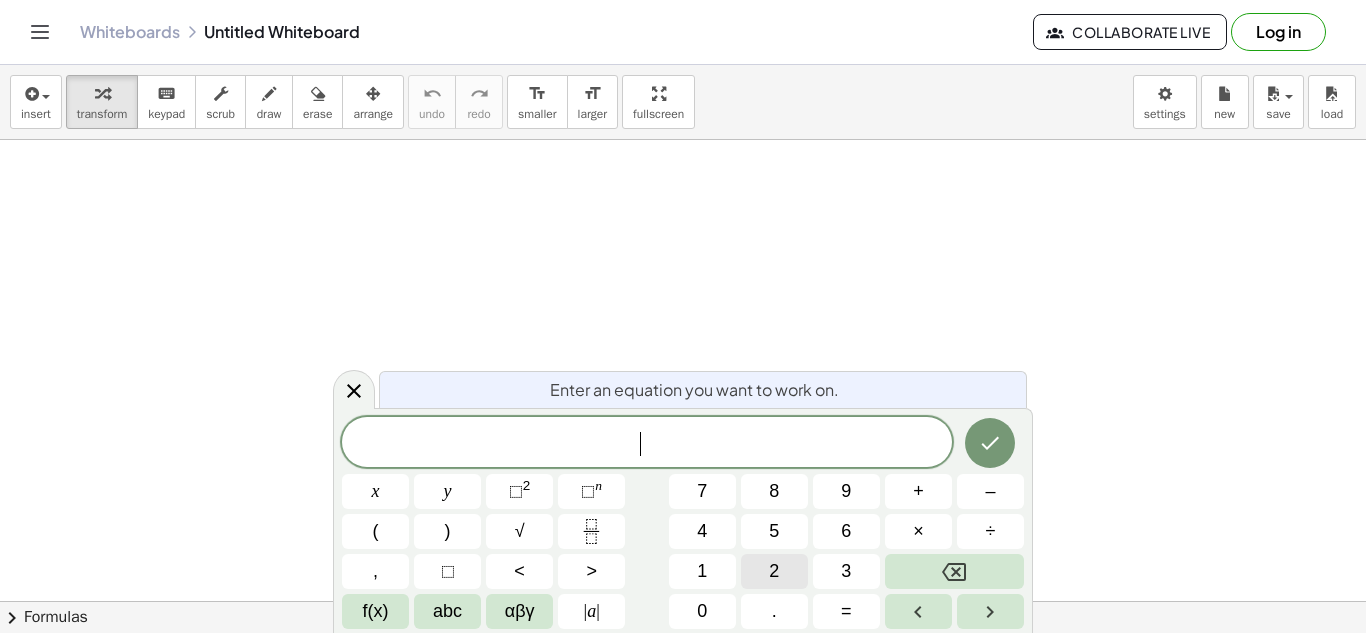 click on "2" at bounding box center [774, 571] 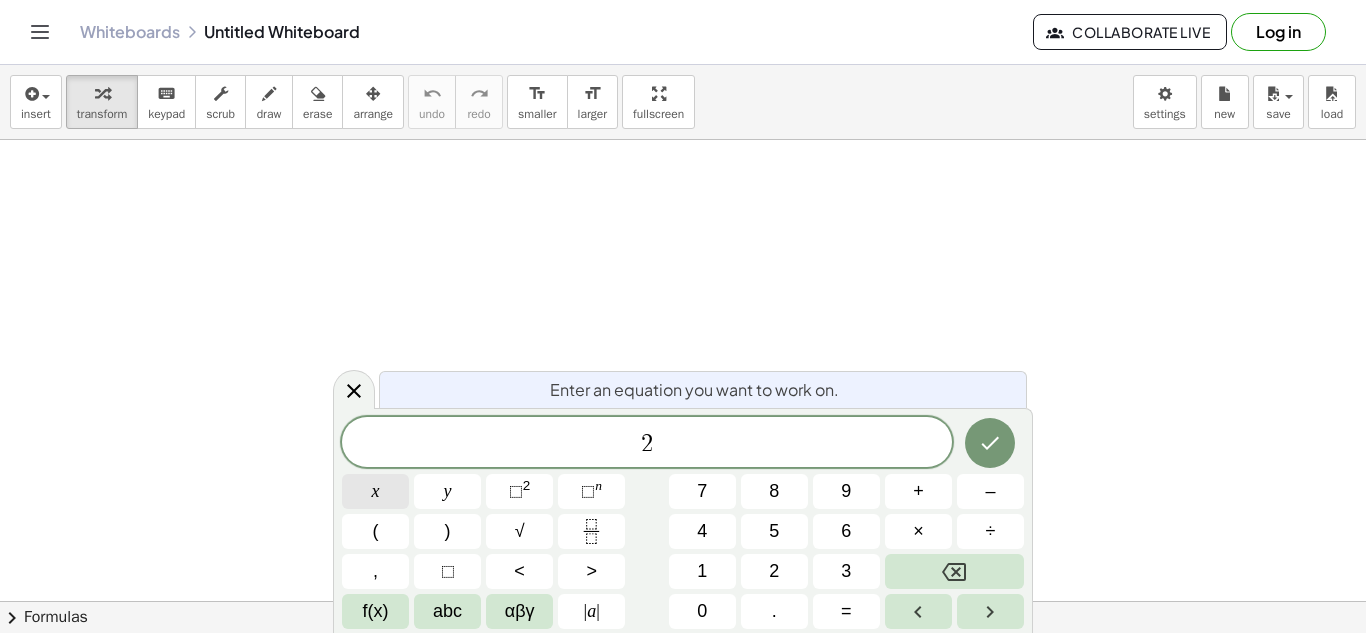click on "x" at bounding box center (375, 491) 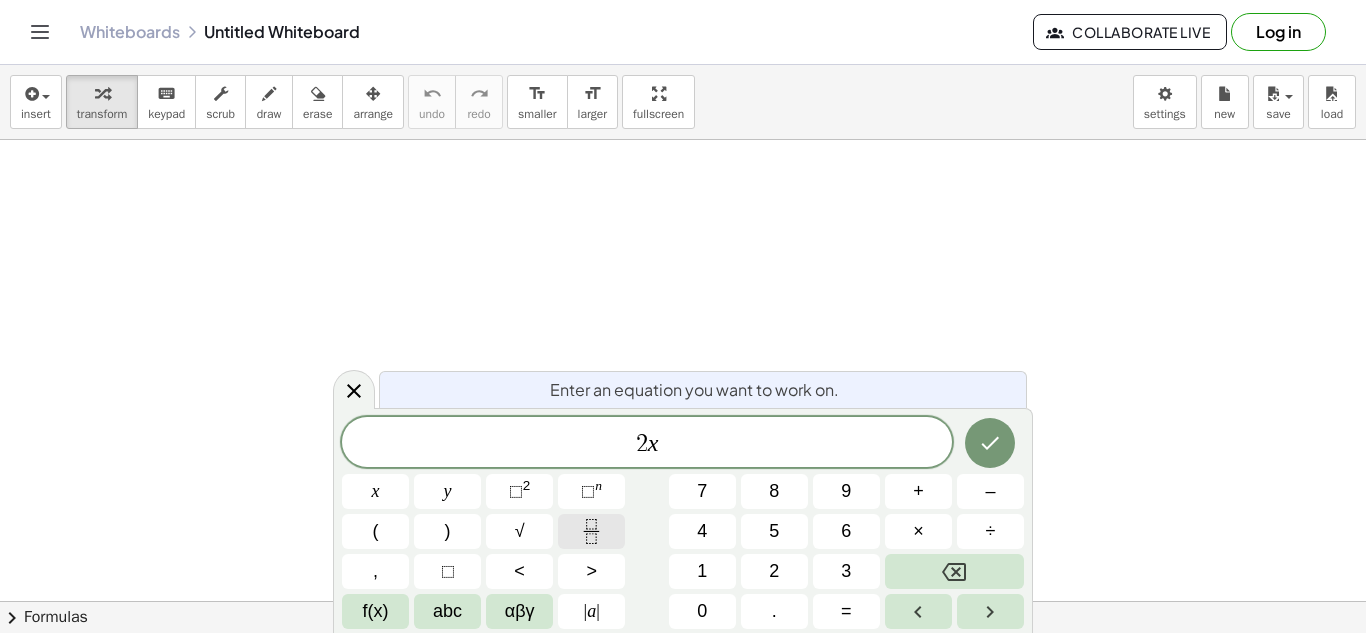 click 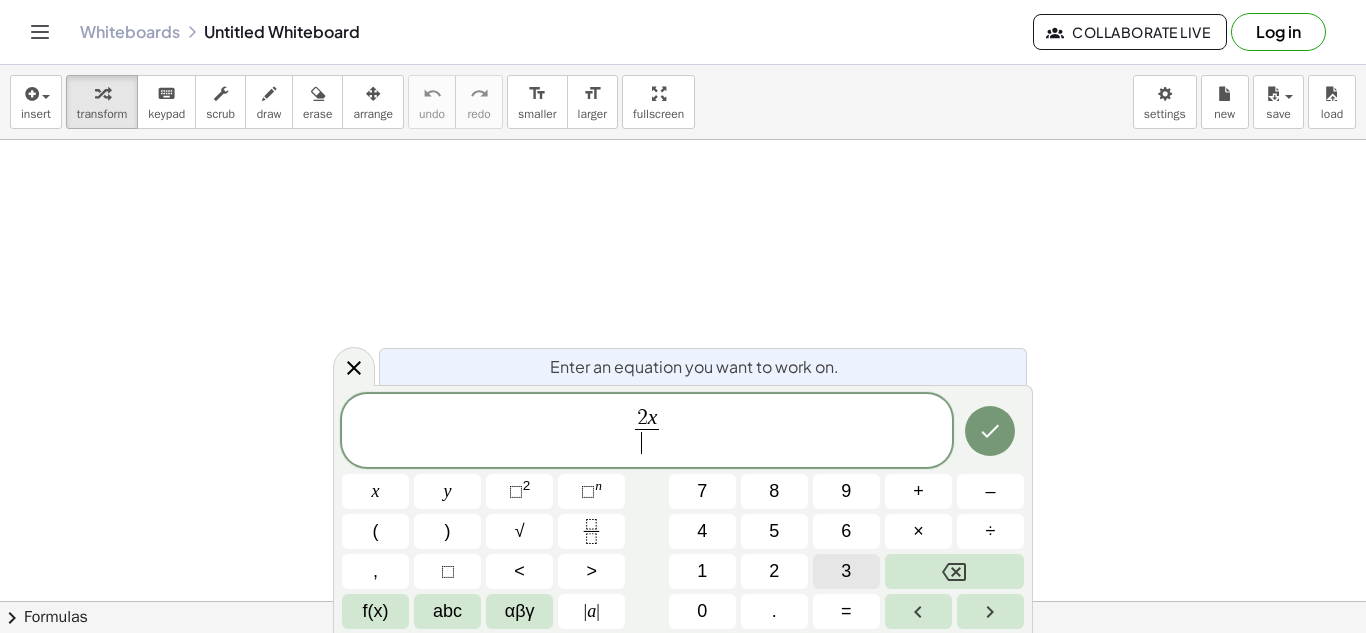 click on "3" at bounding box center [846, 571] 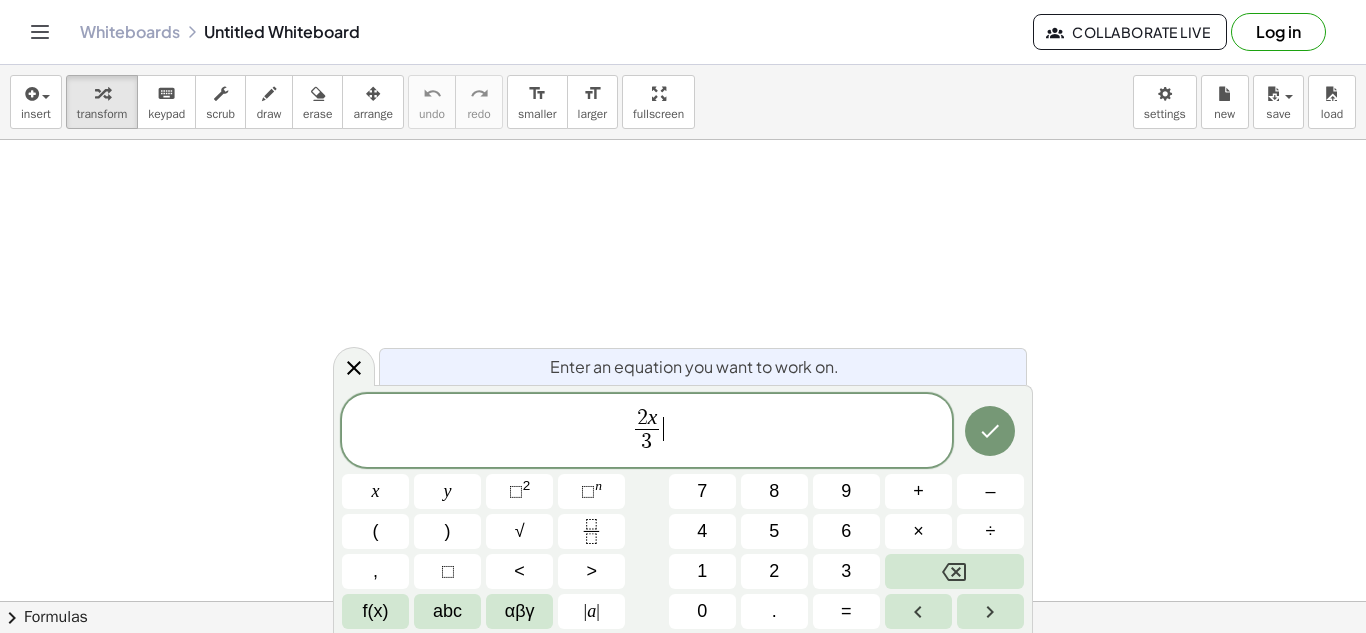 click on "2 x 3 ​ ​" at bounding box center [647, 432] 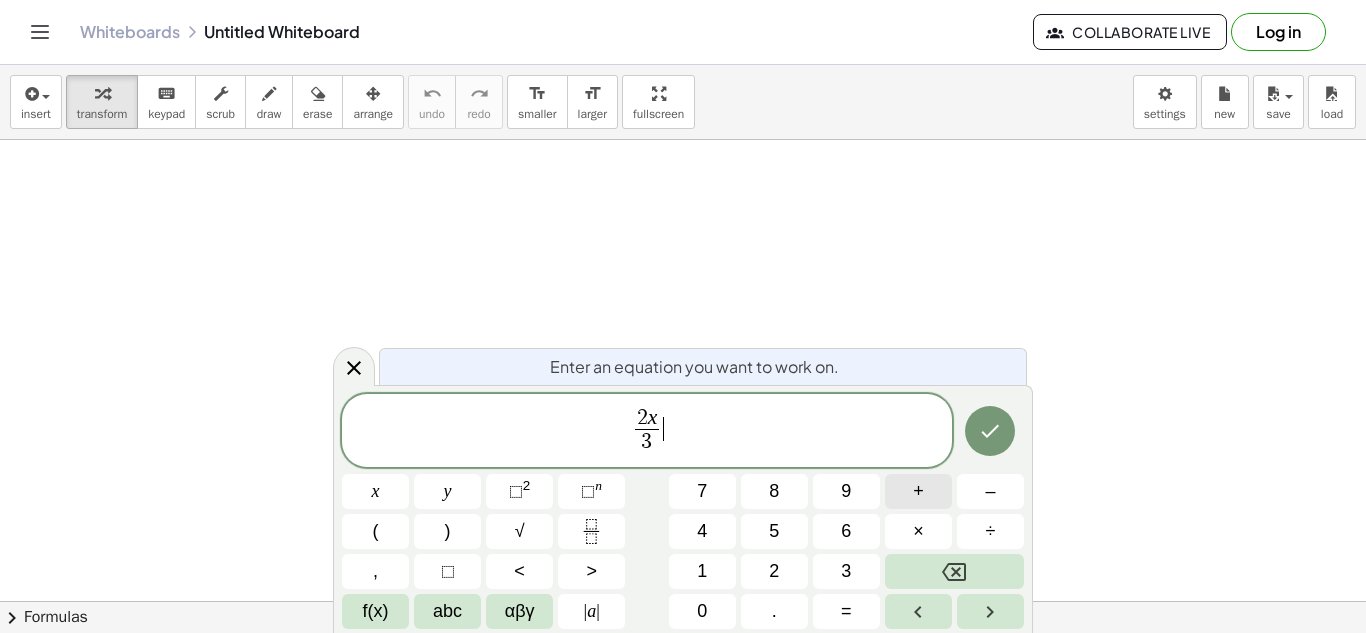 click on "+" at bounding box center [918, 491] 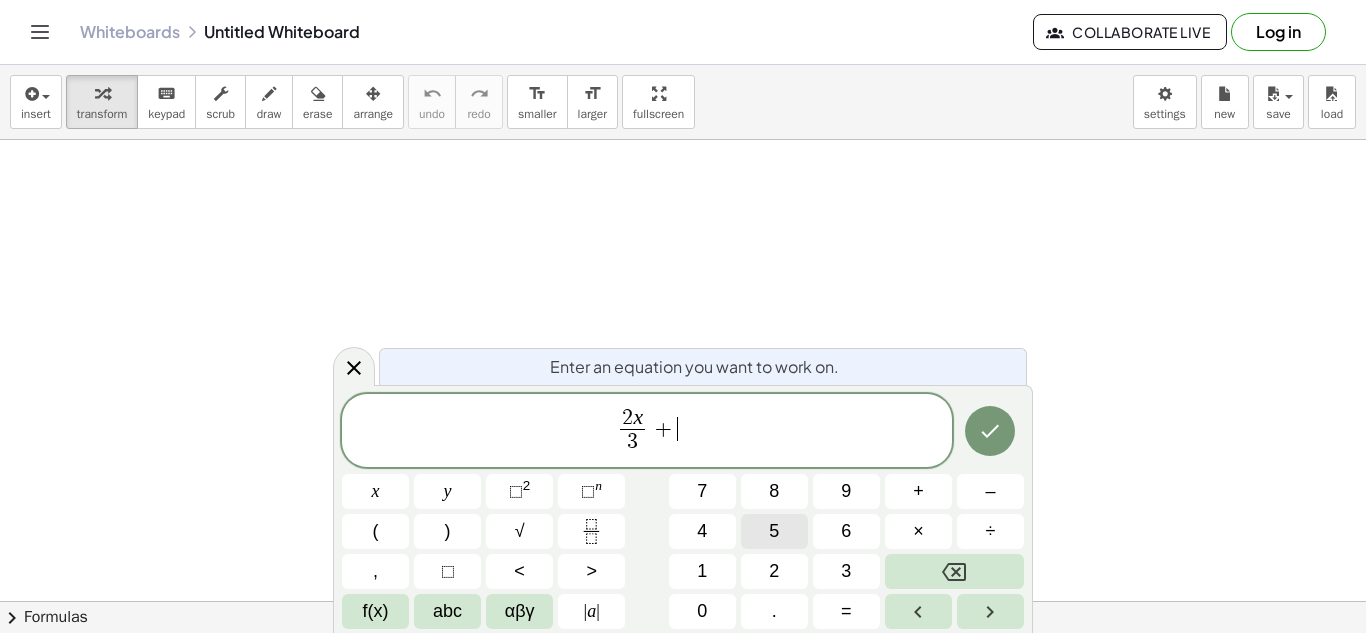click on "5" at bounding box center (774, 531) 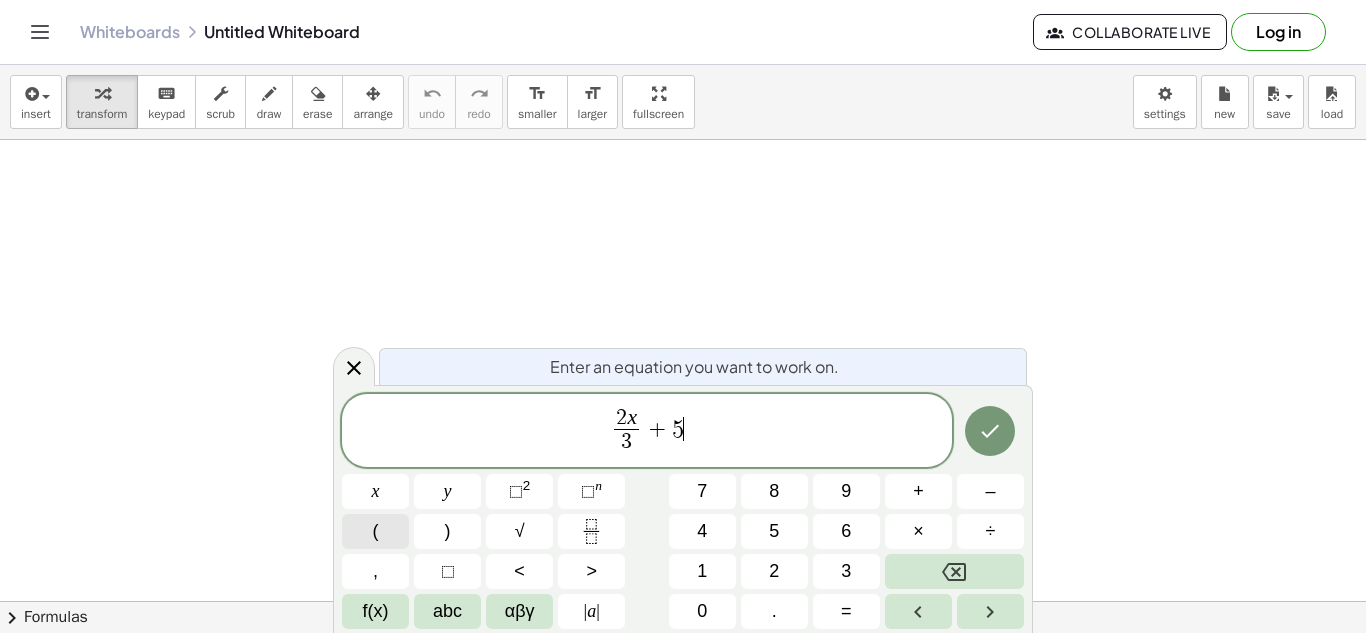click on "(" at bounding box center (376, 531) 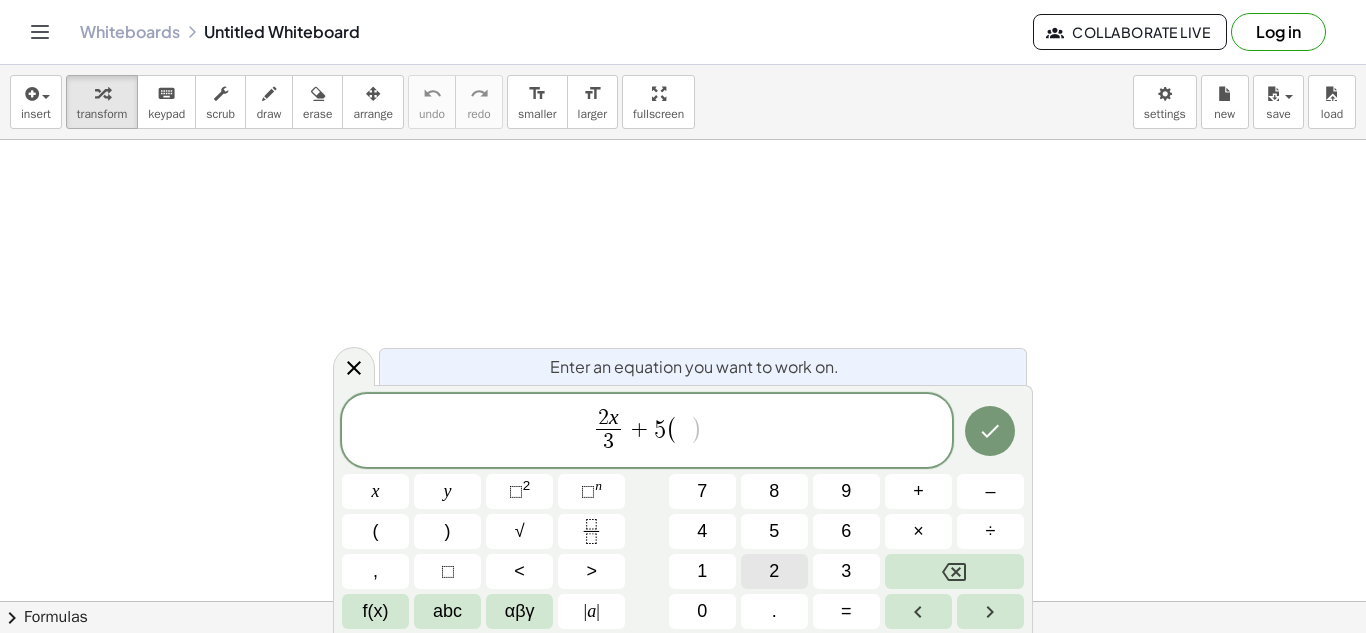 click on "2" at bounding box center [774, 571] 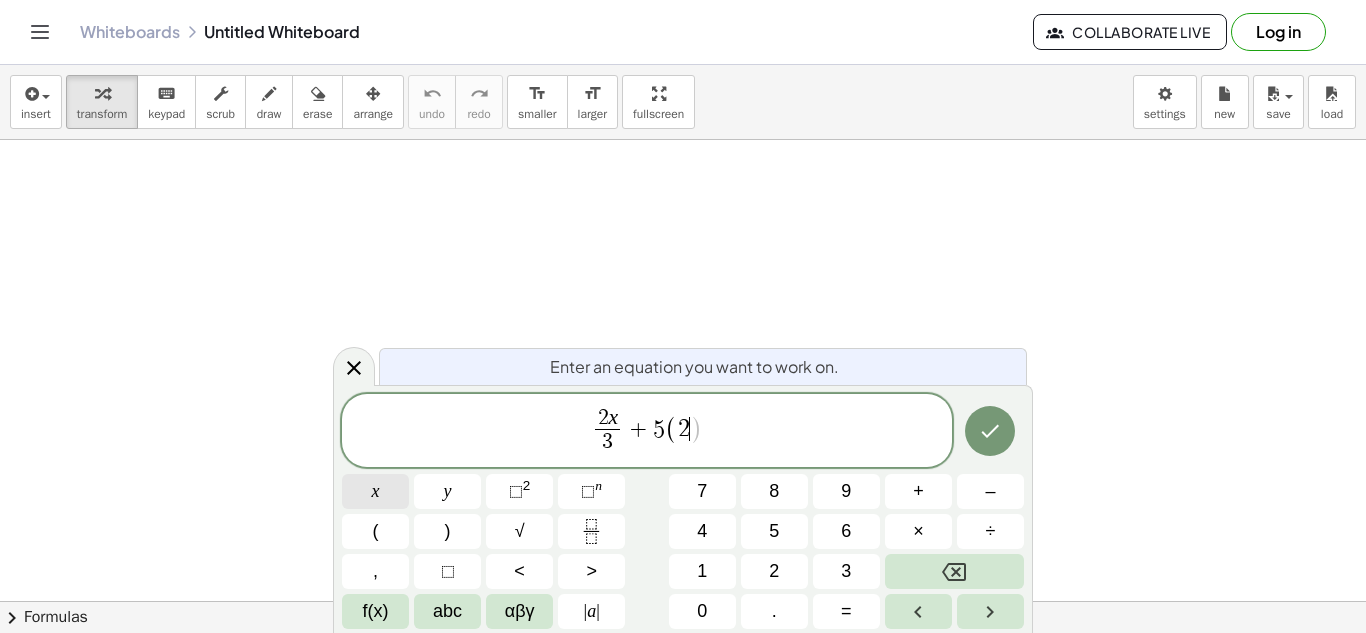 click on "x" at bounding box center (376, 491) 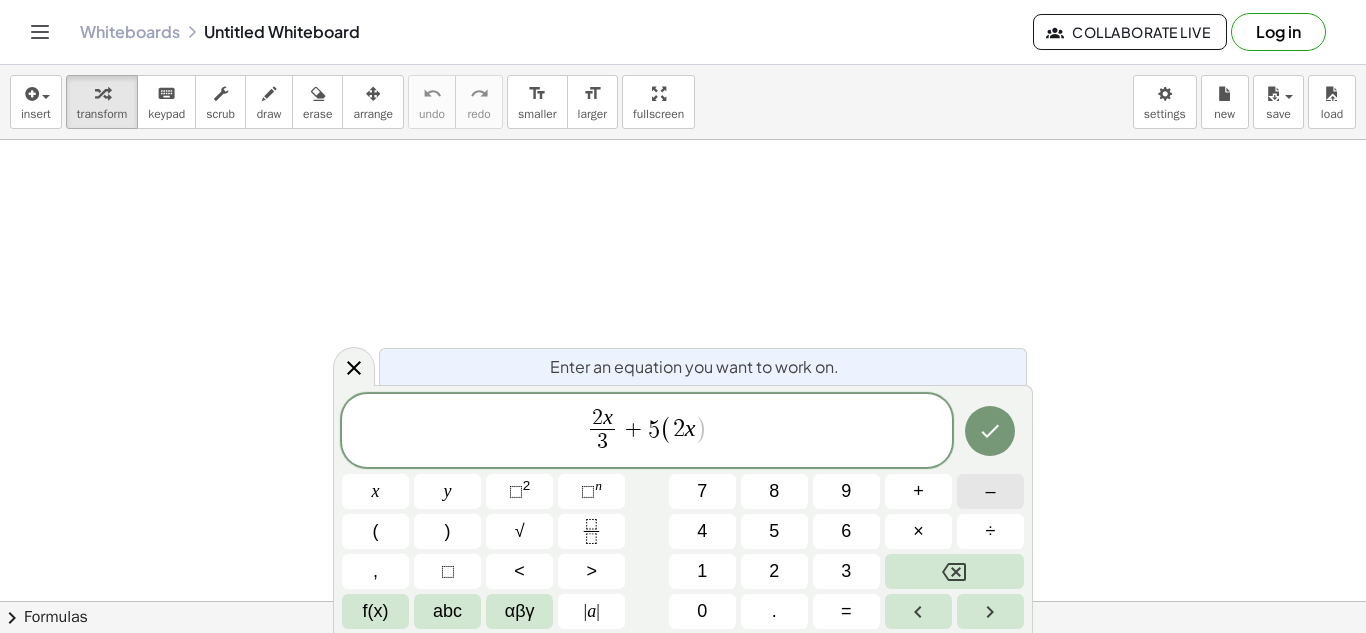 click on "–" at bounding box center (990, 491) 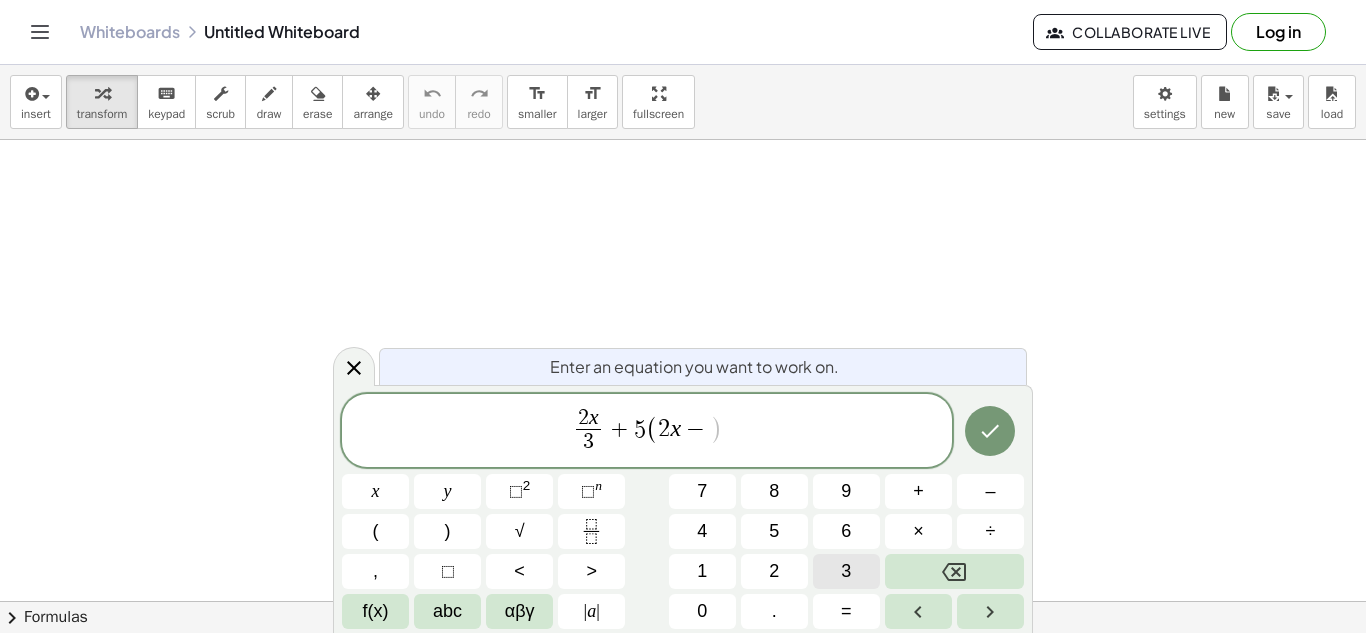 click on "3" at bounding box center [846, 571] 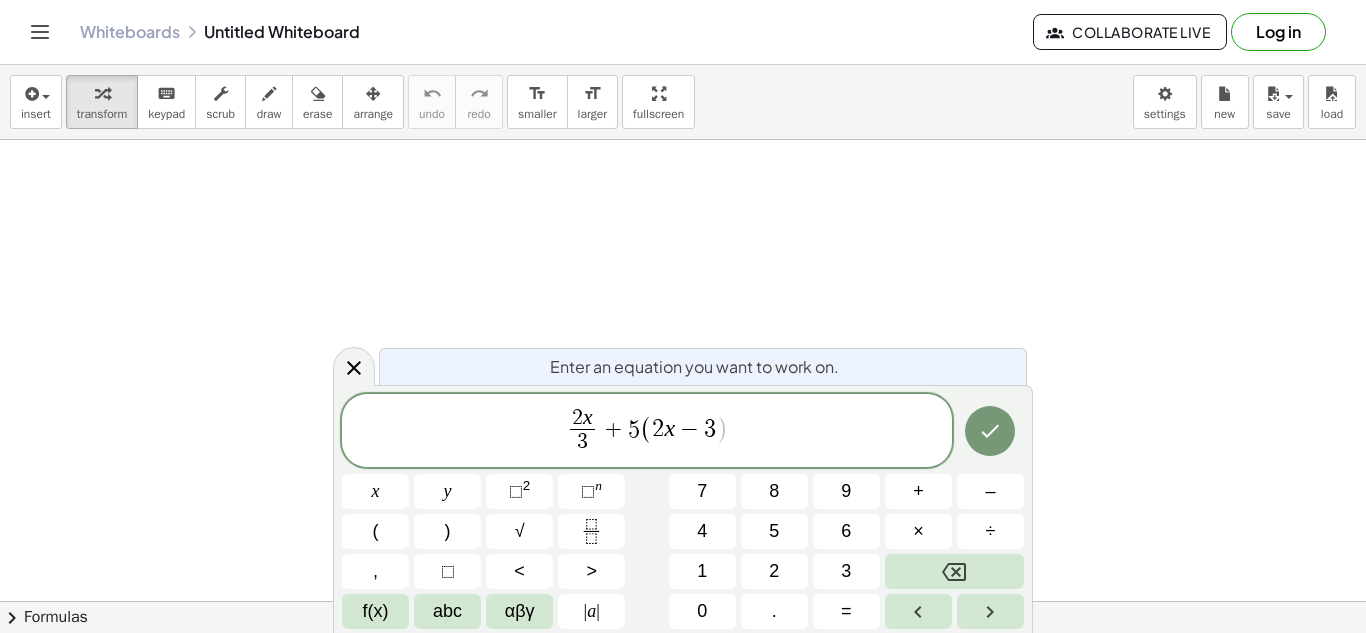 click on "2 x 3 ​ + 5 ( 2 x − 3 ​ )" at bounding box center [647, 432] 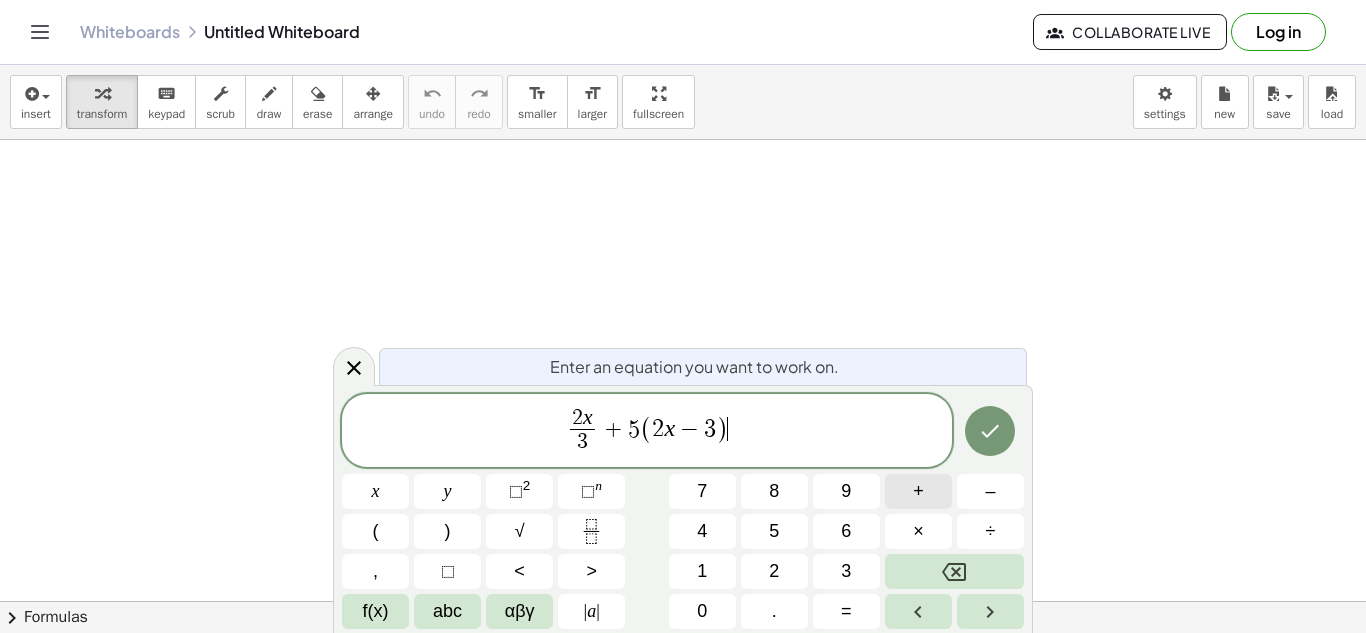 click on "+" at bounding box center [918, 491] 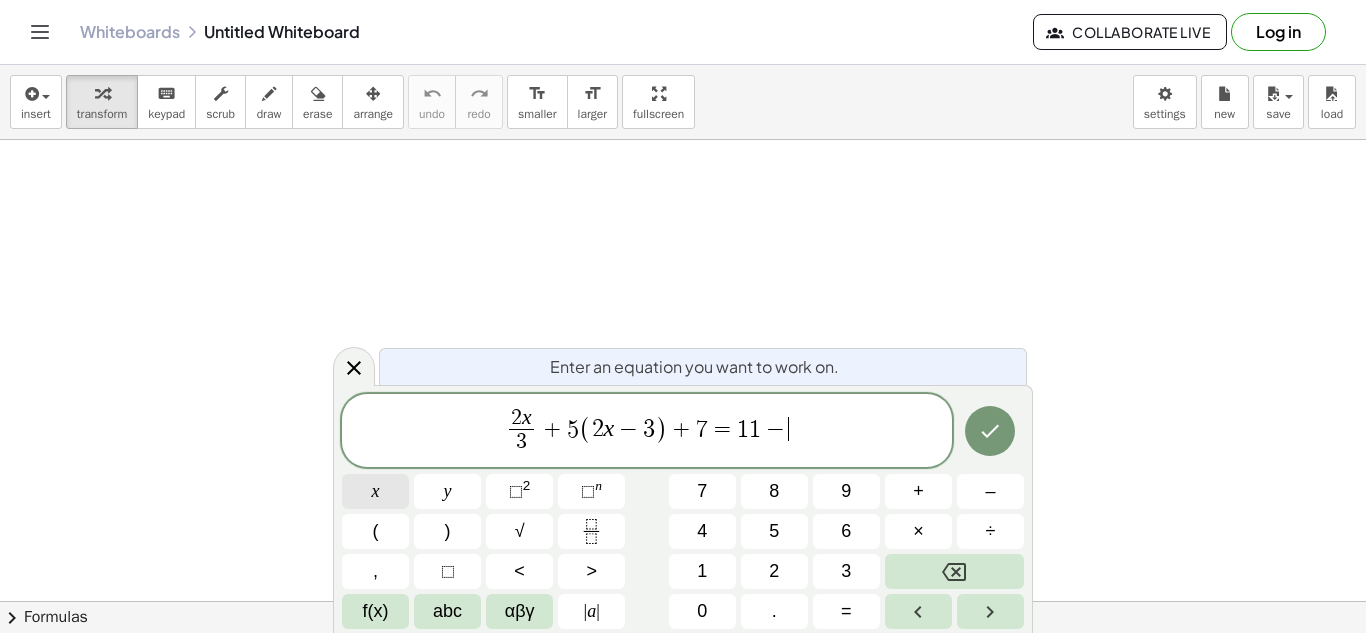 click on "x" at bounding box center (375, 491) 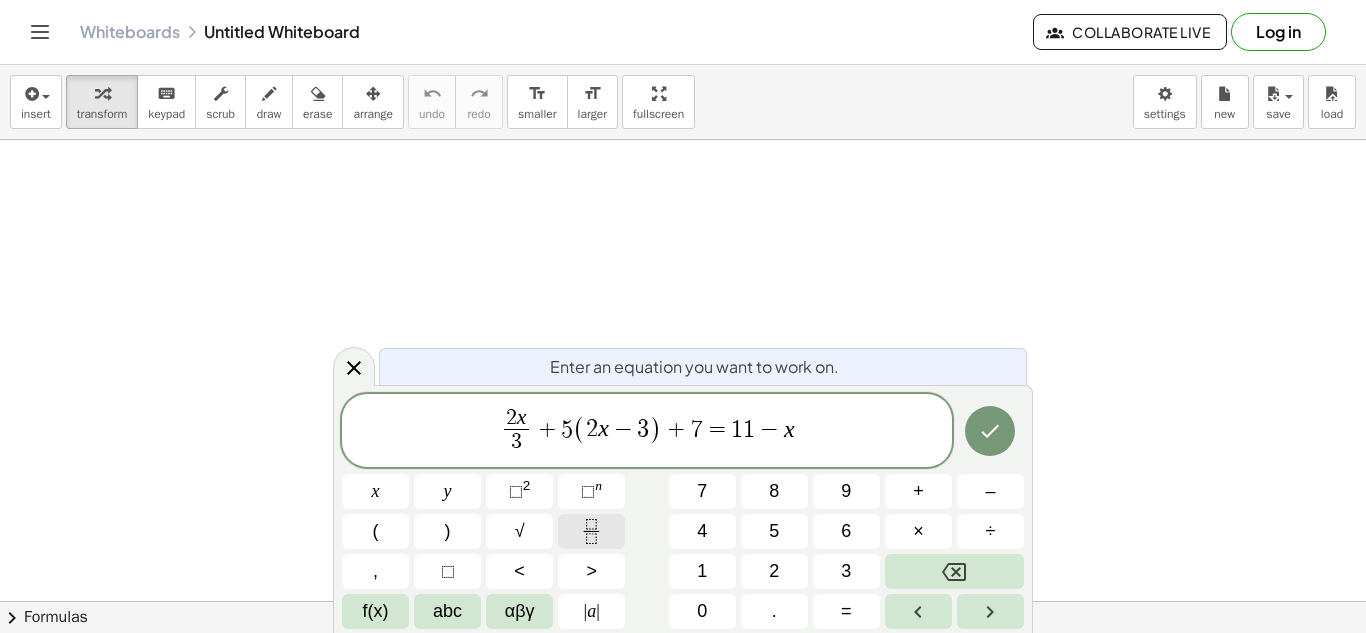 click at bounding box center (591, 531) 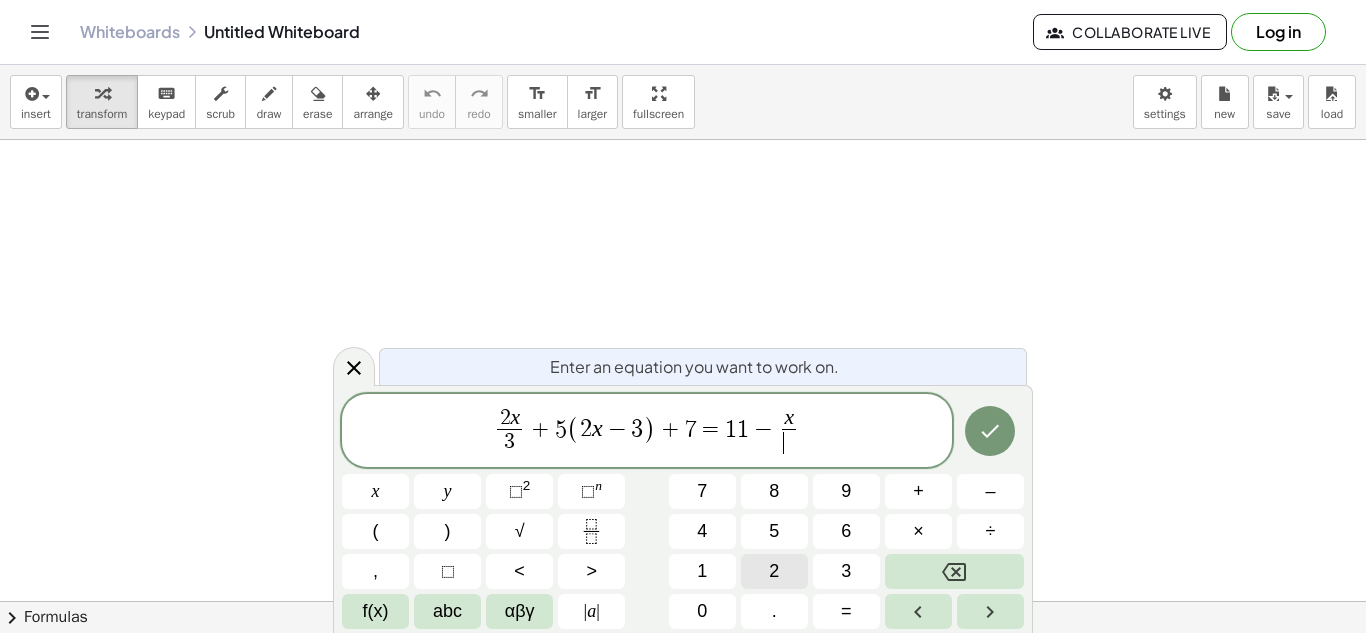 click on "2" at bounding box center (774, 571) 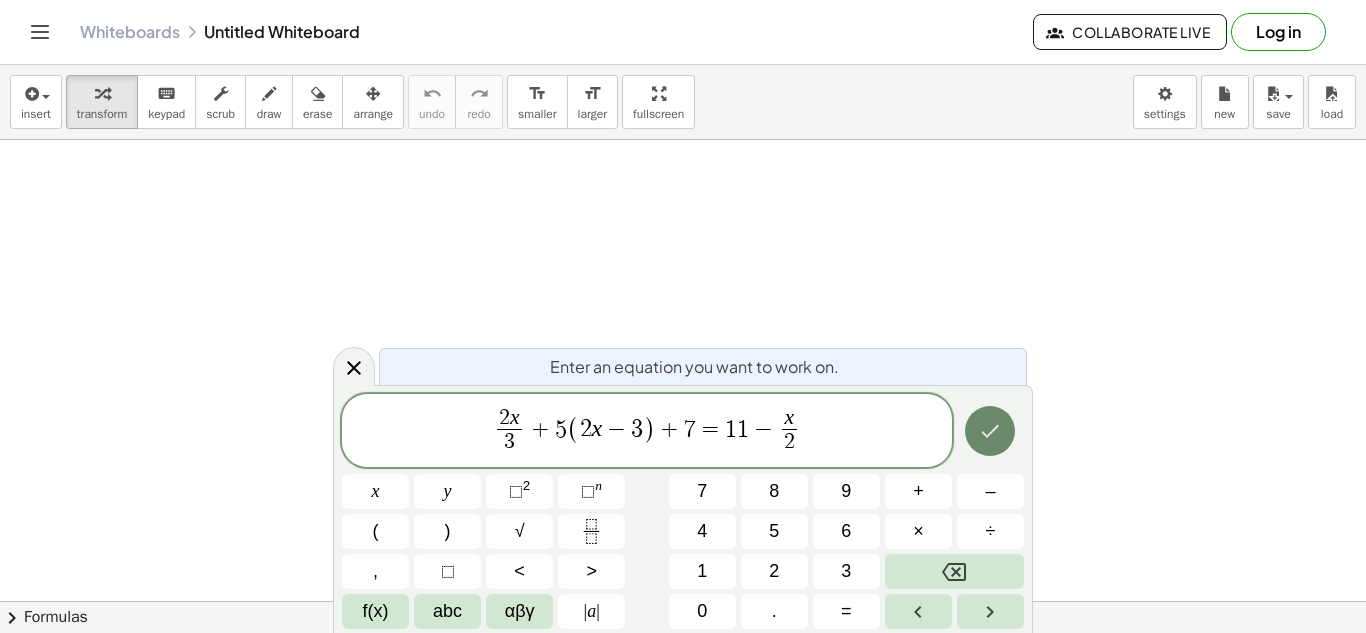 click 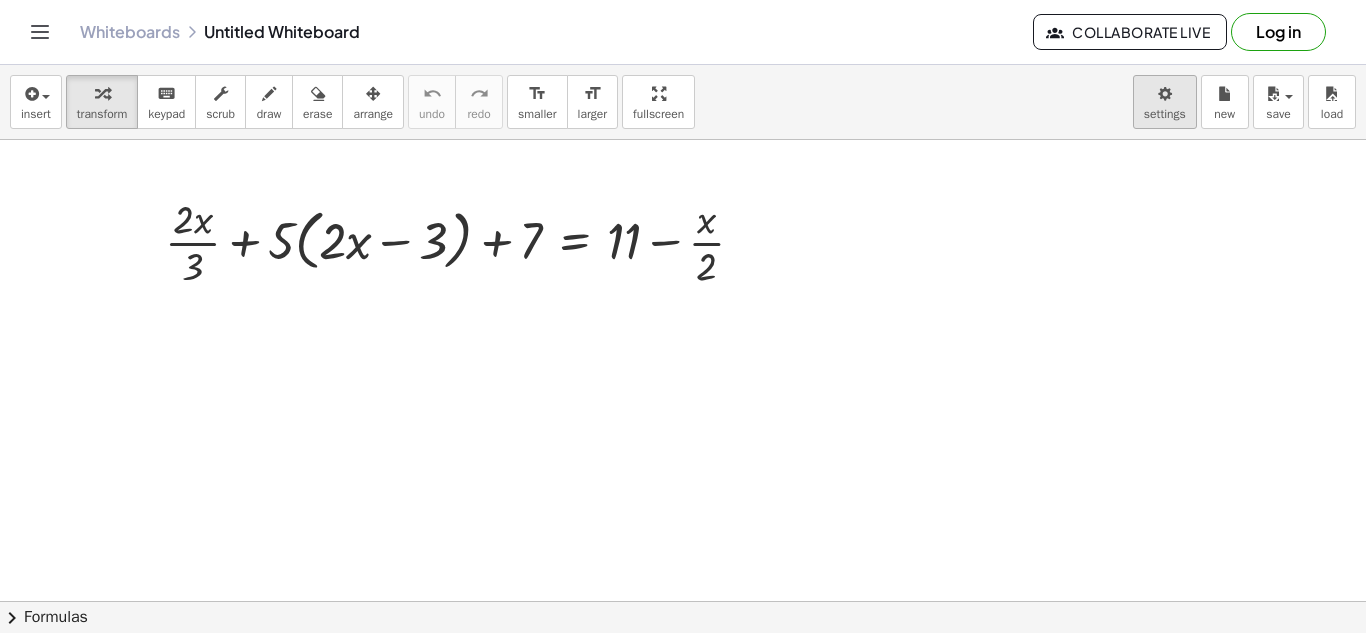 click on "Graspable Math Activities Get Started Activity Bank Assigned Work Classes Whiteboards Reference v1.28.2 | Privacy policy © [YEAR] | Graspable, Inc. Whiteboards Untitled Whiteboard Collaborate Live  Log in    insert select one: Math Expression Function Text Youtube Video Graphing Geometry Geometry 3D transform keyboard keypad scrub draw erase arrange undo undo redo redo format_size smaller format_size larger fullscreen load   save new settings + · 2 · x · 3 + · 5 · ( + · 2 · x − 3 ) + 7 = + 11 − · x · 2 × chevron_right  Formulas
Drag one side of a formula onto a highlighted expression on the canvas to apply it.
Quadratic Formula
+ · a · x 2 + · b · x + c = 0
⇔
x = · ( − b ± 2 √ ( + b 2 − · 4 · a · c ) ) · 2 · a
+ x 2 + · p · x + q = 0
x = − · p ·" at bounding box center (683, 316) 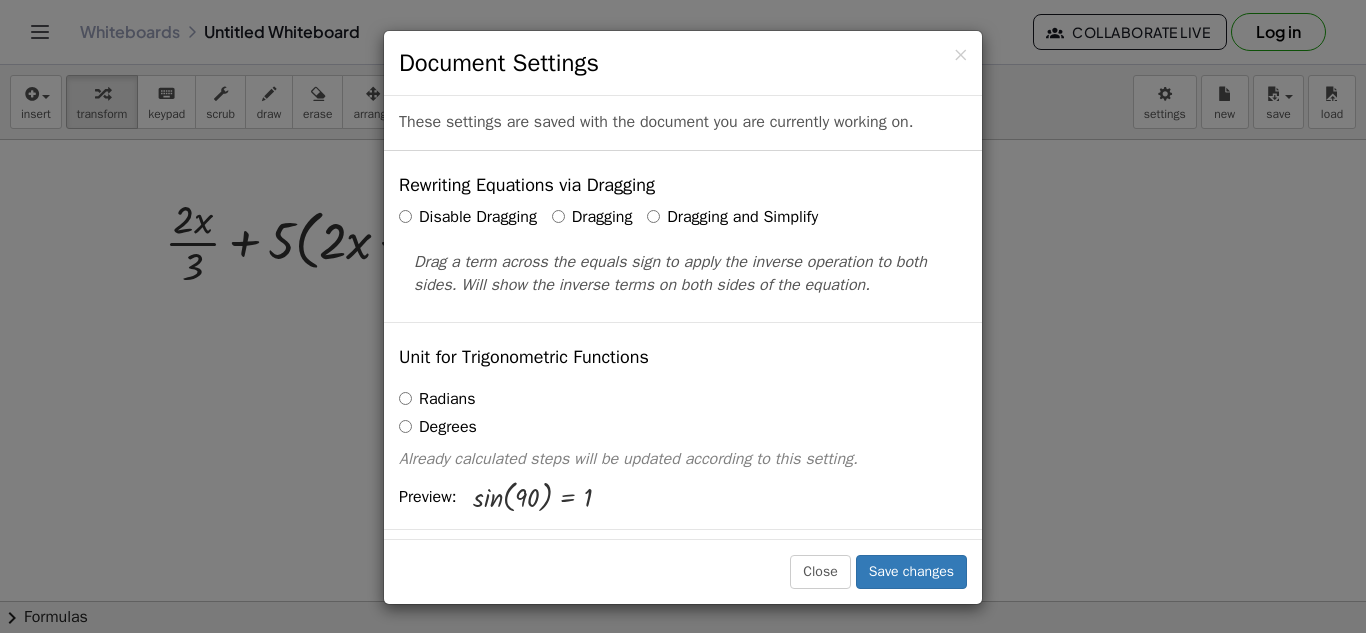 click on "Dragging and Simplify" at bounding box center (732, 217) 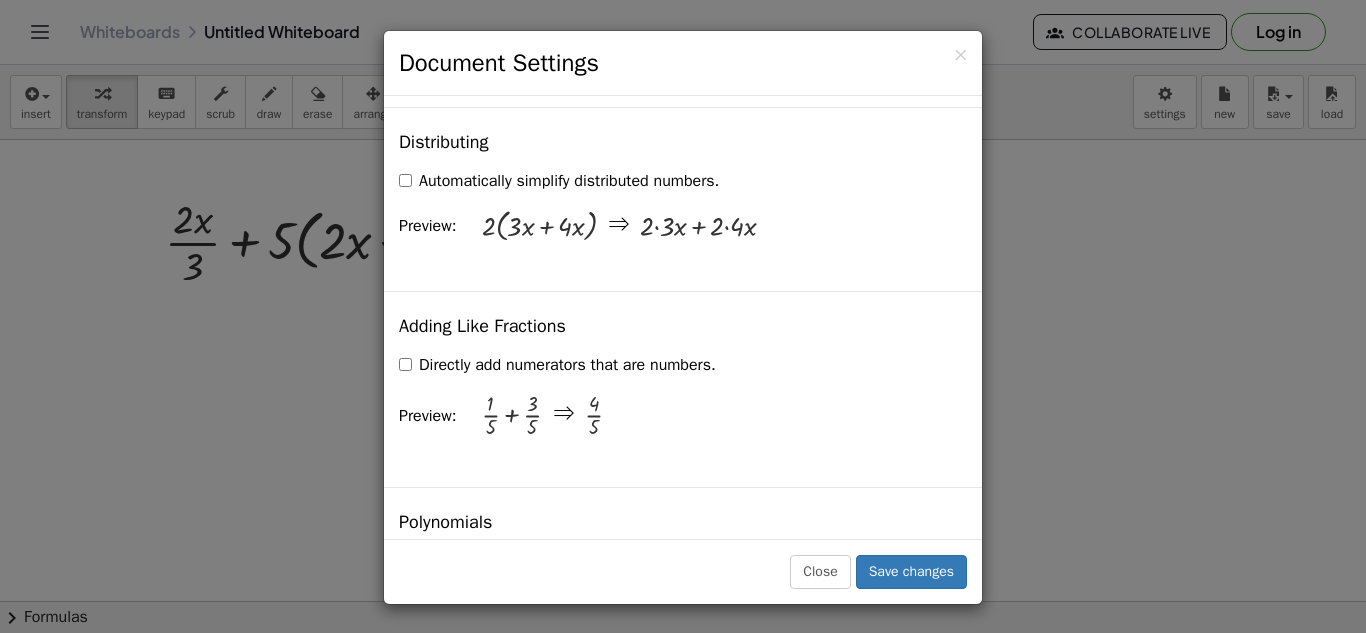 scroll, scrollTop: 1537, scrollLeft: 0, axis: vertical 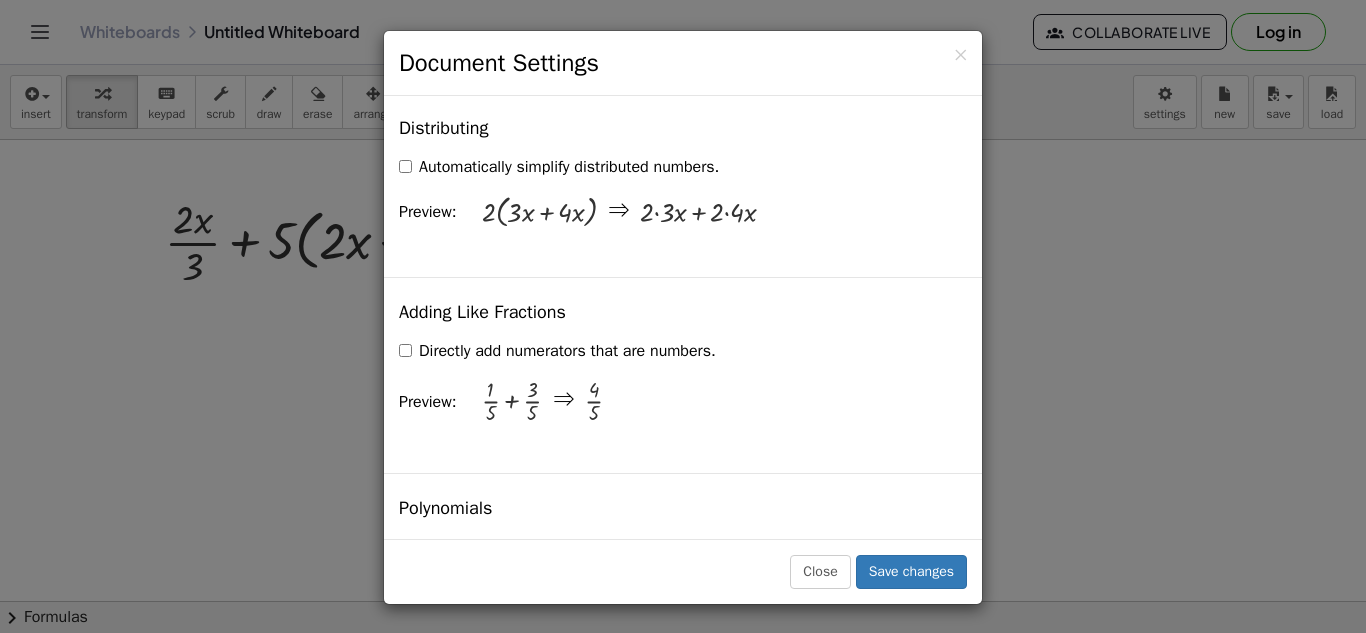 click on "+ · 2 · 3 · x + · 2 · 4 · x" at bounding box center (799, 212) 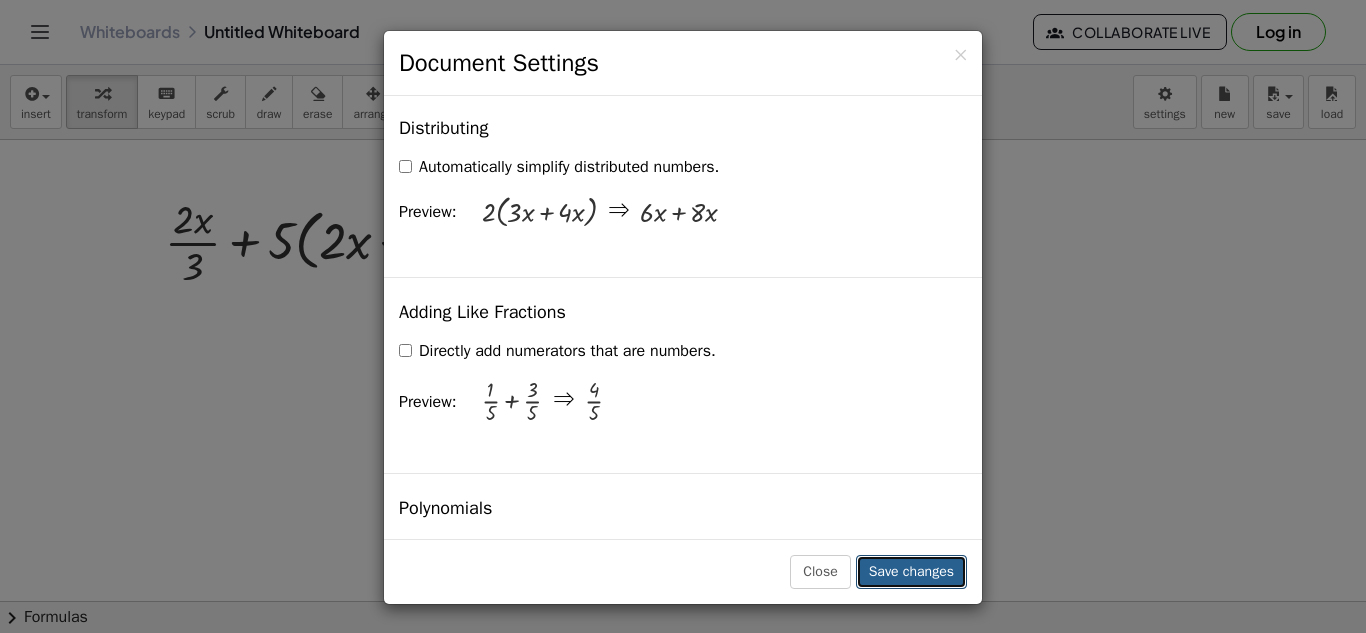 click on "Save changes" at bounding box center [911, 572] 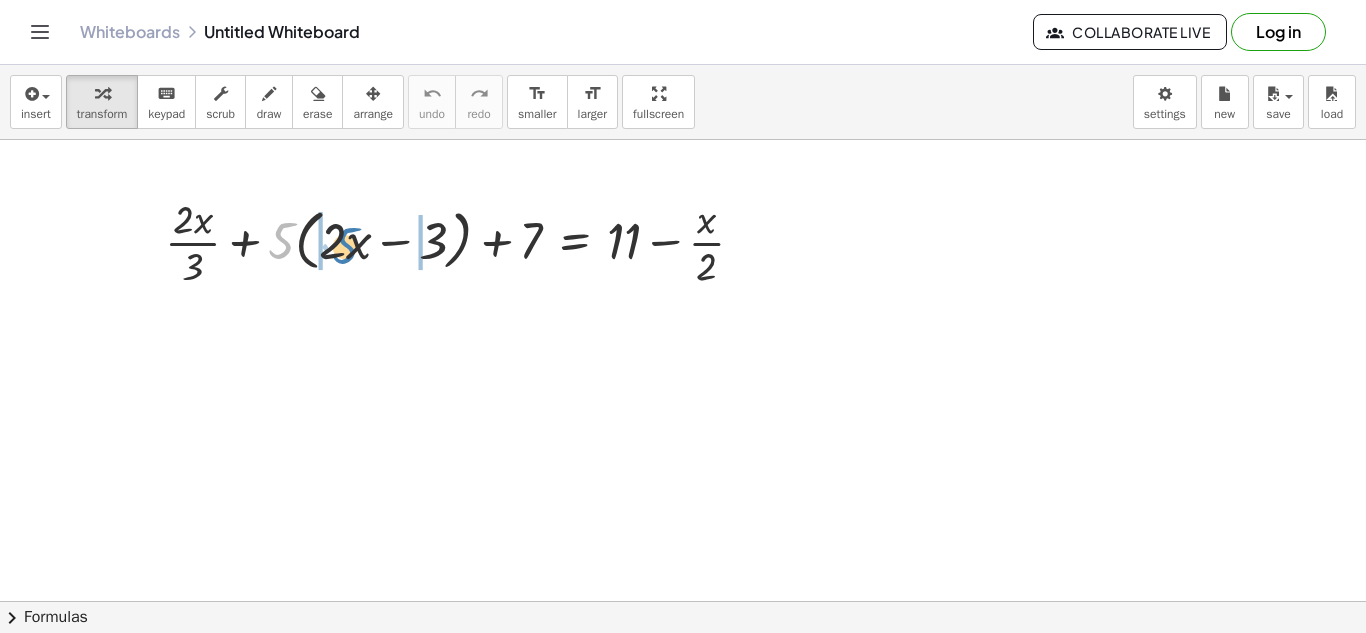 drag, startPoint x: 273, startPoint y: 253, endPoint x: 341, endPoint y: 258, distance: 68.18358 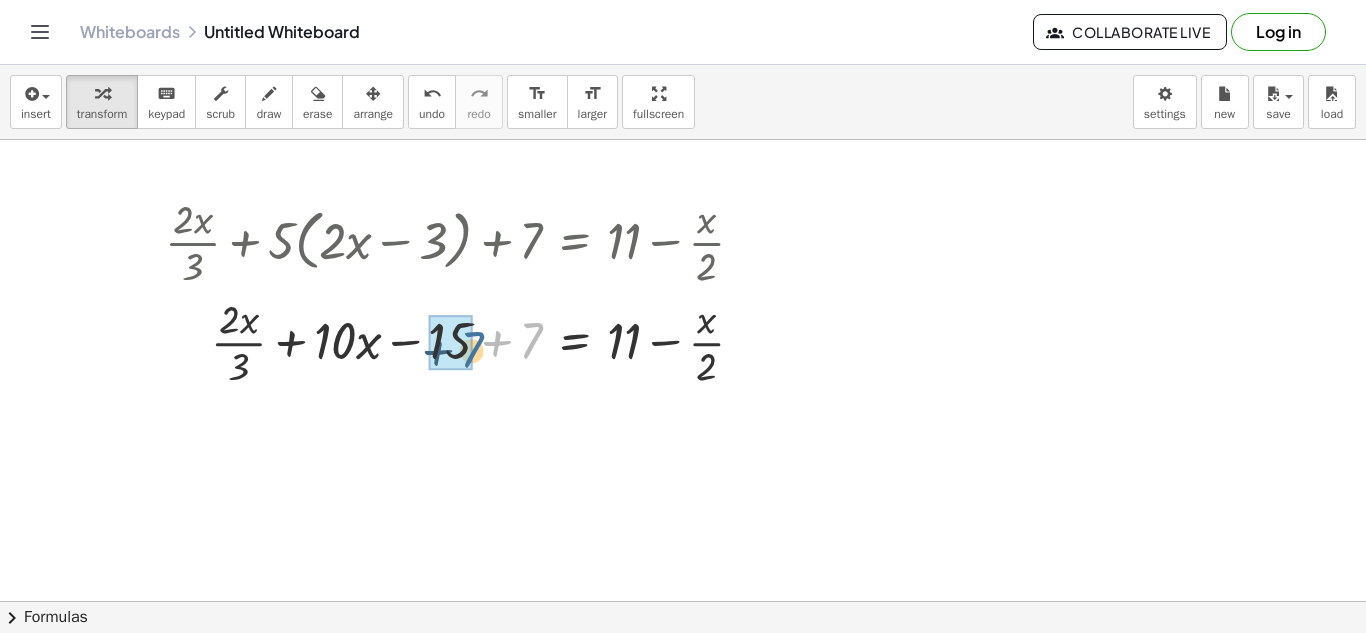 drag, startPoint x: 527, startPoint y: 356, endPoint x: 473, endPoint y: 365, distance: 54.74486 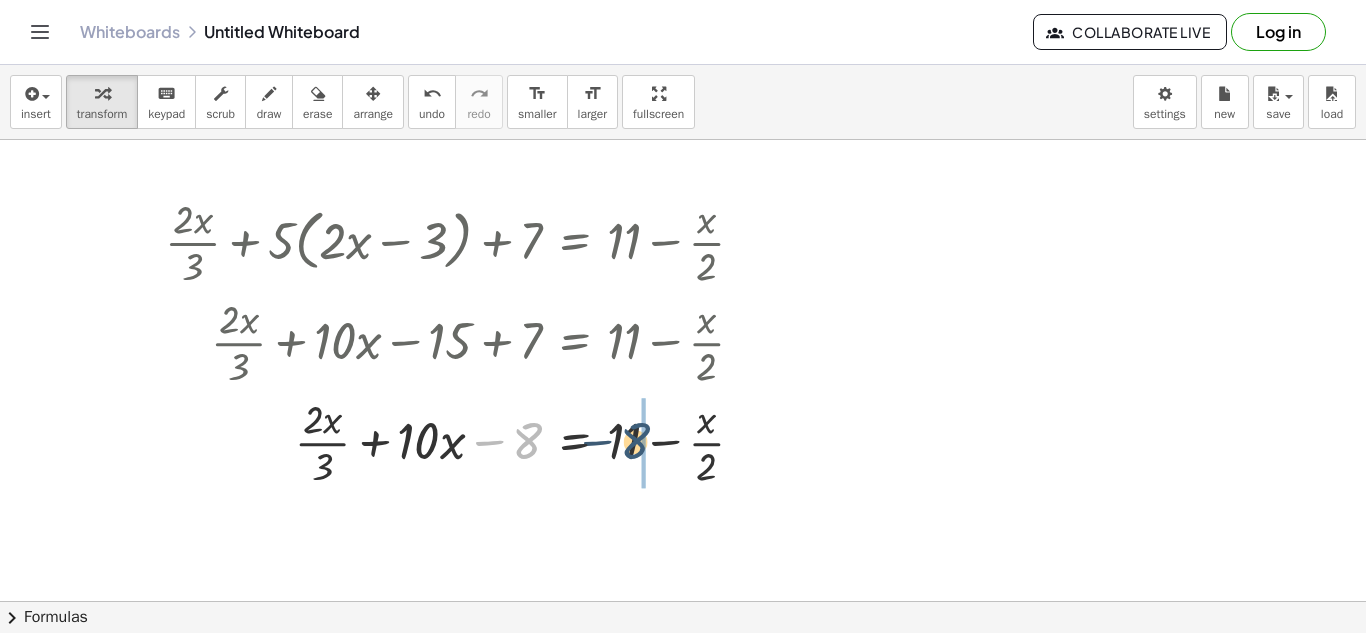 drag, startPoint x: 514, startPoint y: 444, endPoint x: 630, endPoint y: 444, distance: 116 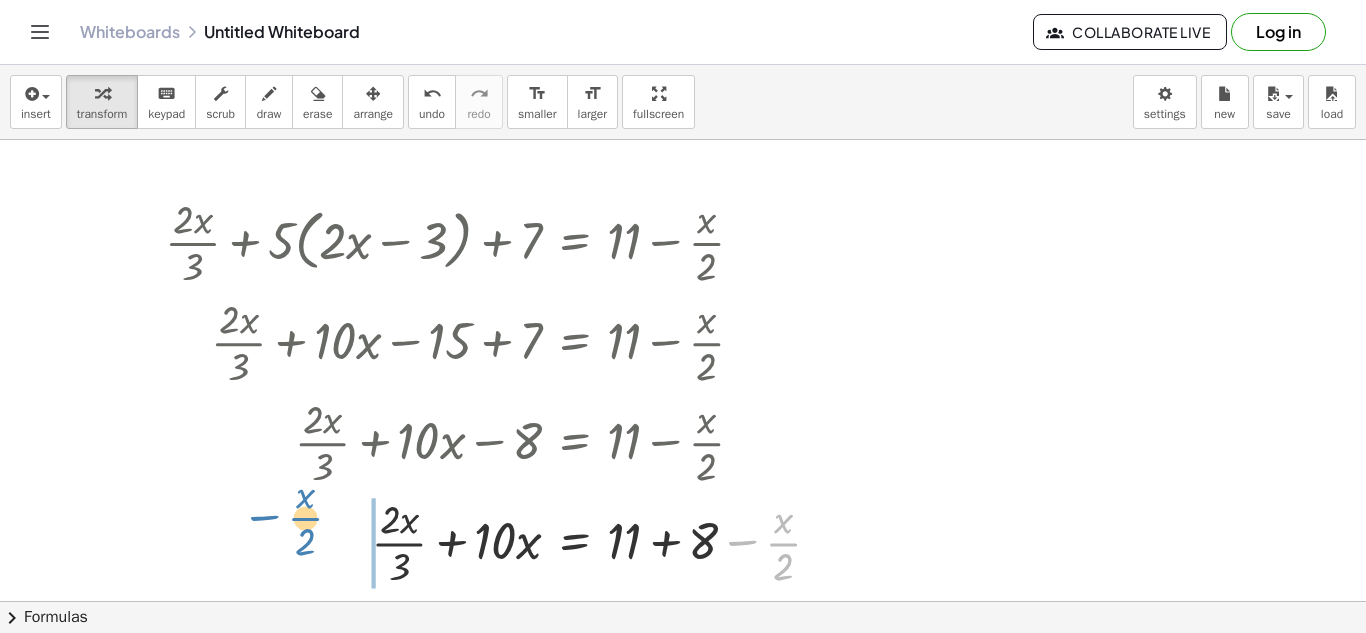 drag, startPoint x: 782, startPoint y: 547, endPoint x: 291, endPoint y: 517, distance: 491.91565 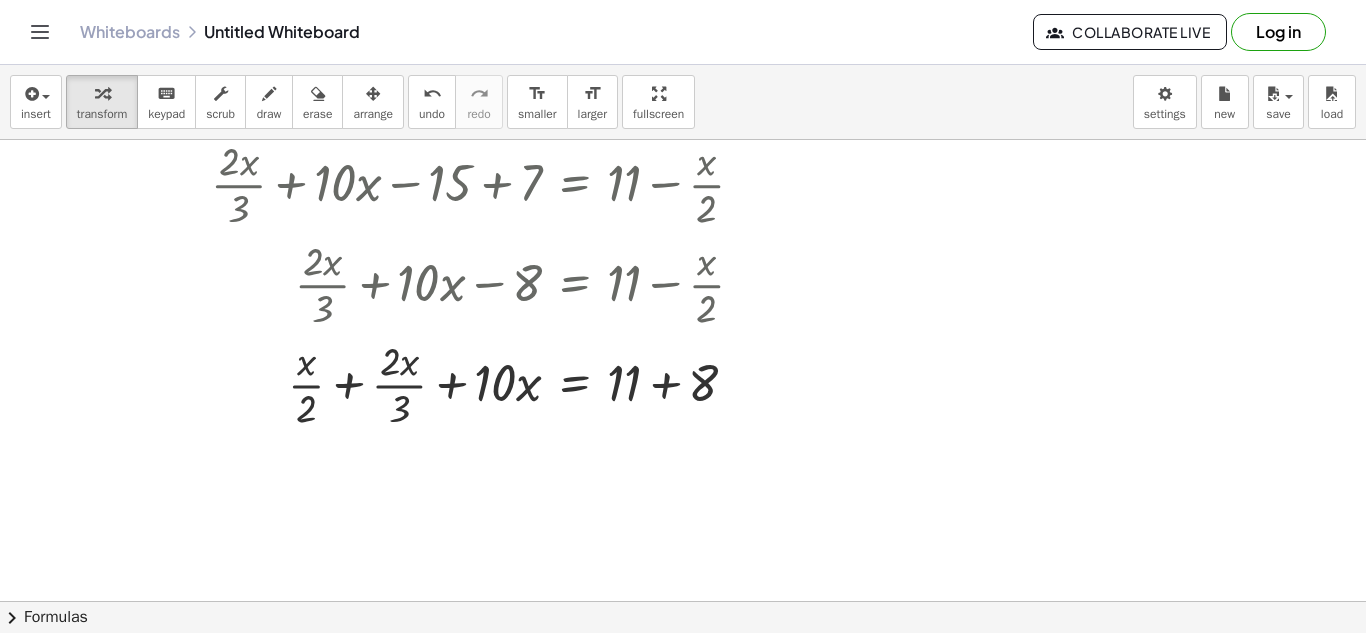 scroll, scrollTop: 166, scrollLeft: 0, axis: vertical 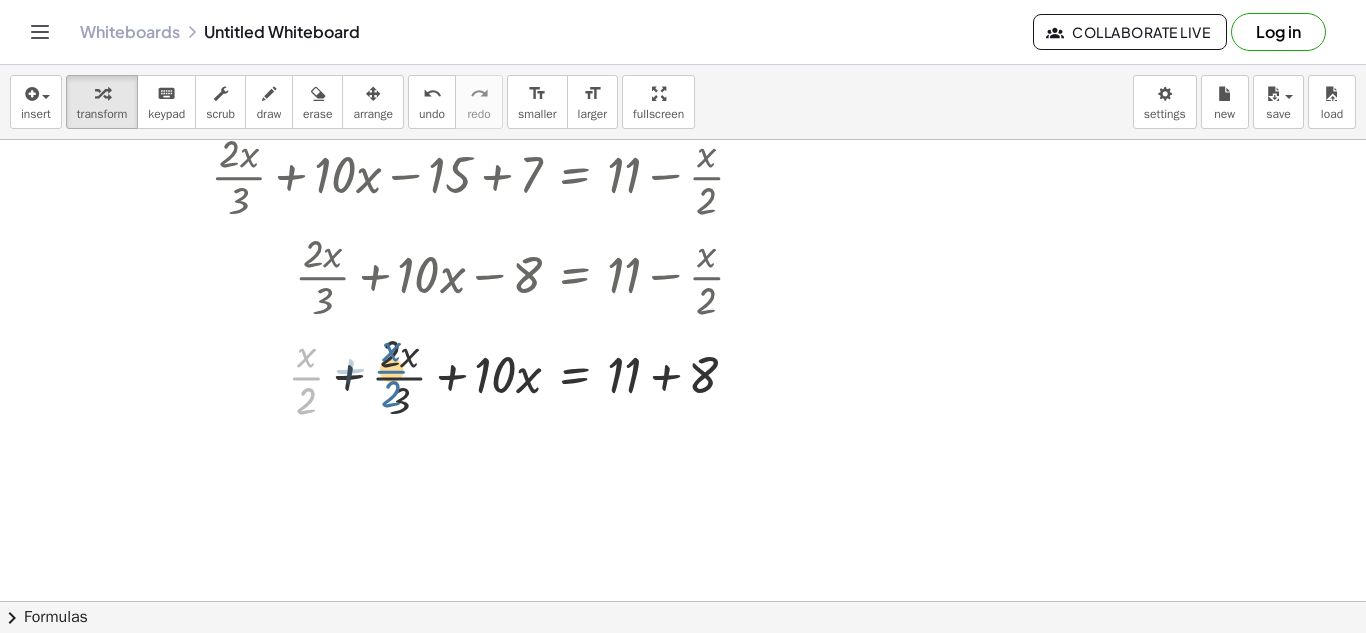 drag, startPoint x: 295, startPoint y: 365, endPoint x: 391, endPoint y: 357, distance: 96.332756 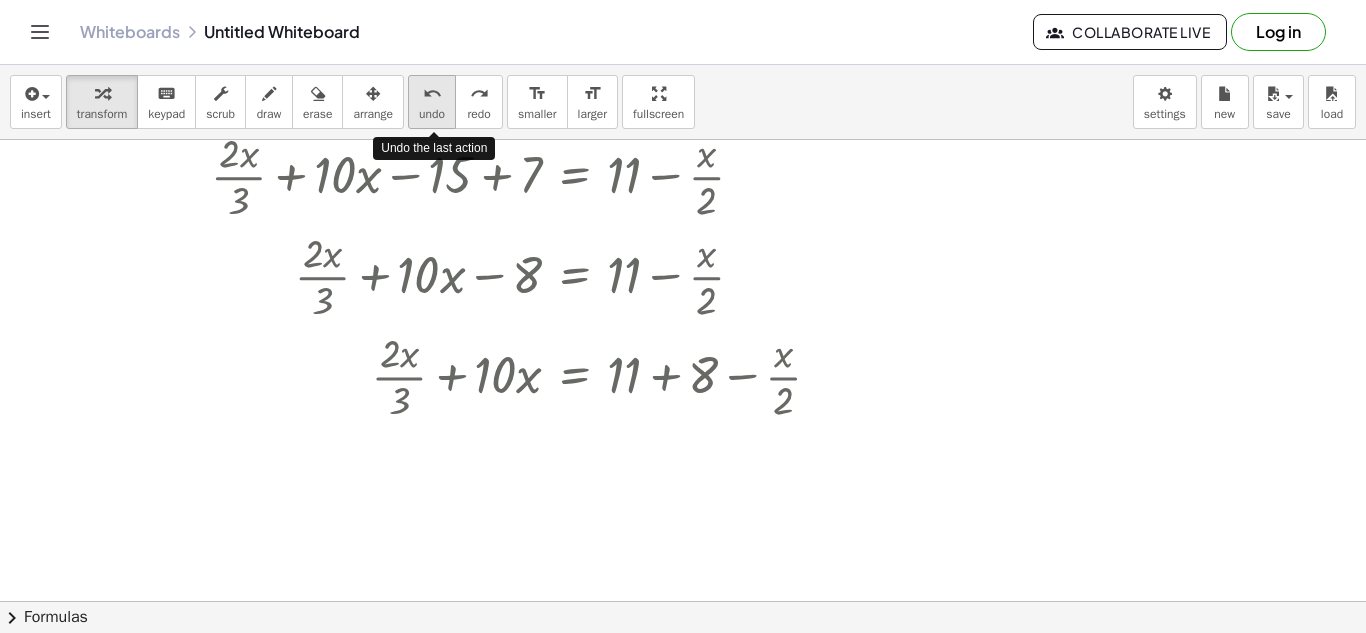 click on "undo" at bounding box center [432, 114] 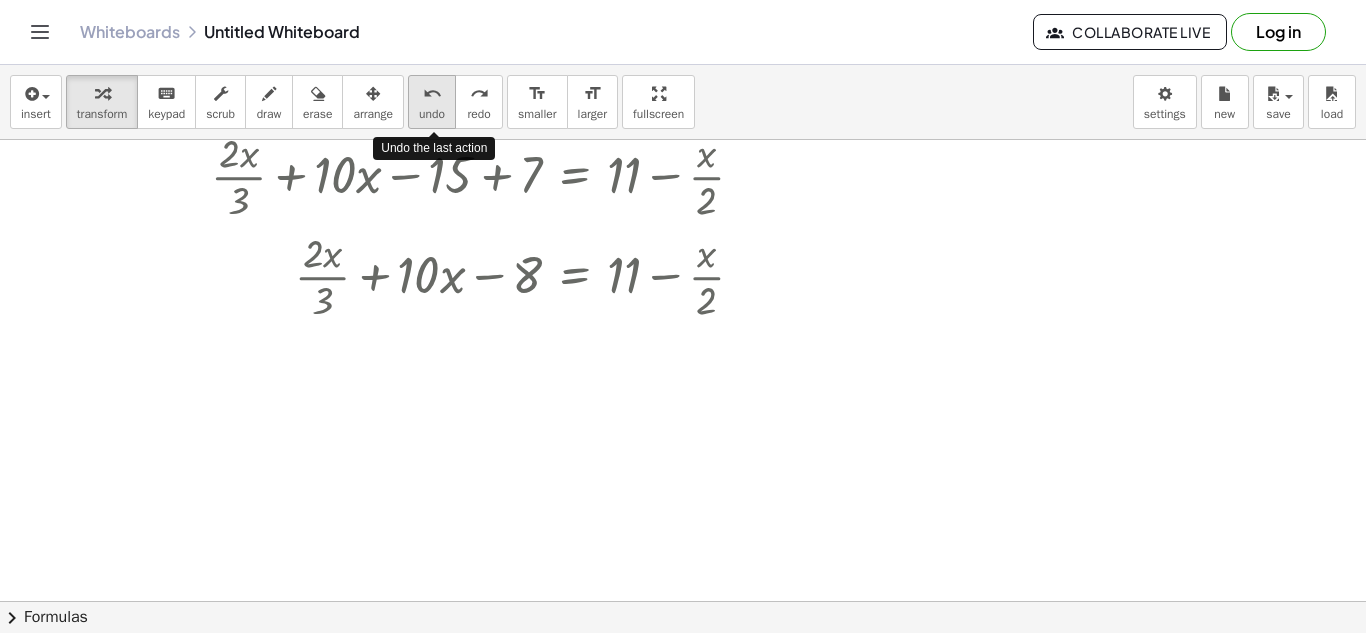 click on "undo" at bounding box center [432, 114] 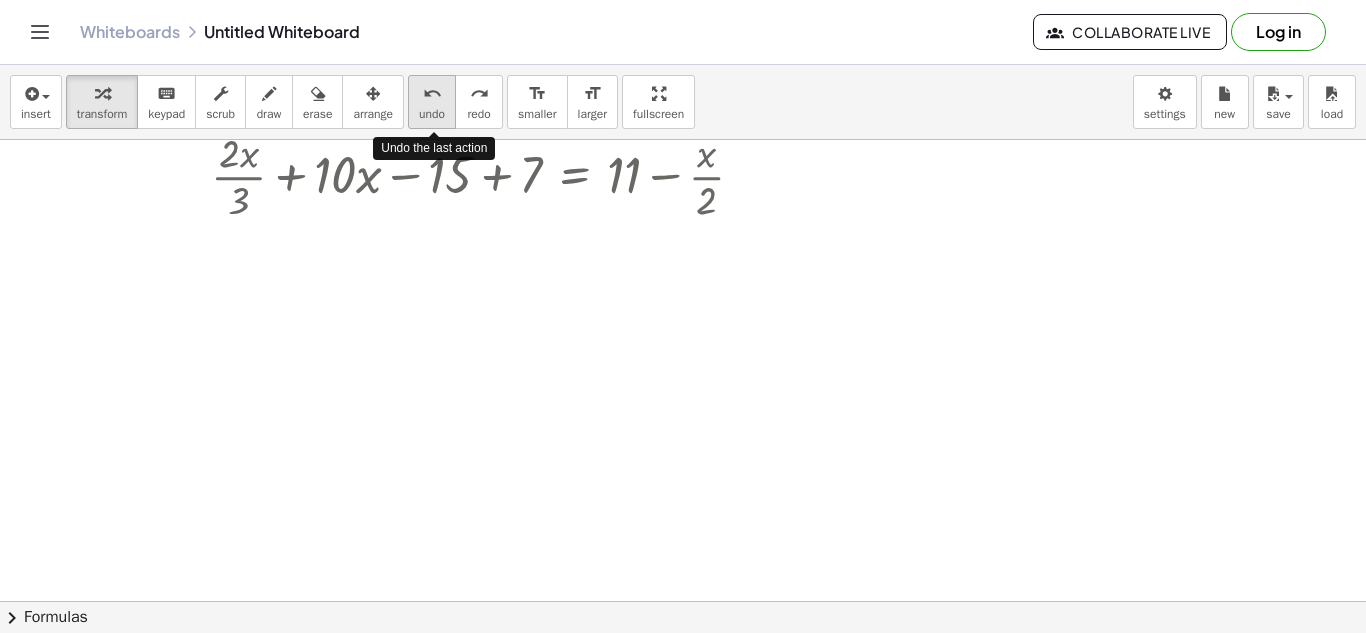 click on "undo" at bounding box center (432, 114) 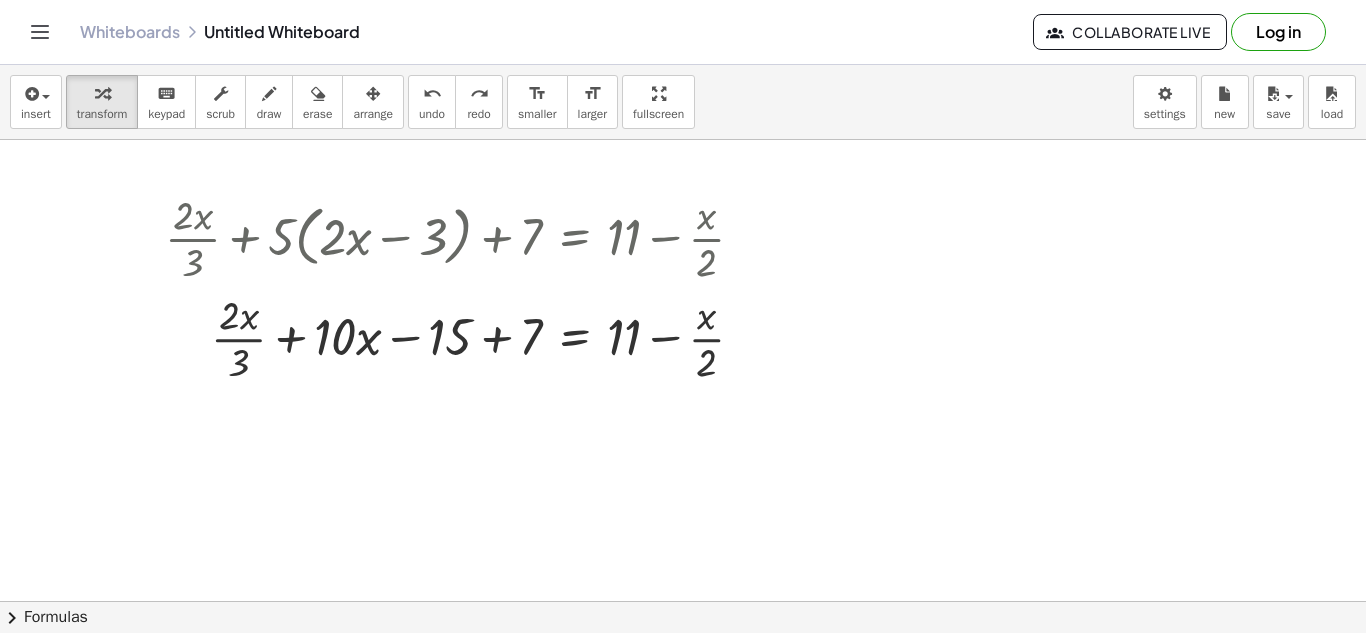 scroll, scrollTop: 0, scrollLeft: 0, axis: both 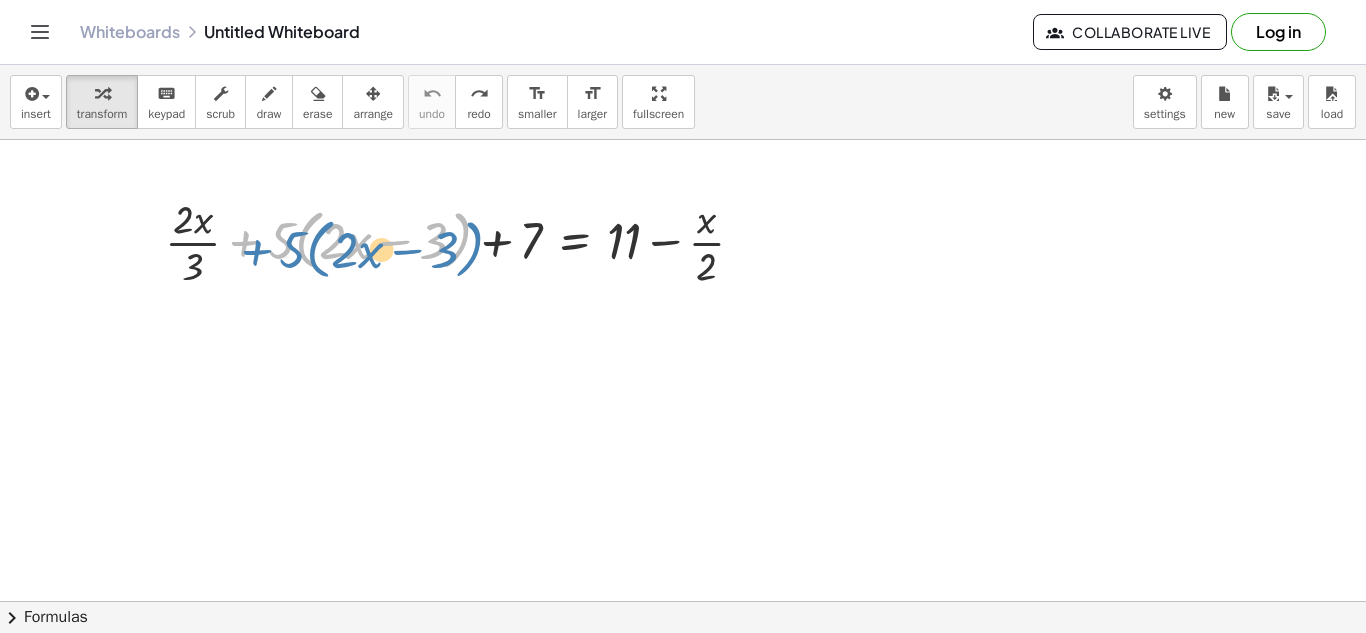 click at bounding box center (462, 241) 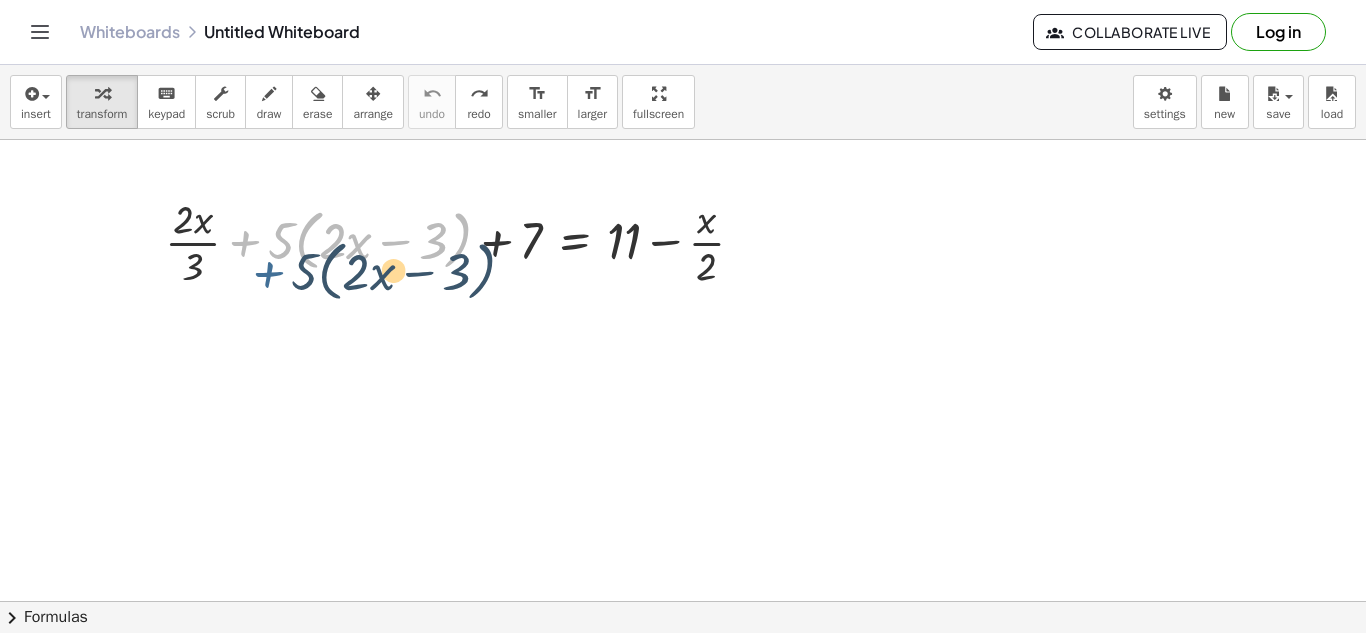 drag, startPoint x: 263, startPoint y: 248, endPoint x: 291, endPoint y: 265, distance: 32.75668 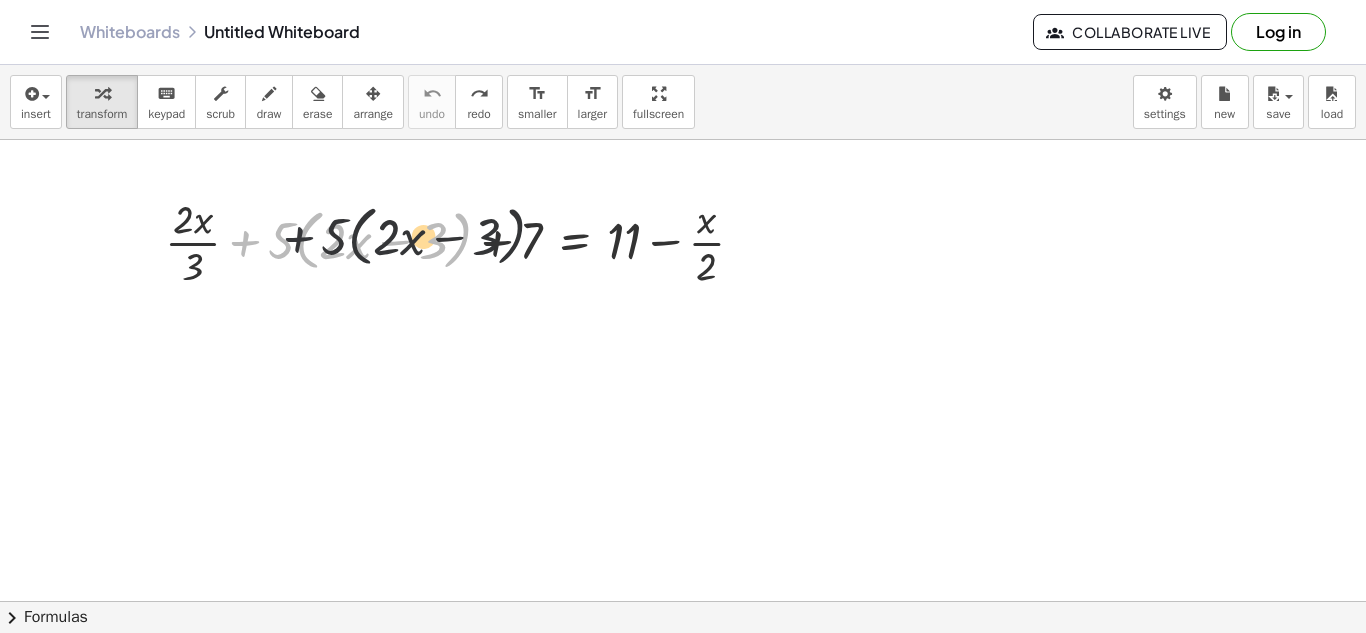 drag, startPoint x: 266, startPoint y: 253, endPoint x: 334, endPoint y: 248, distance: 68.18358 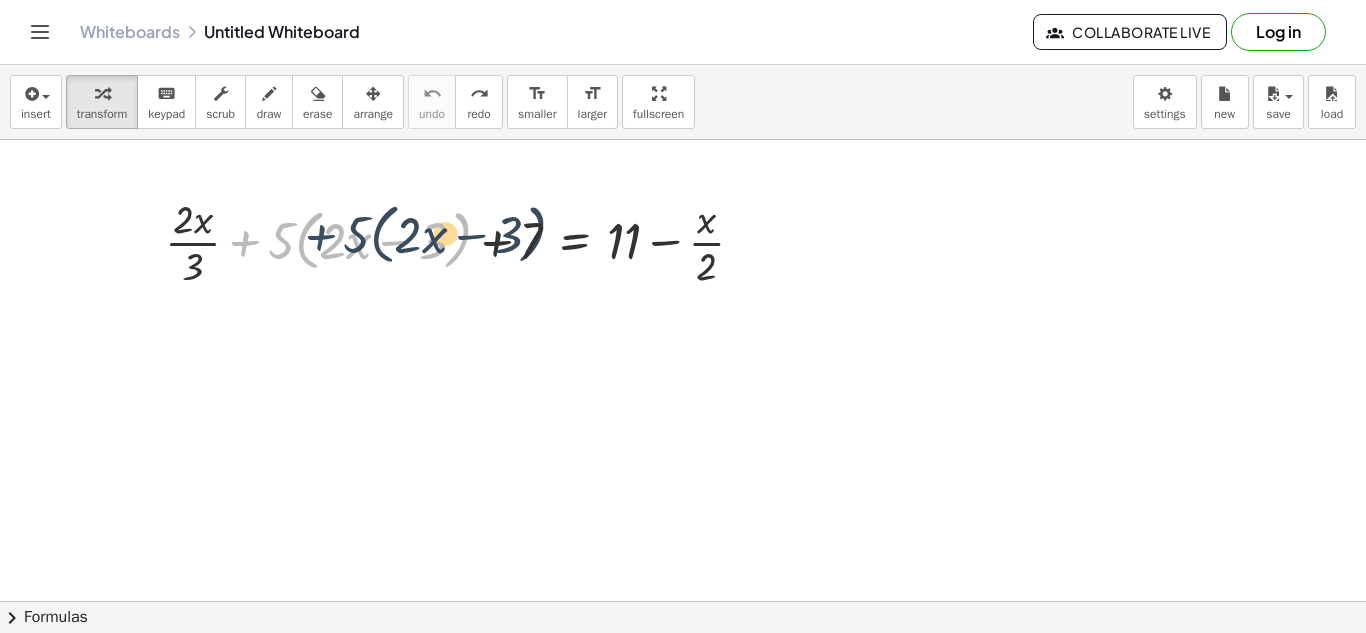 drag, startPoint x: 244, startPoint y: 237, endPoint x: 323, endPoint y: 230, distance: 79.30952 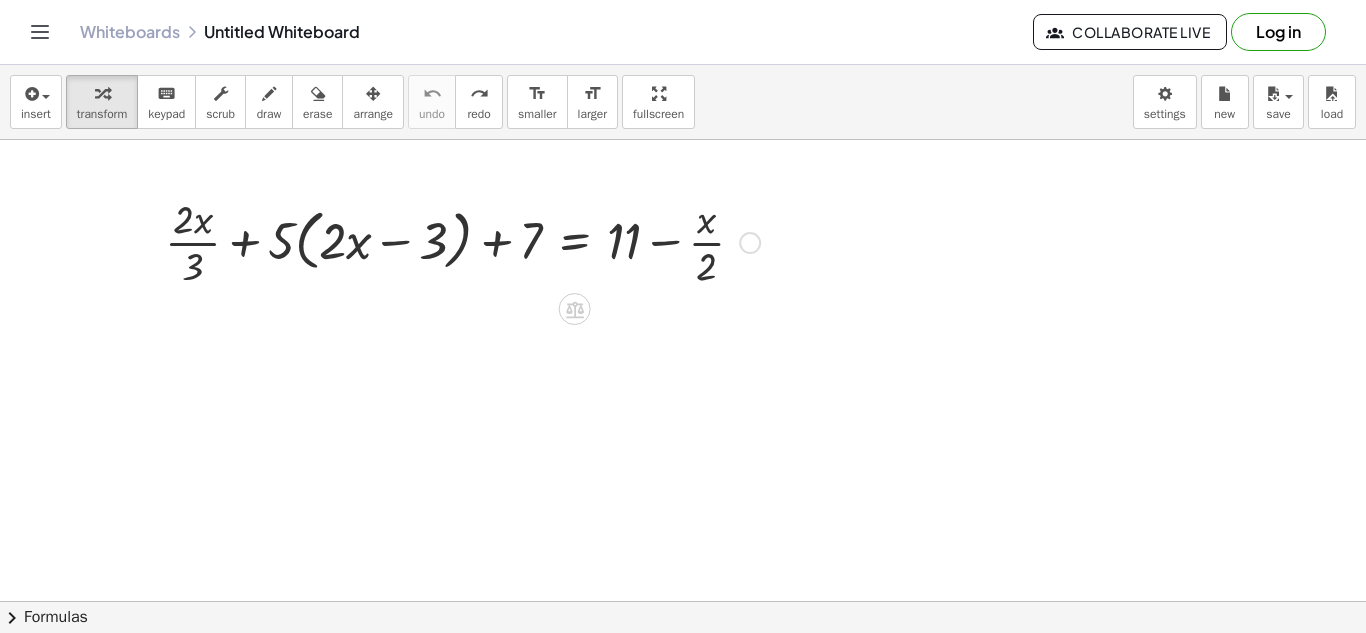 click at bounding box center [462, 241] 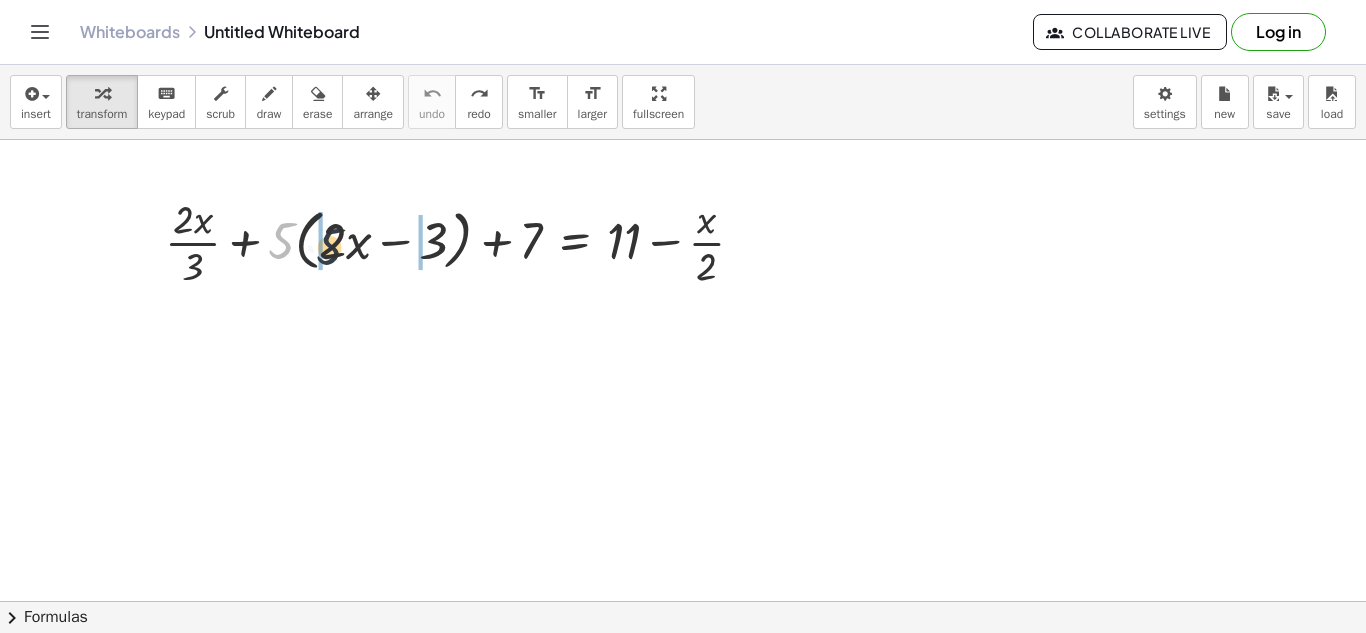 drag, startPoint x: 272, startPoint y: 239, endPoint x: 324, endPoint y: 245, distance: 52.34501 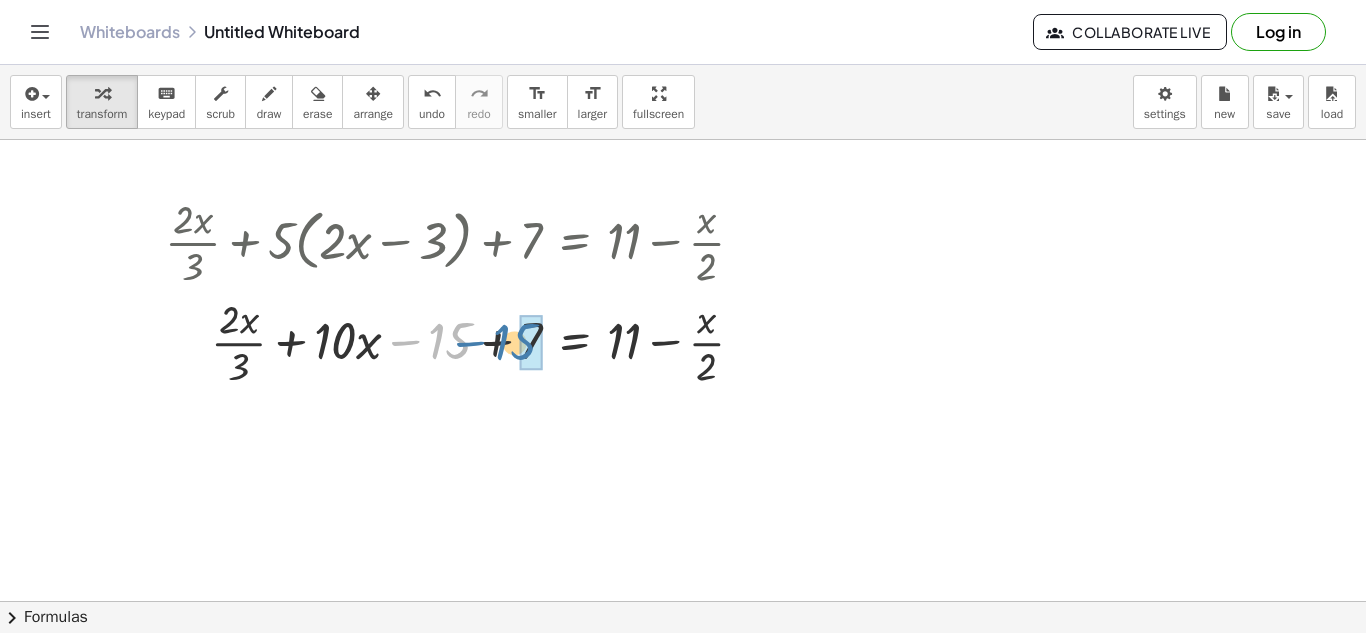 drag, startPoint x: 444, startPoint y: 347, endPoint x: 514, endPoint y: 348, distance: 70.00714 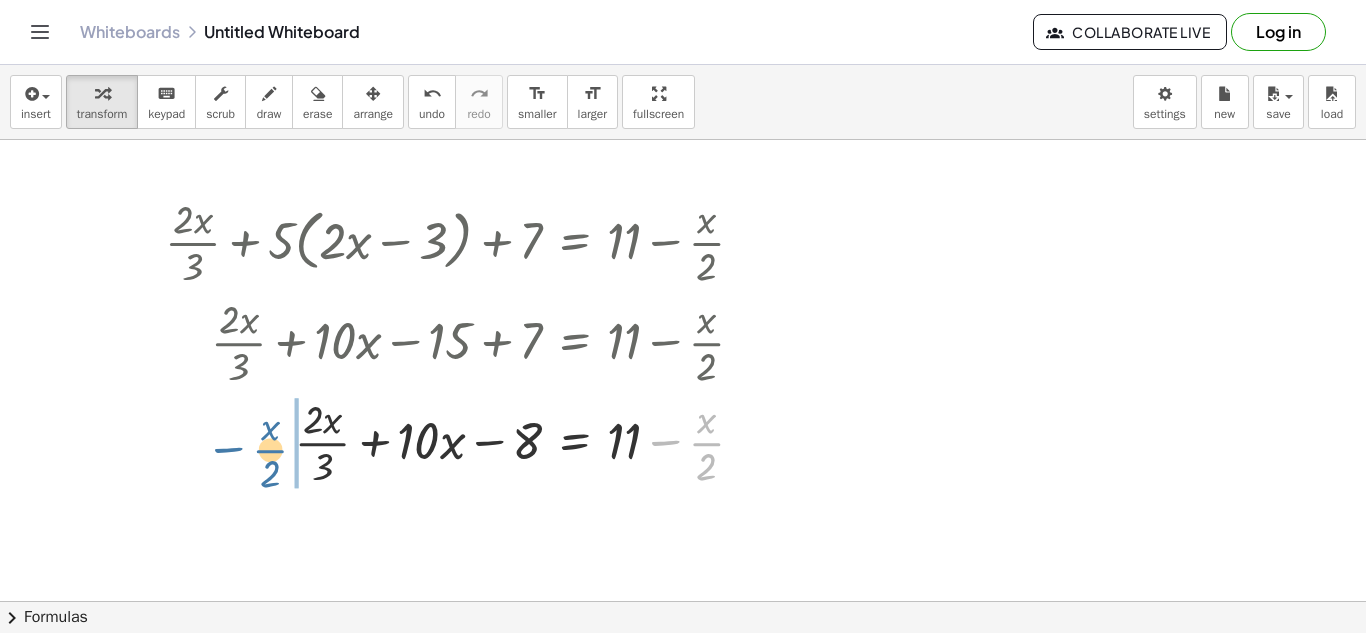 drag, startPoint x: 711, startPoint y: 443, endPoint x: 264, endPoint y: 450, distance: 447.0548 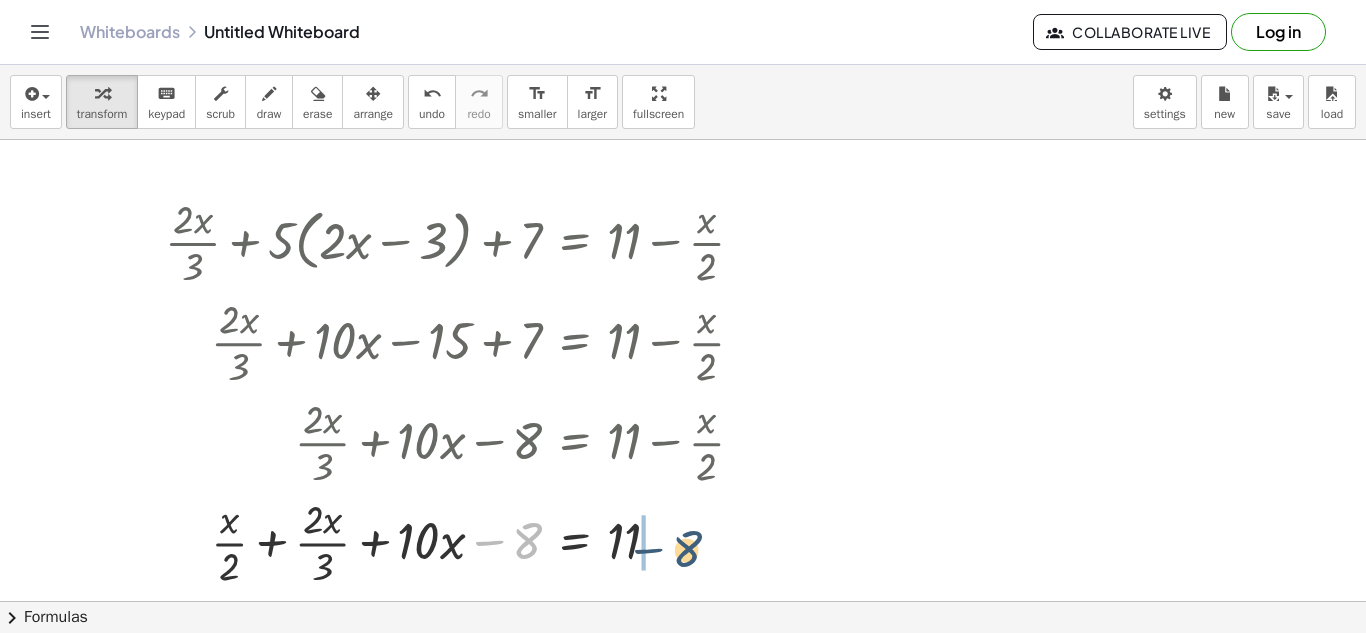 drag, startPoint x: 504, startPoint y: 539, endPoint x: 671, endPoint y: 552, distance: 167.50522 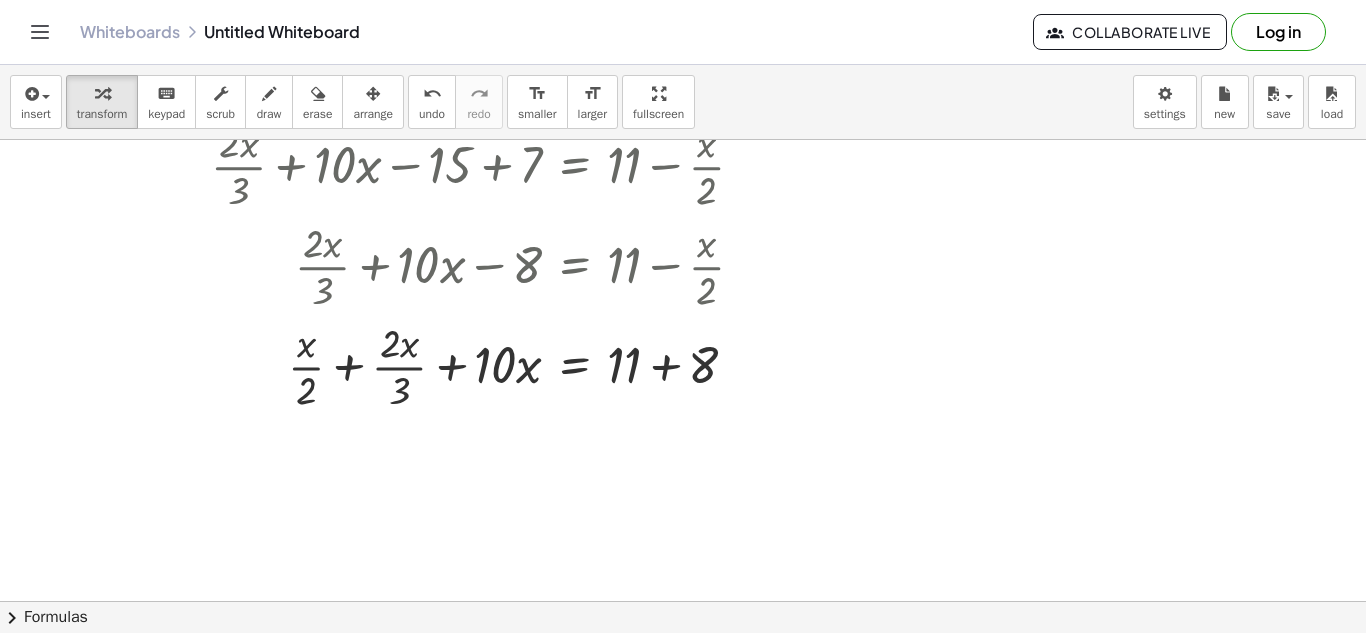 scroll, scrollTop: 196, scrollLeft: 0, axis: vertical 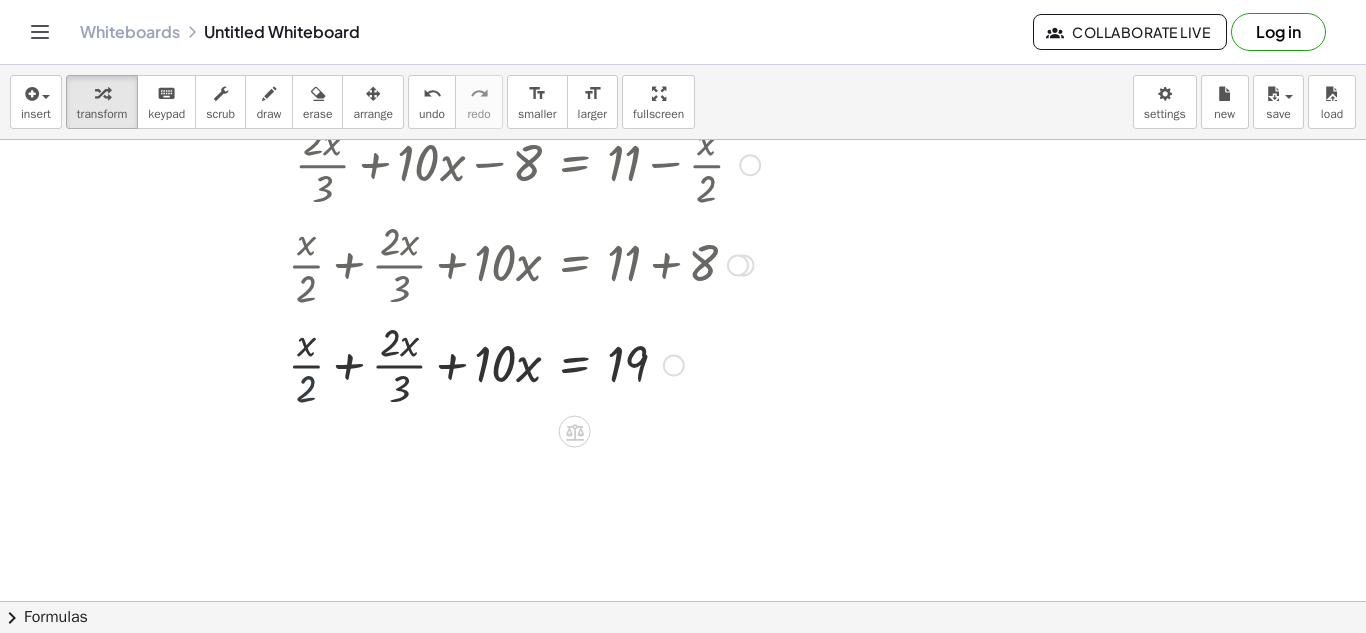 click at bounding box center [462, 364] 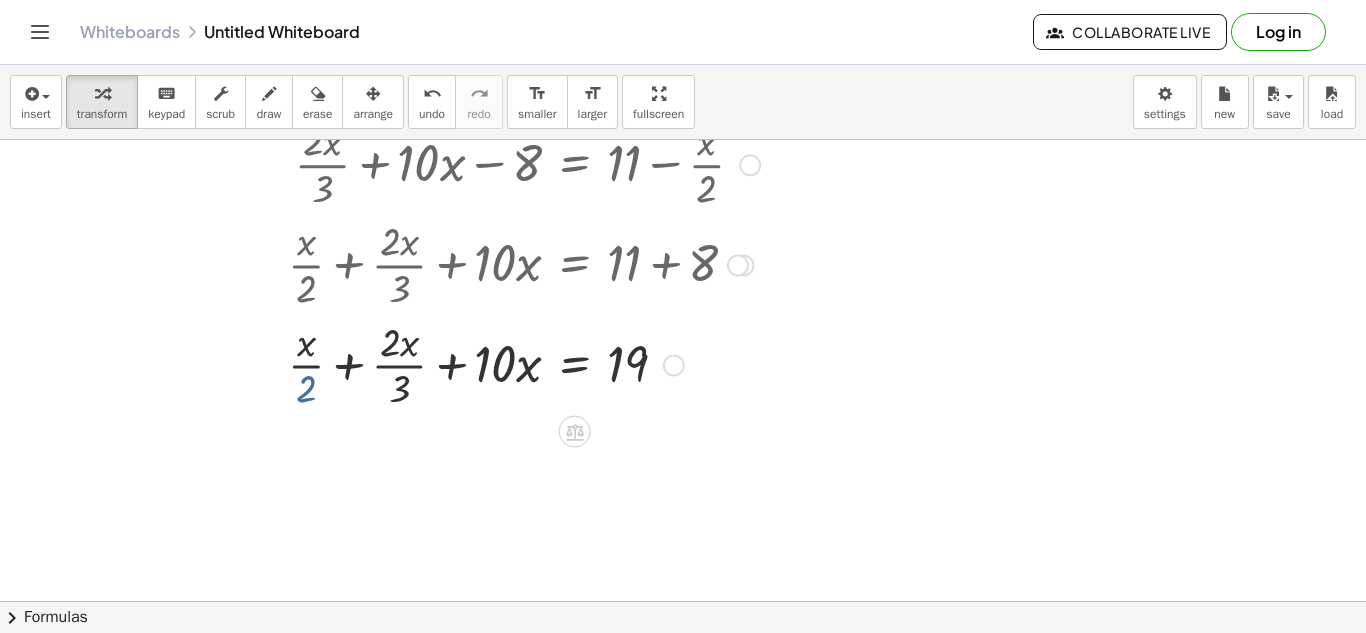 click at bounding box center (462, 364) 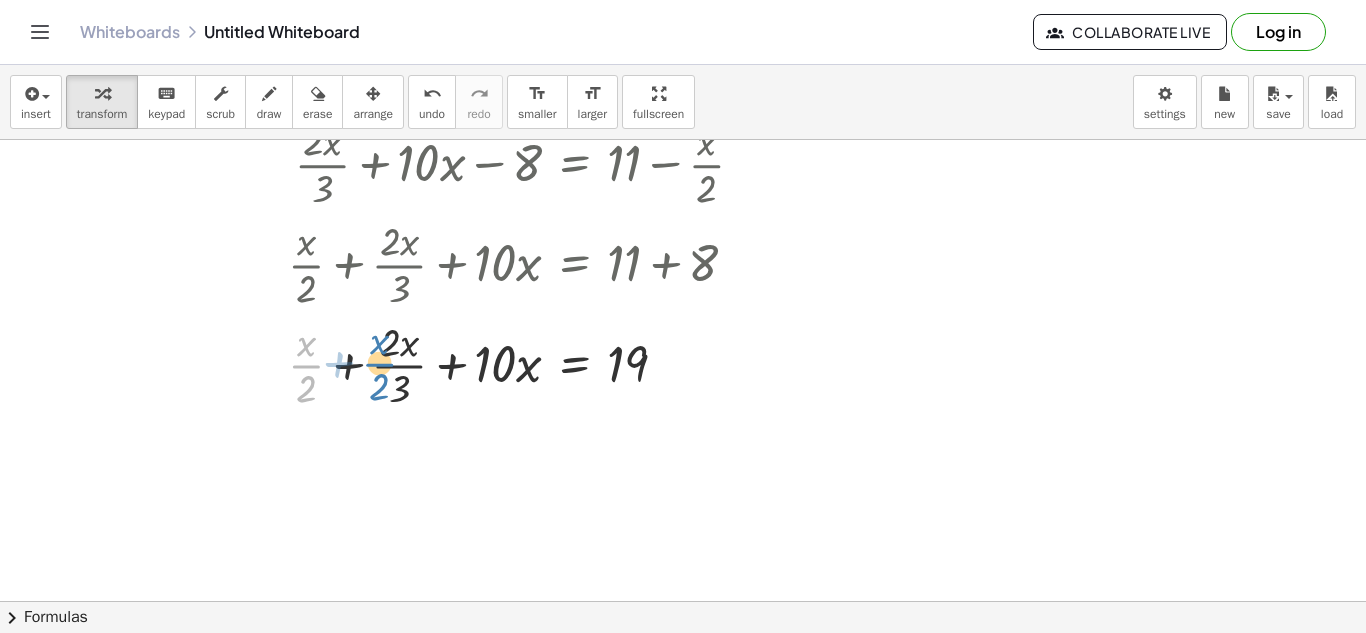 drag, startPoint x: 295, startPoint y: 354, endPoint x: 372, endPoint y: 351, distance: 77.05842 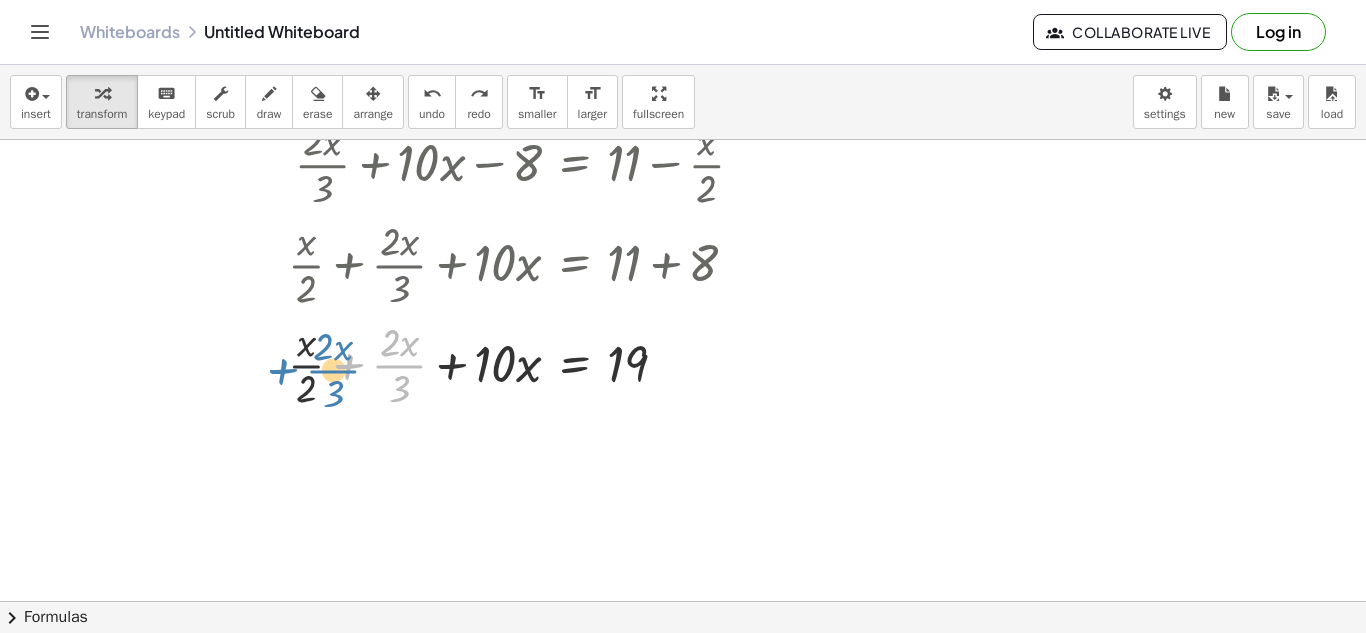 drag, startPoint x: 407, startPoint y: 370, endPoint x: 339, endPoint y: 375, distance: 68.18358 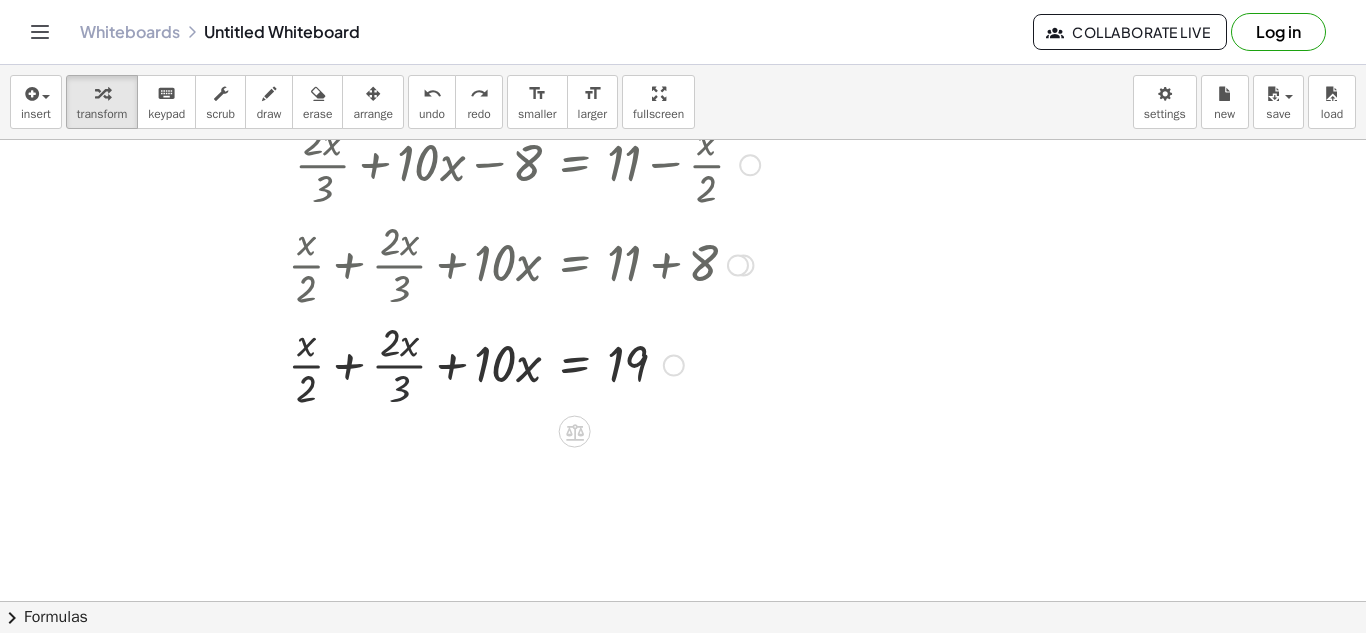 click at bounding box center (497, 364) 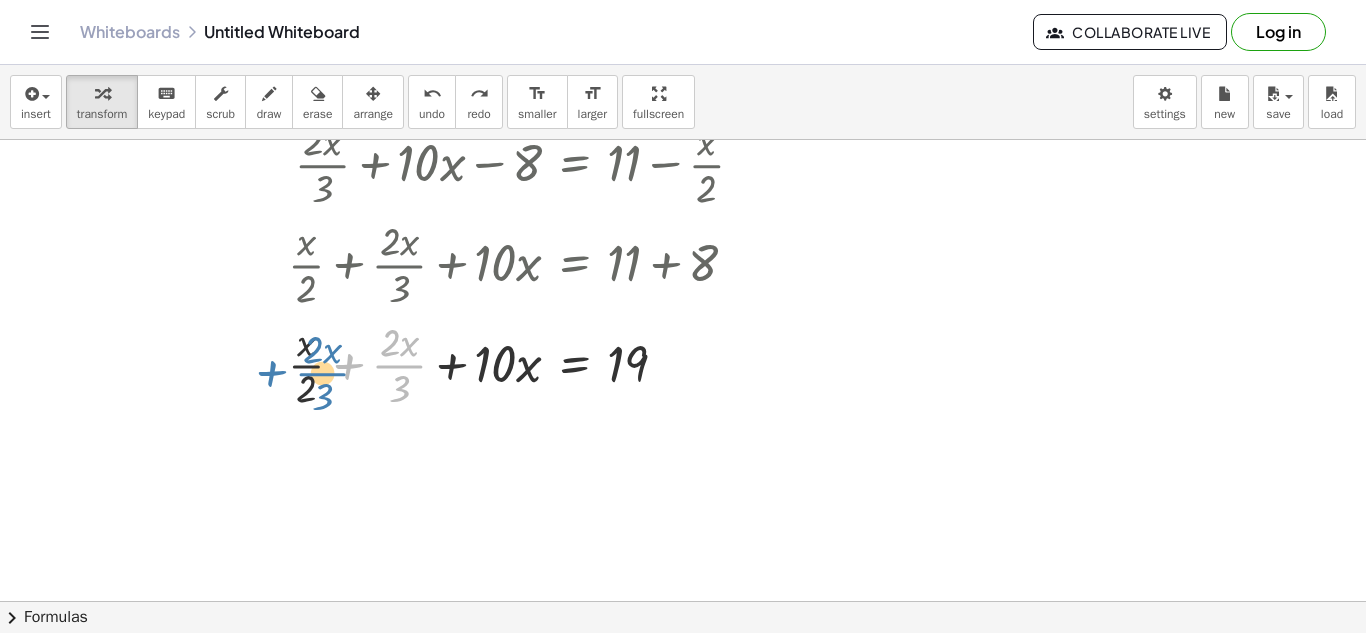 drag, startPoint x: 403, startPoint y: 358, endPoint x: 317, endPoint y: 363, distance: 86.145226 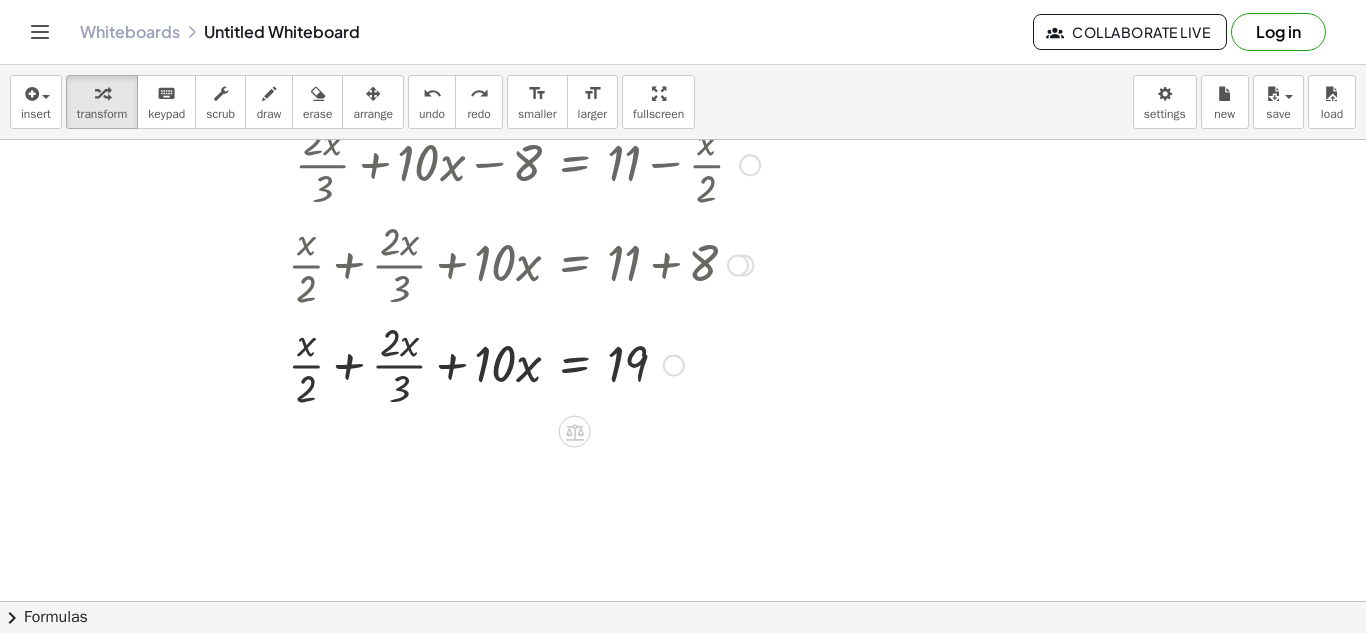 click at bounding box center [497, 364] 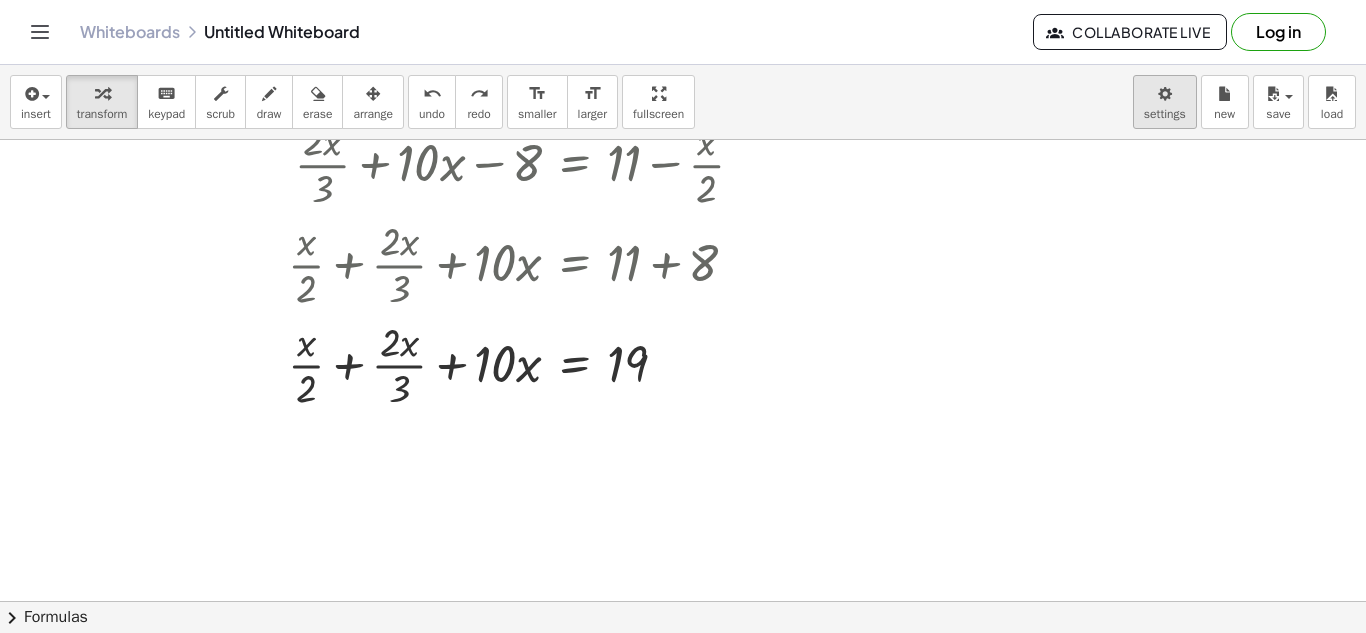click on "Graspable Math Activities Get Started Activity Bank Assigned Work Classes Whiteboards Reference v1.28.2 | Privacy policy © [YEAR] | Graspable, Inc. Whiteboards Untitled Whiteboard Collaborate Live  Log in    insert select one: Math Expression Function Text Youtube Video Graphing Geometry Geometry 3D transform keyboard keypad scrub draw erase arrange undo undo redo redo format_size smaller format_size larger fullscreen load   save new settings + · 2 · x · 3 + · 5 · ( + · 2 · x − 3 ) + 7 = + 11 − · x · 2 + · 2 · x · 3 + · 5 · 2 · x − · 5 · 3 + 7 = + 11 − · x · 2 + · 2 · x · 3 + · 10 · x − 15 + 7 = + 11 − · x · 2 + · 2 · x · 3 + · 10 · x − 8 = + 11 − · x · 2 + · x · 2 + · 2 · x · 3 + · 10 · x − 8 = 11 + · x · 2 + · 2 · x · 3 + · 10 · x = + 11 + 8 + · x · 2 + · 2 · x · 3 + · 10 · x = 19 × chevron_right  Formulas
Drag one side of a formula onto a highlighted expression on the canvas to apply it.
Quadratic Formula  +" at bounding box center (683, 316) 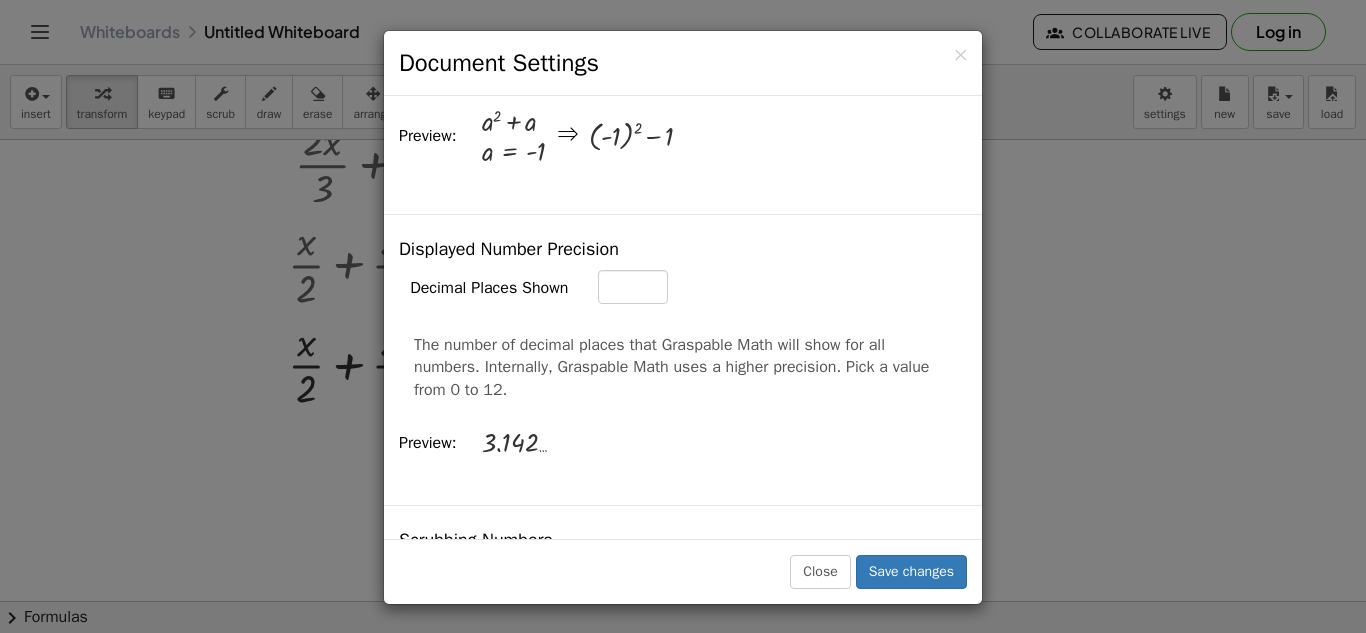 scroll, scrollTop: 0, scrollLeft: 0, axis: both 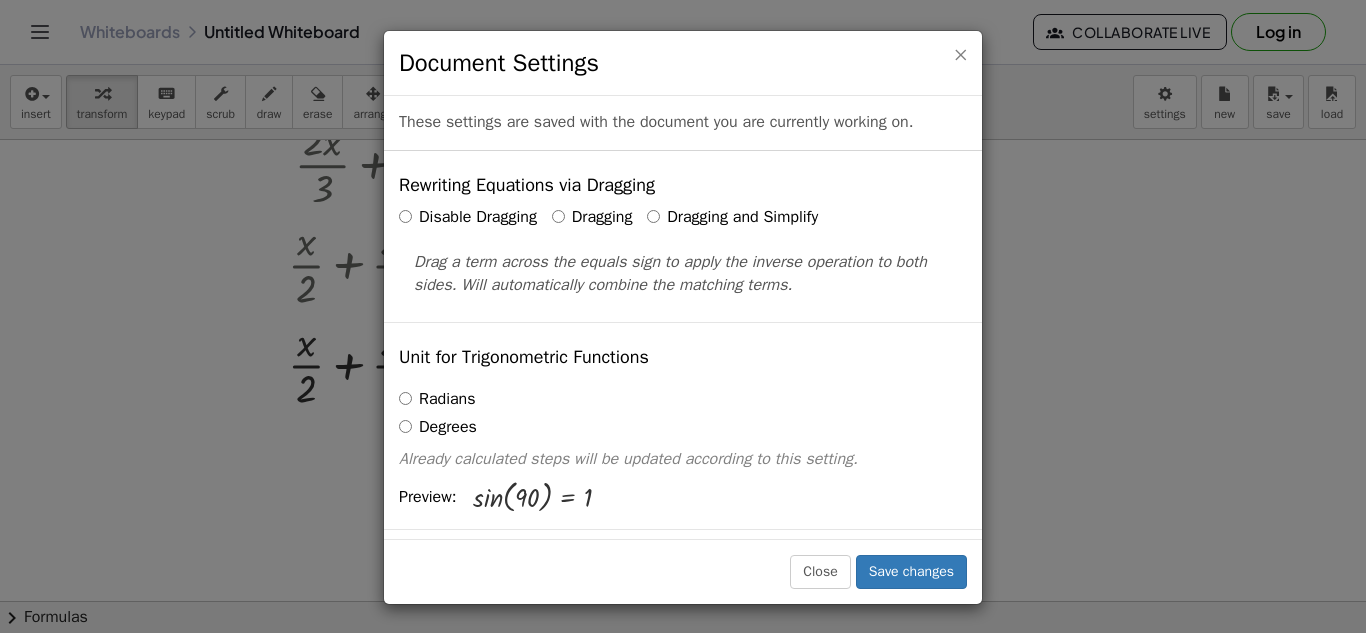 click on "×" at bounding box center [960, 54] 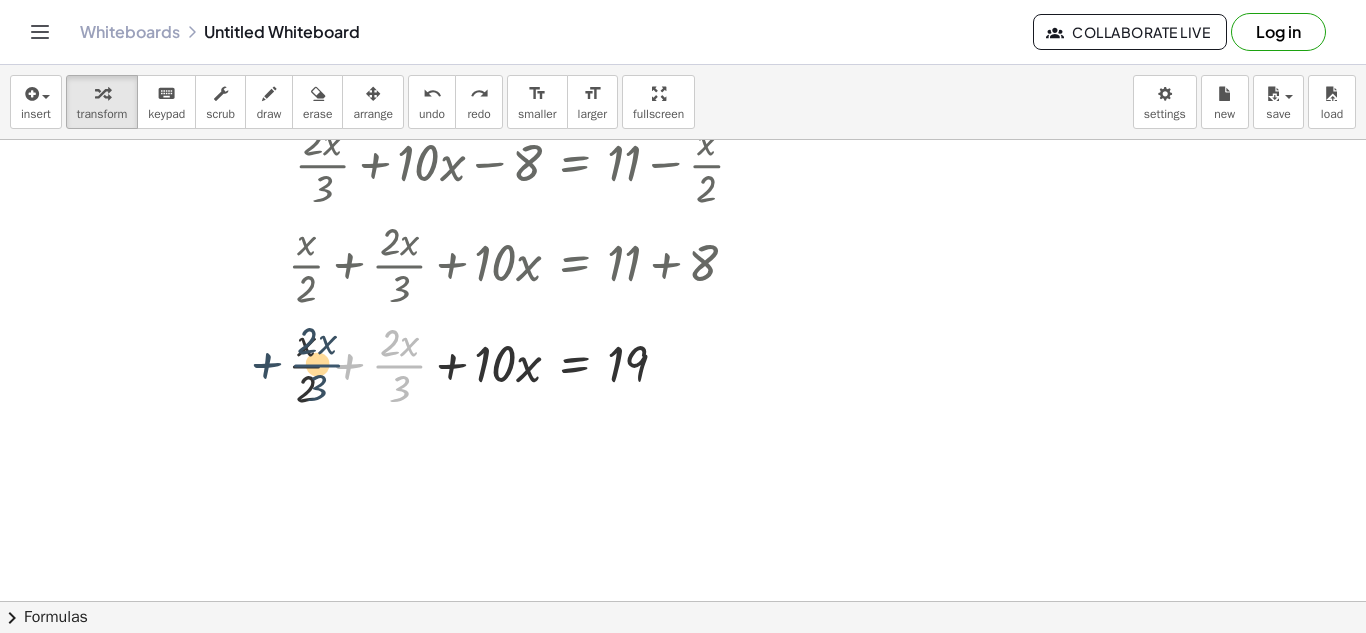 drag, startPoint x: 408, startPoint y: 359, endPoint x: 322, endPoint y: 358, distance: 86.00581 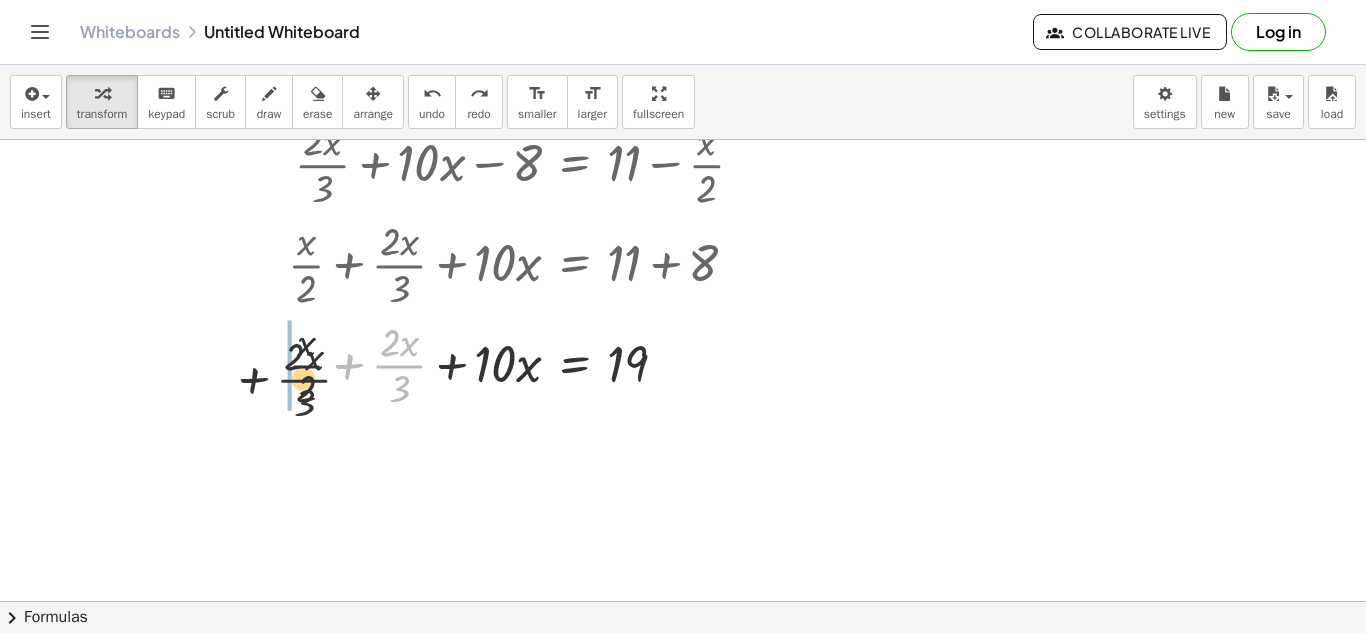 drag, startPoint x: 392, startPoint y: 359, endPoint x: 253, endPoint y: 381, distance: 140.73024 